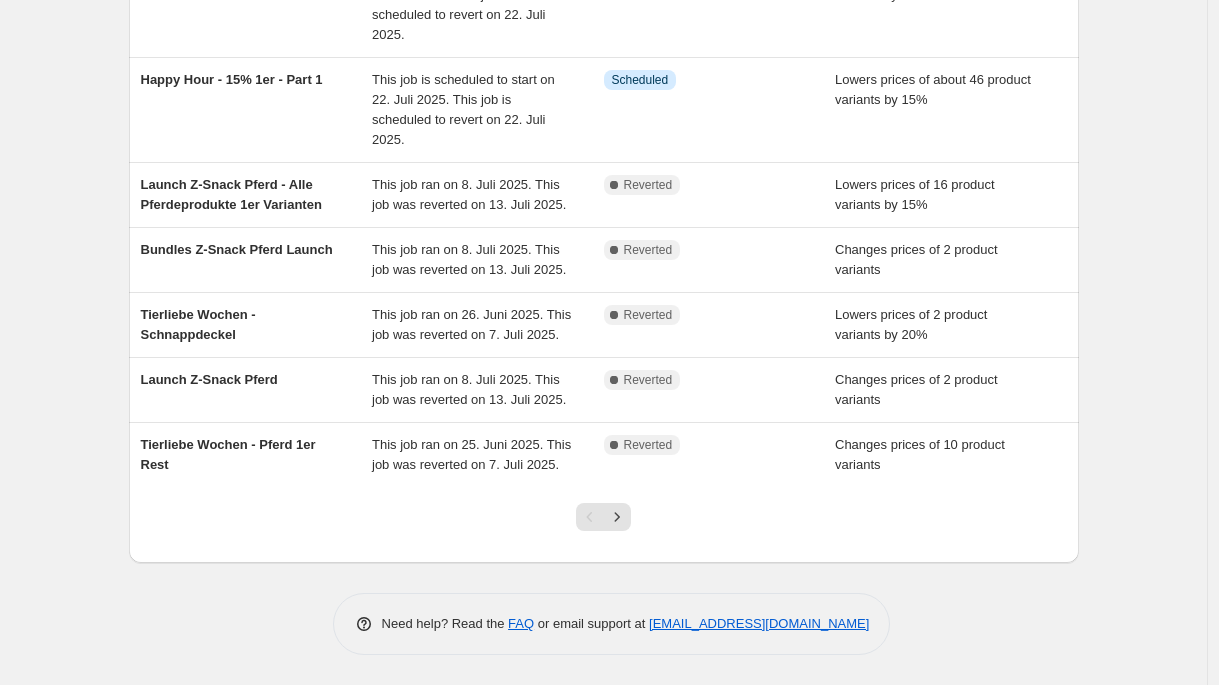 scroll, scrollTop: 593, scrollLeft: 0, axis: vertical 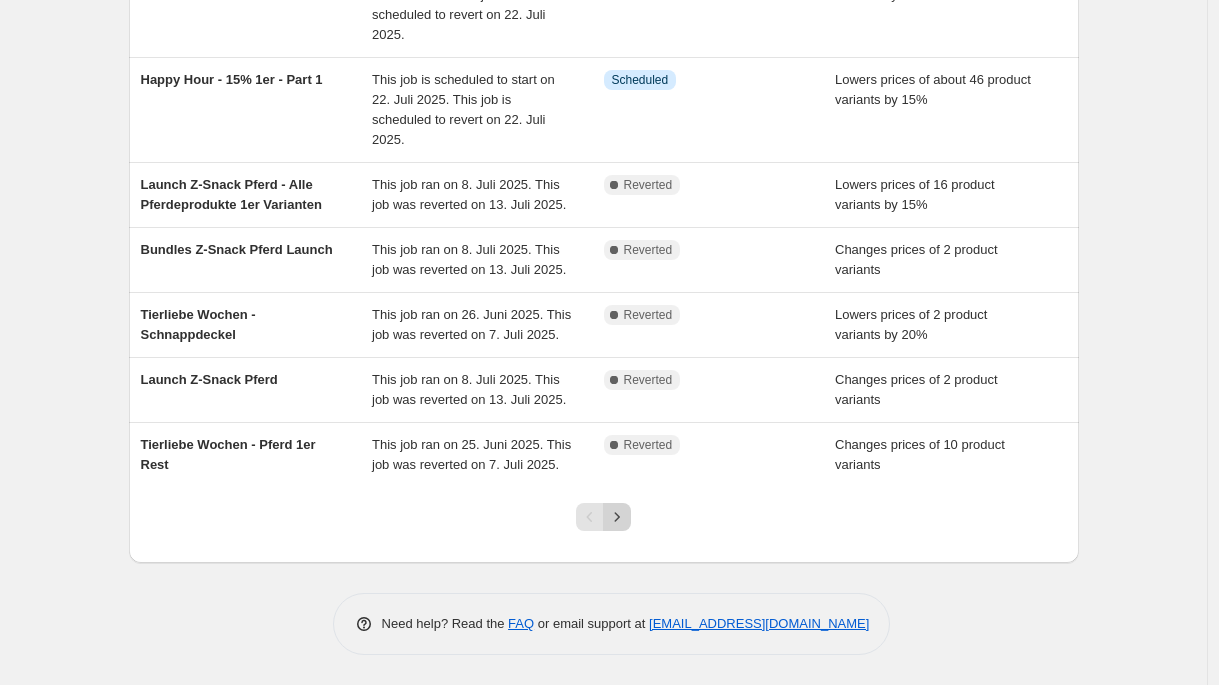 click at bounding box center [617, 517] 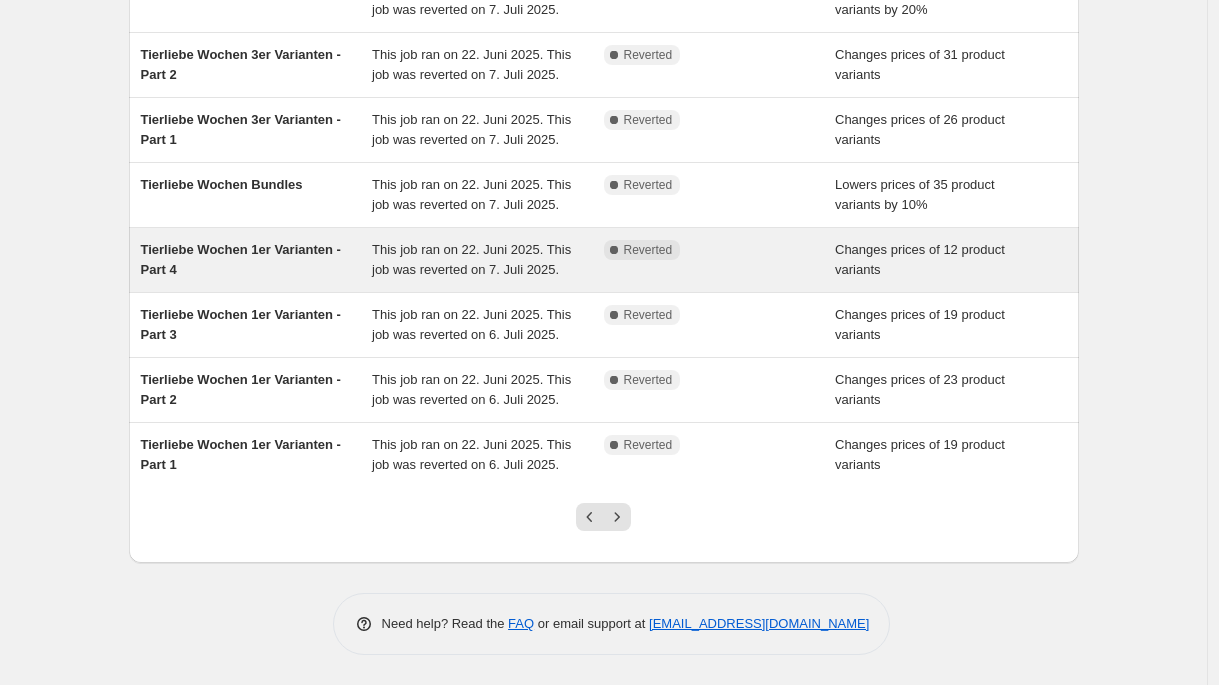 scroll, scrollTop: 439, scrollLeft: 0, axis: vertical 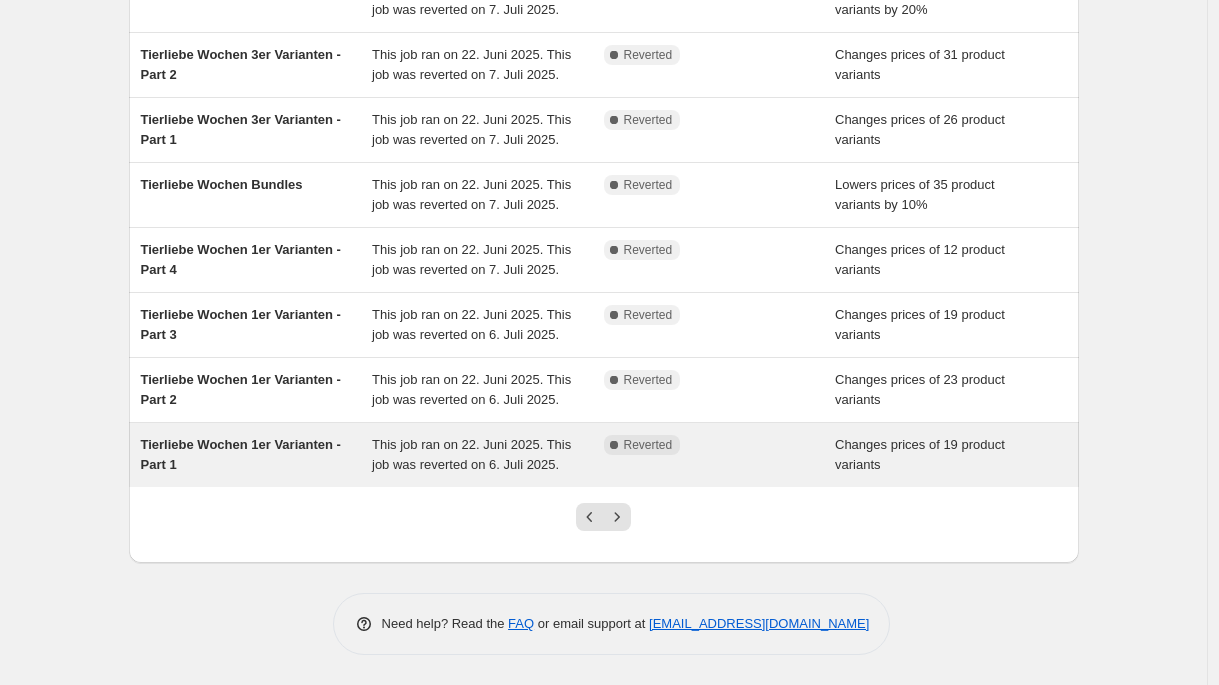 click on "This job ran on 22. Juni 2025. This job was reverted on 6. Juli 2025." at bounding box center [471, 454] 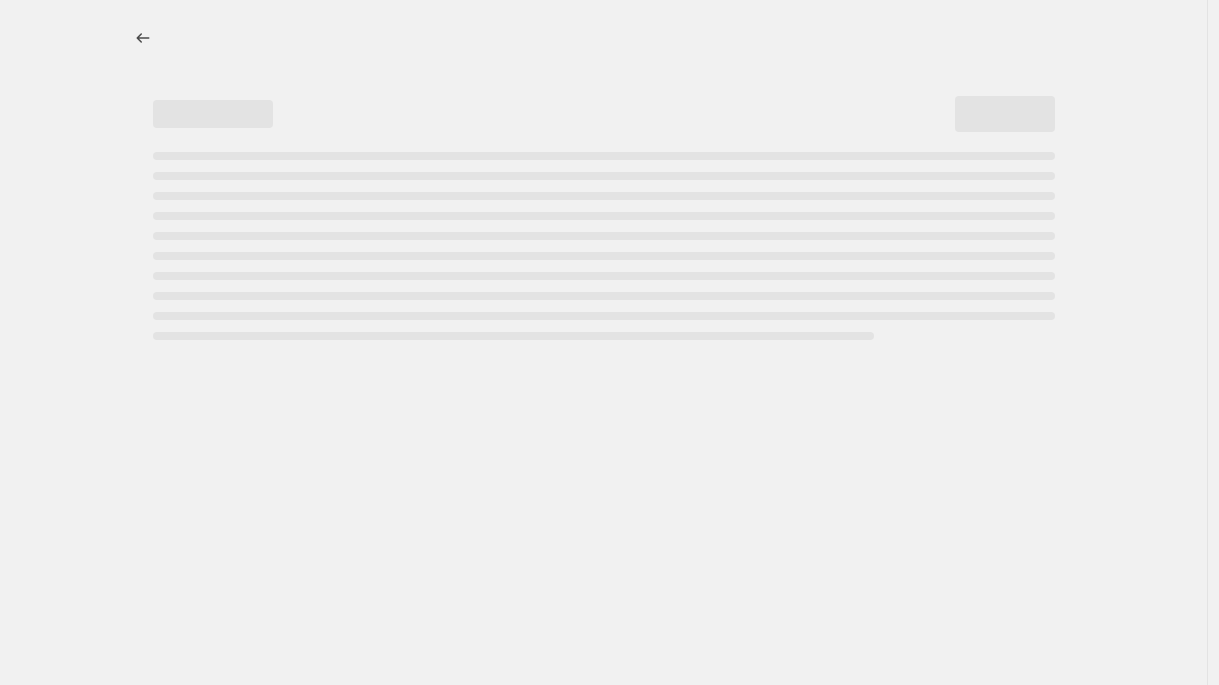 scroll, scrollTop: 0, scrollLeft: 0, axis: both 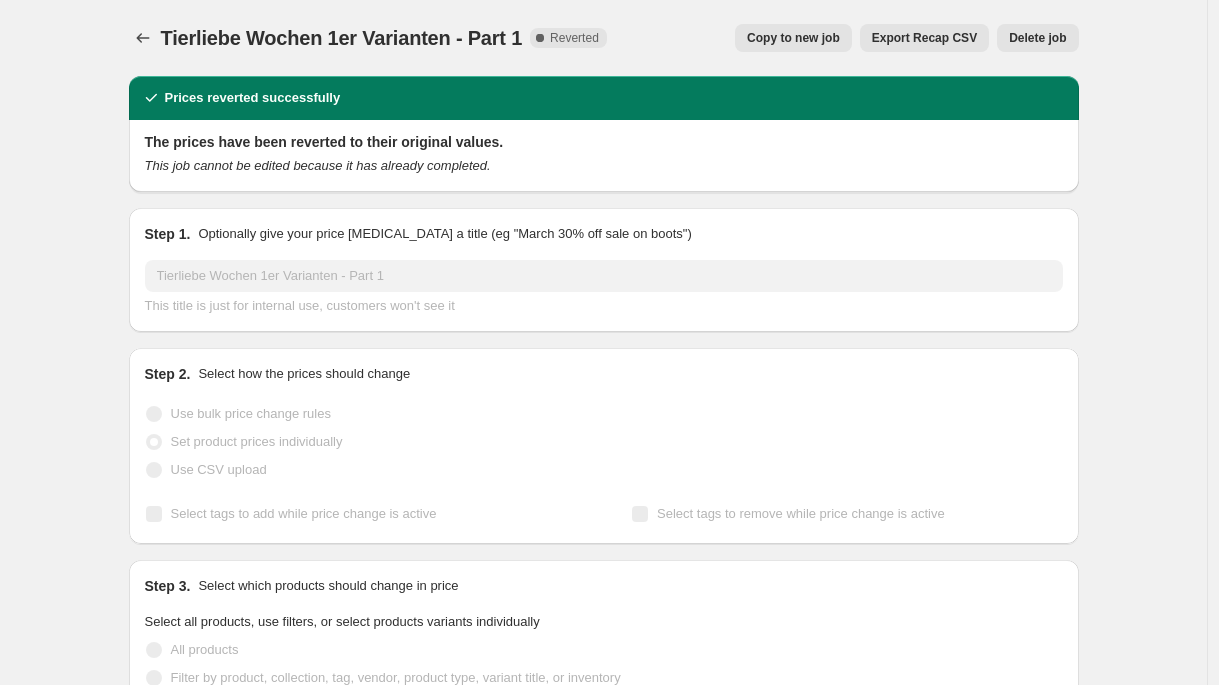 click on "Copy to new job" at bounding box center (793, 38) 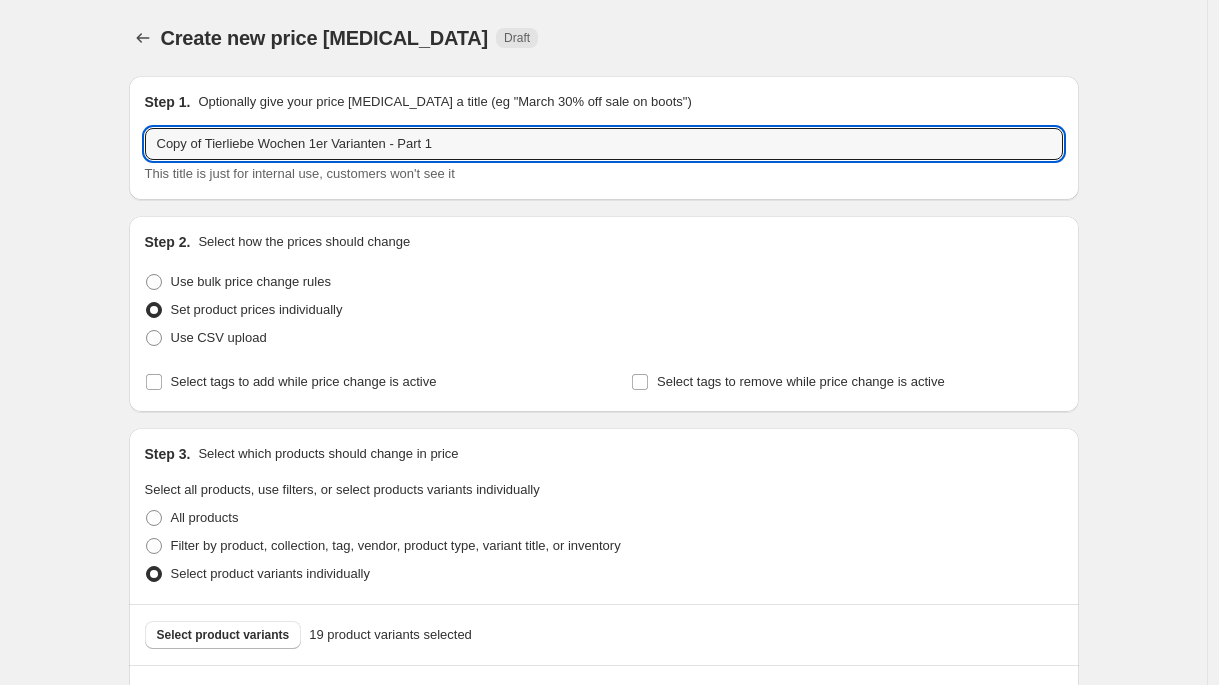 drag, startPoint x: 254, startPoint y: 144, endPoint x: 99, endPoint y: 132, distance: 155.46382 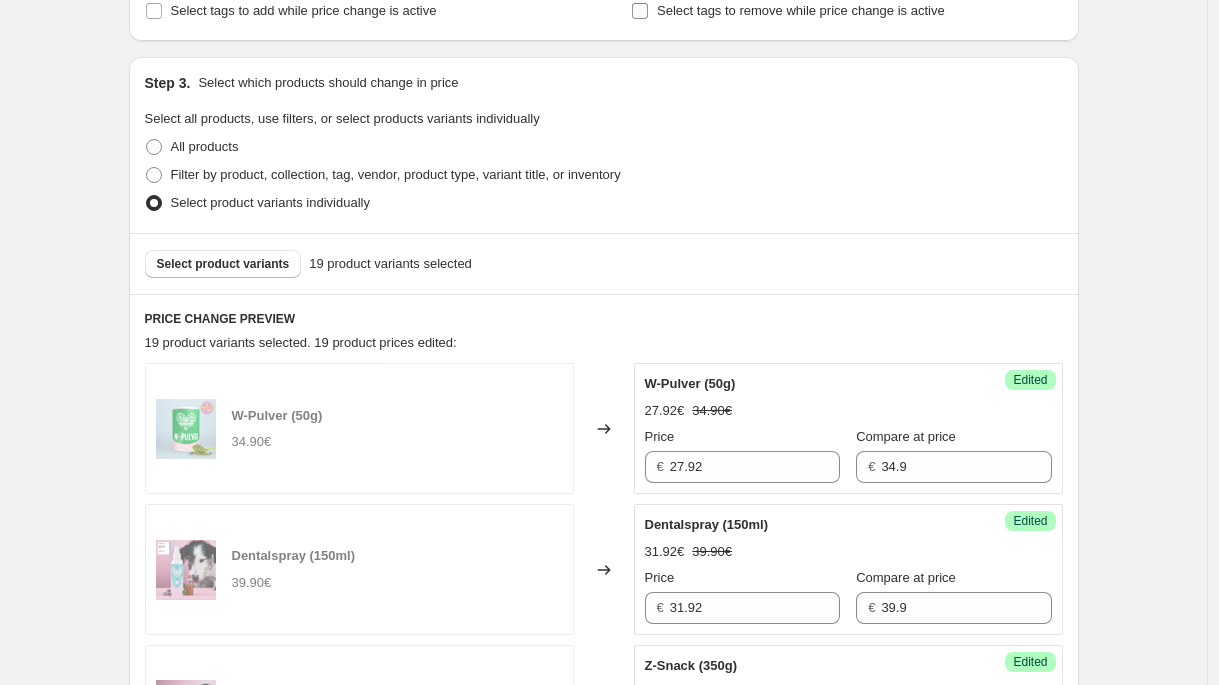 scroll, scrollTop: 371, scrollLeft: 0, axis: vertical 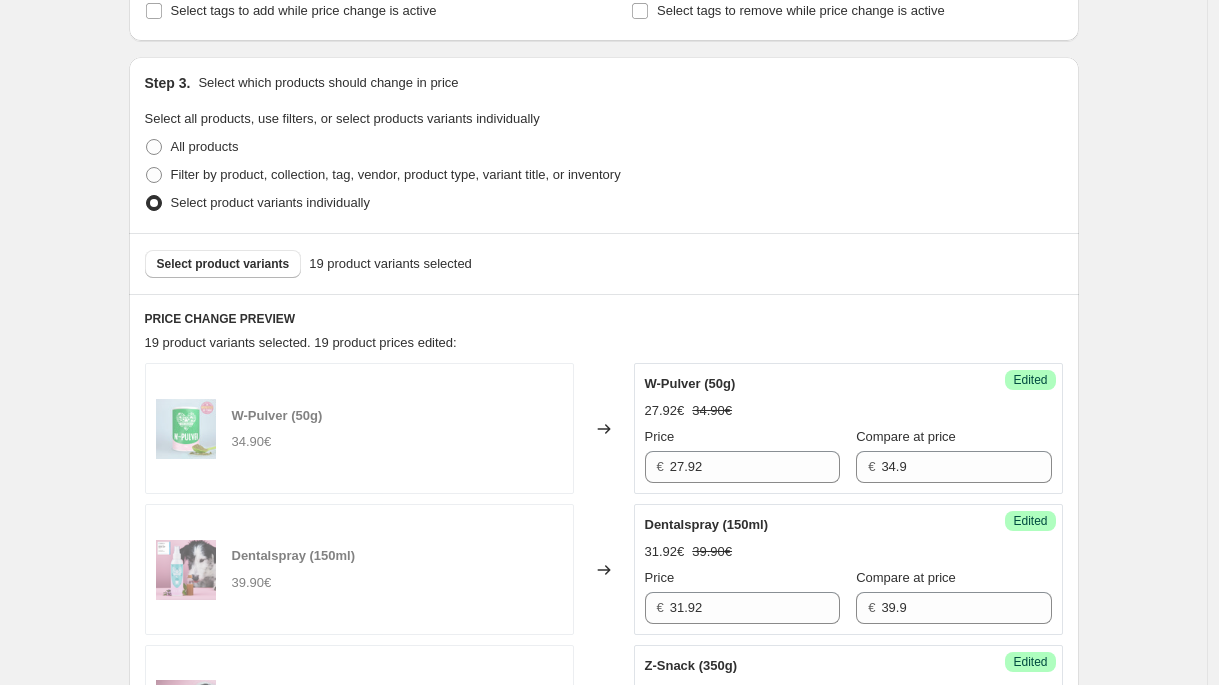 type on "Summer Sale 1er Varianten - Part 1" 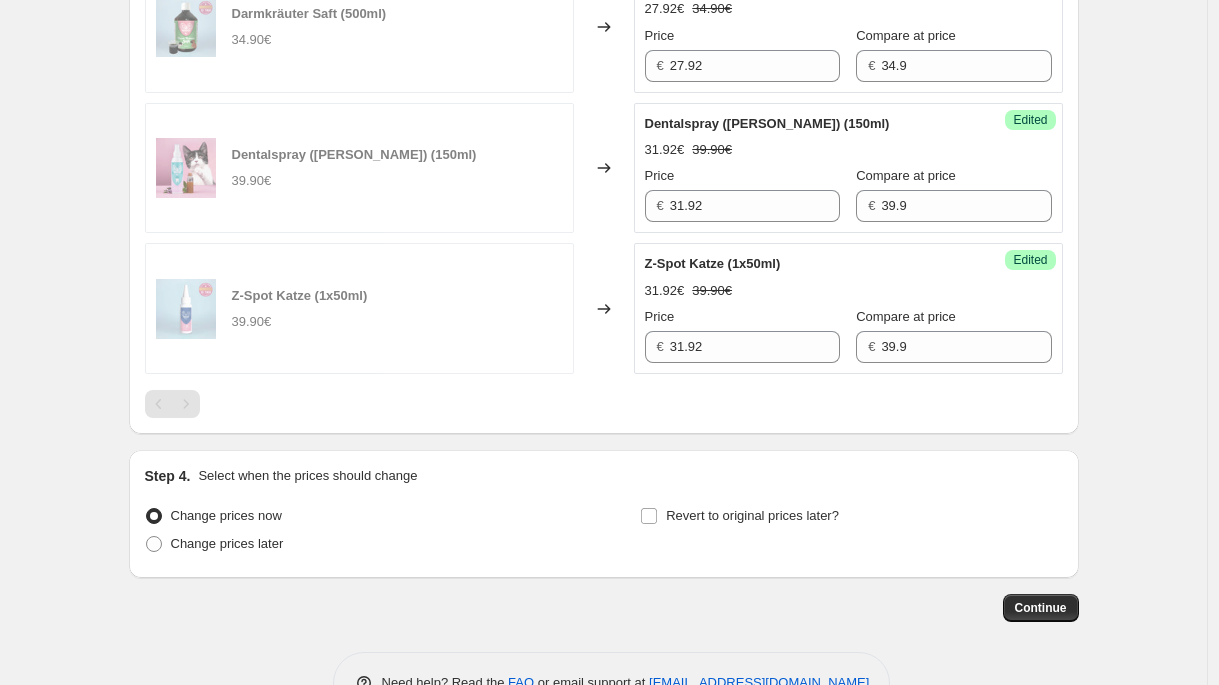 scroll, scrollTop: 3084, scrollLeft: 0, axis: vertical 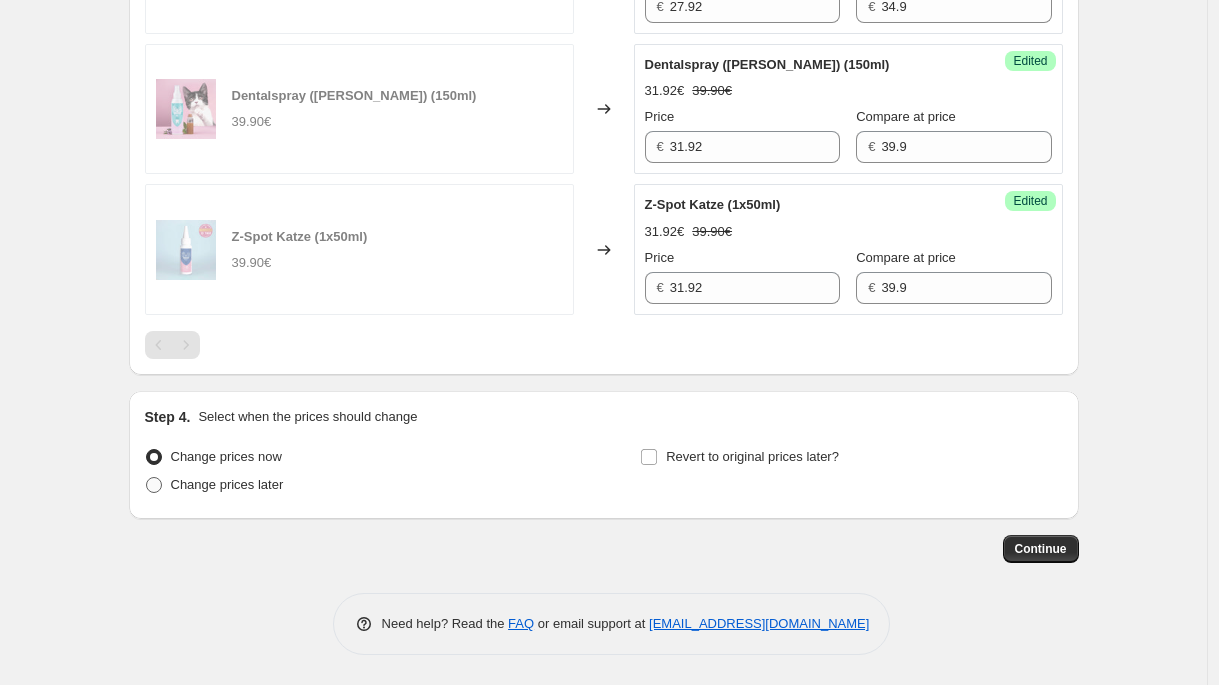 click on "Change prices later" at bounding box center [227, 484] 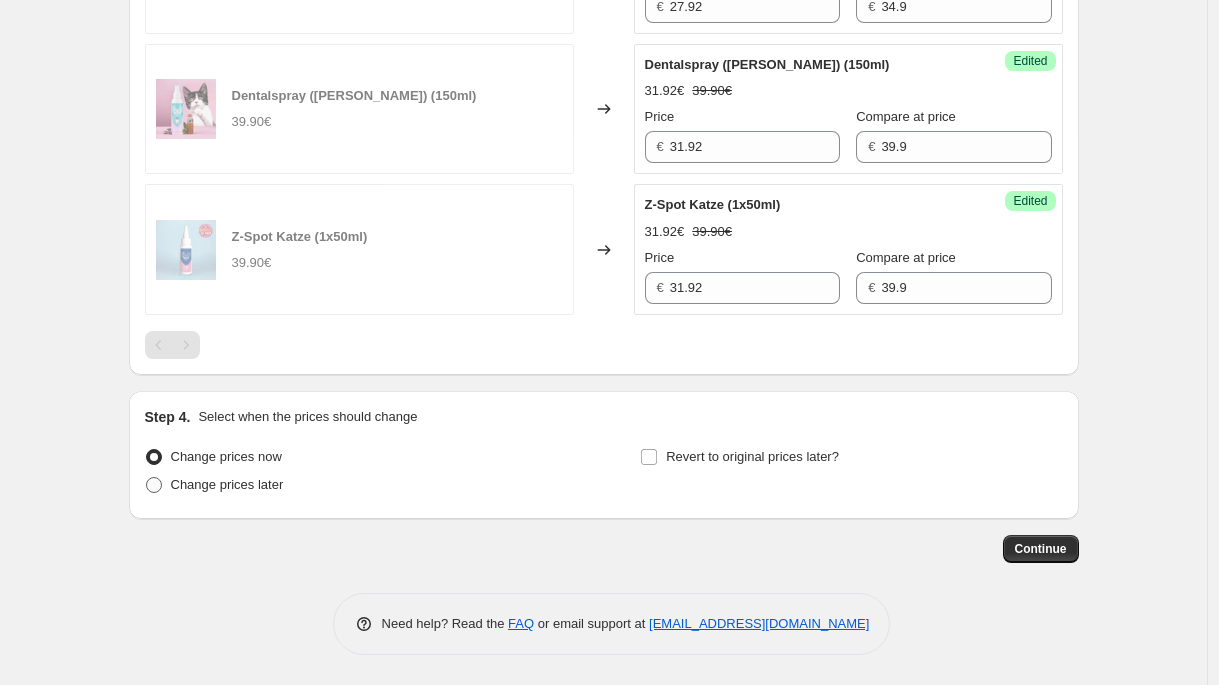 radio on "true" 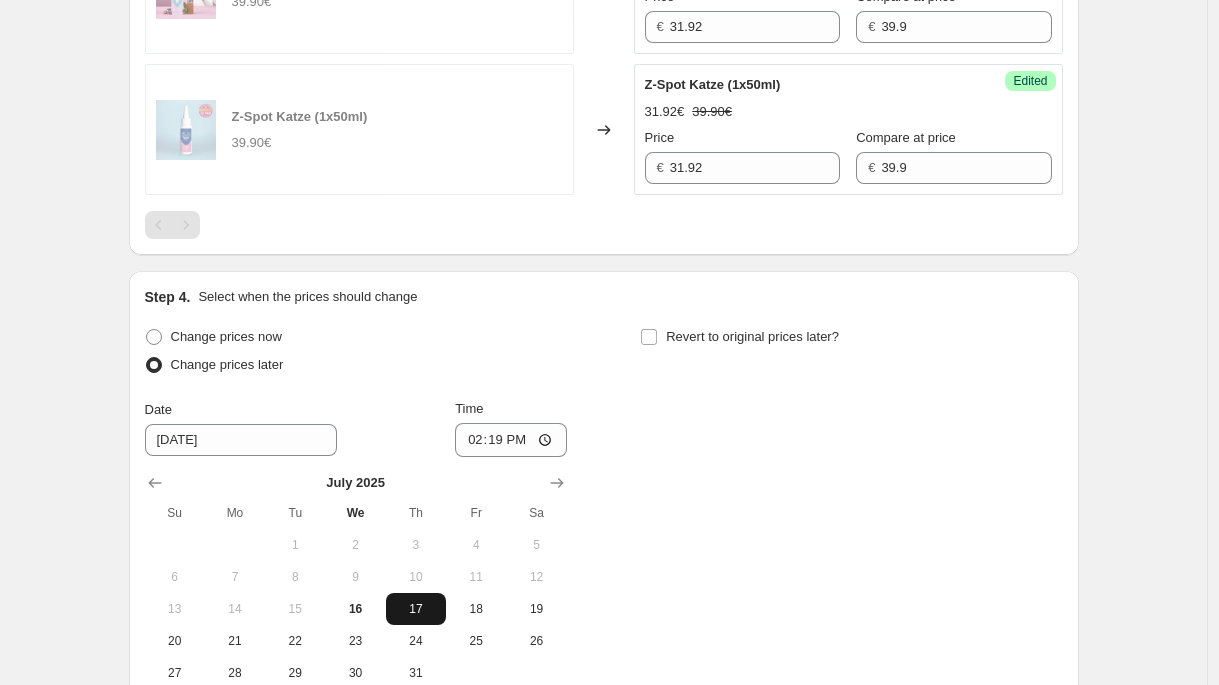 scroll, scrollTop: 3316, scrollLeft: 0, axis: vertical 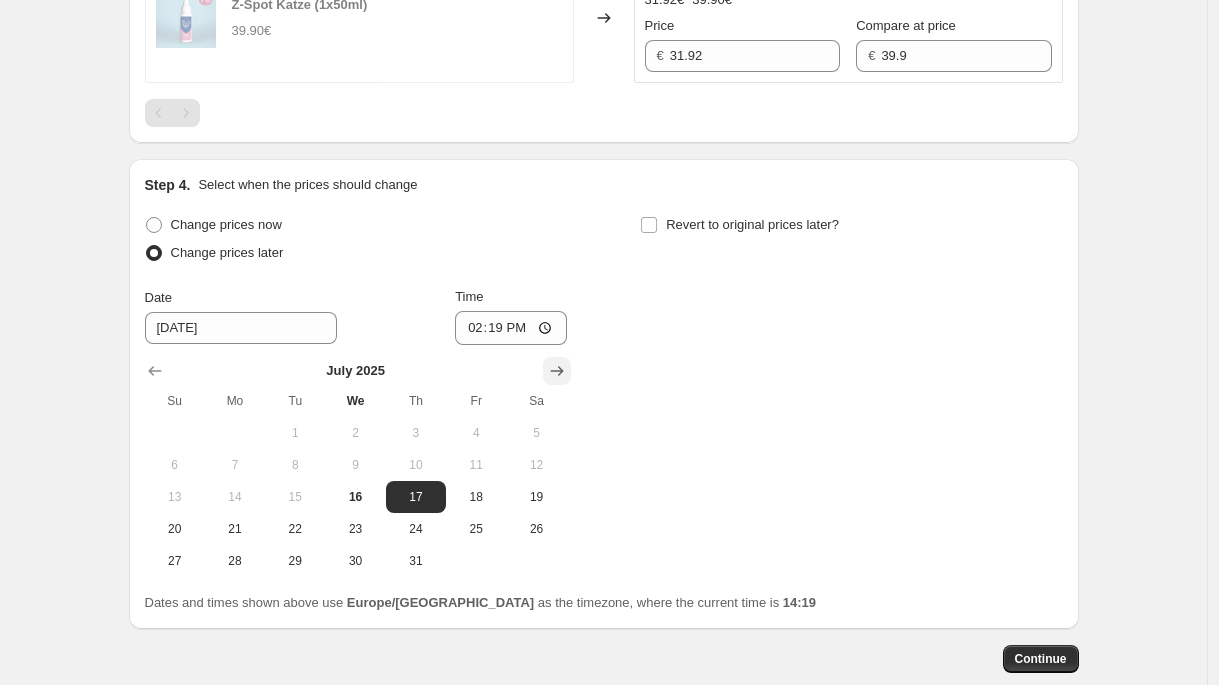 click 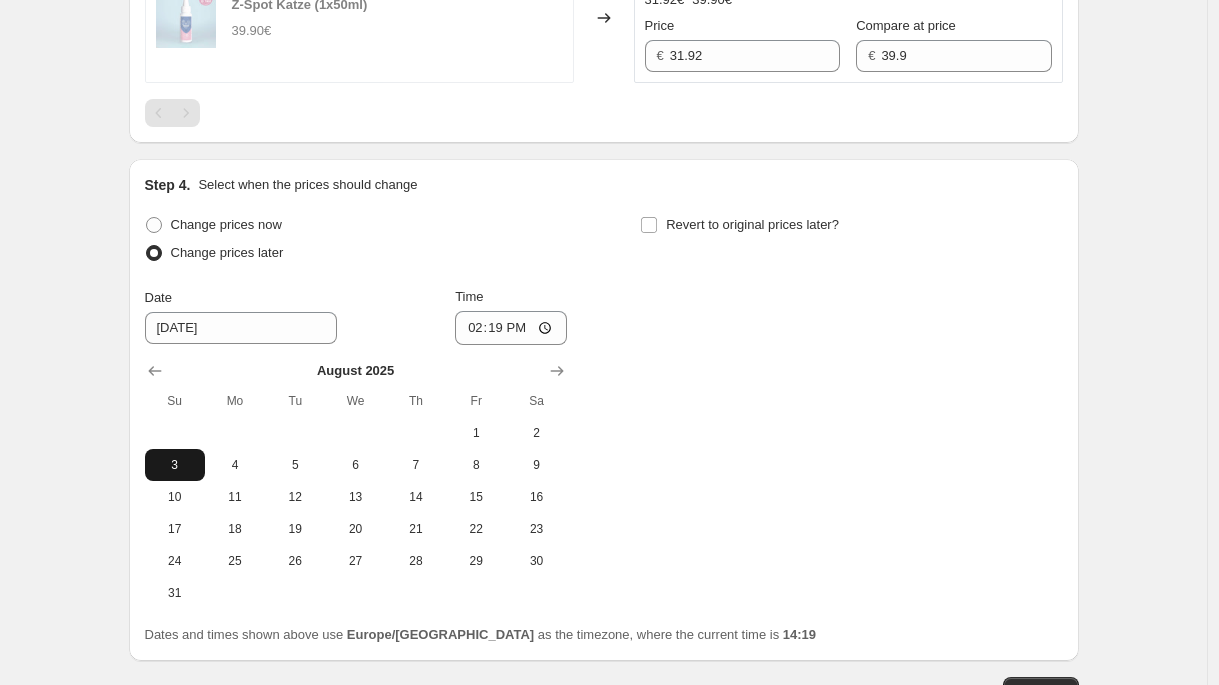 click on "3" at bounding box center (175, 465) 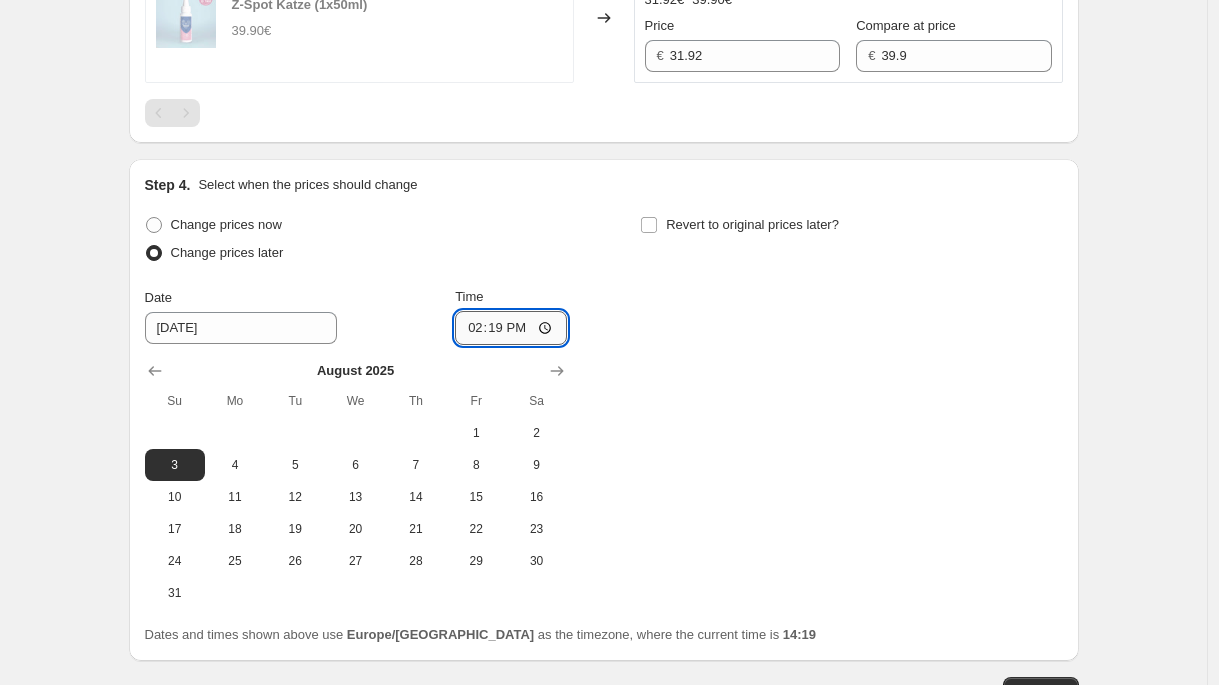 click on "14:19" at bounding box center (511, 328) 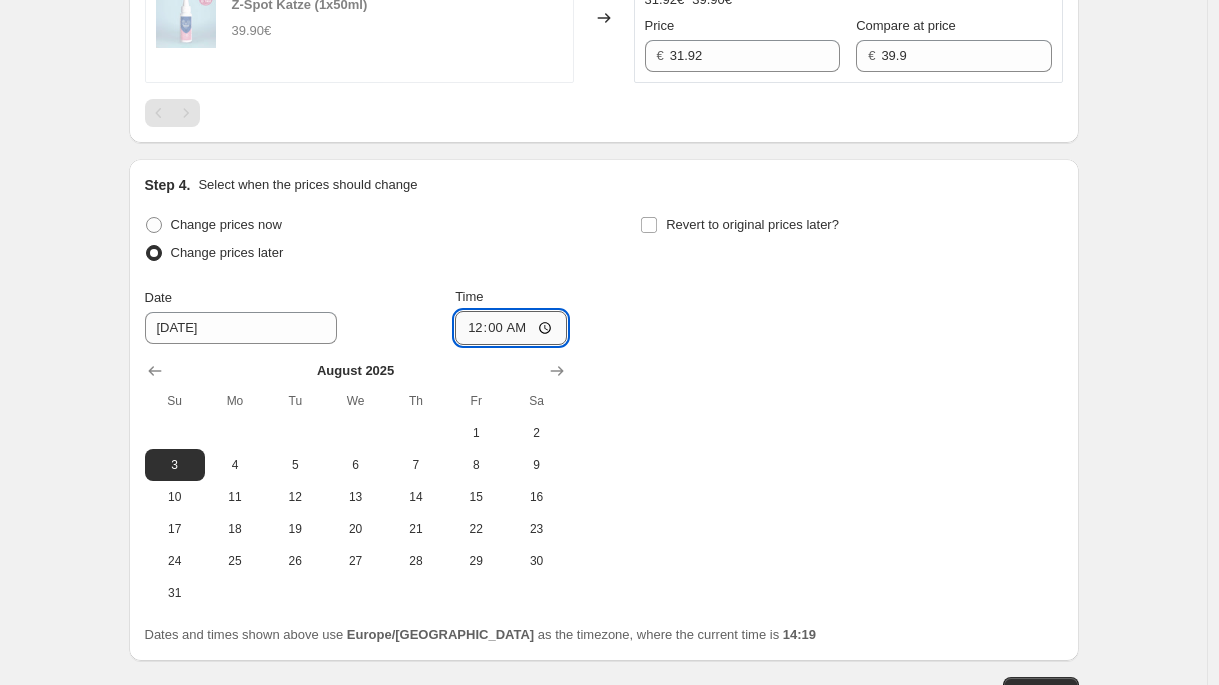 type on "00:05" 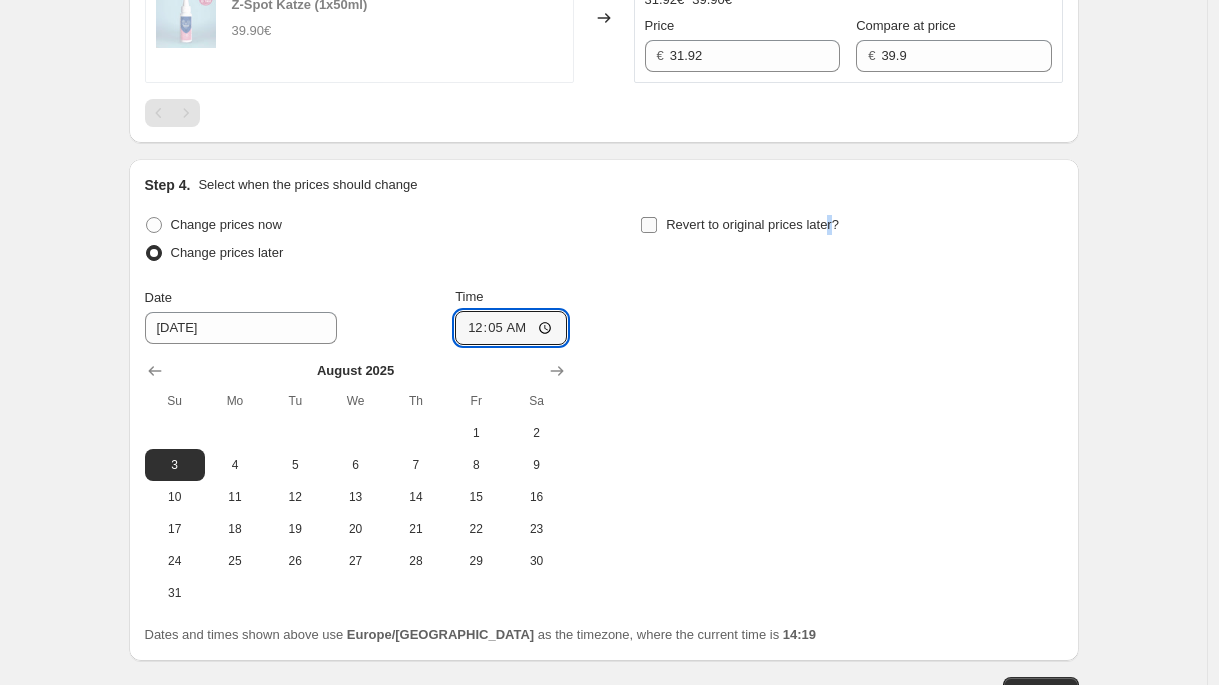 click on "Revert to original prices later?" at bounding box center (752, 224) 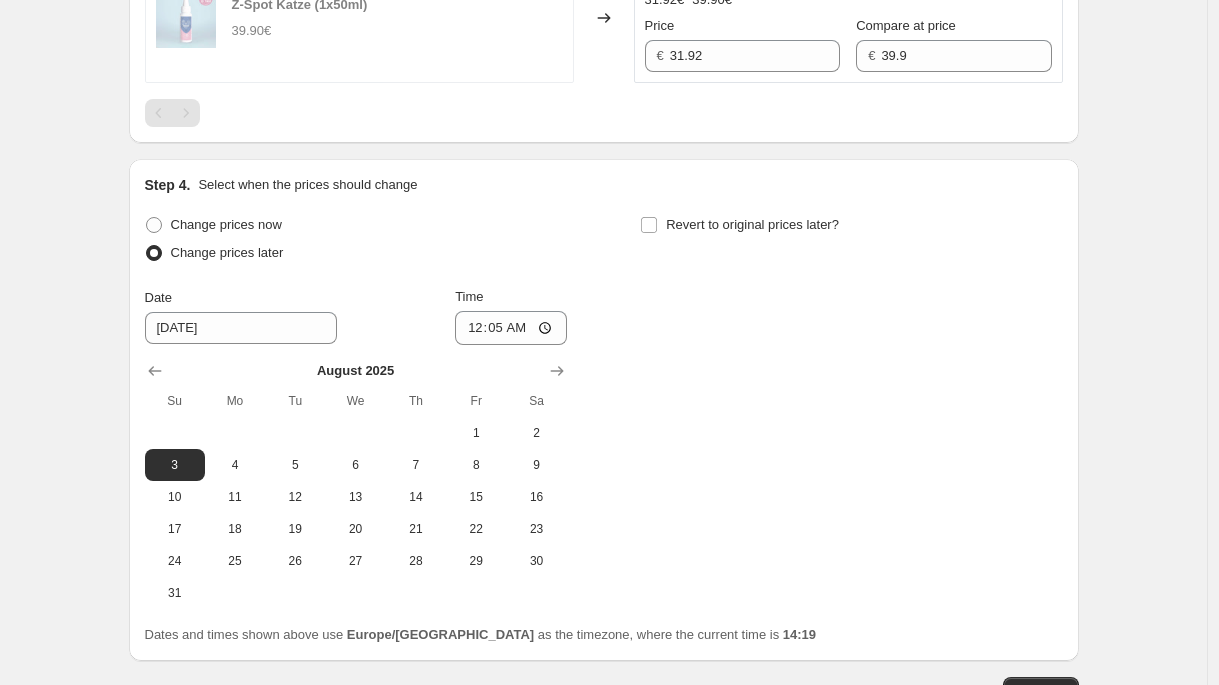 click on "Step 4. Select when the prices should change Change prices now Change prices later Date [DATE] Time 00:[DATE] Mo Tu We Th Fr Sa 1 2 3 4 5 6 7 8 9 10 11 12 13 14 15 16 17 18 19 20 21 22 23 24 25 26 27 28 29 30 31 Revert to original prices later? Dates and times shown above use   Europe/[GEOGRAPHIC_DATA]   as the timezone, where the current time is   14:19" at bounding box center (604, 410) 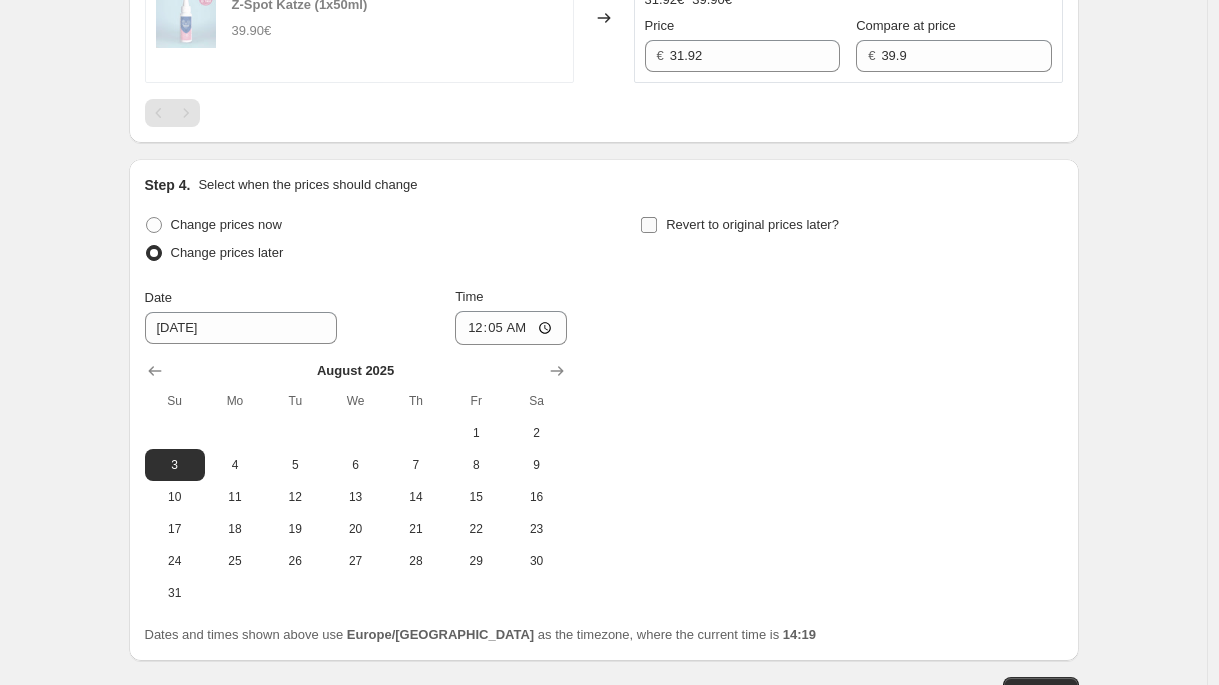 click on "Revert to original prices later?" at bounding box center [752, 224] 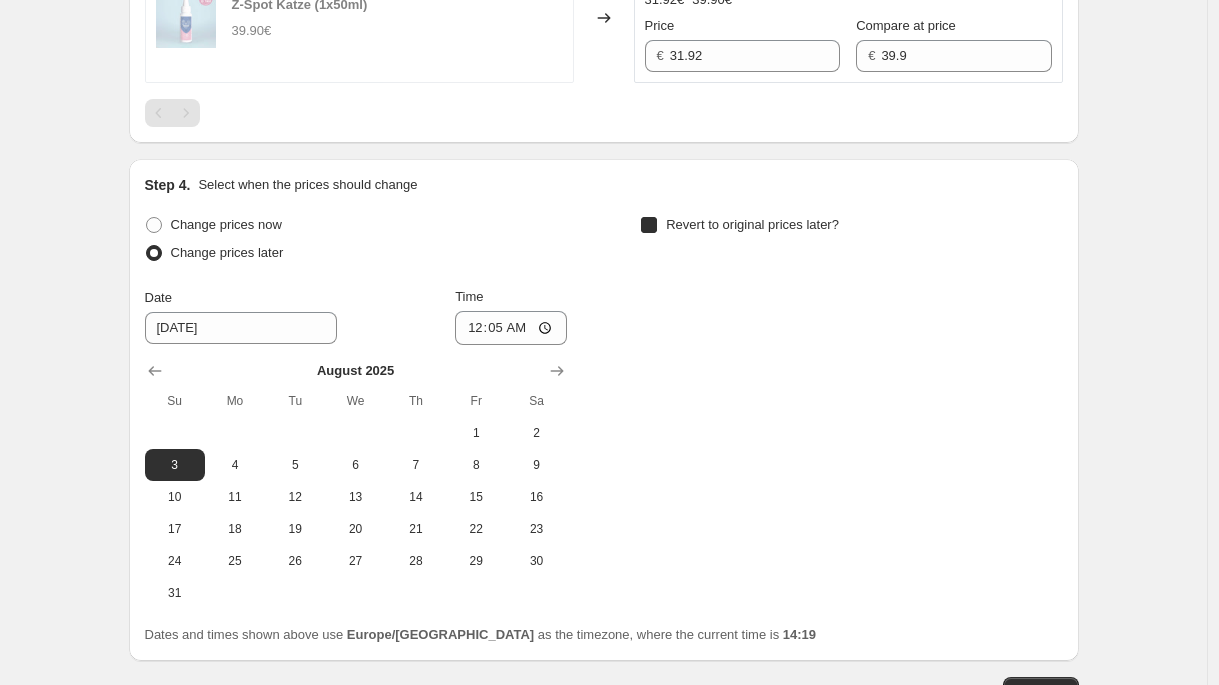 checkbox on "true" 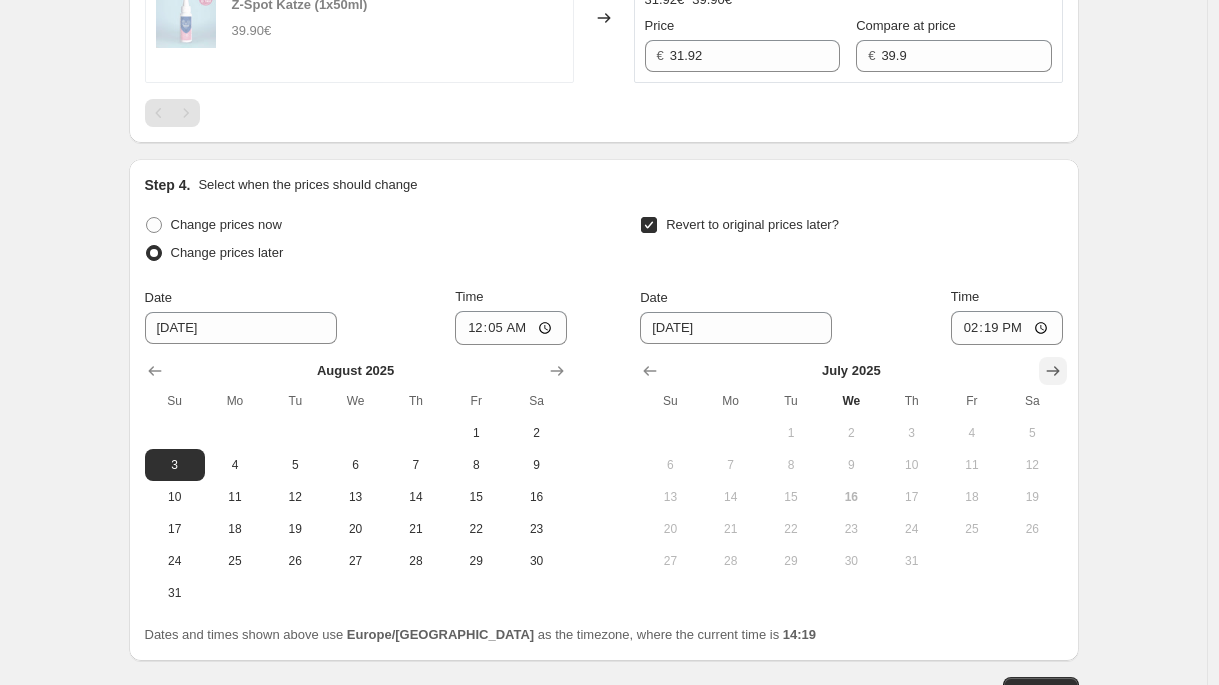 click 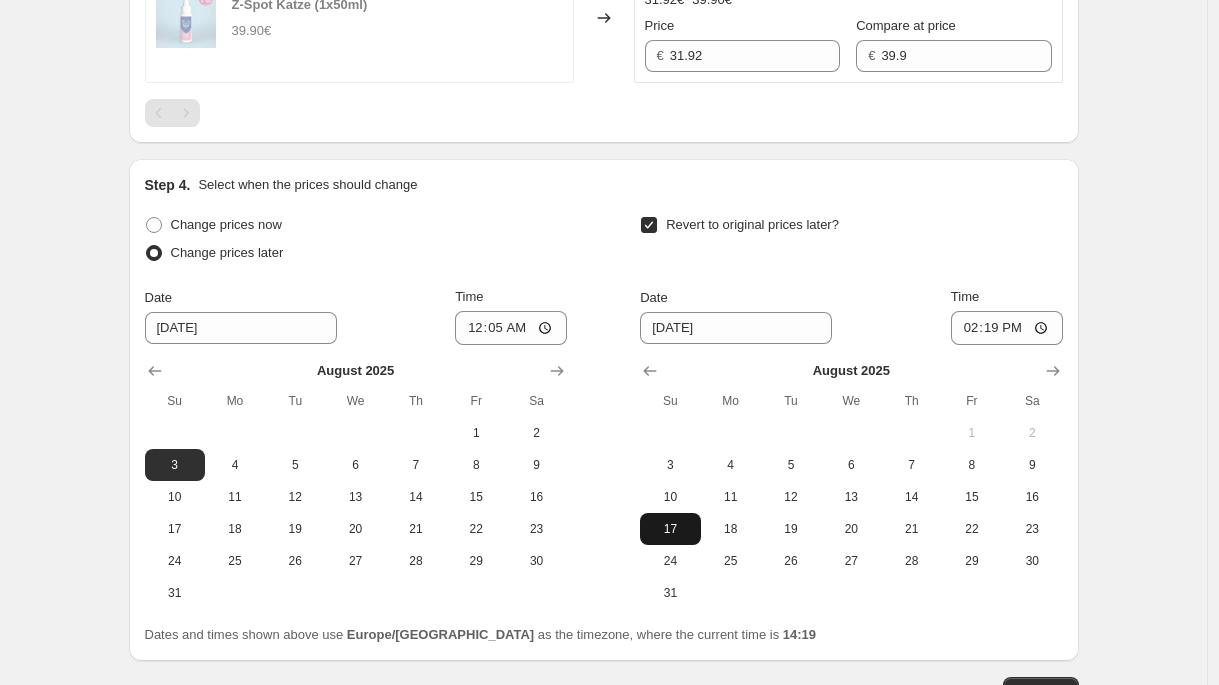 click on "17" at bounding box center [670, 529] 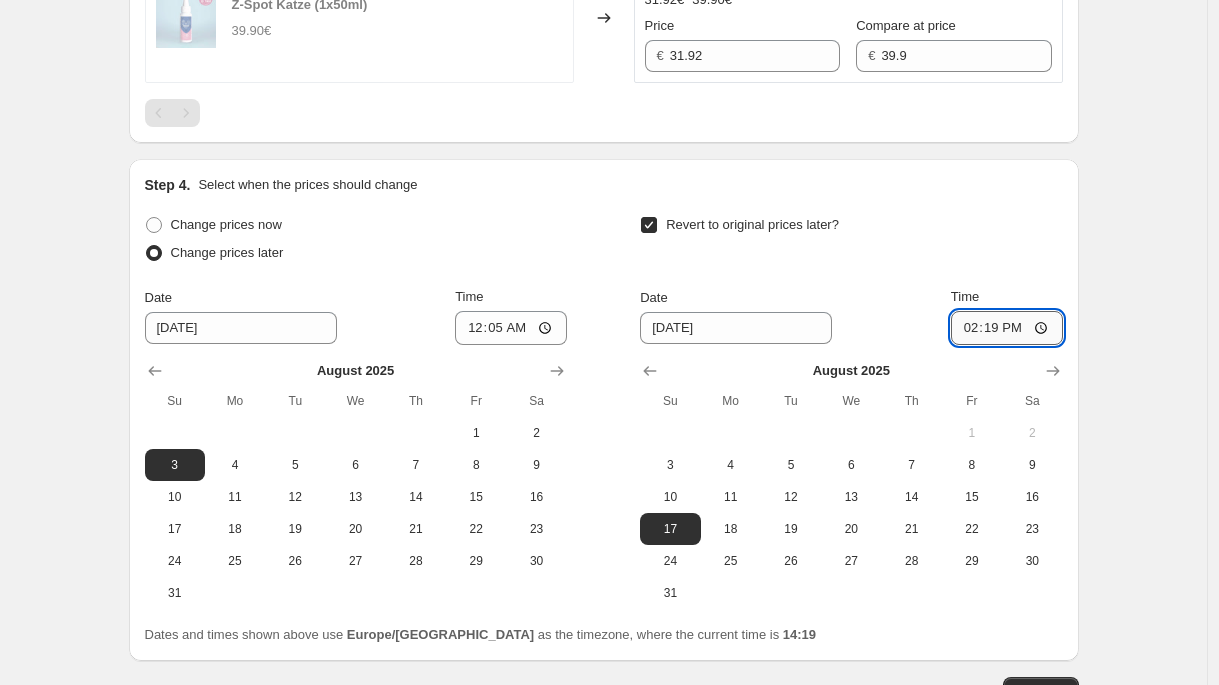 click on "14:19" at bounding box center [1007, 328] 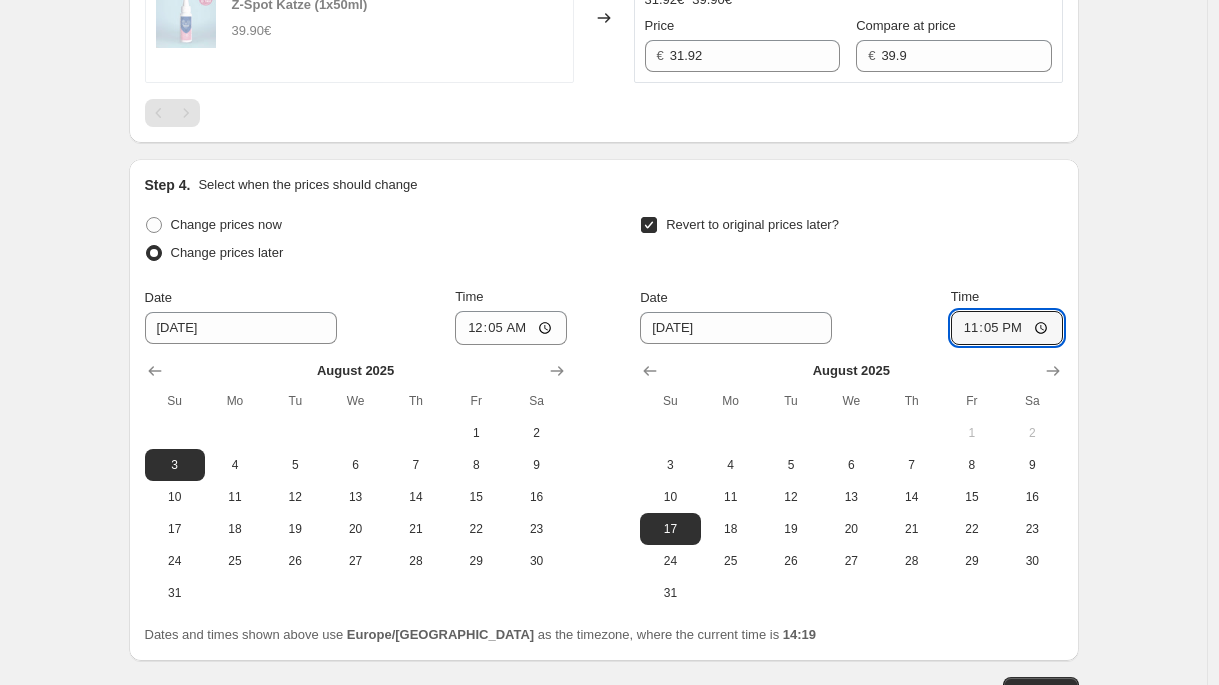type on "23:59" 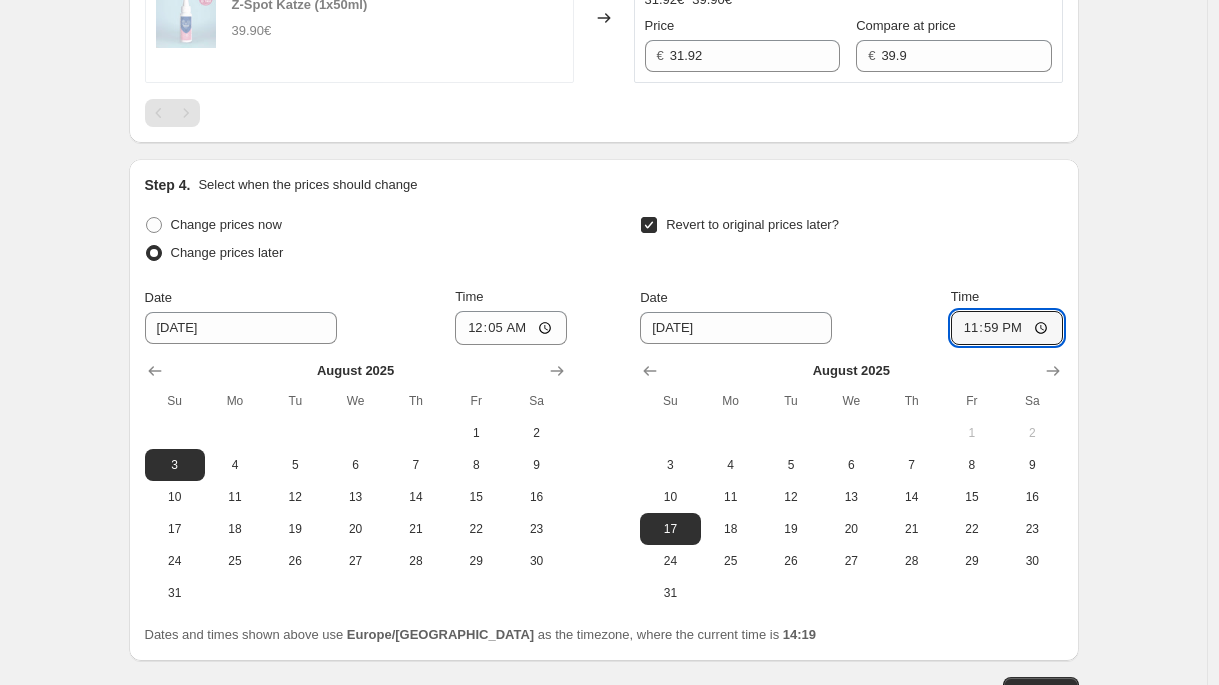 click on "Create new price [MEDICAL_DATA]. This page is ready Create new price [MEDICAL_DATA] Draft Step 1. Optionally give your price [MEDICAL_DATA] a title (eg "March 30% off sale on boots") Summer Sale 1er Varianten - Part 1 This title is just for internal use, customers won't see it Step 2. Select how the prices should change Use bulk price change rules Set product prices individually Use CSV upload Select tags to add while price change is active Select tags to remove while price change is active Step 3. Select which products should change in price Select all products, use filters, or select products variants individually All products Filter by product, collection, tag, vendor, product type, variant title, or inventory Select product variants individually Select product variants 19   product variants selected PRICE CHANGE PREVIEW 19 product variants selected. 19 product prices edited: W-[PERSON_NAME] (50g) 34.90€ Changed to Success Edited W-[PERSON_NAME] (50g) 27.92€ 34.90€ Price € 27.92 Compare at price € 34.9 Dentalspray (150ml)" at bounding box center (603, -1245) 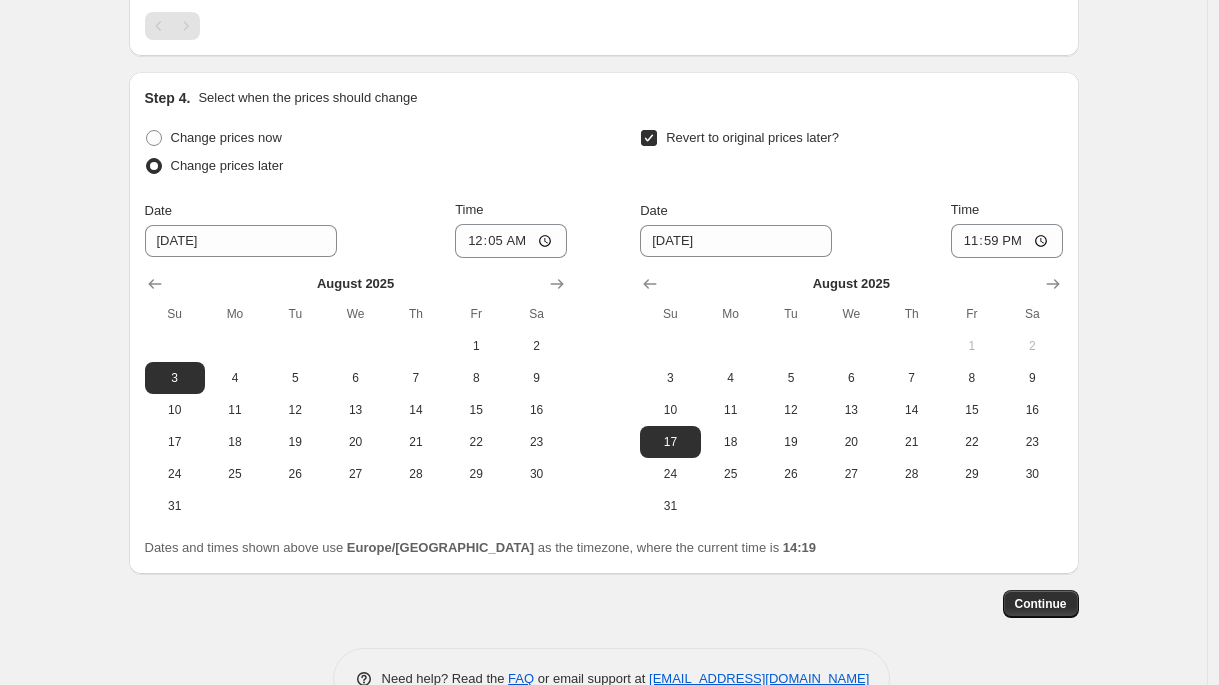 scroll, scrollTop: 3458, scrollLeft: 0, axis: vertical 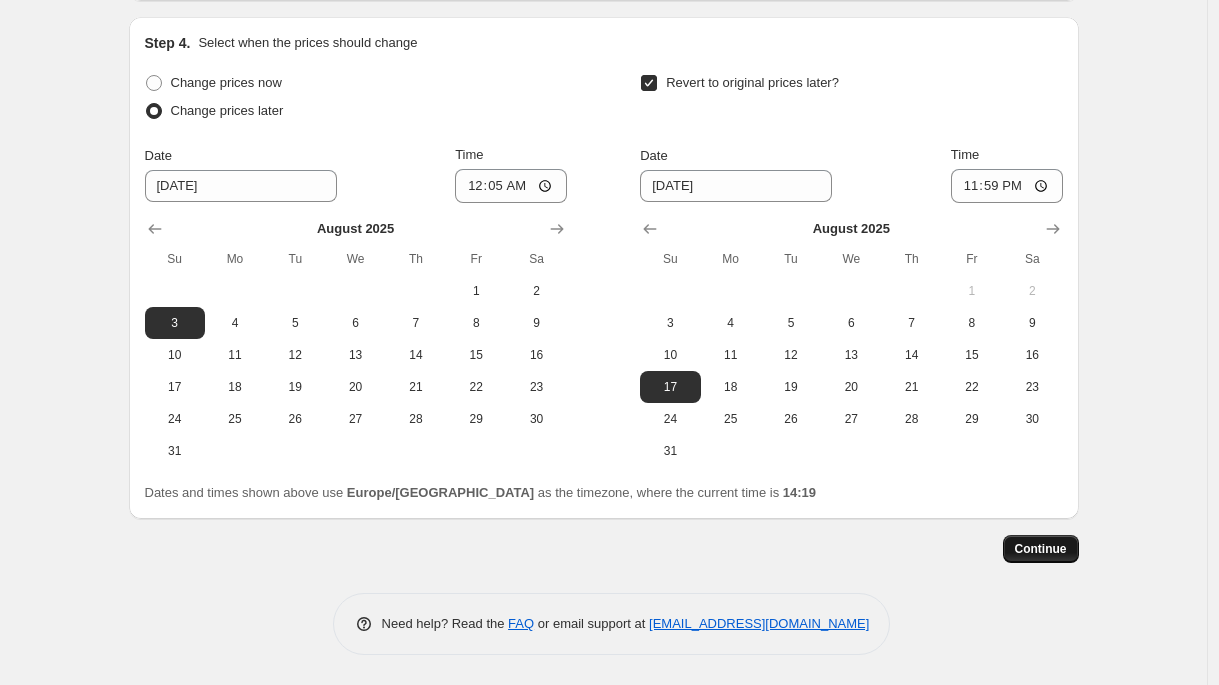 click on "Continue" at bounding box center [1041, 549] 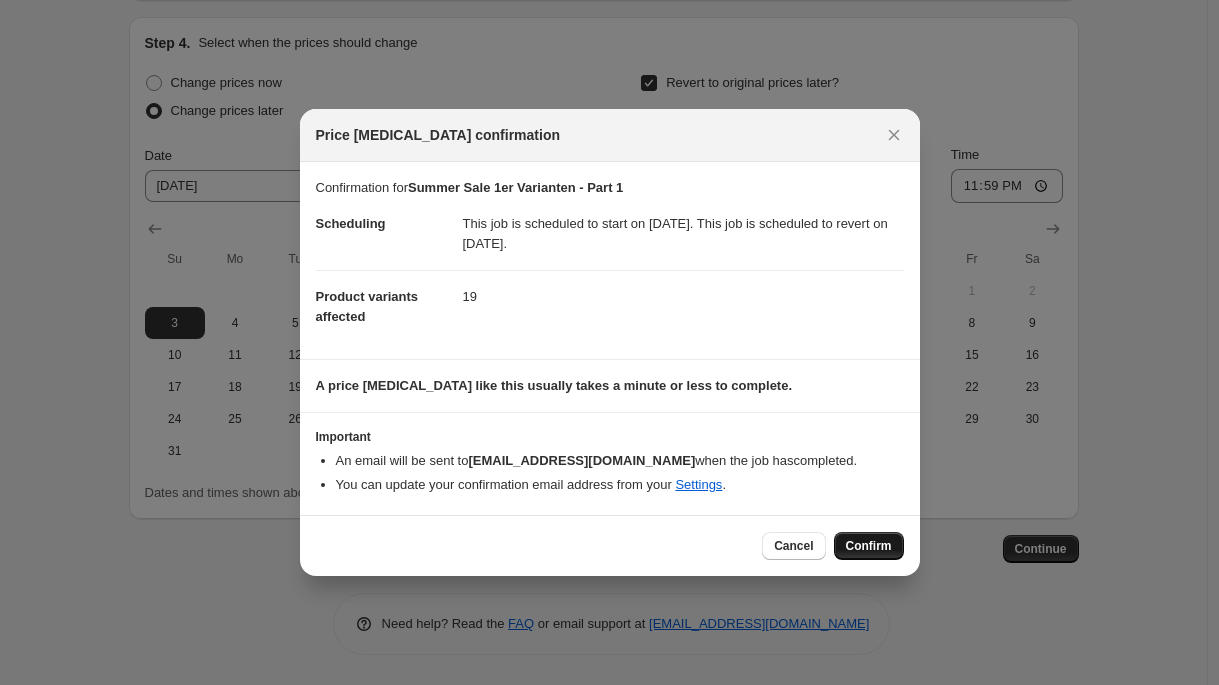 click on "Confirm" at bounding box center [869, 546] 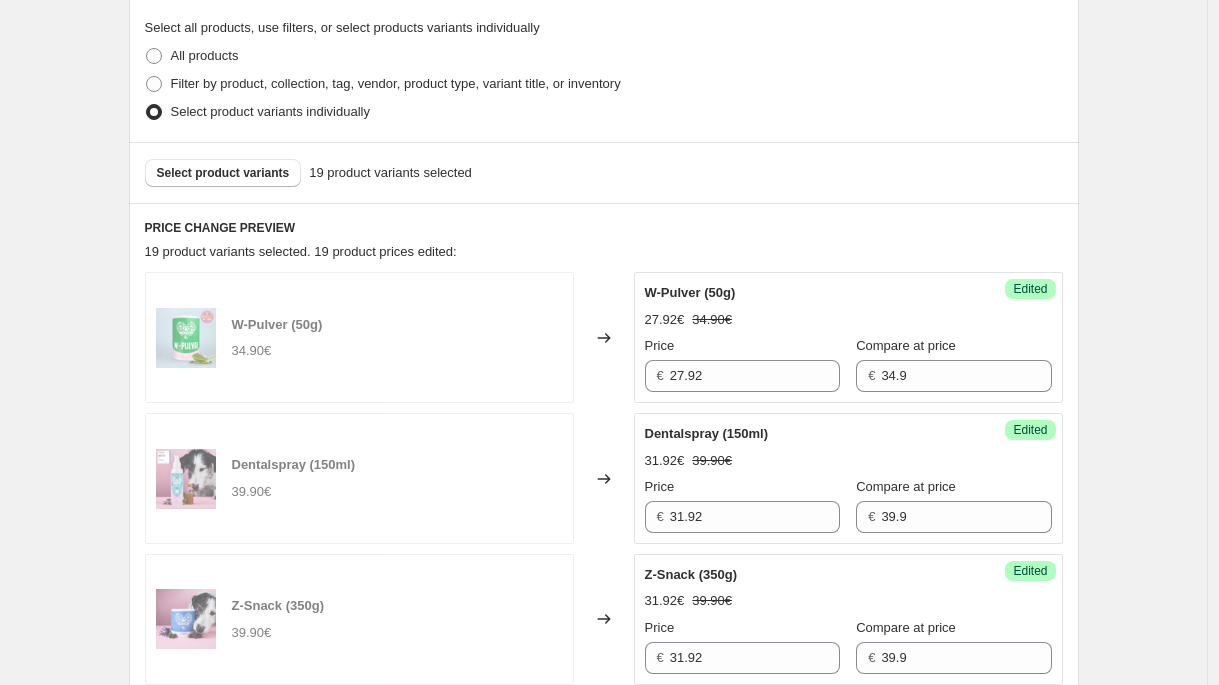 scroll, scrollTop: 0, scrollLeft: 0, axis: both 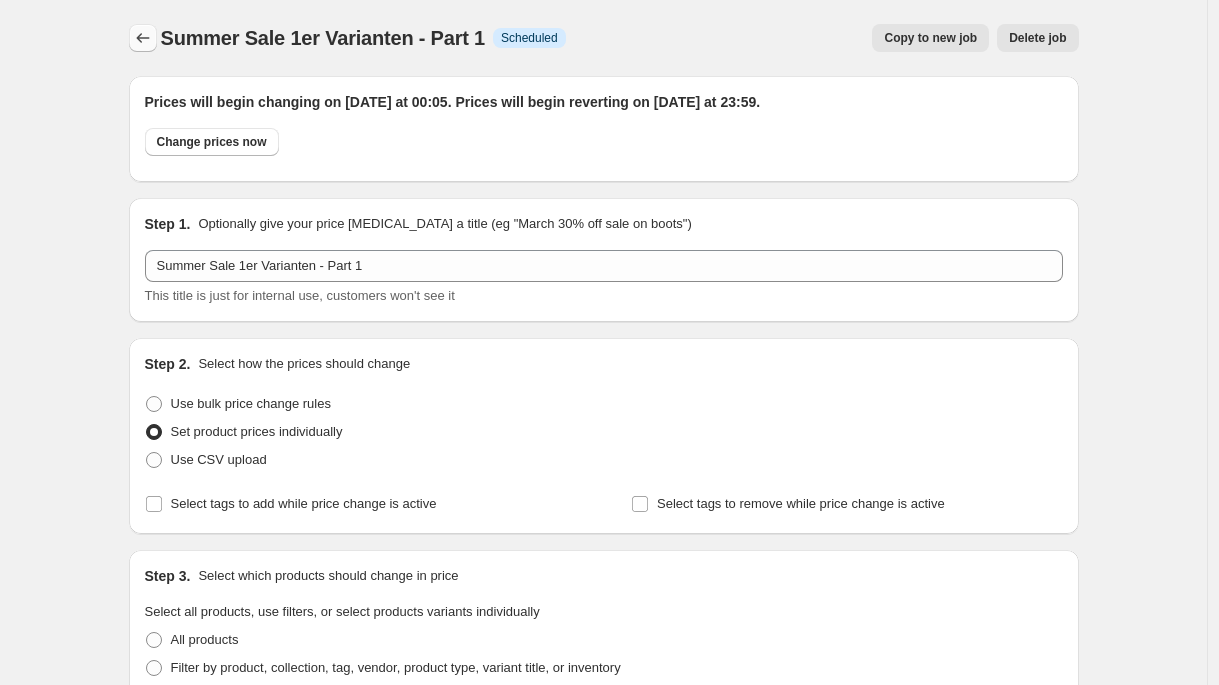click 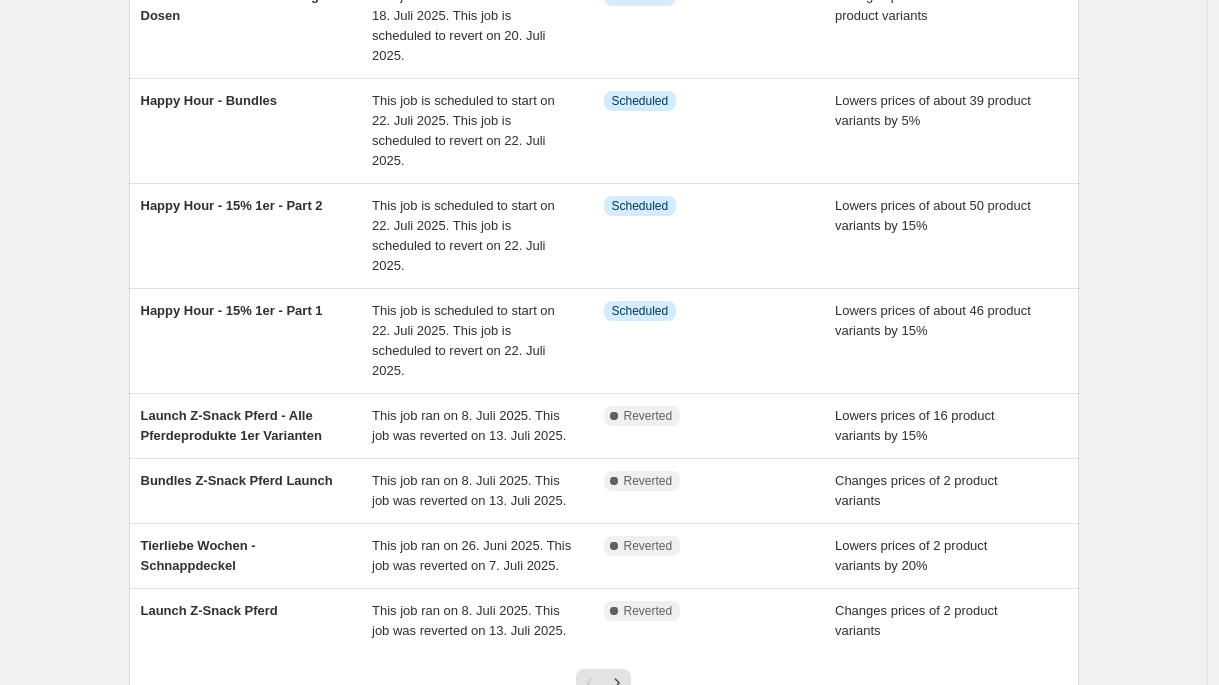 scroll, scrollTop: 665, scrollLeft: 0, axis: vertical 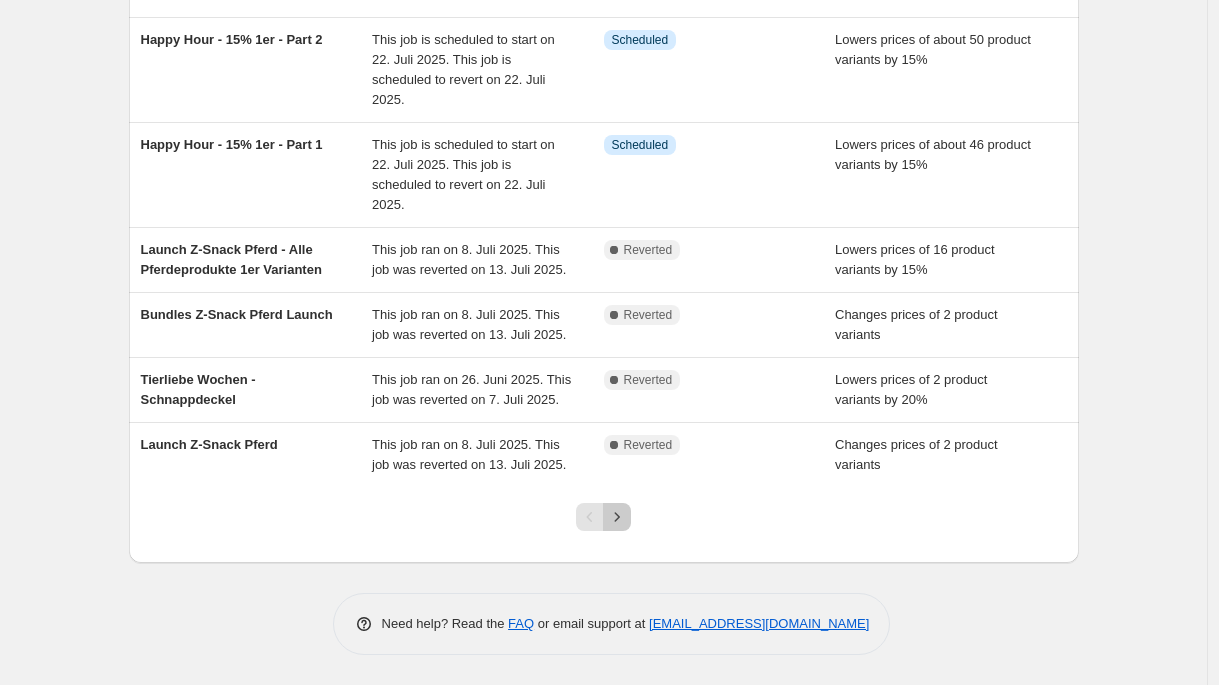click 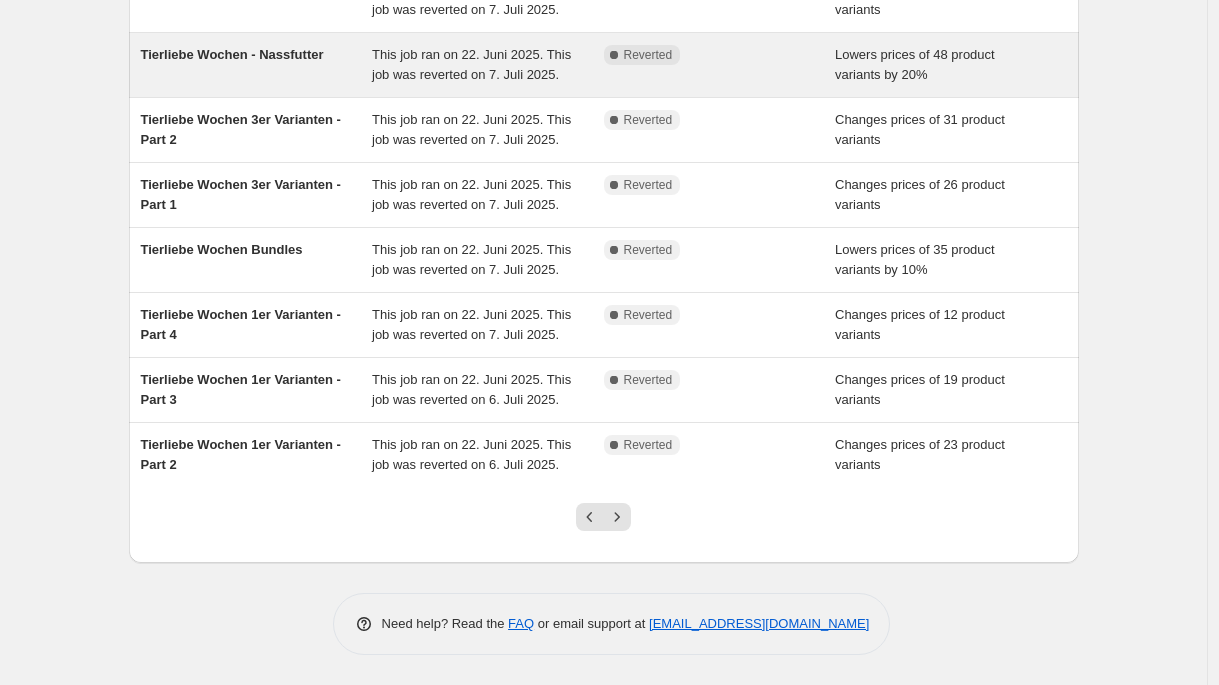 scroll, scrollTop: 469, scrollLeft: 0, axis: vertical 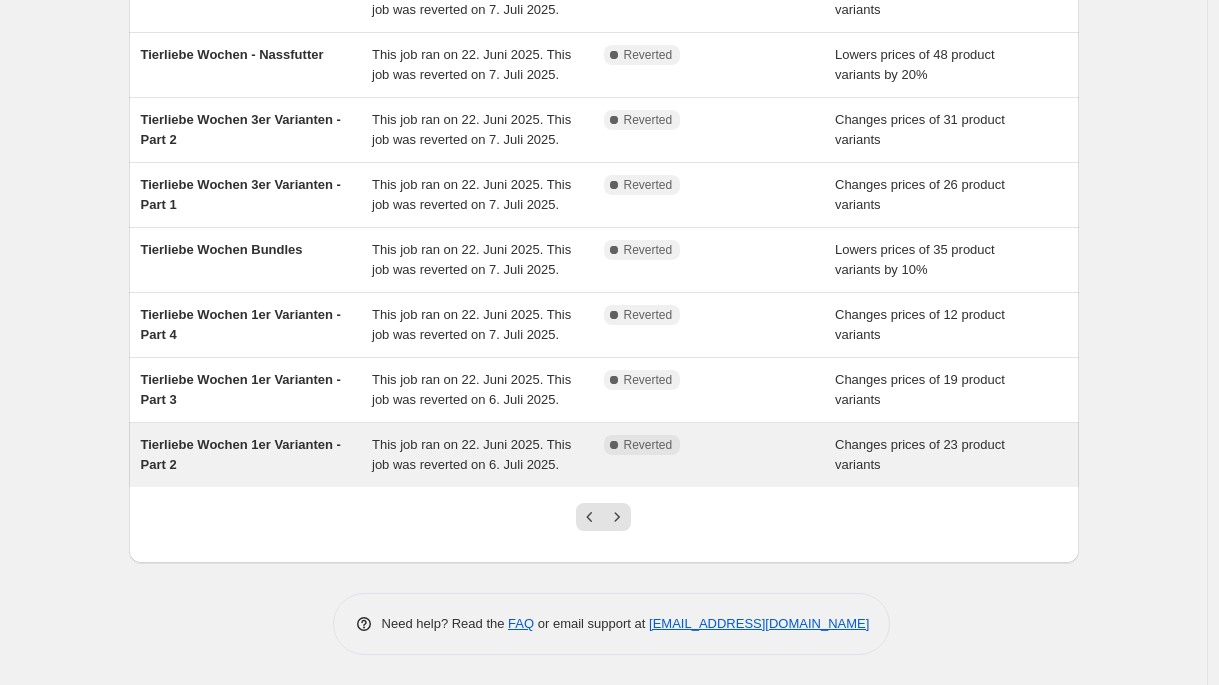 click on "This job ran on 22. Juni 2025. This job was reverted on 6. Juli 2025." at bounding box center (488, 455) 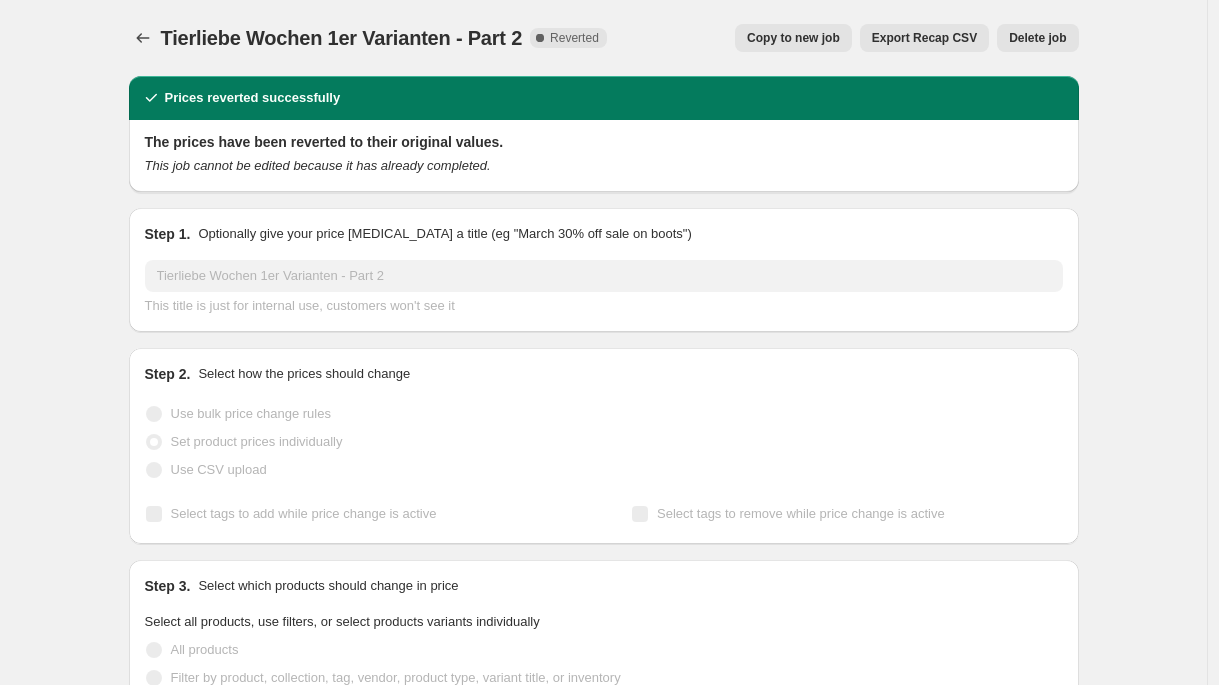 click on "Copy to new job" at bounding box center [793, 38] 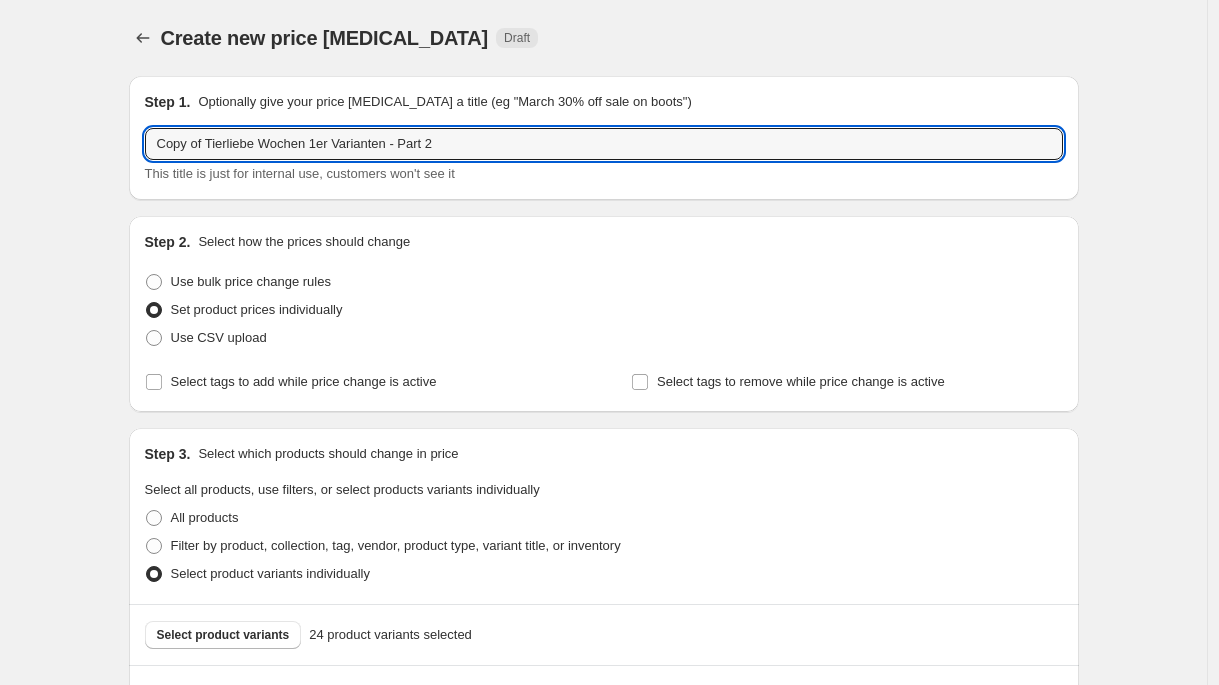 drag, startPoint x: 320, startPoint y: 142, endPoint x: 96, endPoint y: 128, distance: 224.43707 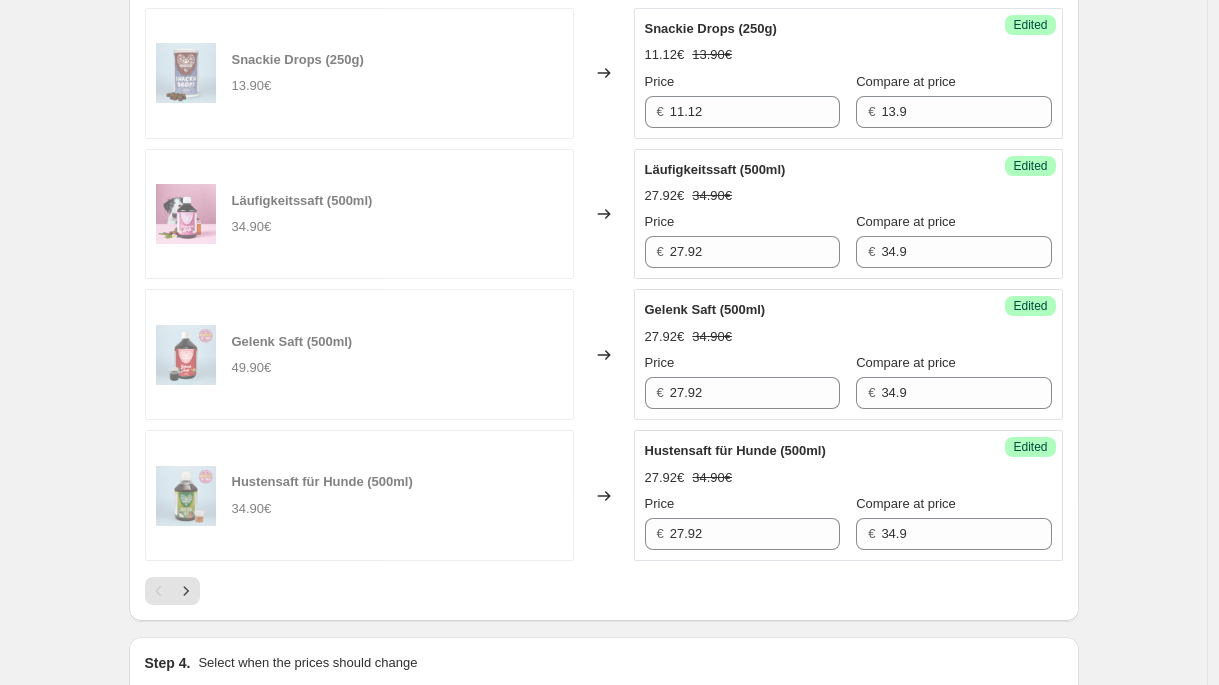 scroll, scrollTop: 3245, scrollLeft: 0, axis: vertical 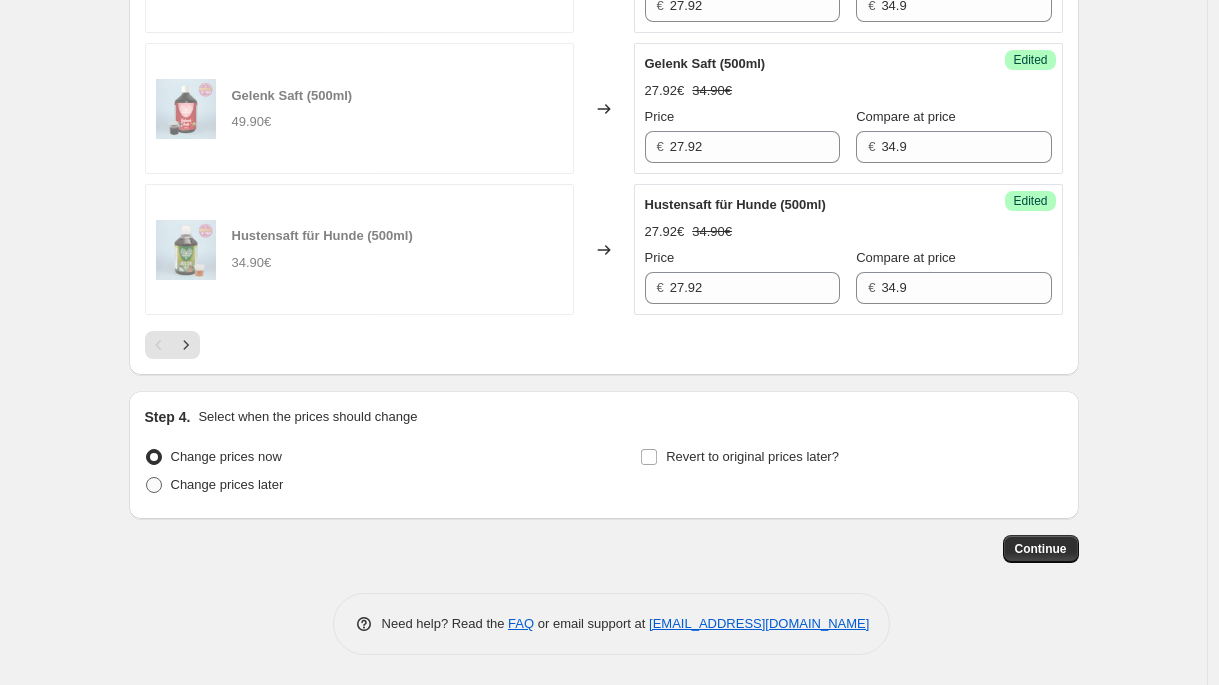type on "Summer Sale 1er Varianten - Part 2" 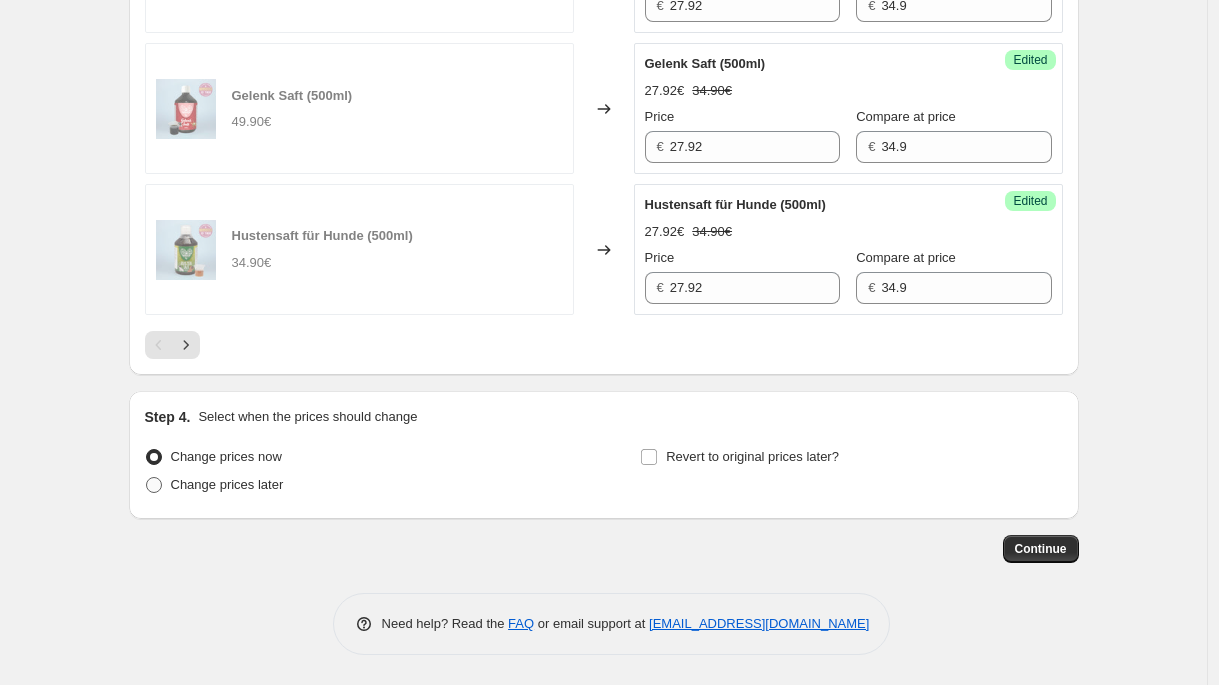 radio on "true" 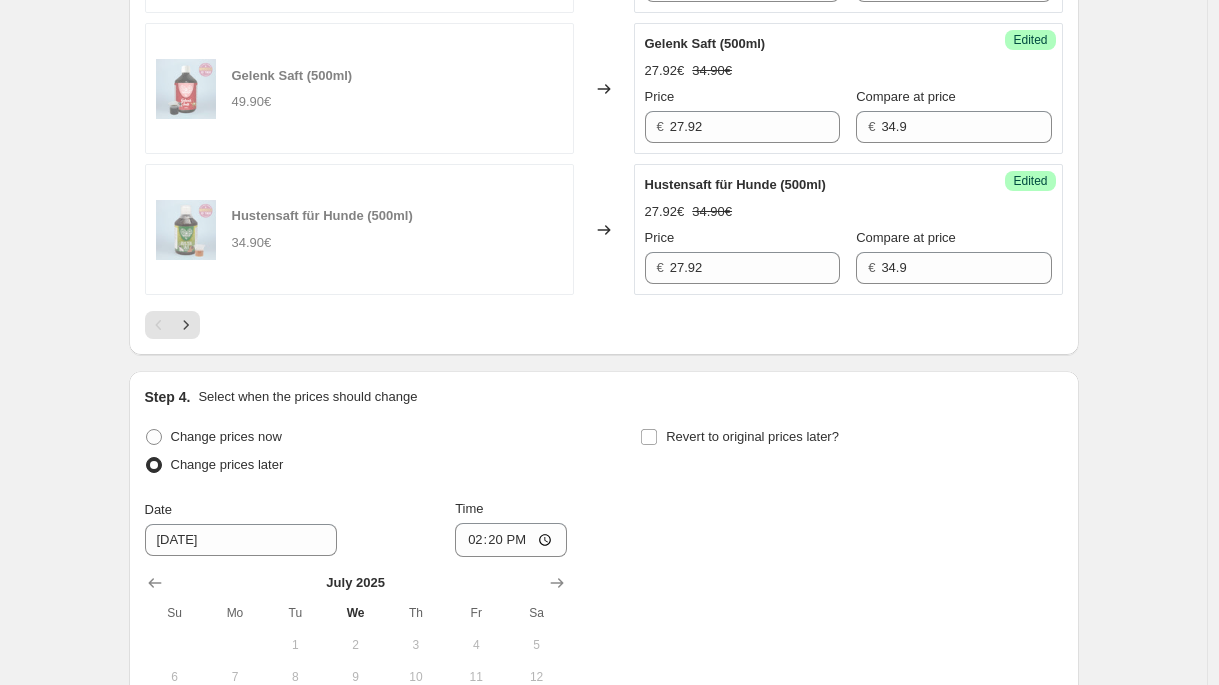 scroll, scrollTop: 3503, scrollLeft: 0, axis: vertical 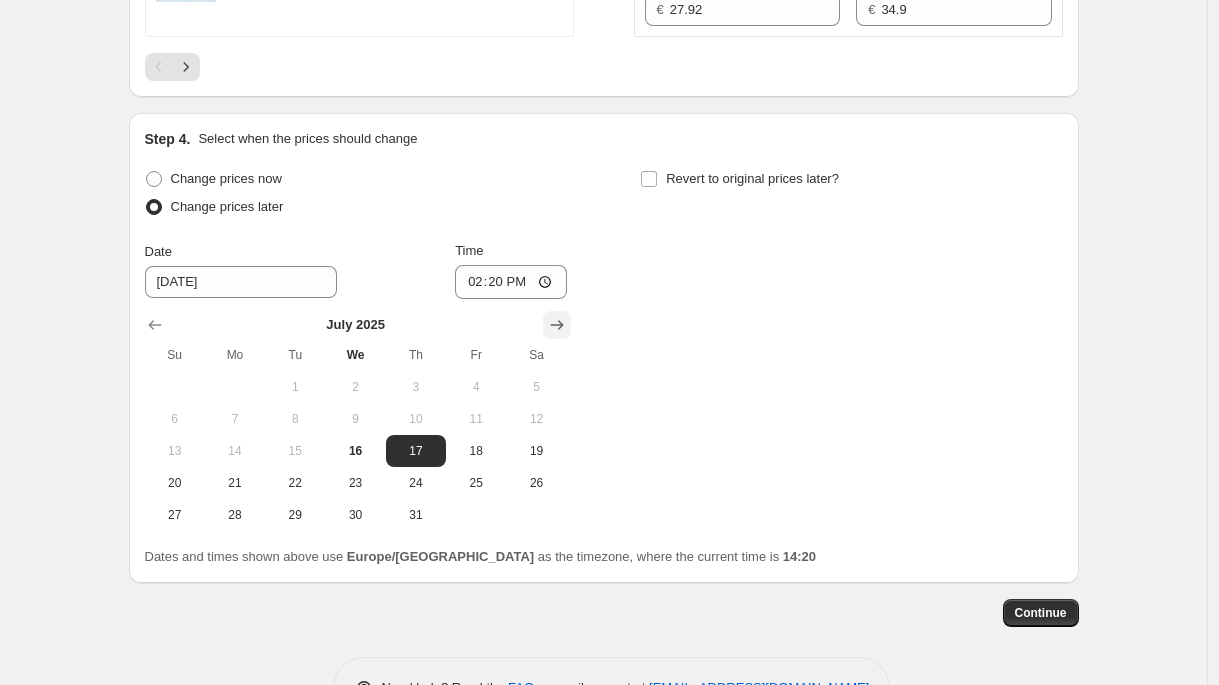 click 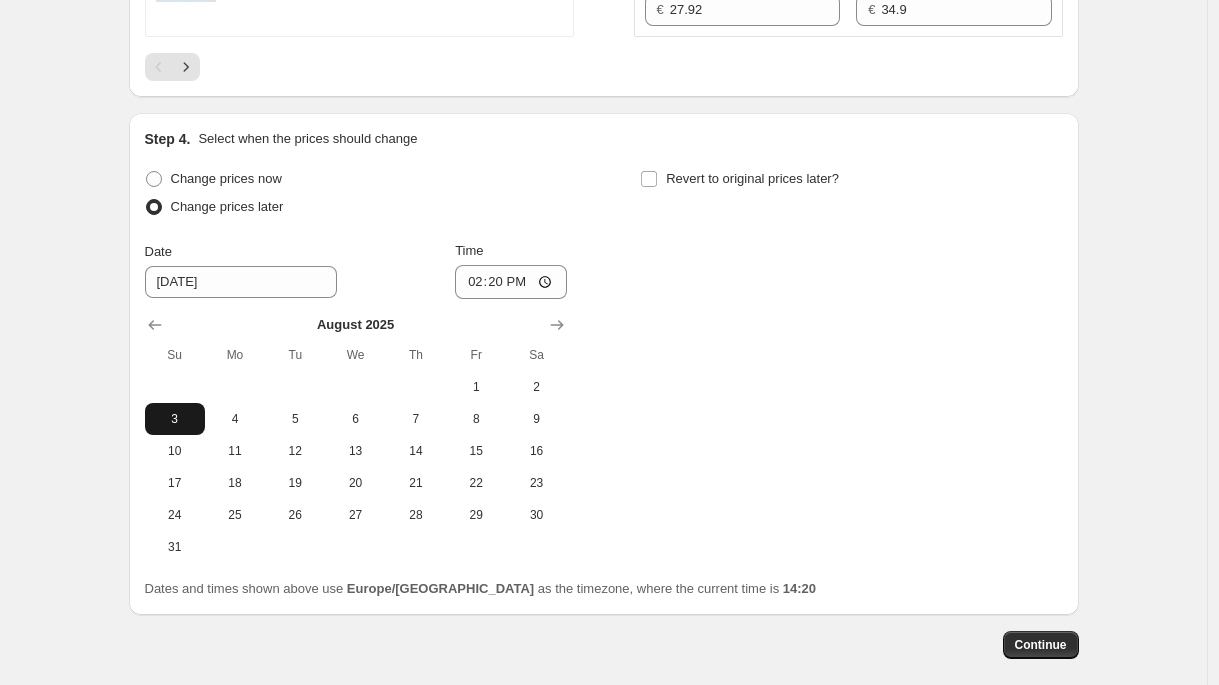 click on "3" at bounding box center (175, 419) 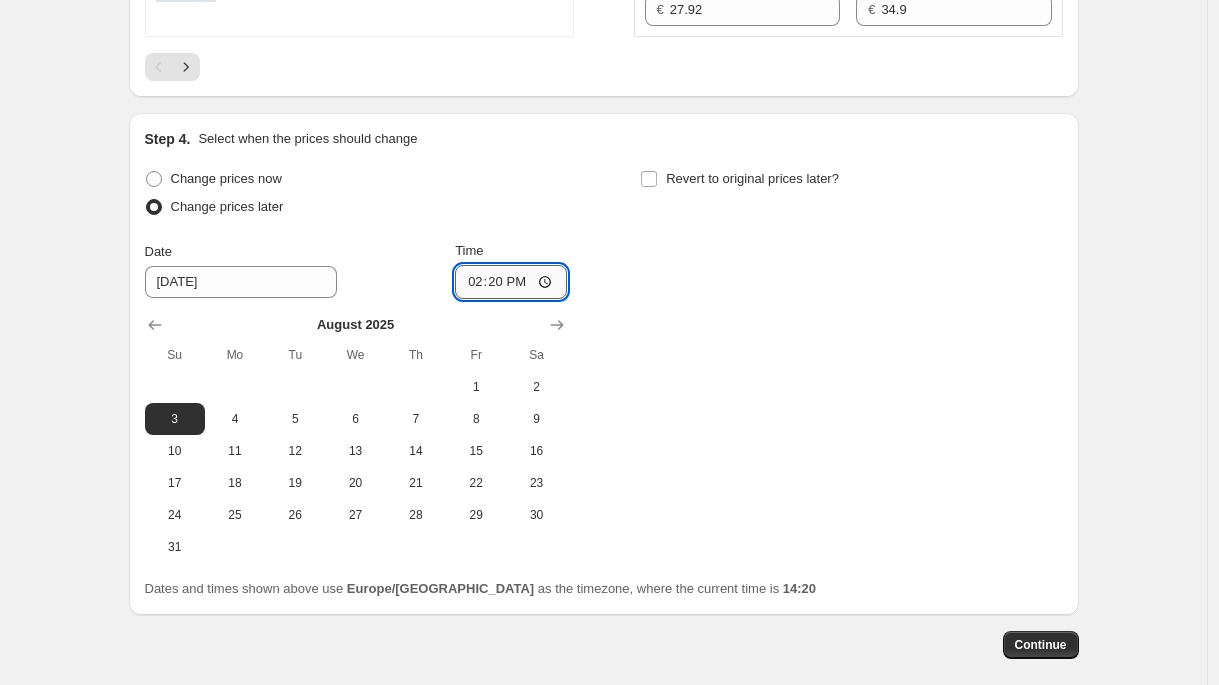 click on "14:20" at bounding box center [511, 282] 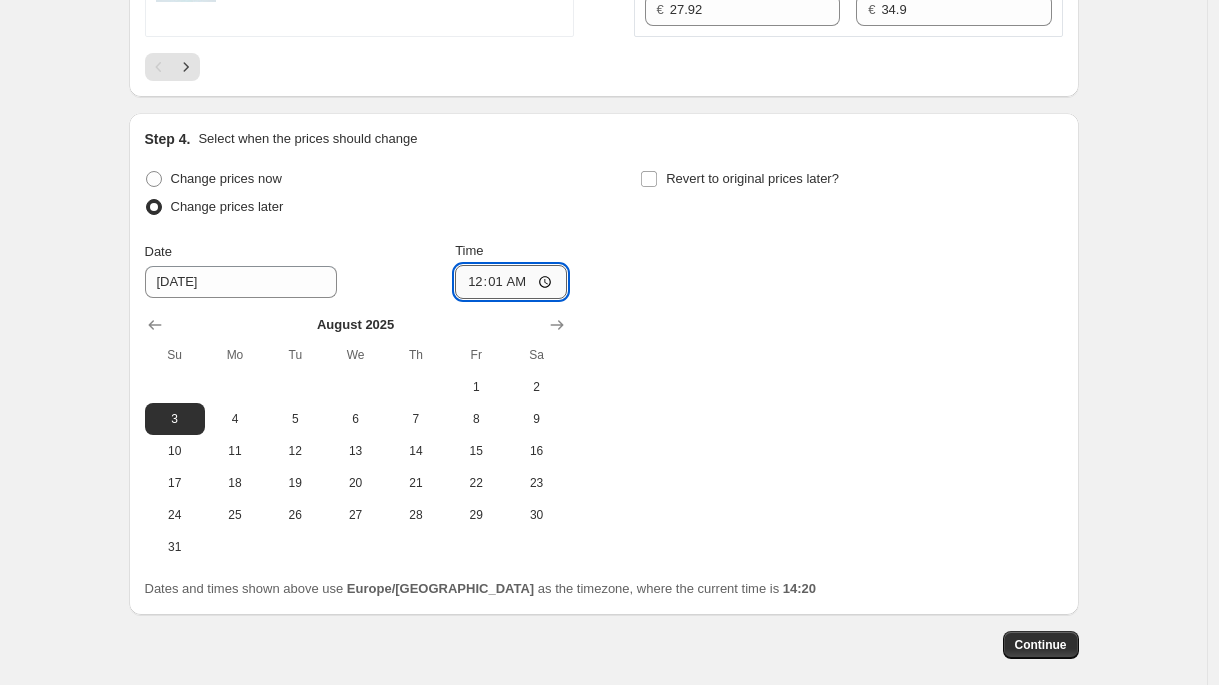 type on "00:15" 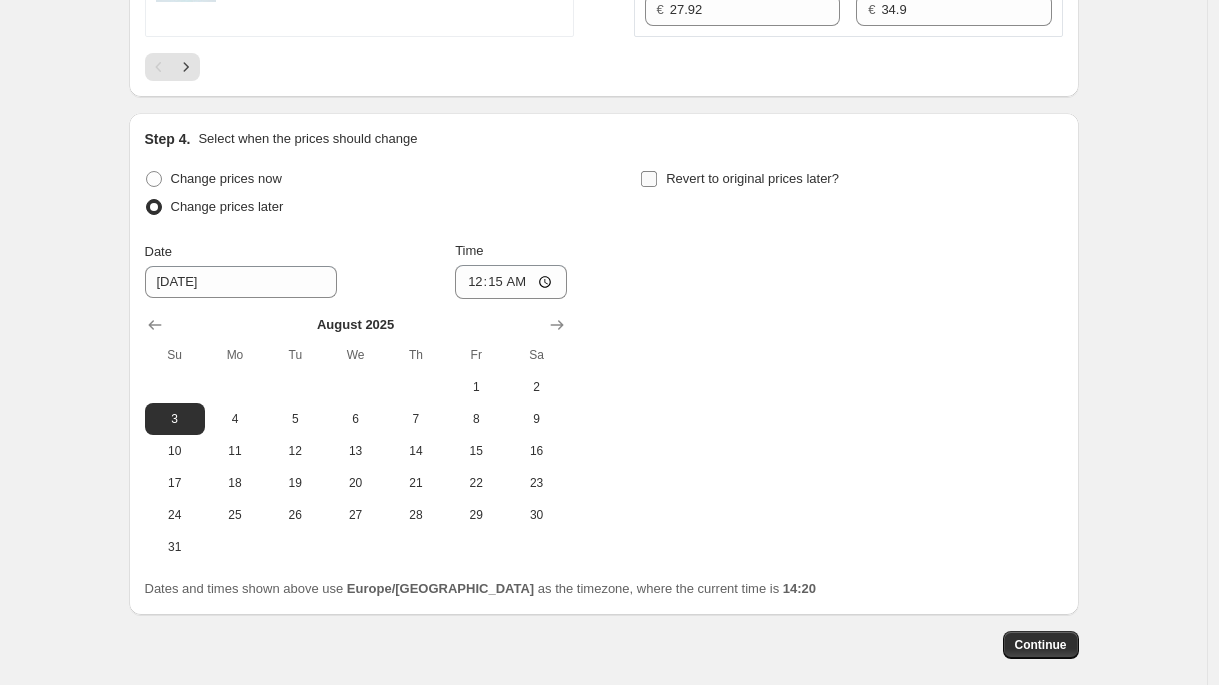click on "Revert to original prices later?" at bounding box center (752, 178) 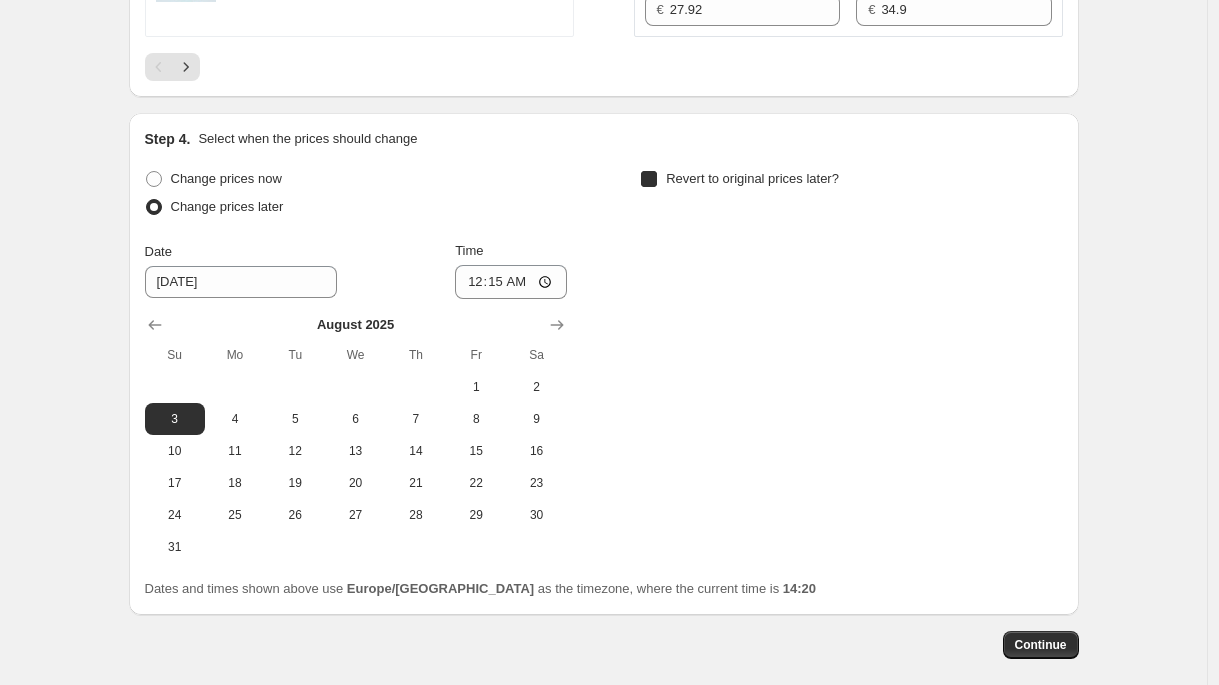 checkbox on "true" 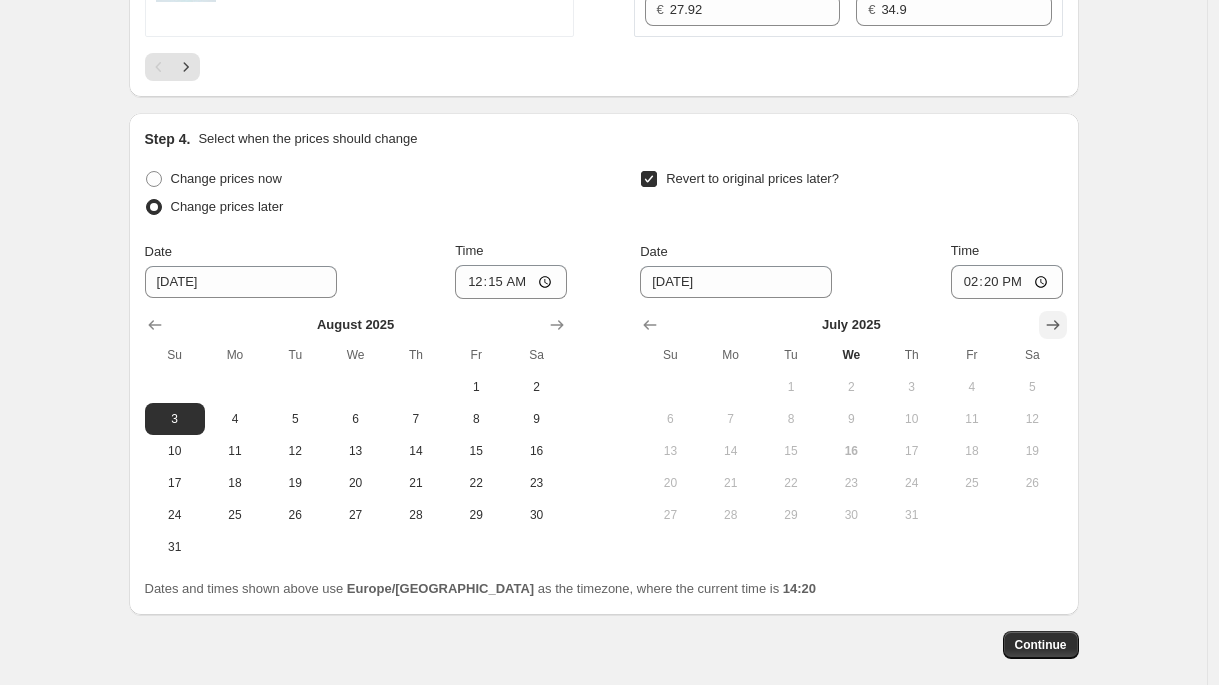 click 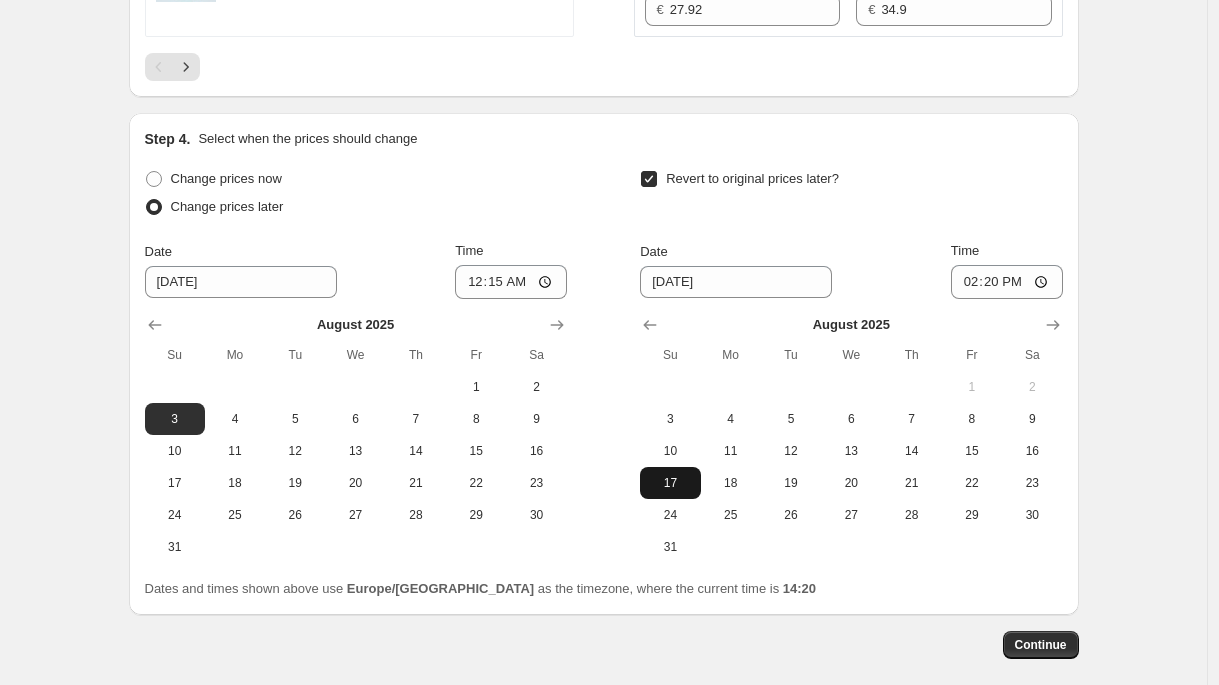 click on "17" at bounding box center (670, 483) 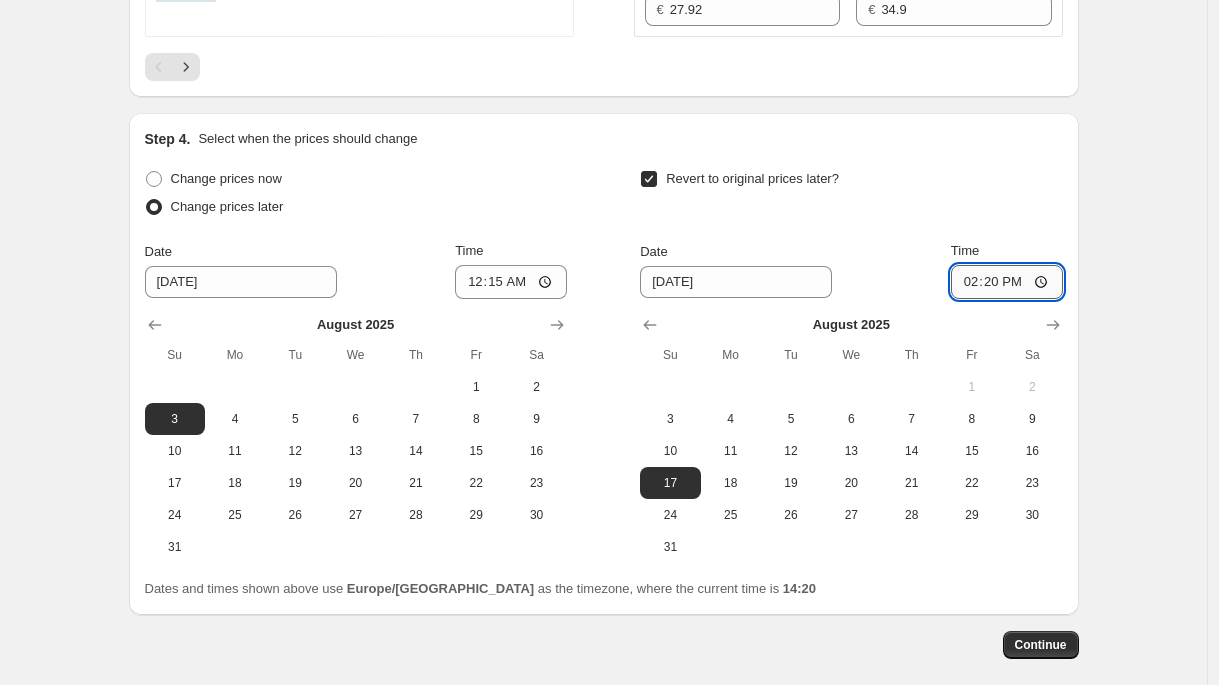 click on "14:20" at bounding box center (1007, 282) 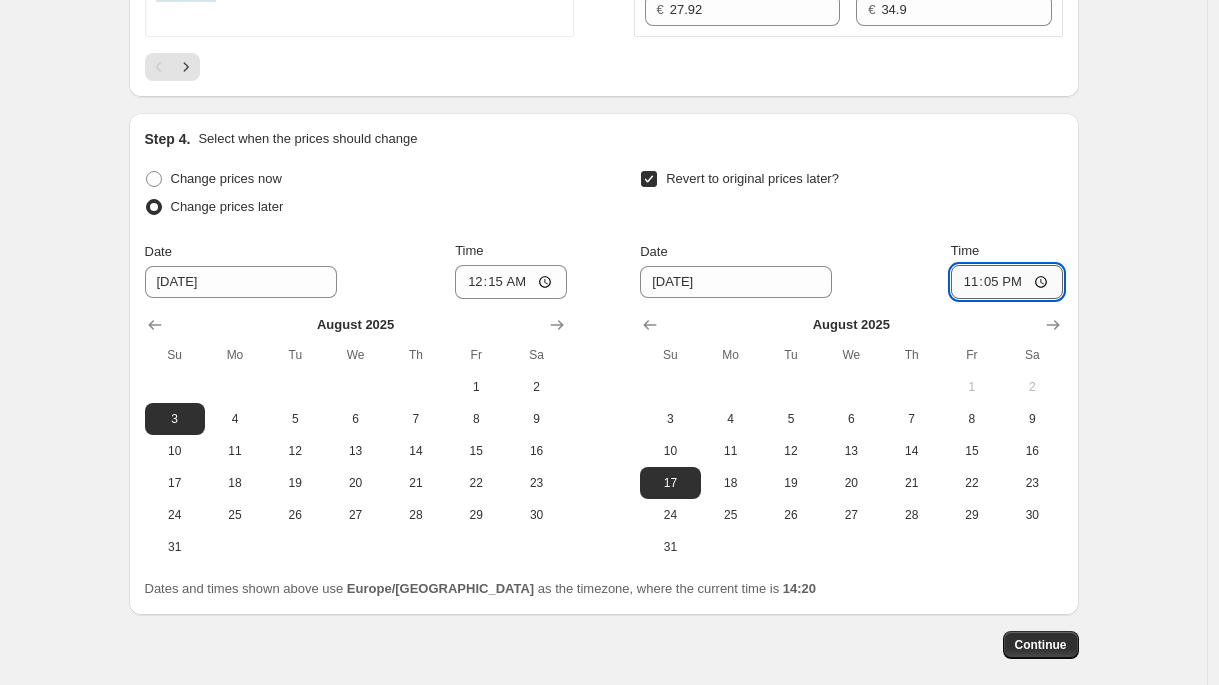 type on "23:59" 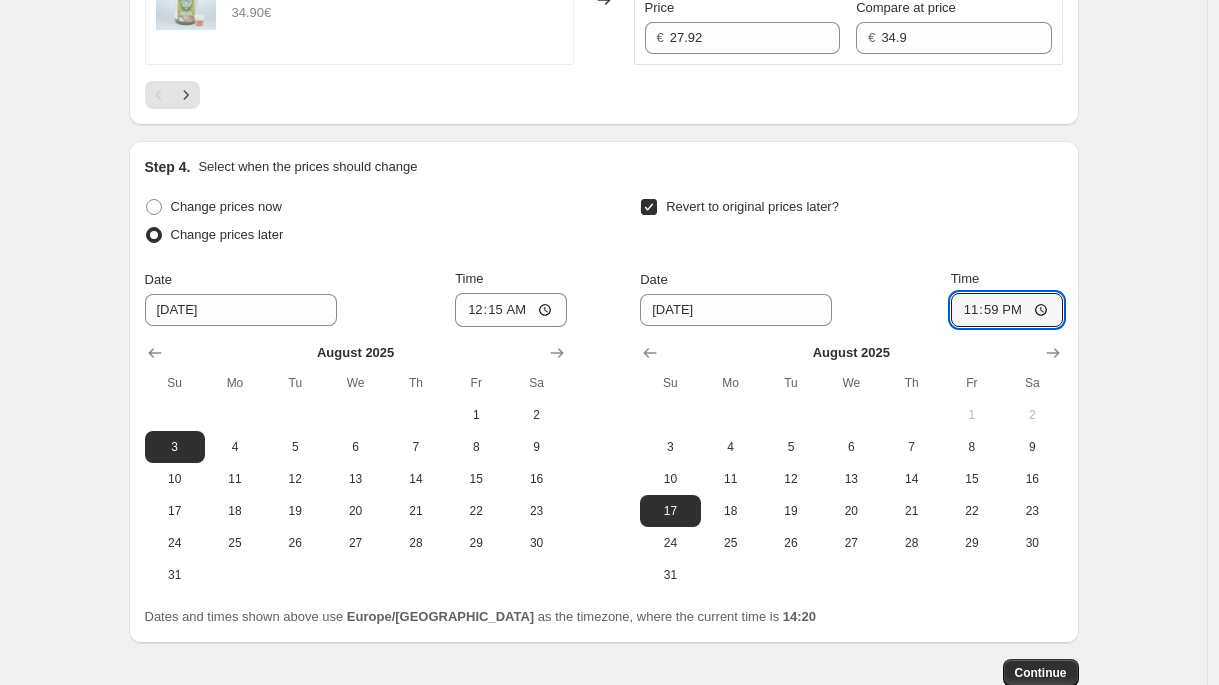 scroll, scrollTop: 3619, scrollLeft: 0, axis: vertical 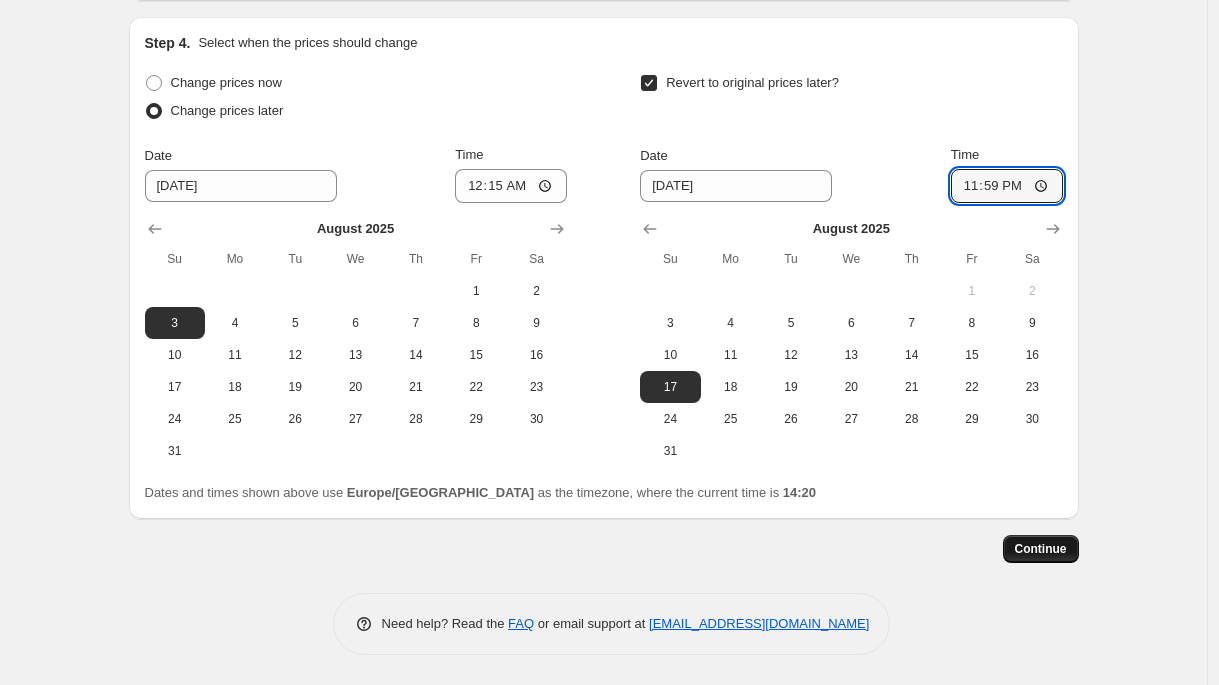 click on "Continue" at bounding box center (1041, 549) 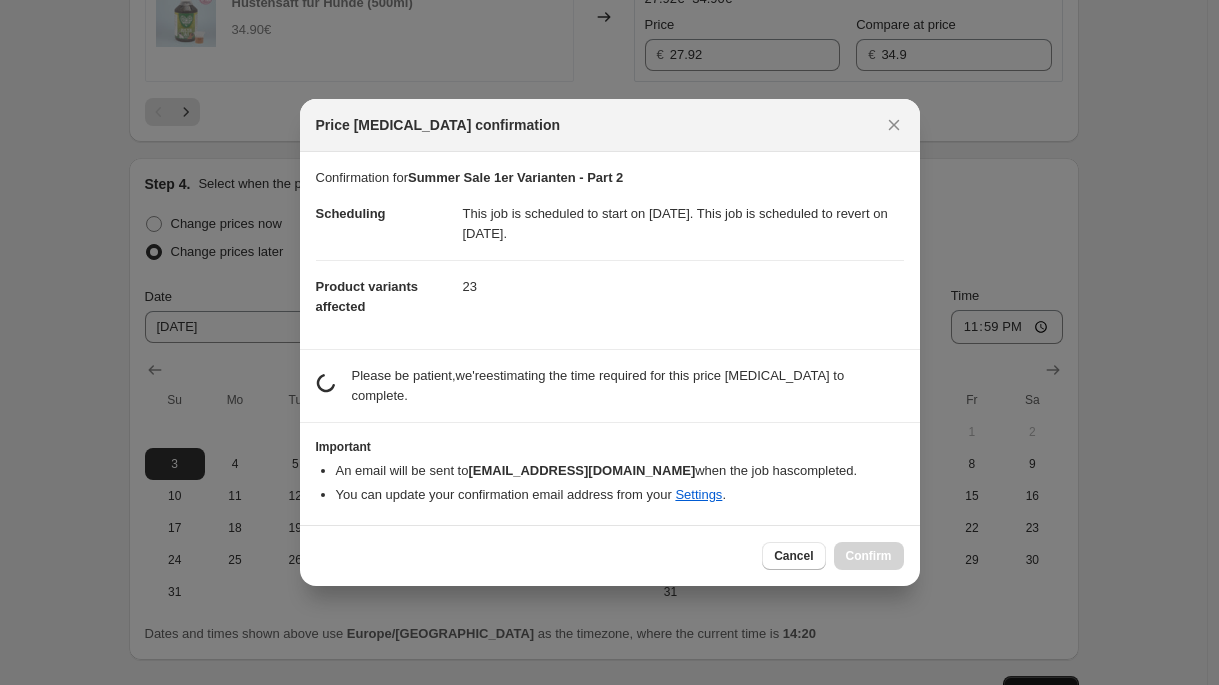scroll, scrollTop: 0, scrollLeft: 0, axis: both 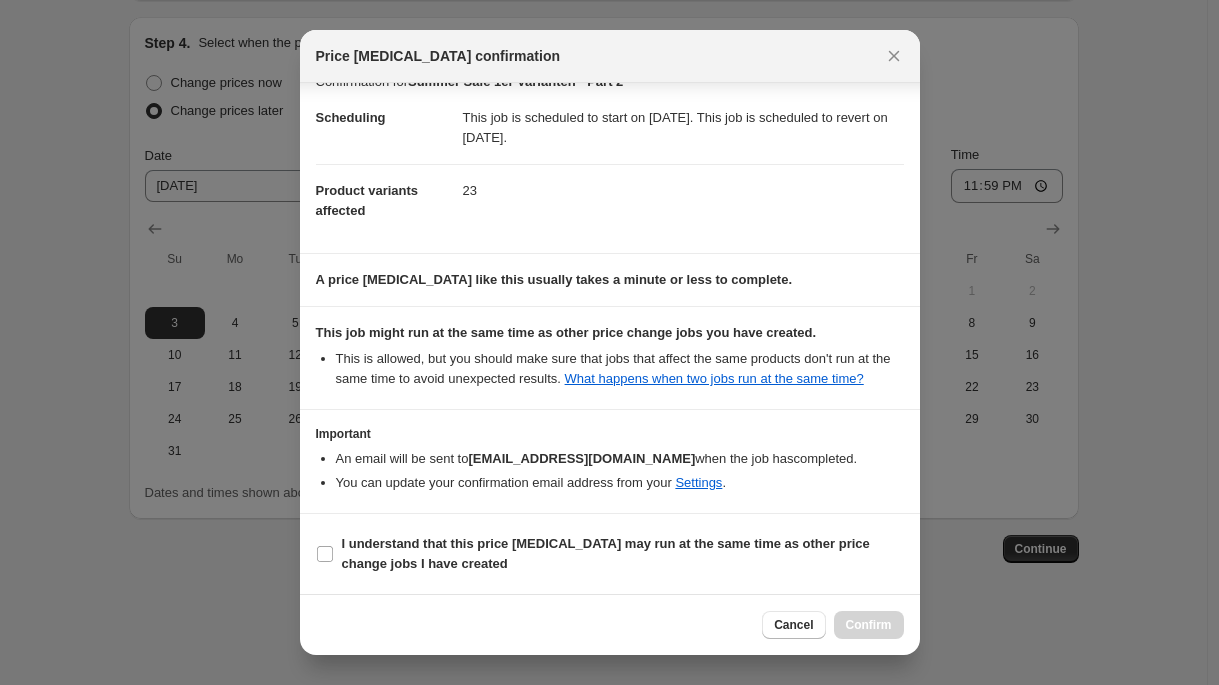 click on "I understand that this price [MEDICAL_DATA] may run at the same time as other price change jobs I have created" at bounding box center [610, 554] 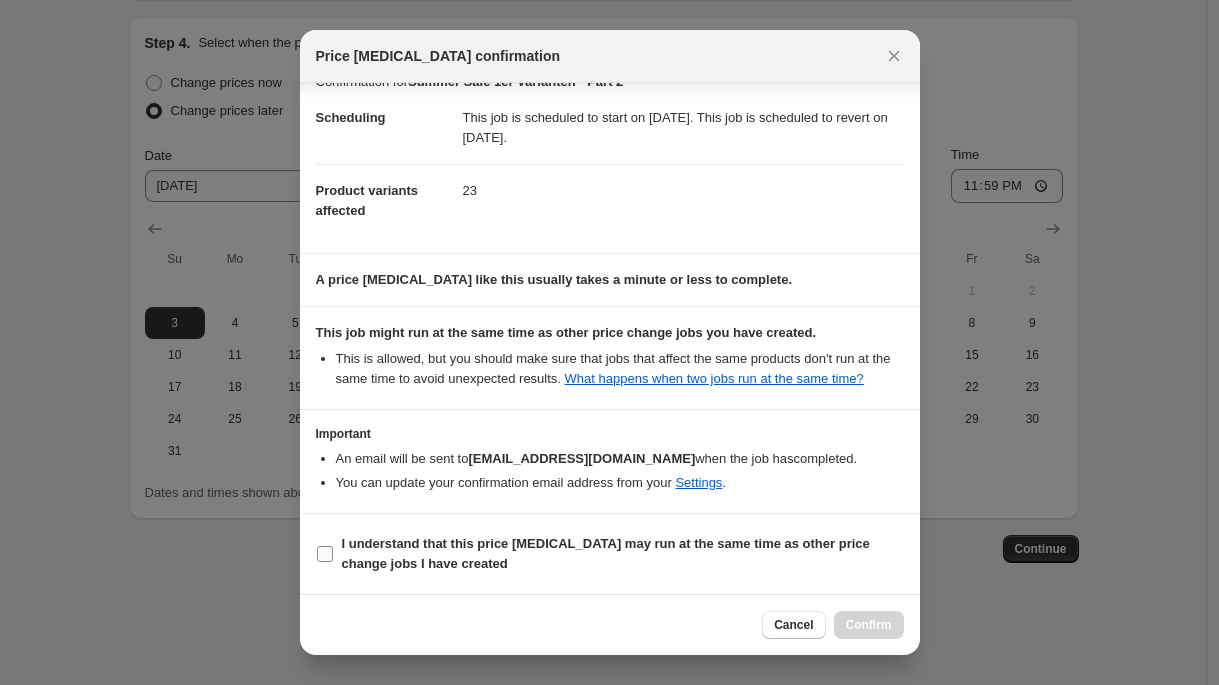 click on "I understand that this price [MEDICAL_DATA] may run at the same time as other price change jobs I have created" at bounding box center [606, 553] 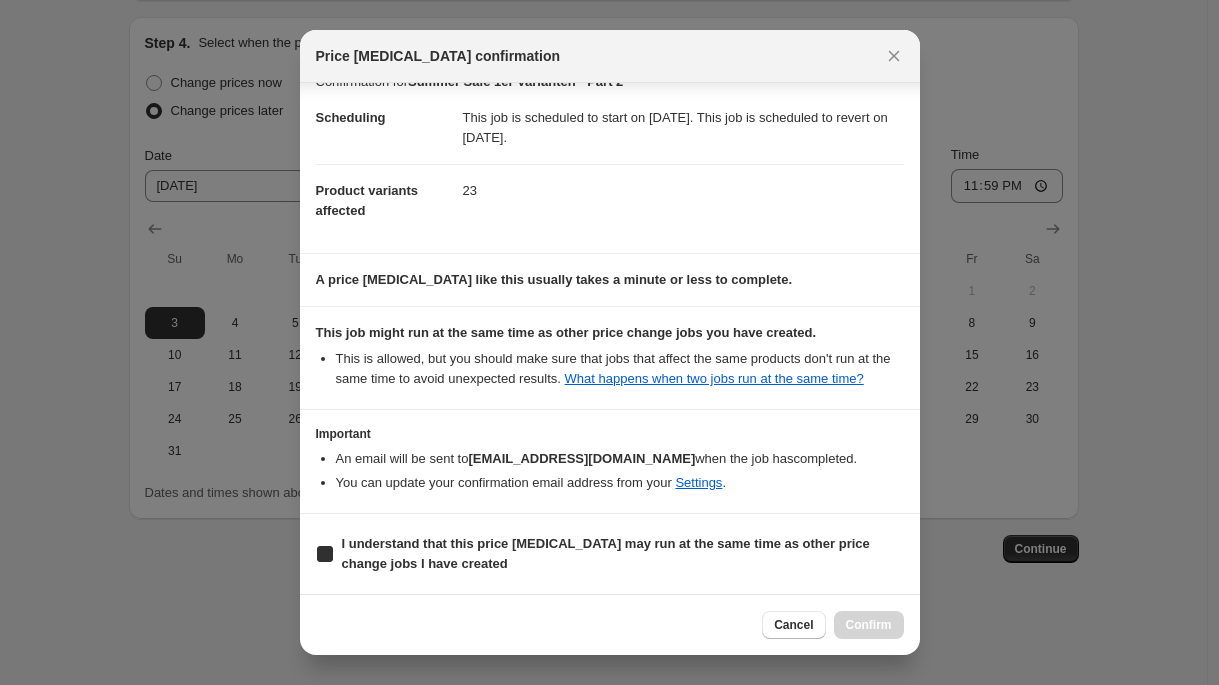 checkbox on "true" 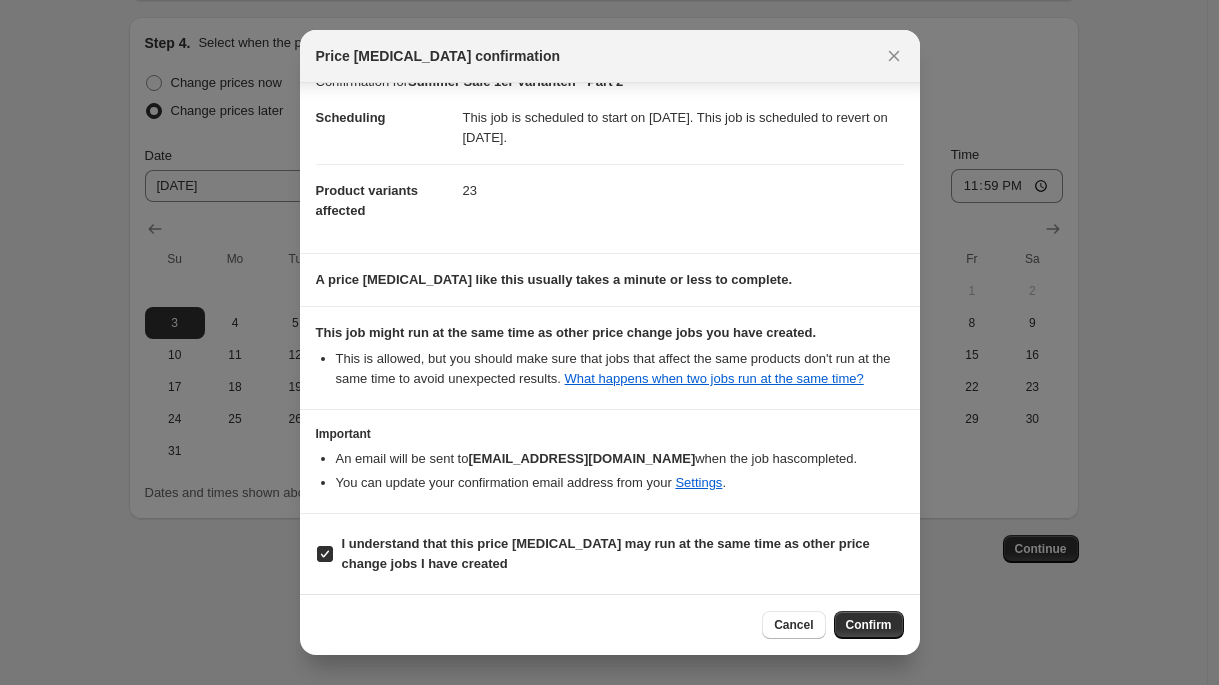 click on "Confirm" at bounding box center (869, 625) 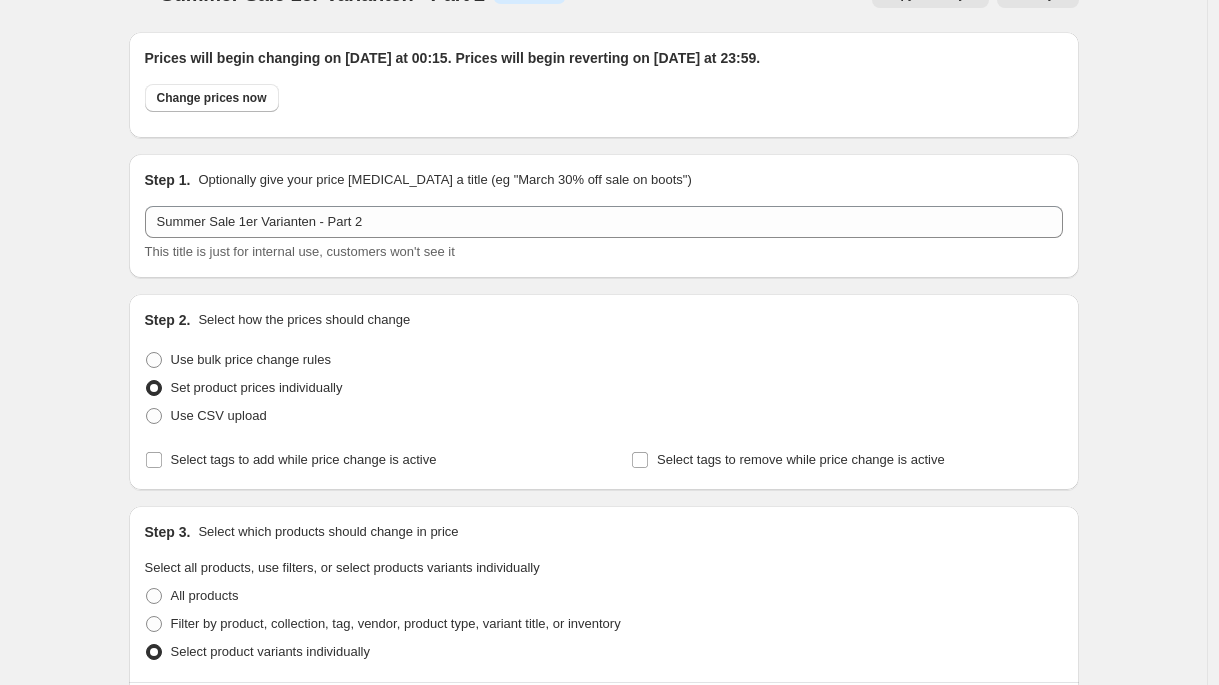 scroll, scrollTop: 0, scrollLeft: 0, axis: both 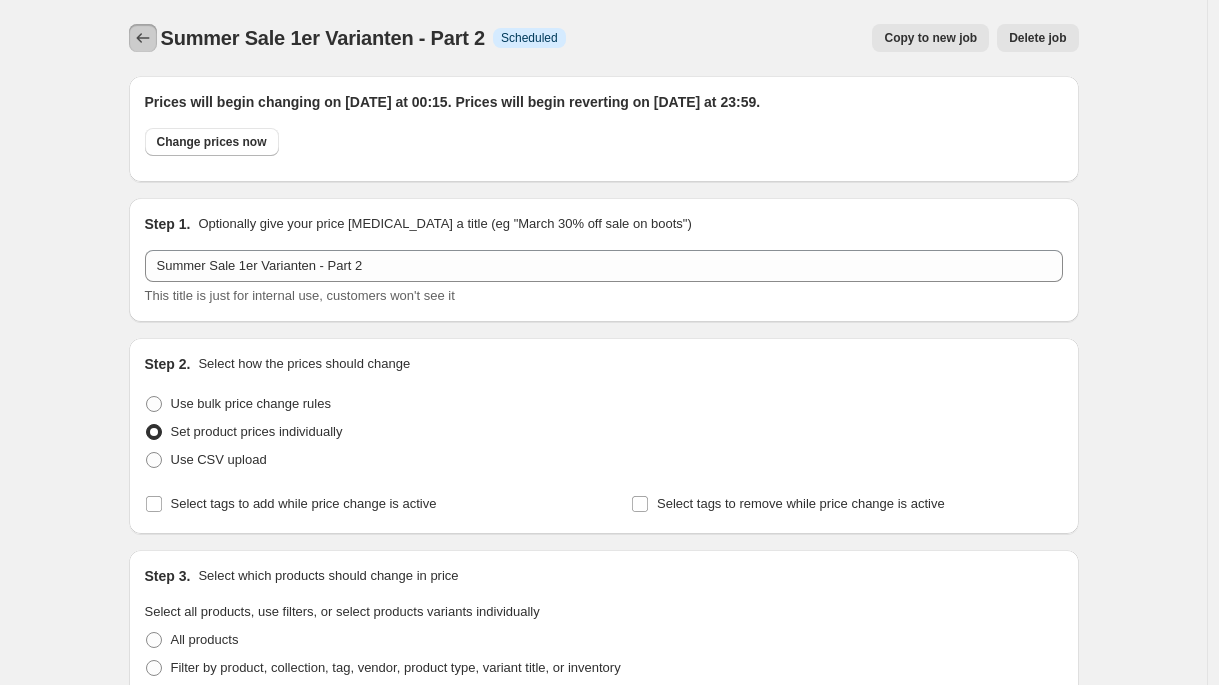 click 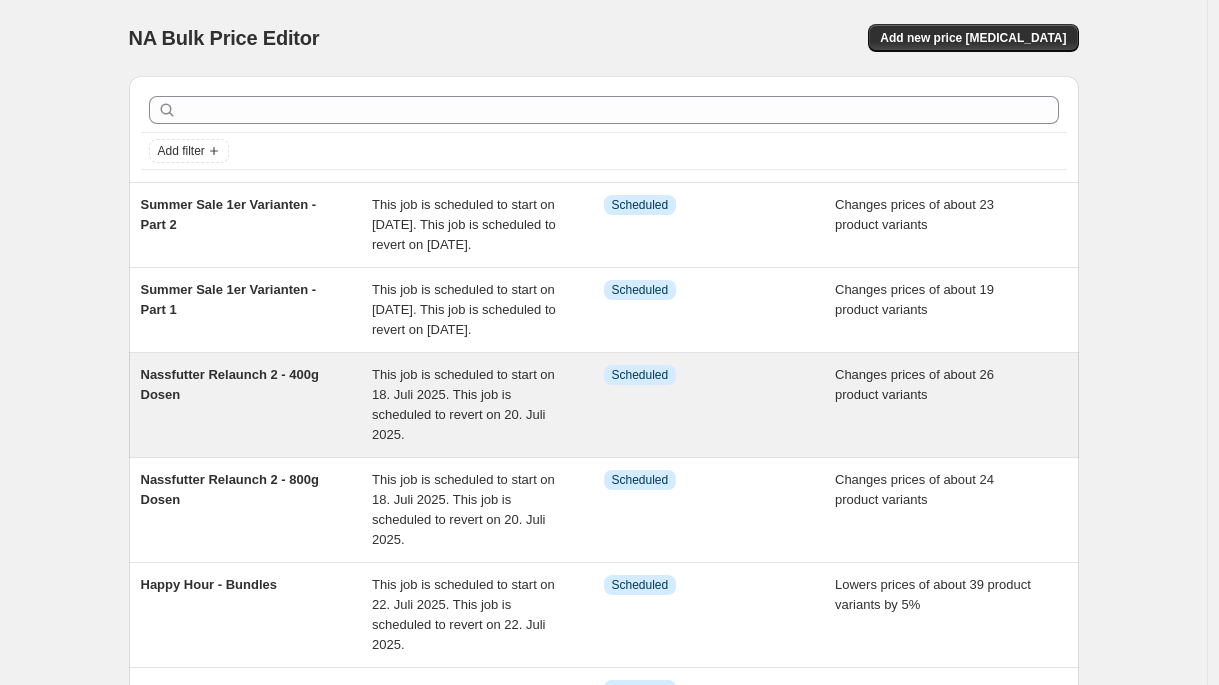 scroll, scrollTop: 685, scrollLeft: 0, axis: vertical 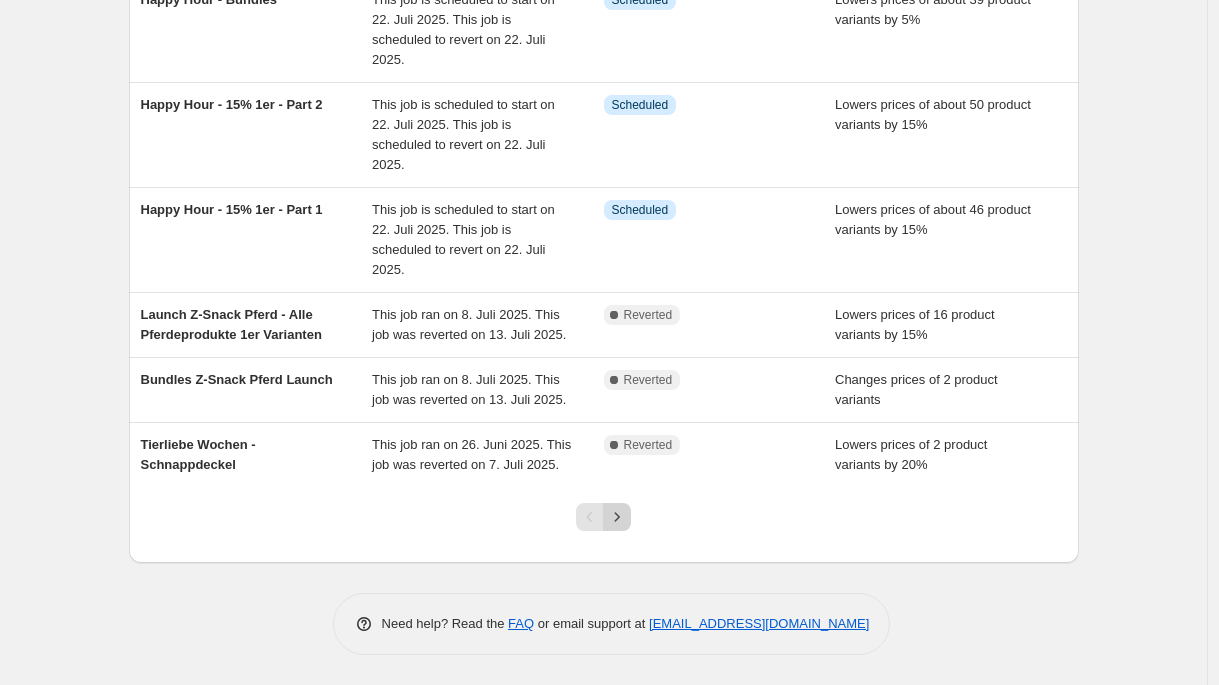 click 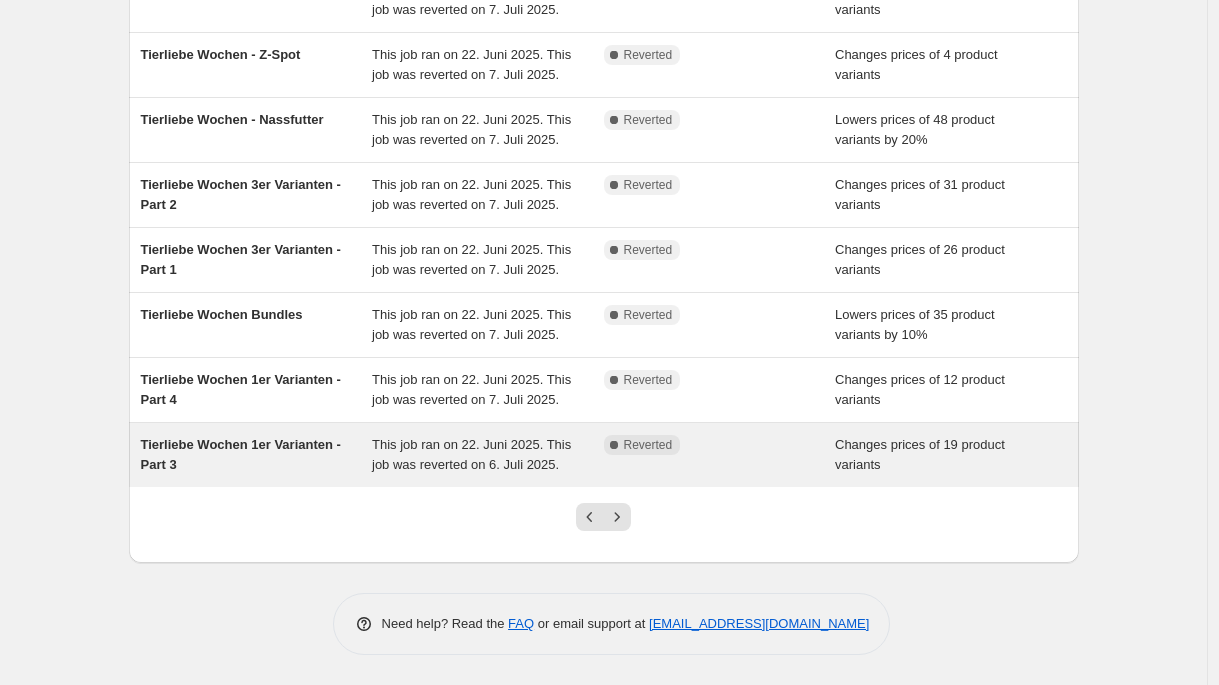 scroll, scrollTop: 468, scrollLeft: 0, axis: vertical 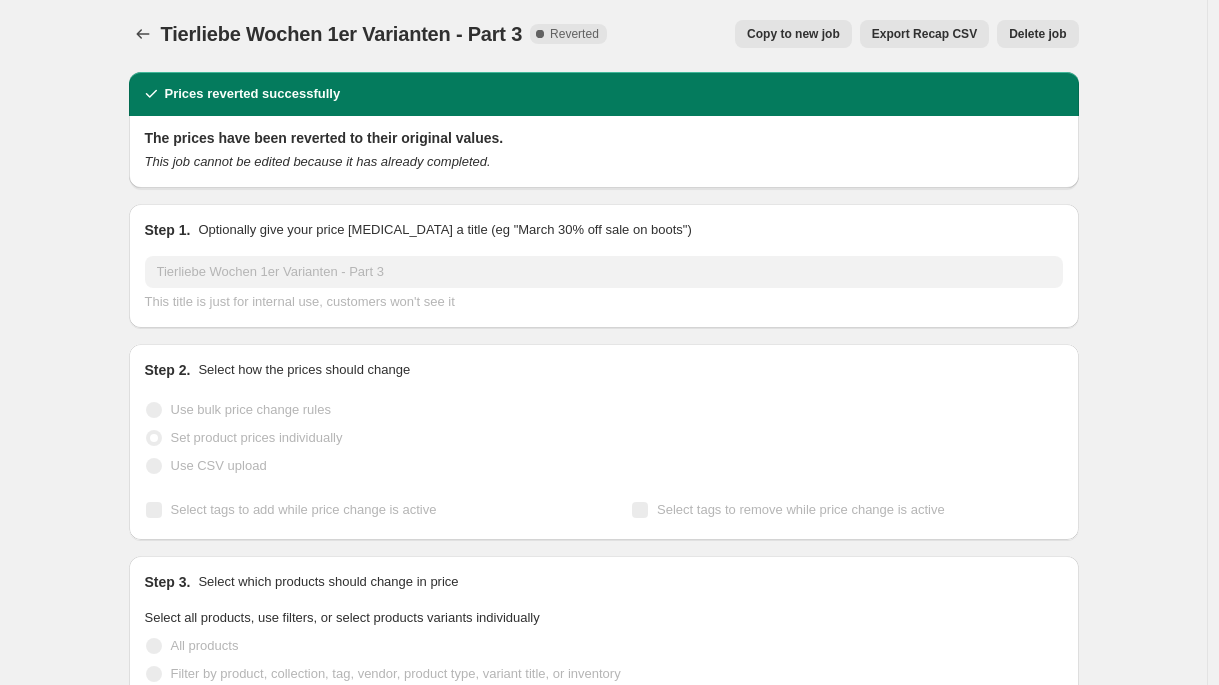 click on "Copy to new job" at bounding box center (793, 34) 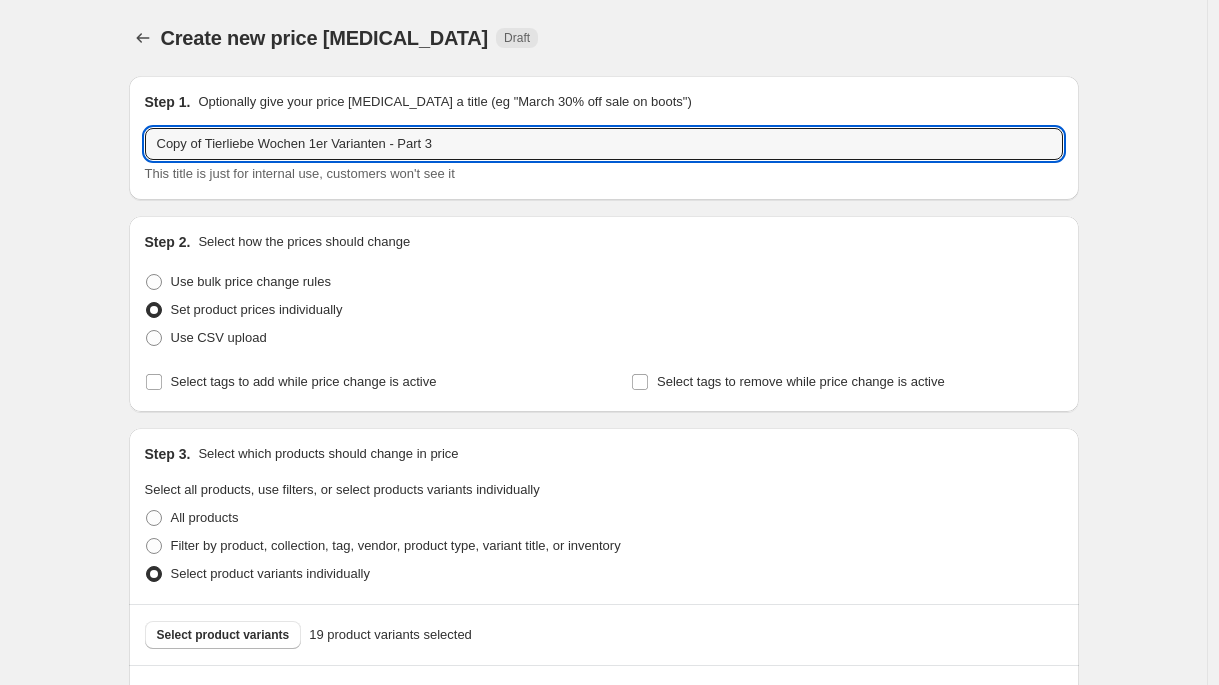drag, startPoint x: 317, startPoint y: 145, endPoint x: 64, endPoint y: 123, distance: 253.95473 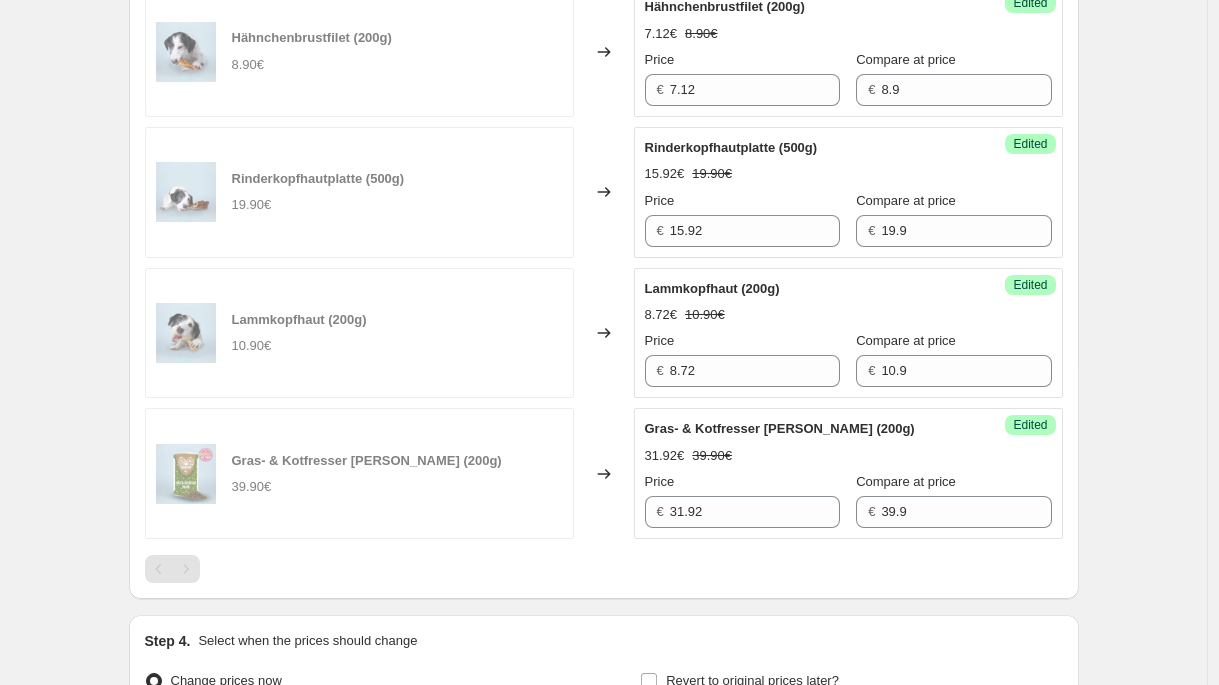 scroll, scrollTop: 3084, scrollLeft: 0, axis: vertical 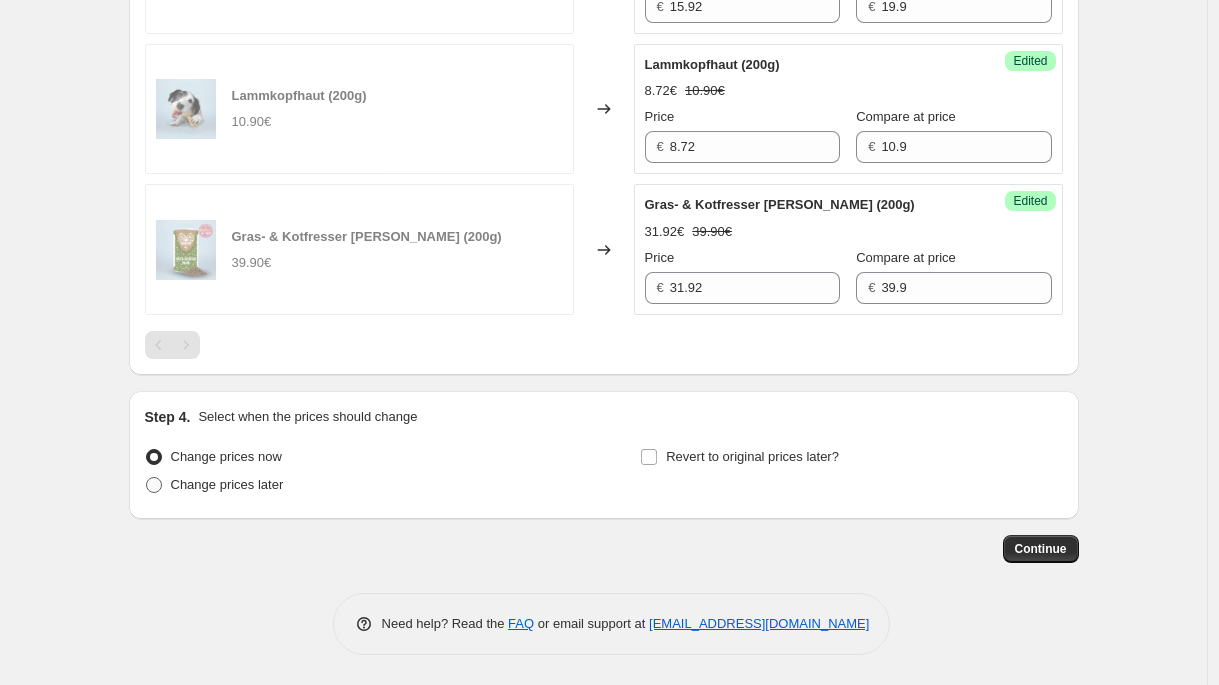 type on "Summer Sale 1er Varianten - Part 3" 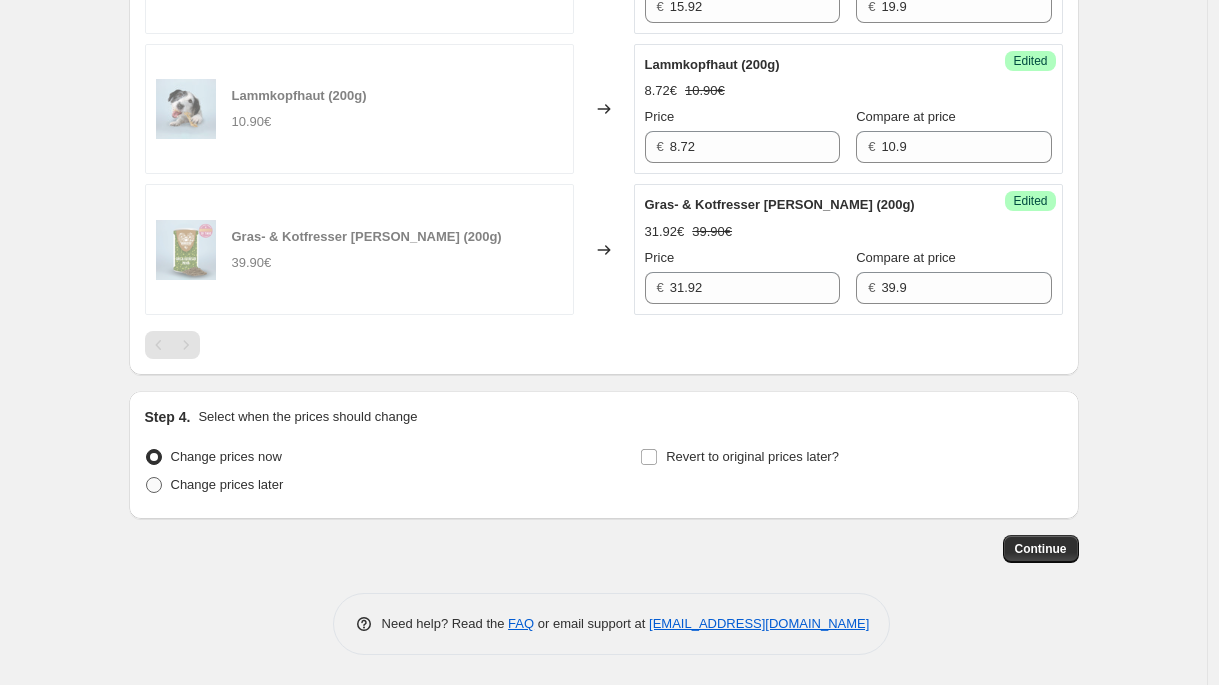radio on "true" 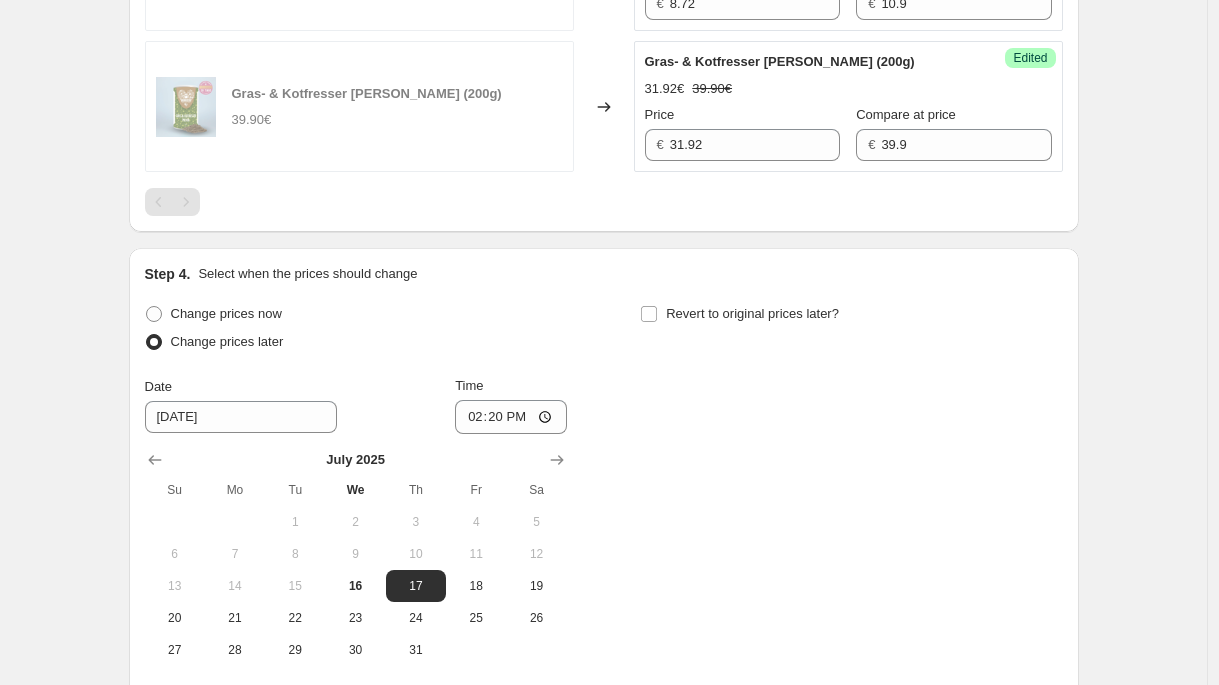 scroll, scrollTop: 3426, scrollLeft: 0, axis: vertical 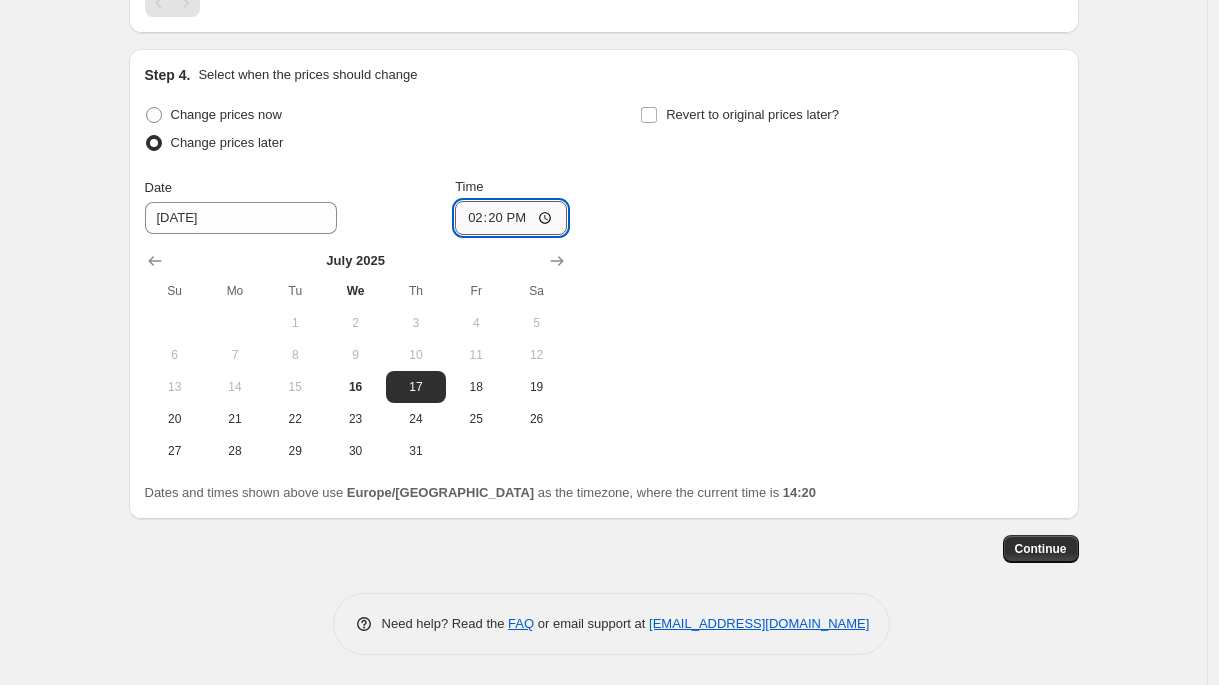 click on "14:20" at bounding box center (511, 218) 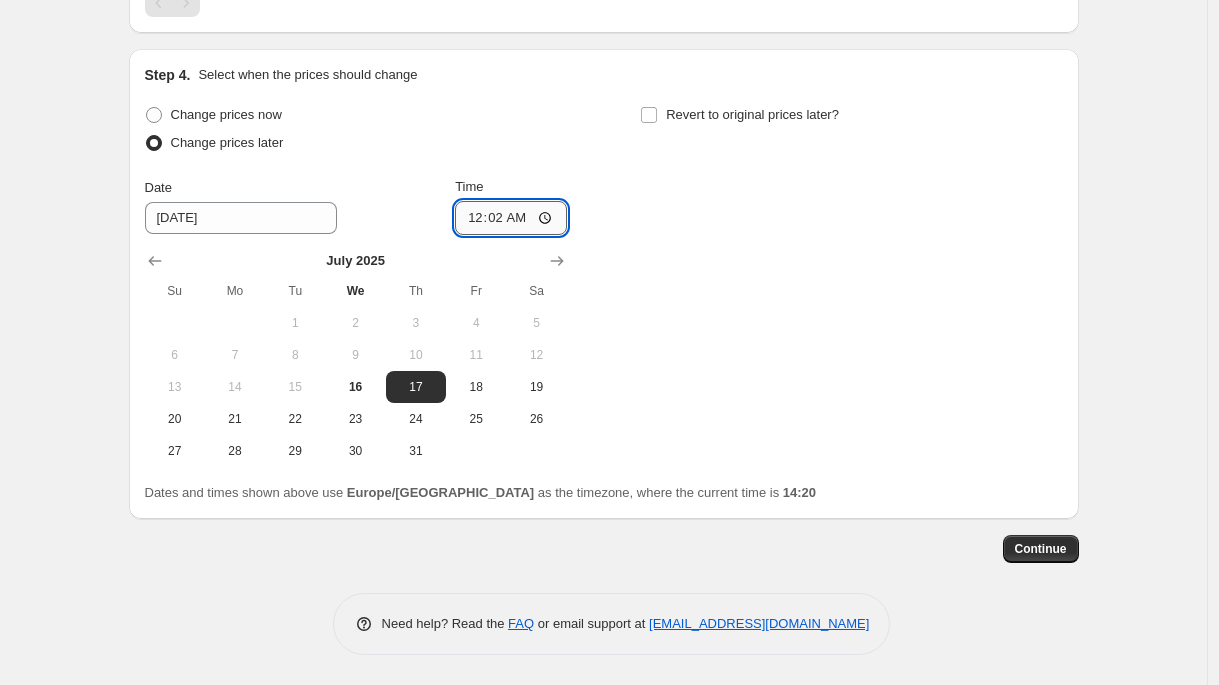 type on "00:25" 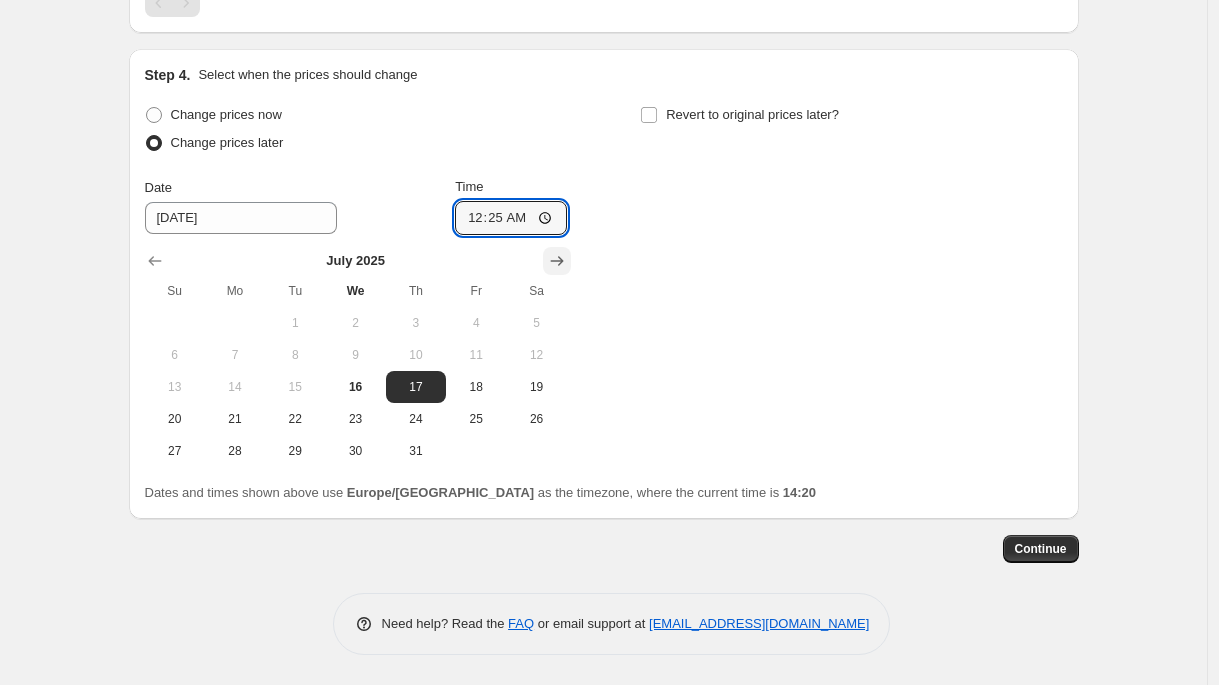 click 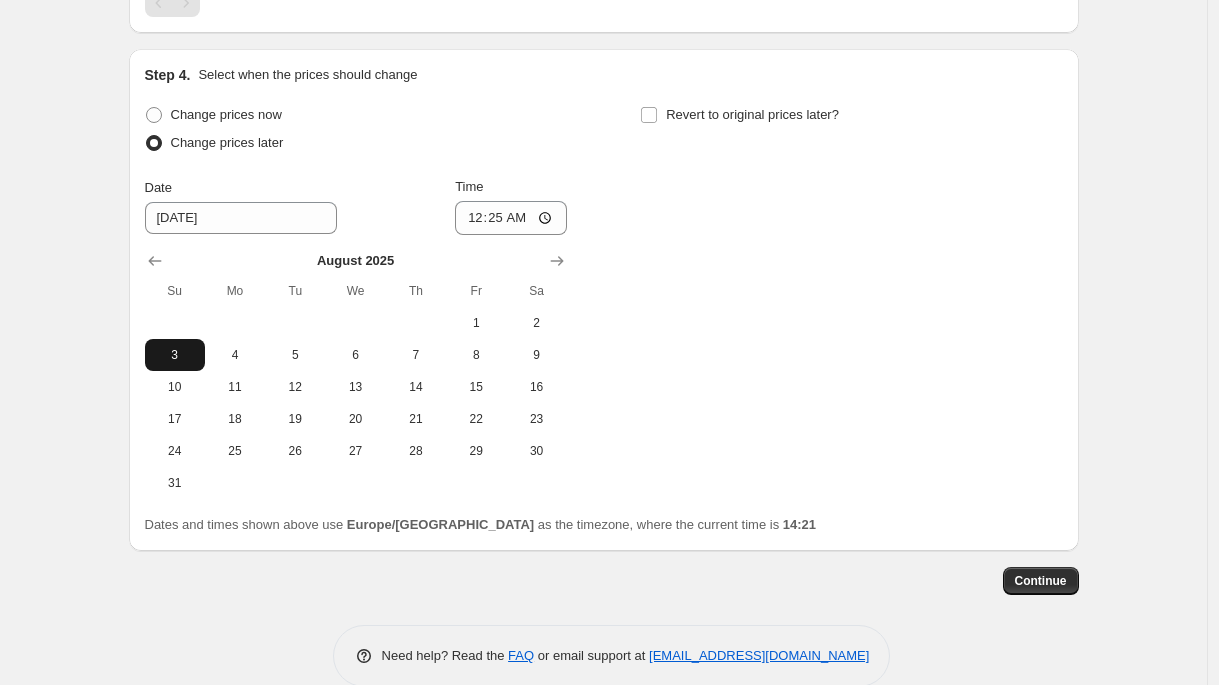 click on "3" at bounding box center (175, 355) 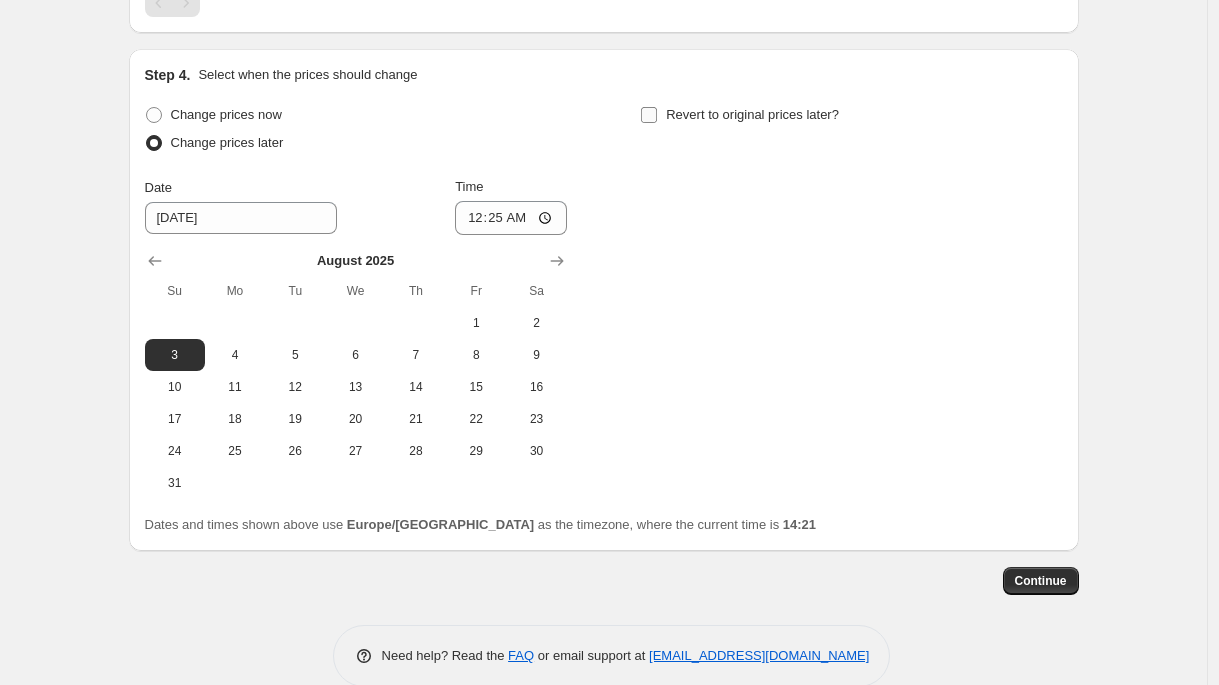 click on "Revert to original prices later?" at bounding box center (752, 115) 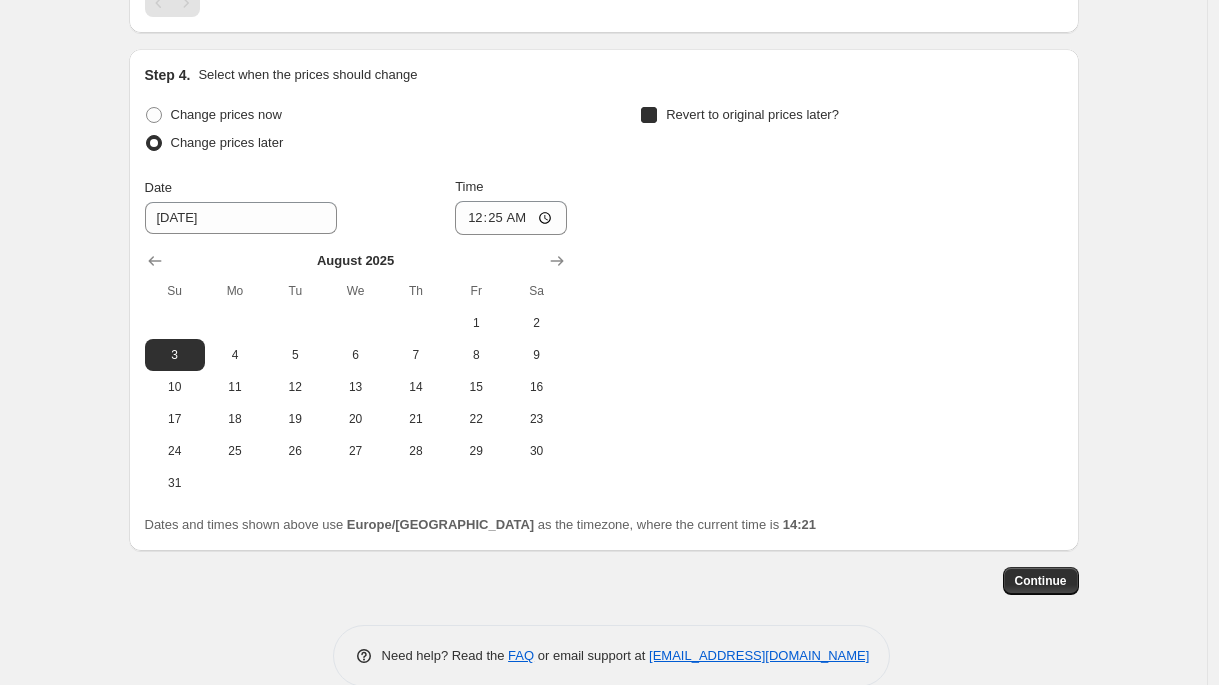 checkbox on "true" 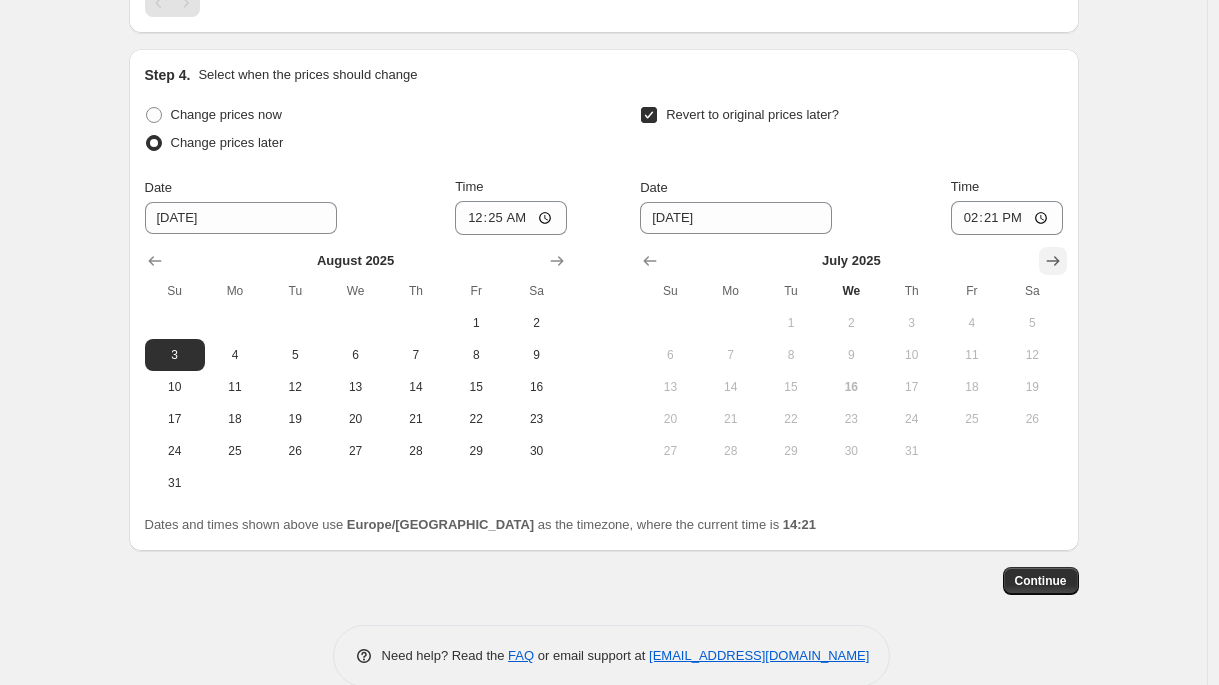 click 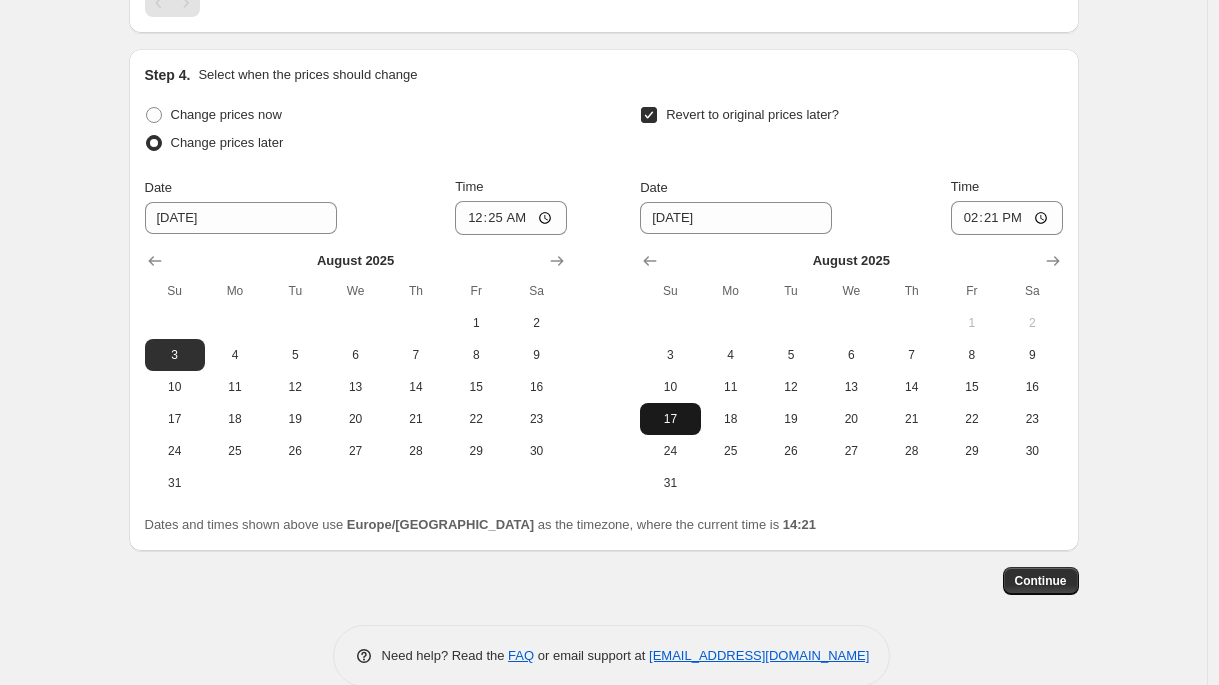 click on "17" at bounding box center [670, 419] 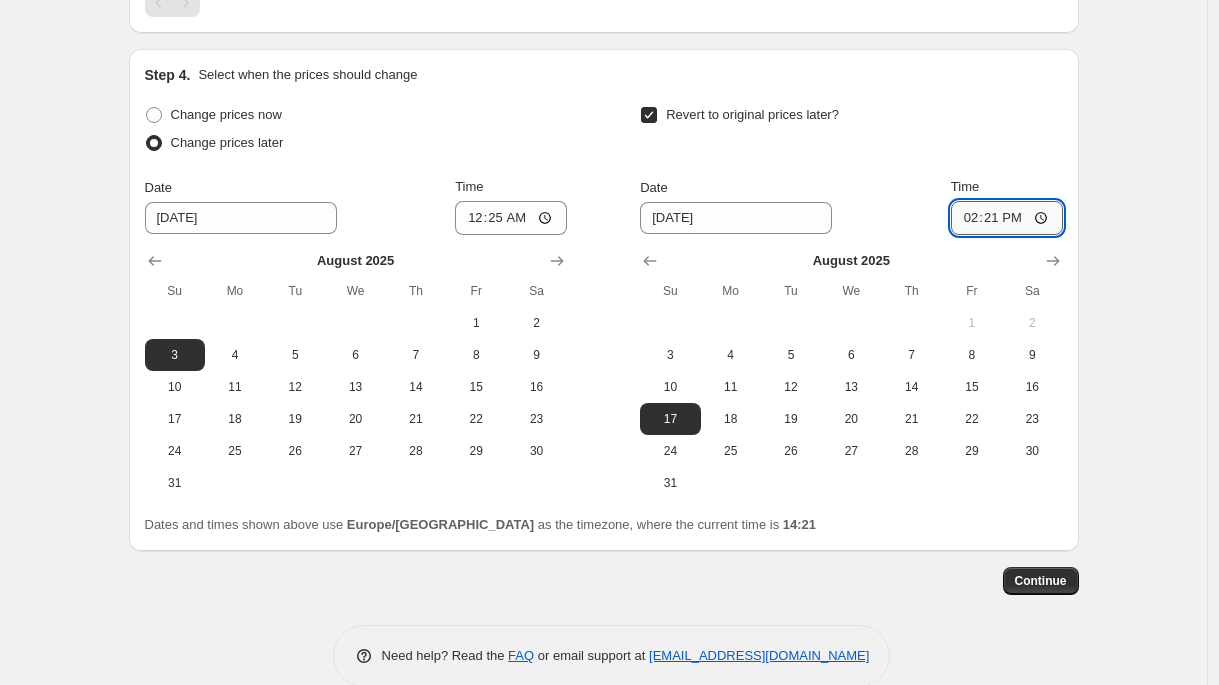 click on "14:21" at bounding box center (1007, 218) 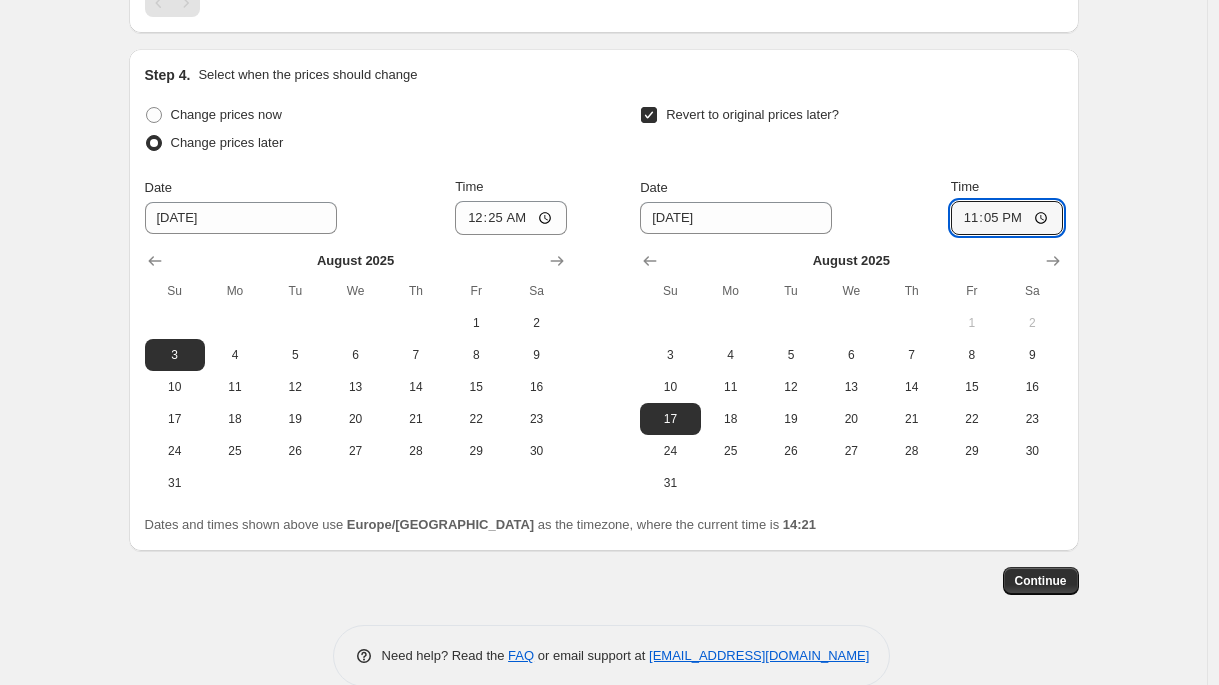type on "23:59" 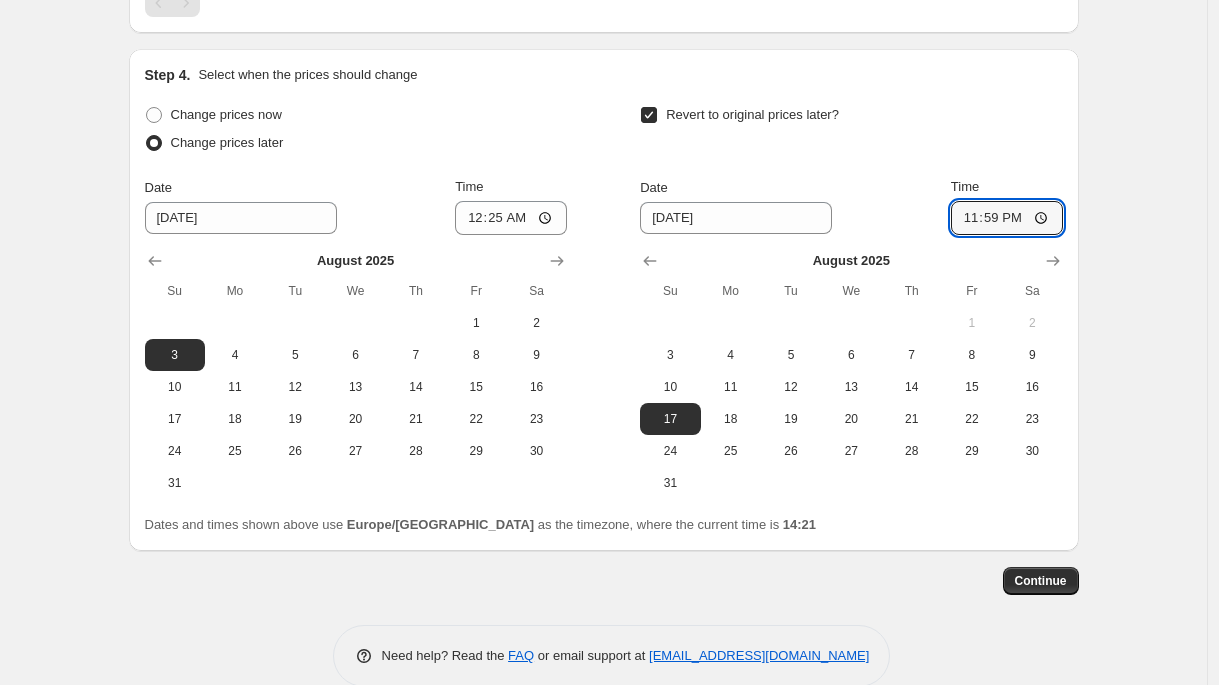 click on "Create new price [MEDICAL_DATA]. This page is ready Create new price [MEDICAL_DATA] Draft Step 1. Optionally give your price [MEDICAL_DATA] a title (eg "March 30% off sale on boots") Summer Sale 1er Varianten - Part 3 This title is just for internal use, customers won't see it Step 2. Select how the prices should change Use bulk price change rules Set product prices individually Use CSV upload Select tags to add while price change is active Select tags to remove while price change is active Step 3. Select which products should change in price Select all products, use filters, or select products variants individually All products Filter by product, collection, tag, vendor, product type, variant title, or inventory Select product variants individually Select product variants 19   product variants selected PRICE CHANGE PREVIEW 19 product variants selected. 19 product prices edited: Kuschelbett (Creme / 50cm) 34.90€ Changed to Success Edited [PERSON_NAME] (Creme / 50cm) 27.92€ 34.90€ Price € 27.92 Compare at price €" at bounding box center (603, -1355) 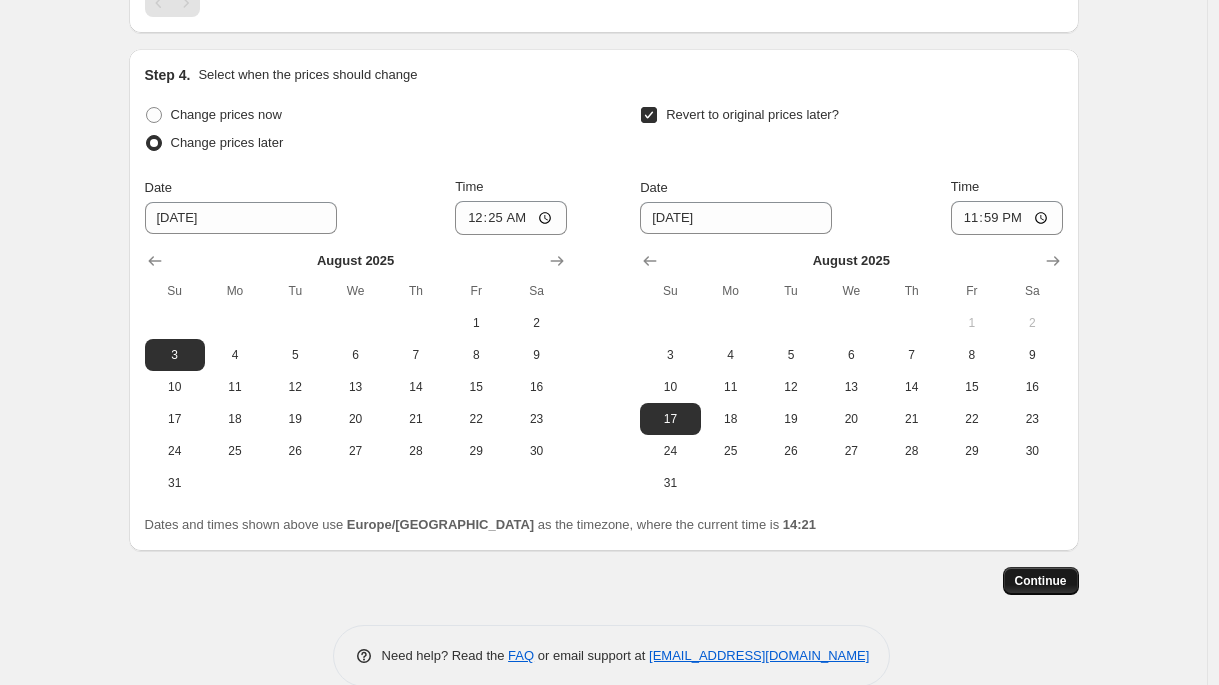 click on "Continue" at bounding box center (1041, 581) 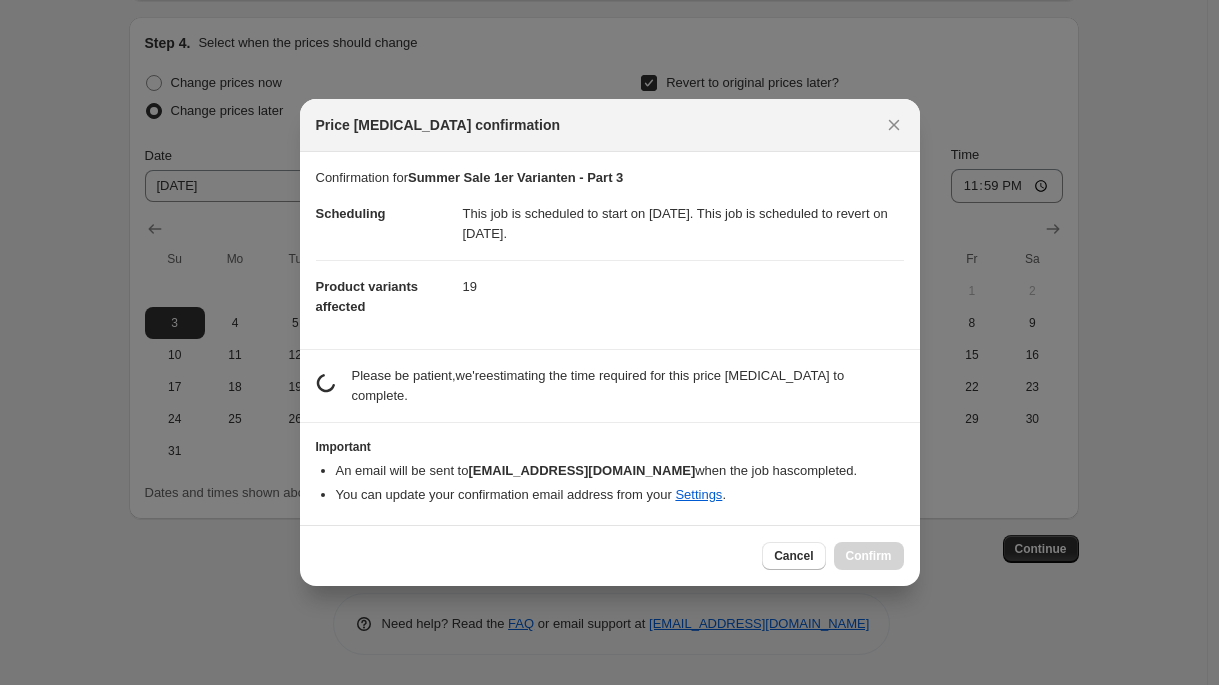 scroll, scrollTop: 3426, scrollLeft: 0, axis: vertical 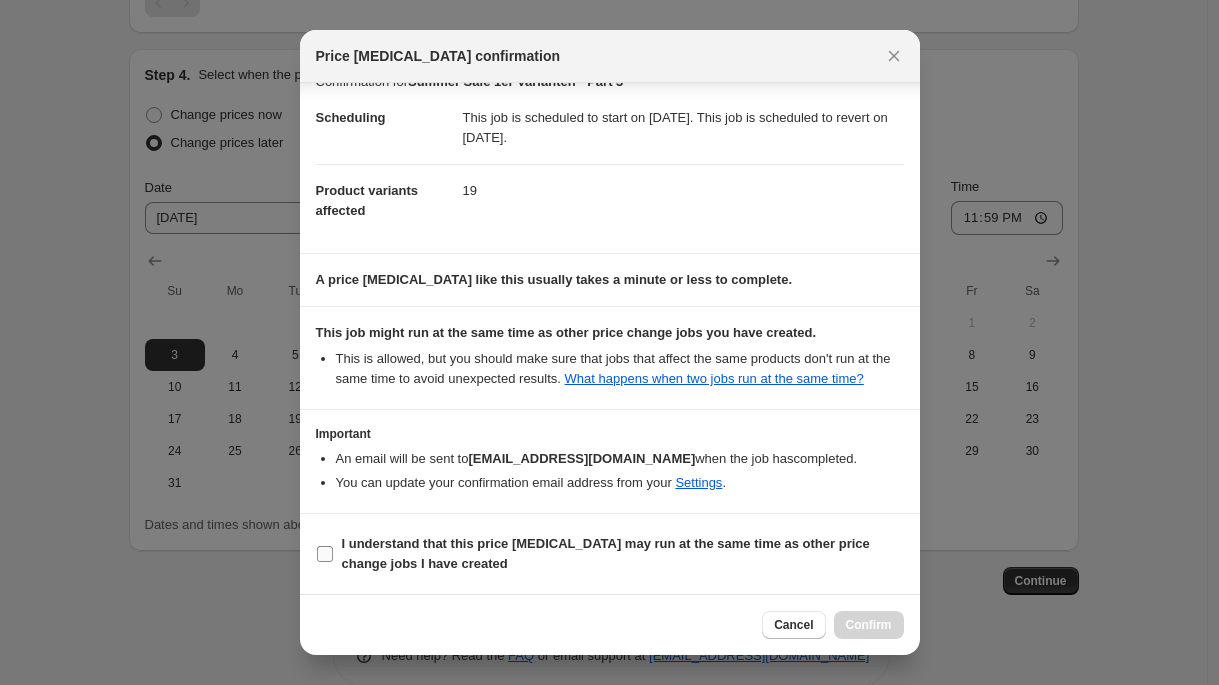 click on "I understand that this price [MEDICAL_DATA] may run at the same time as other price change jobs I have created" at bounding box center (623, 554) 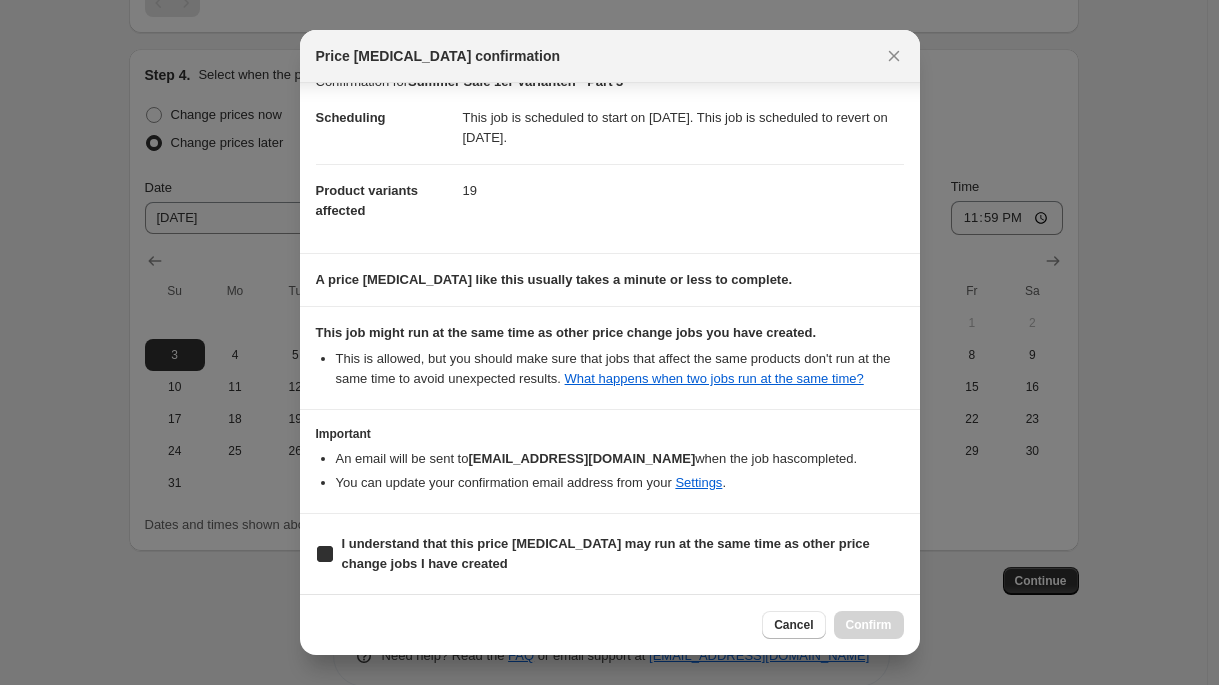 checkbox on "true" 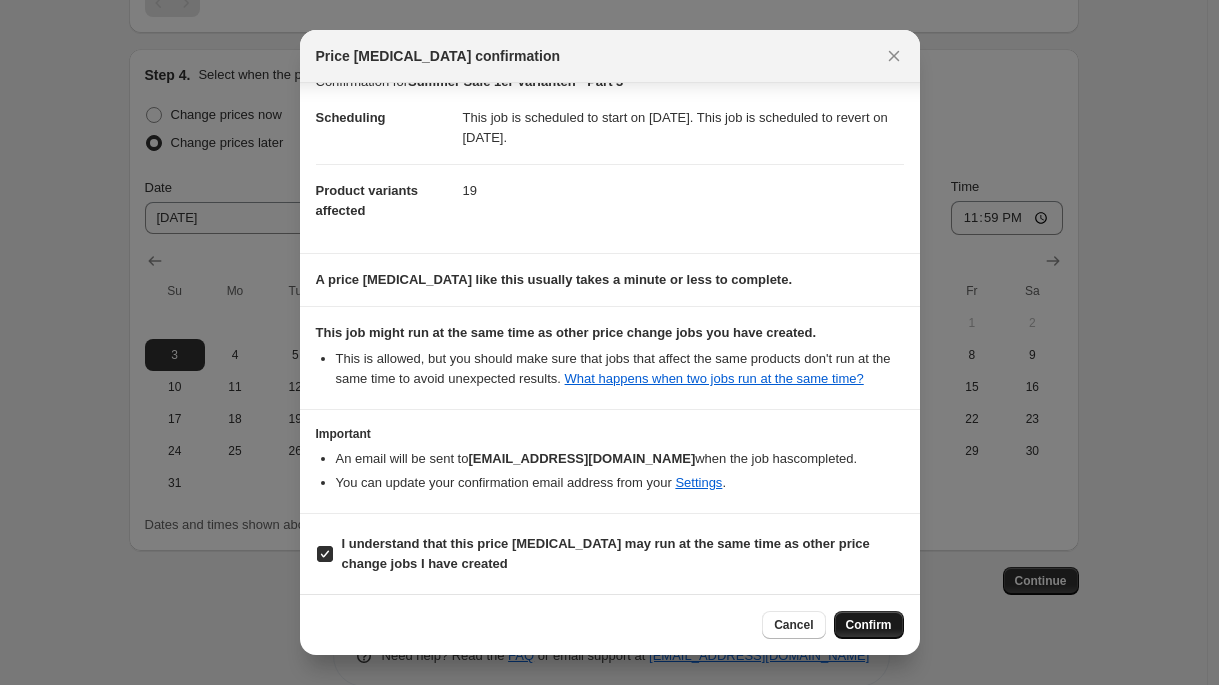 click on "Confirm" at bounding box center [869, 625] 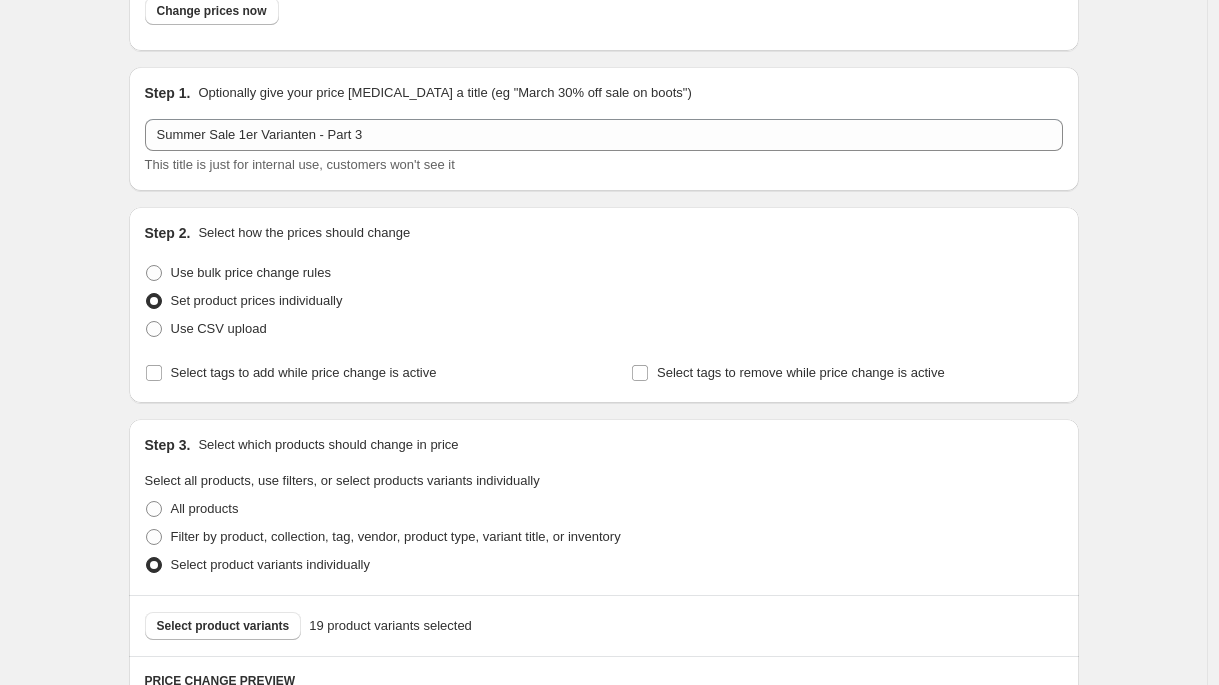 scroll, scrollTop: 0, scrollLeft: 0, axis: both 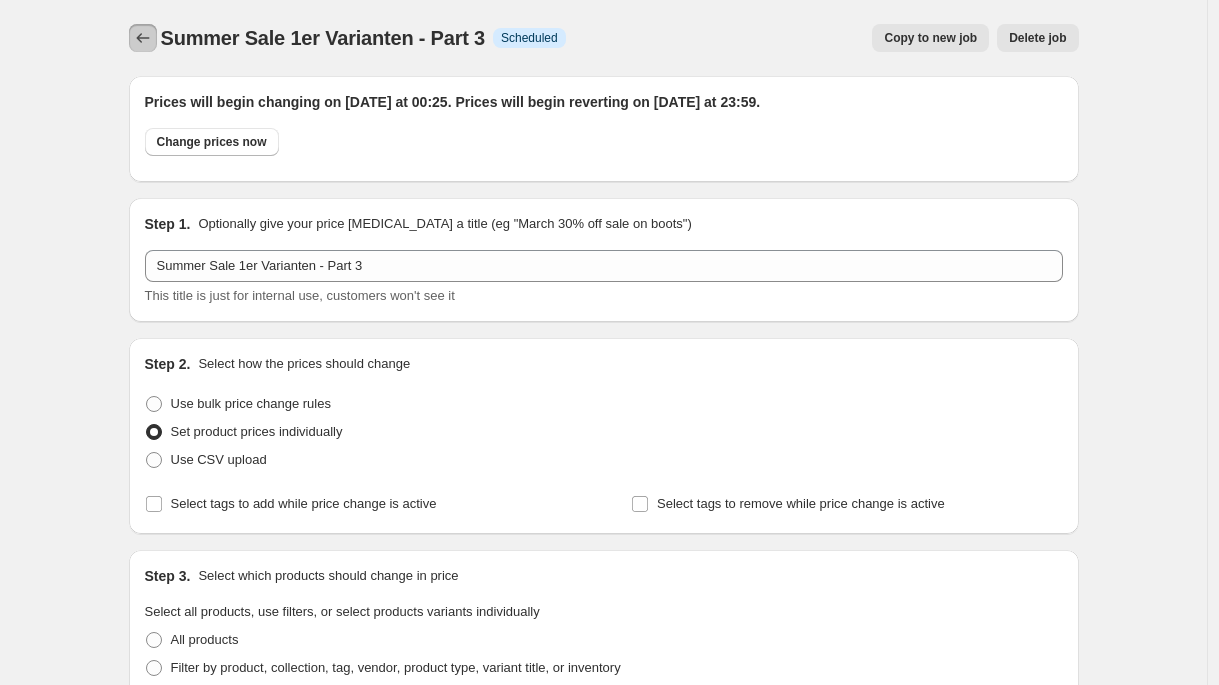 click 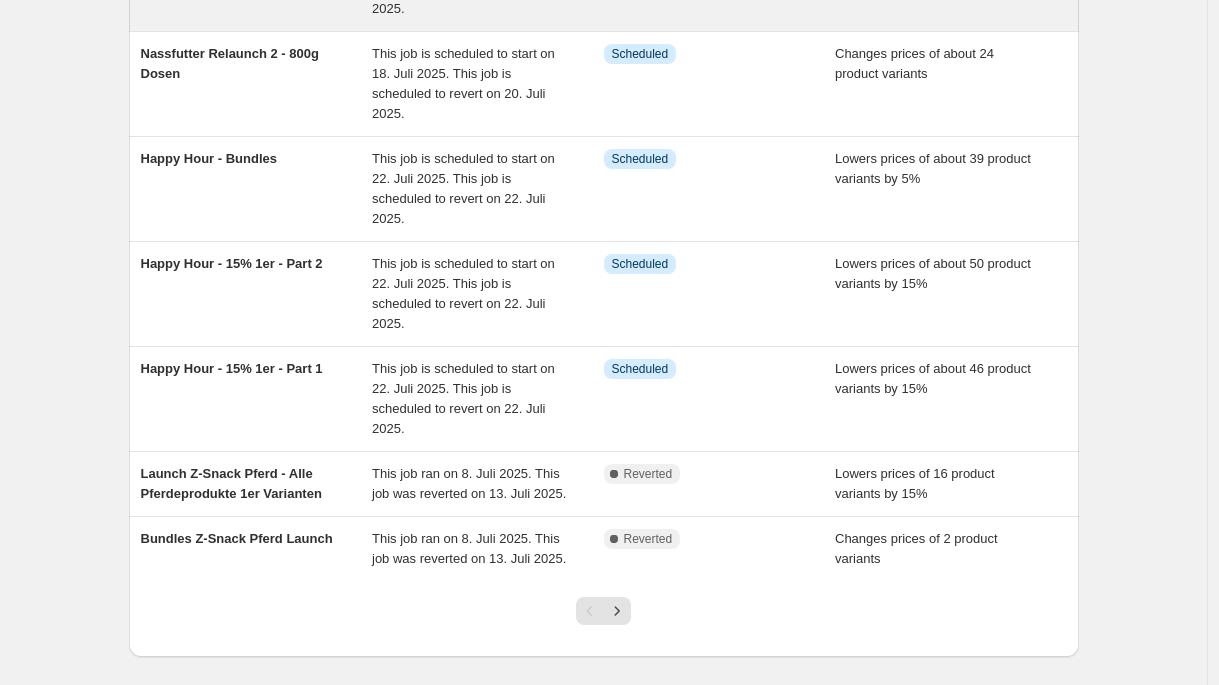 scroll, scrollTop: 705, scrollLeft: 0, axis: vertical 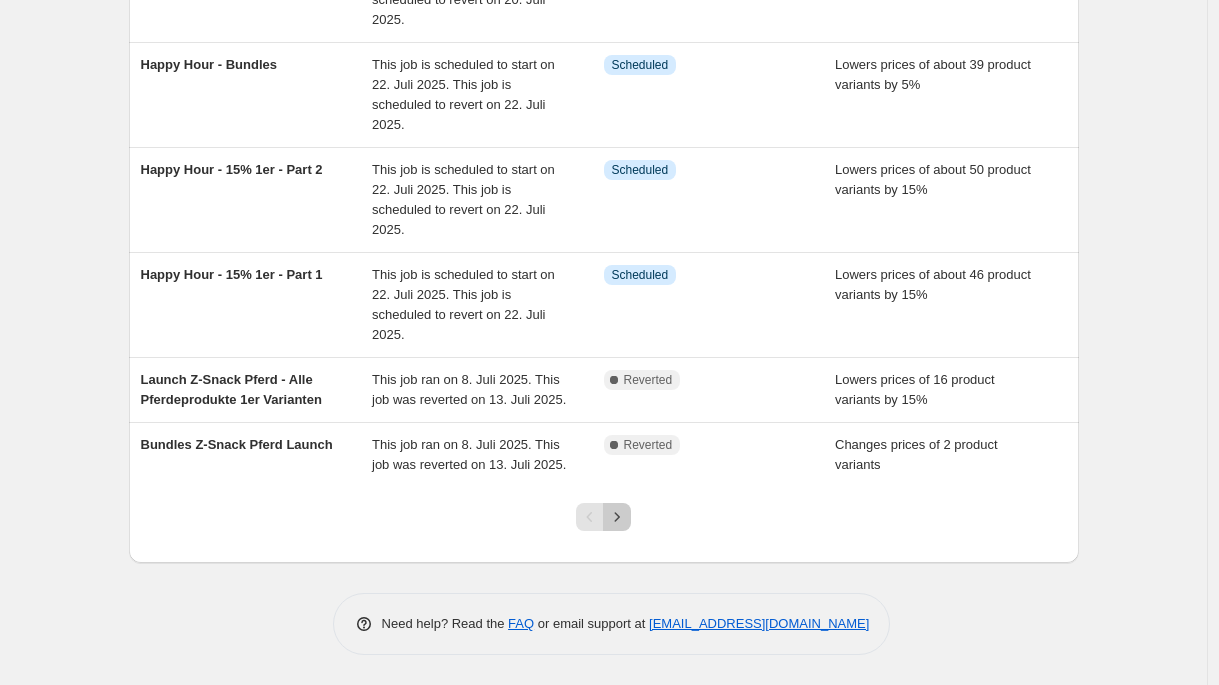 click at bounding box center (617, 517) 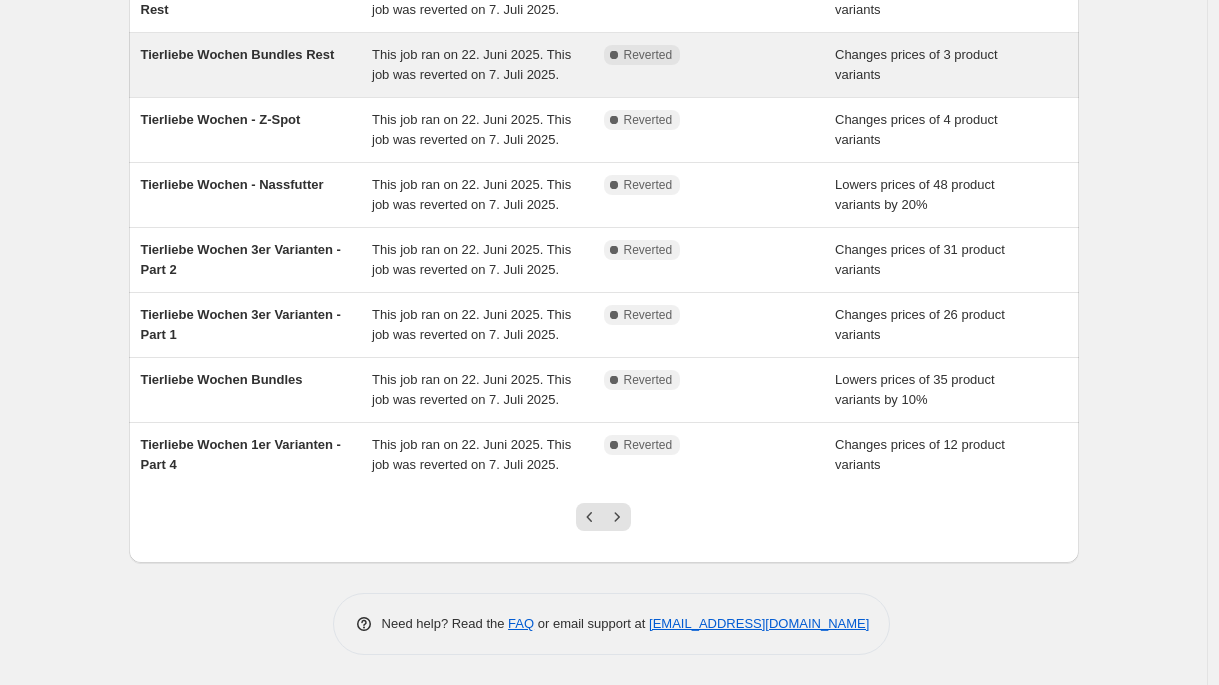 scroll, scrollTop: 455, scrollLeft: 0, axis: vertical 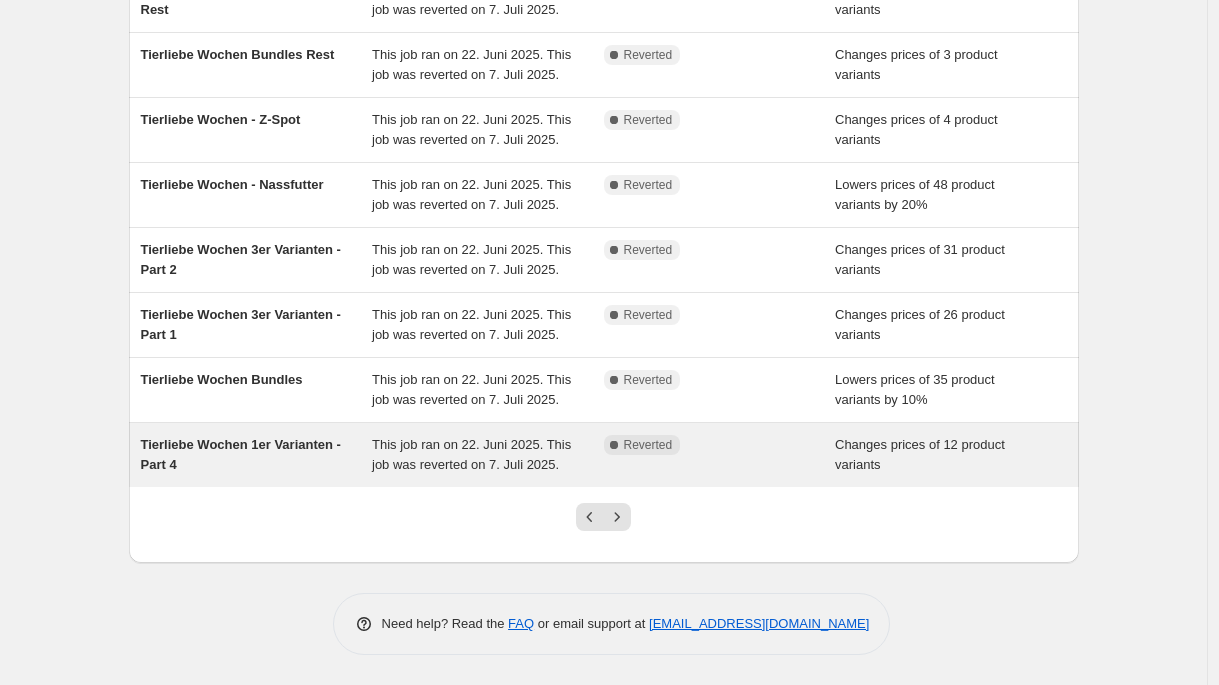 click on "Tierliebe Wochen 1er Varianten - Part 4" at bounding box center (257, 455) 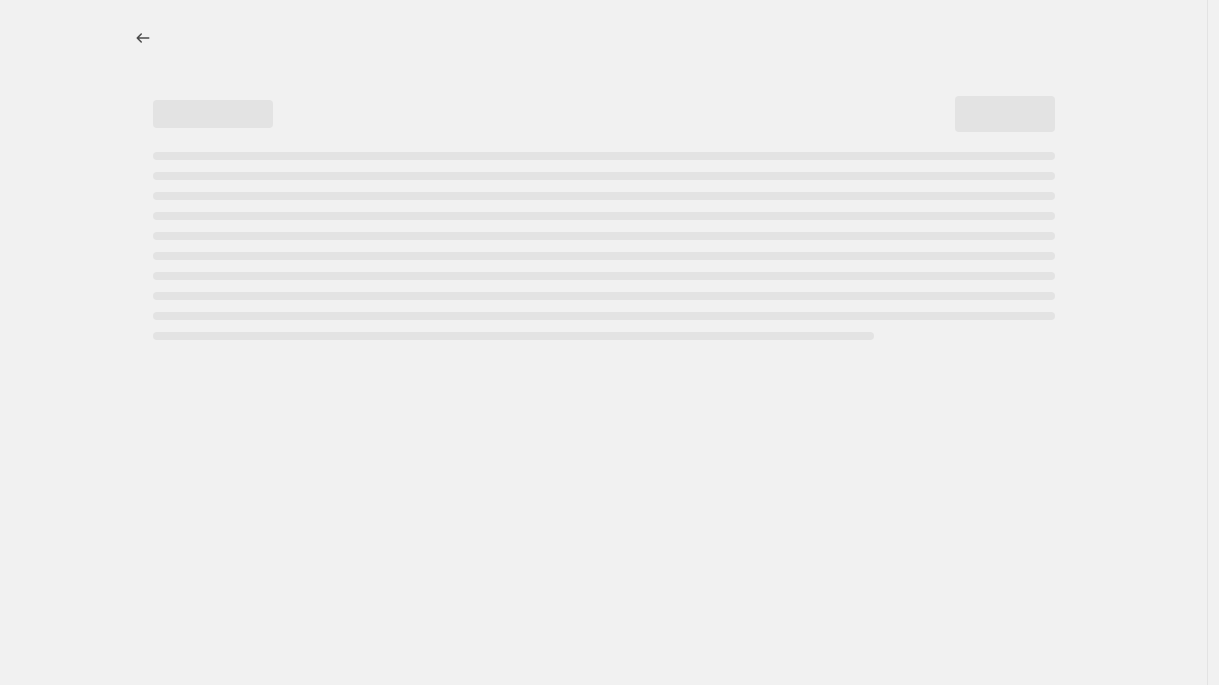 scroll, scrollTop: 0, scrollLeft: 0, axis: both 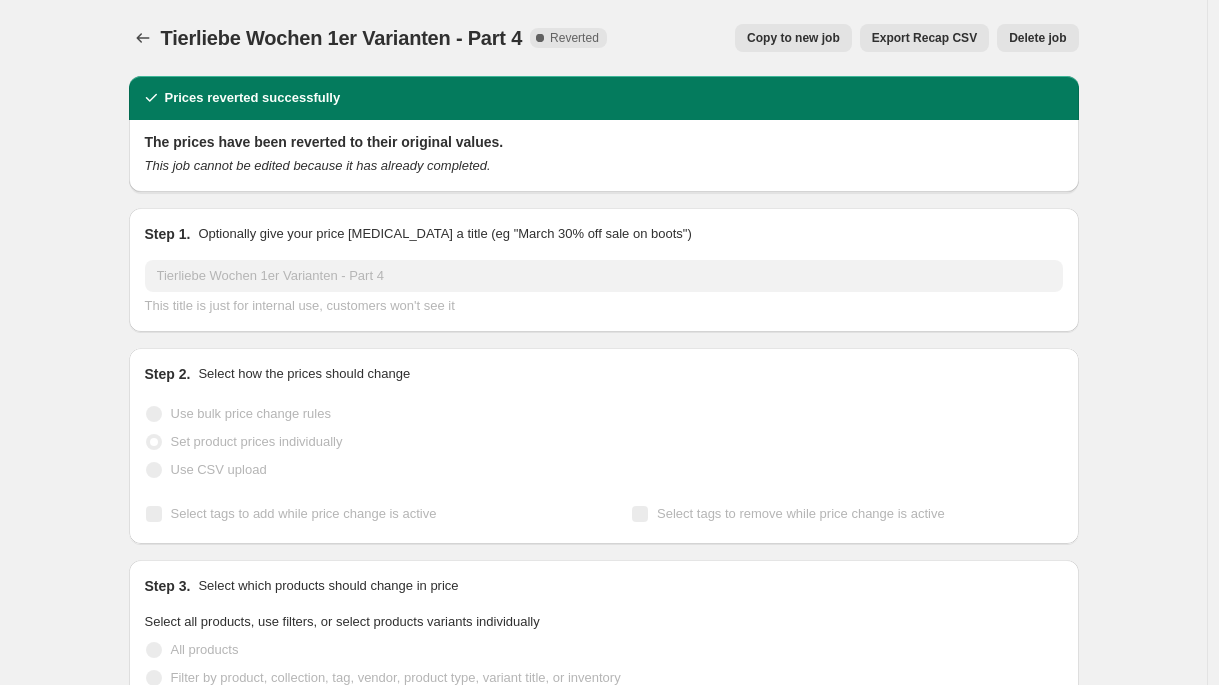 click on "Copy to new job" at bounding box center (793, 38) 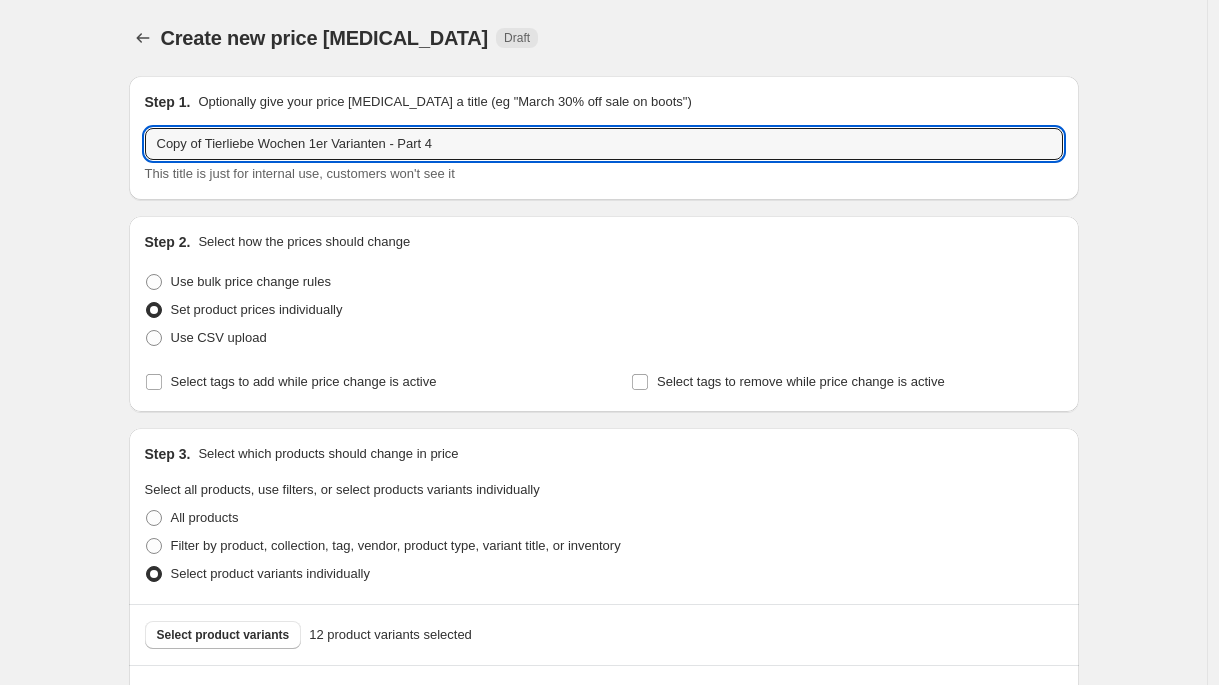 drag, startPoint x: 319, startPoint y: 143, endPoint x: 30, endPoint y: 128, distance: 289.389 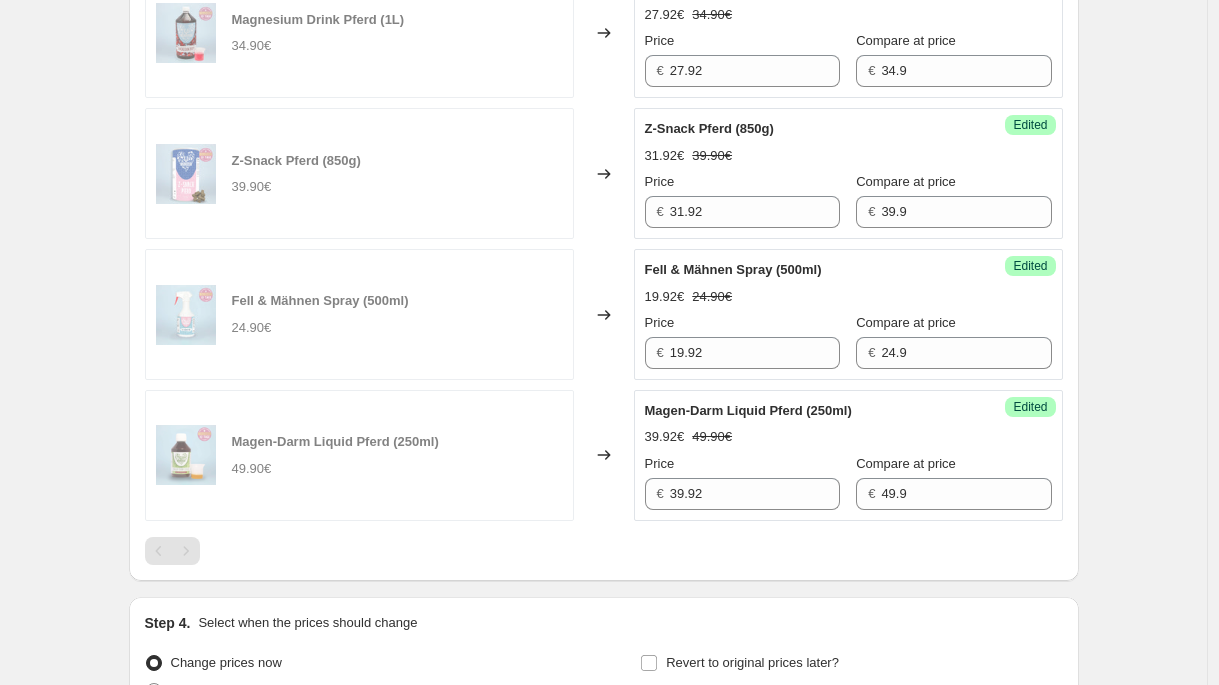 scroll, scrollTop: 2099, scrollLeft: 0, axis: vertical 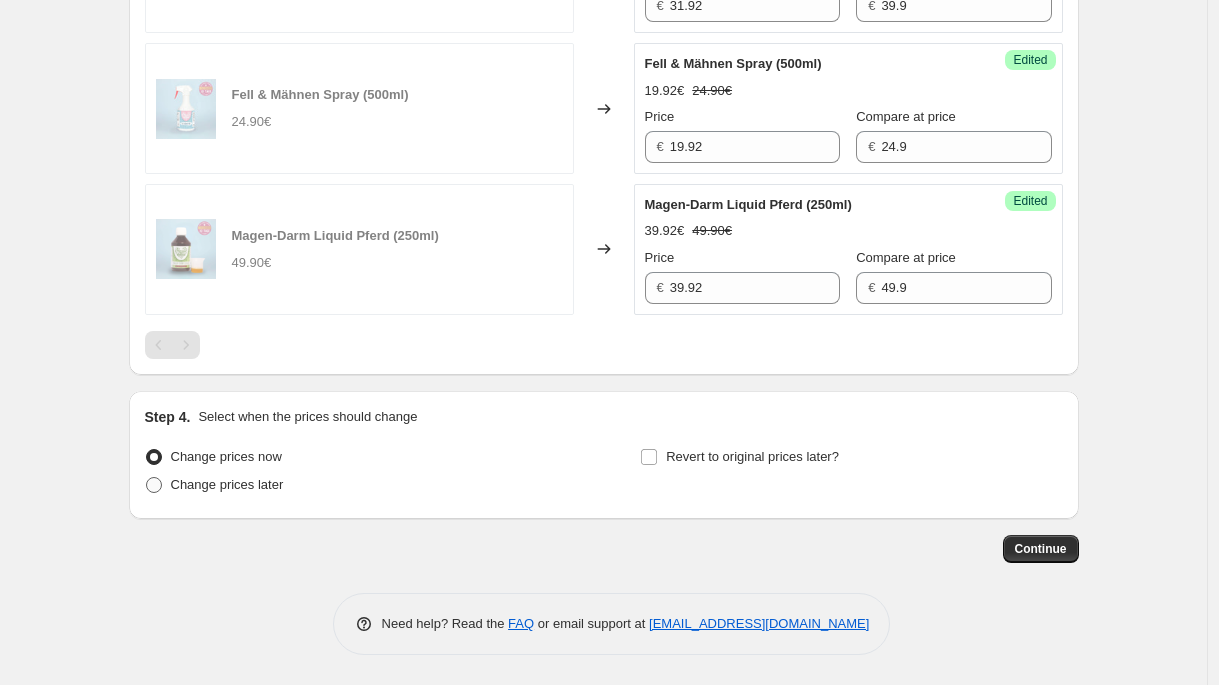 type on "Summer Sale 1er Varianten - Part 4" 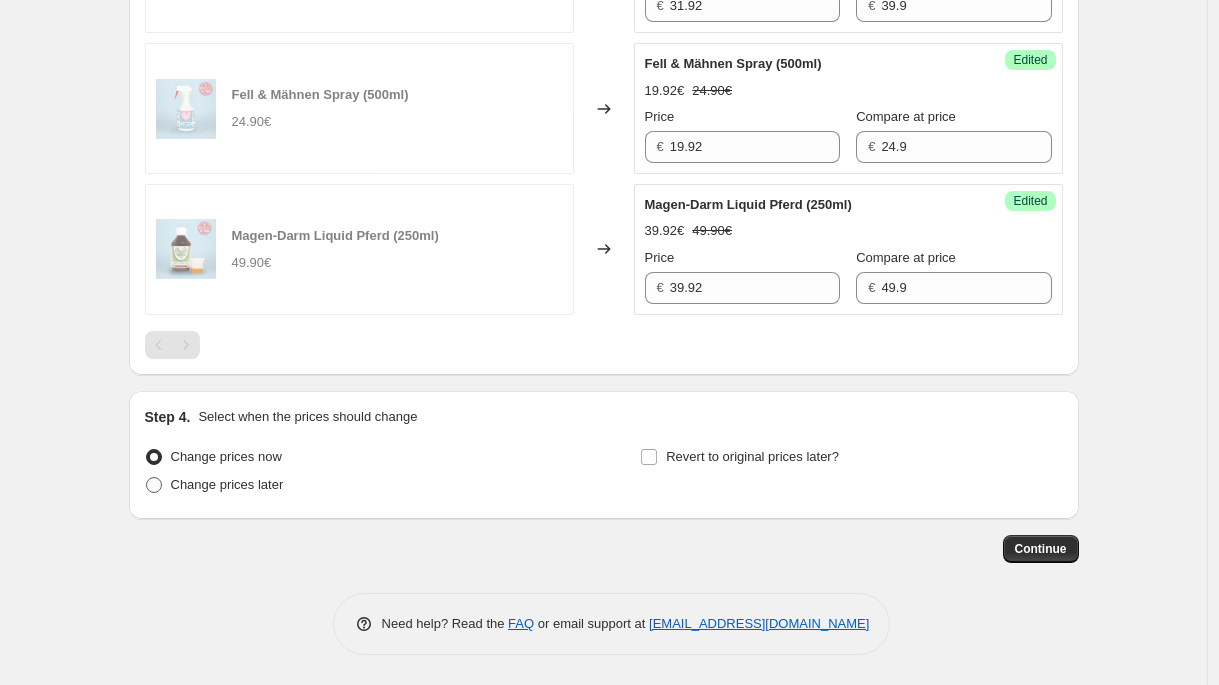 radio on "true" 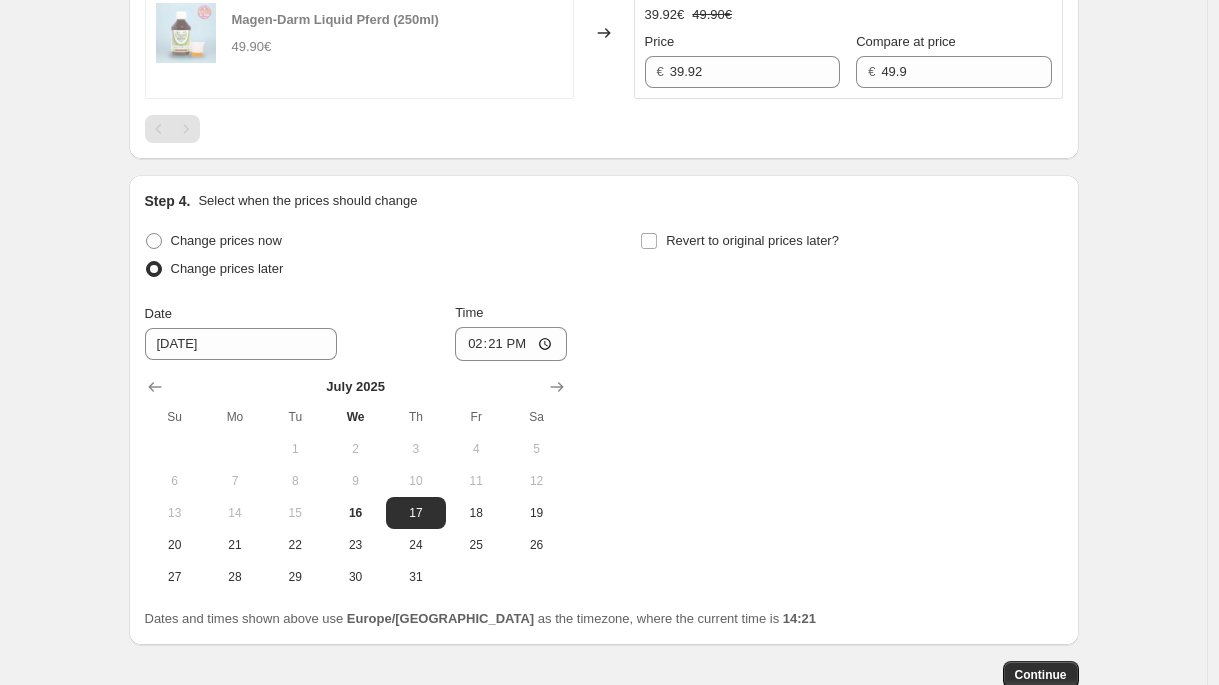 scroll, scrollTop: 2316, scrollLeft: 0, axis: vertical 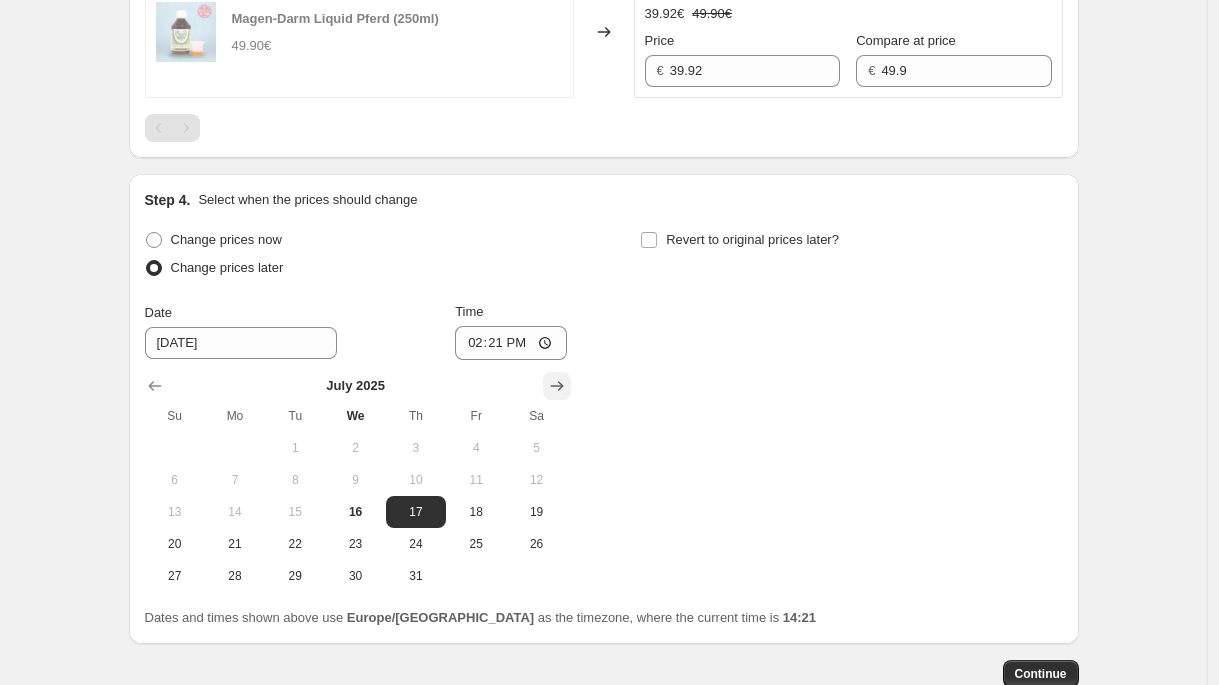 click 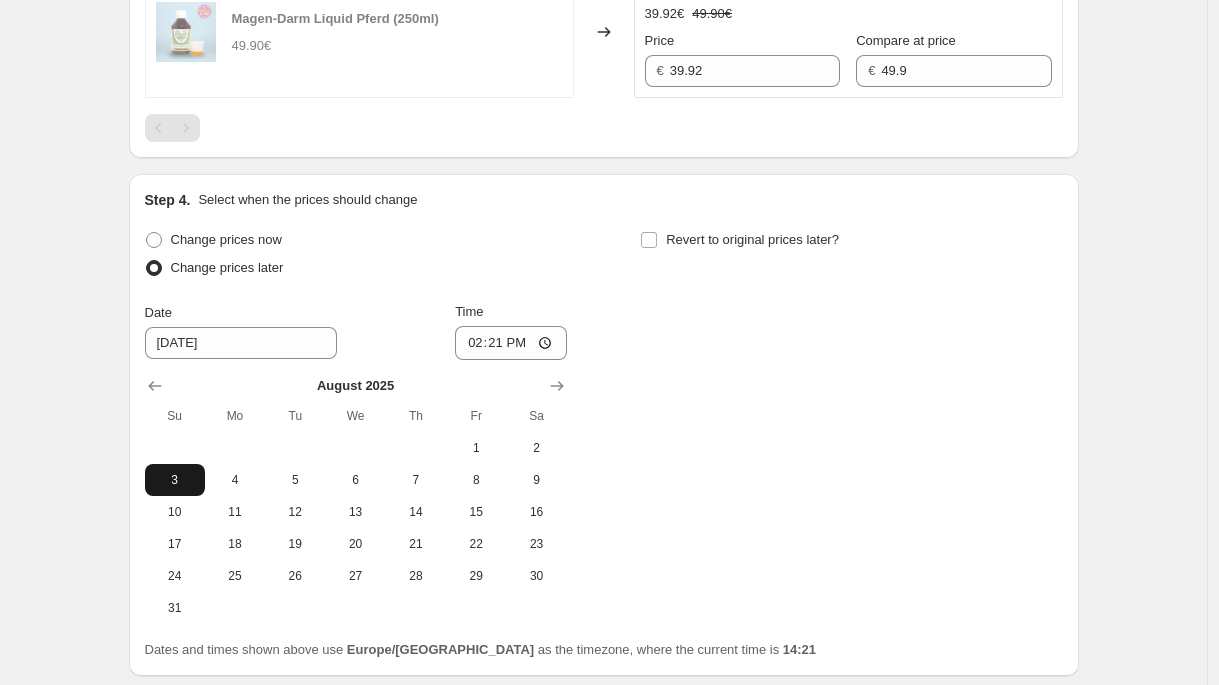 click on "3" at bounding box center (175, 480) 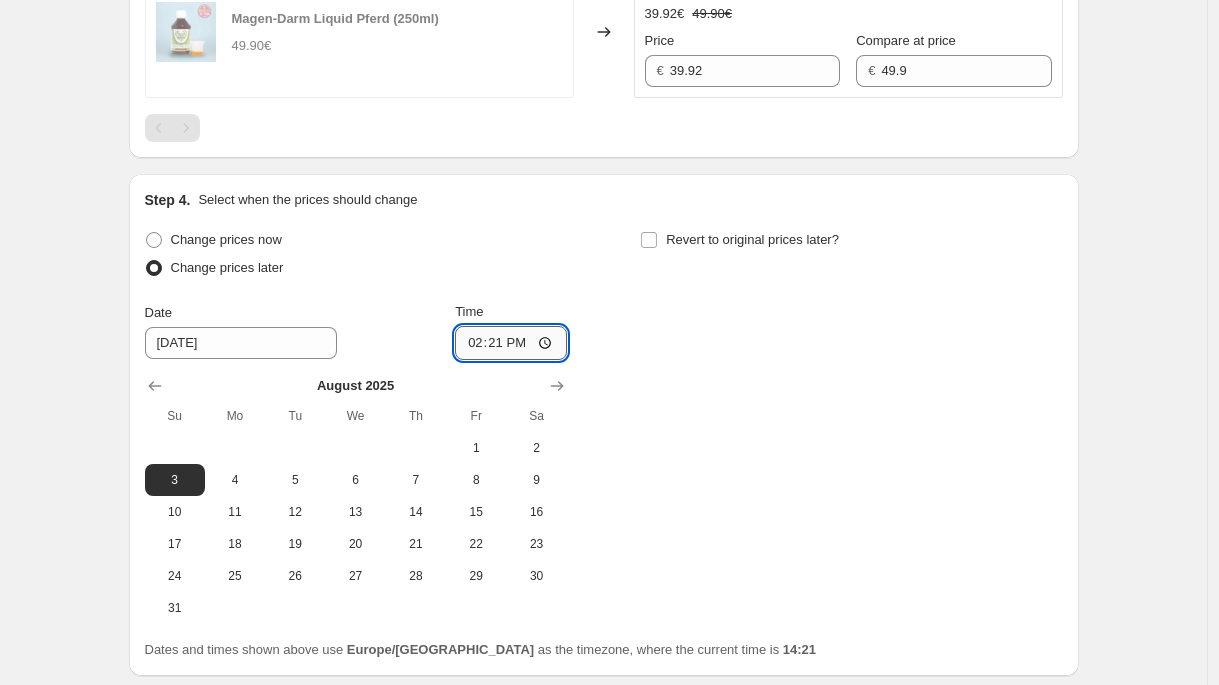 click on "14:21" at bounding box center (511, 343) 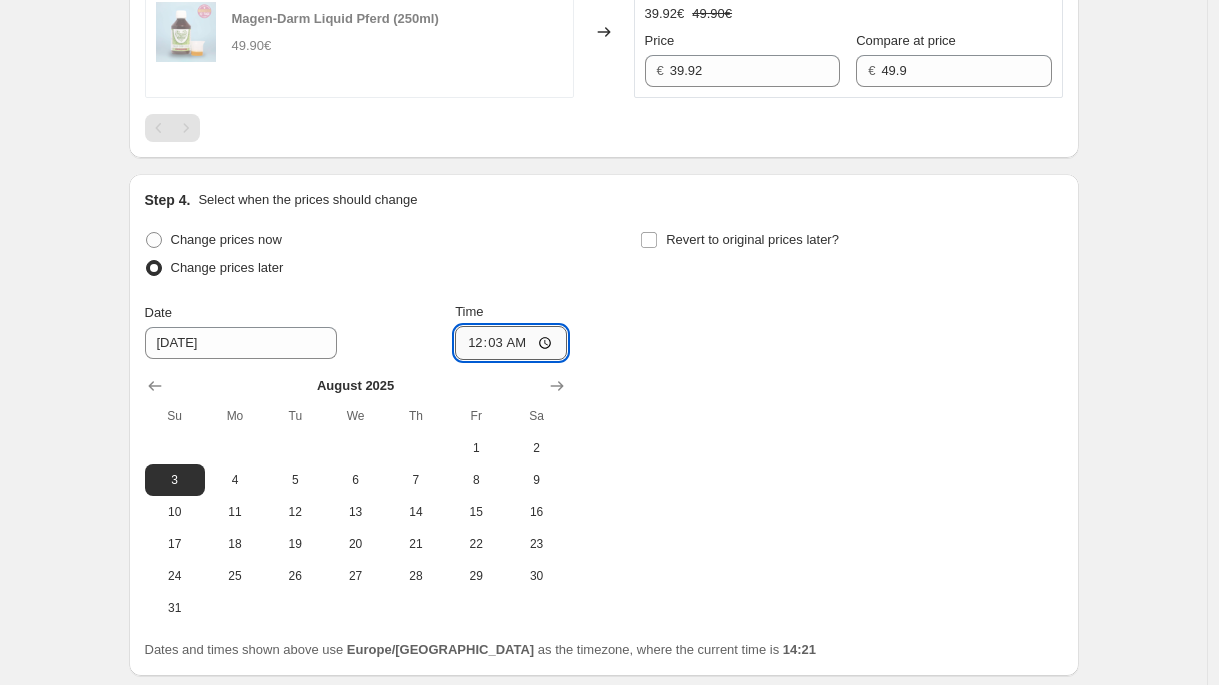 type on "00:35" 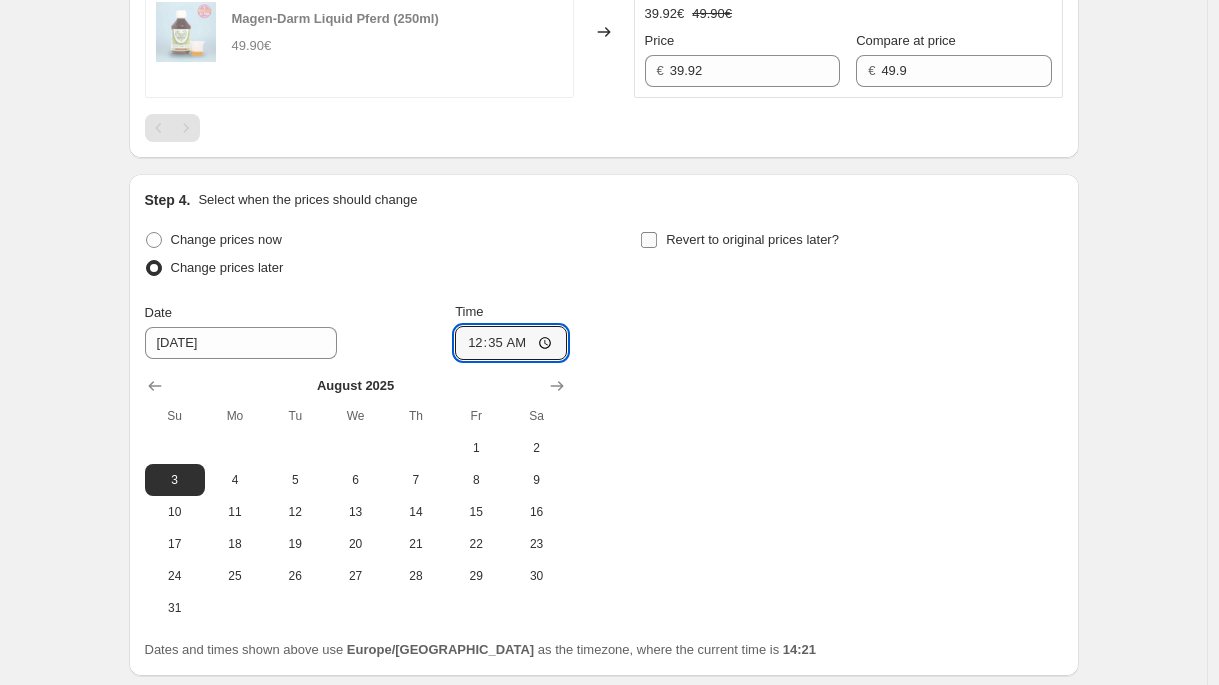 click on "Revert to original prices later?" at bounding box center (752, 239) 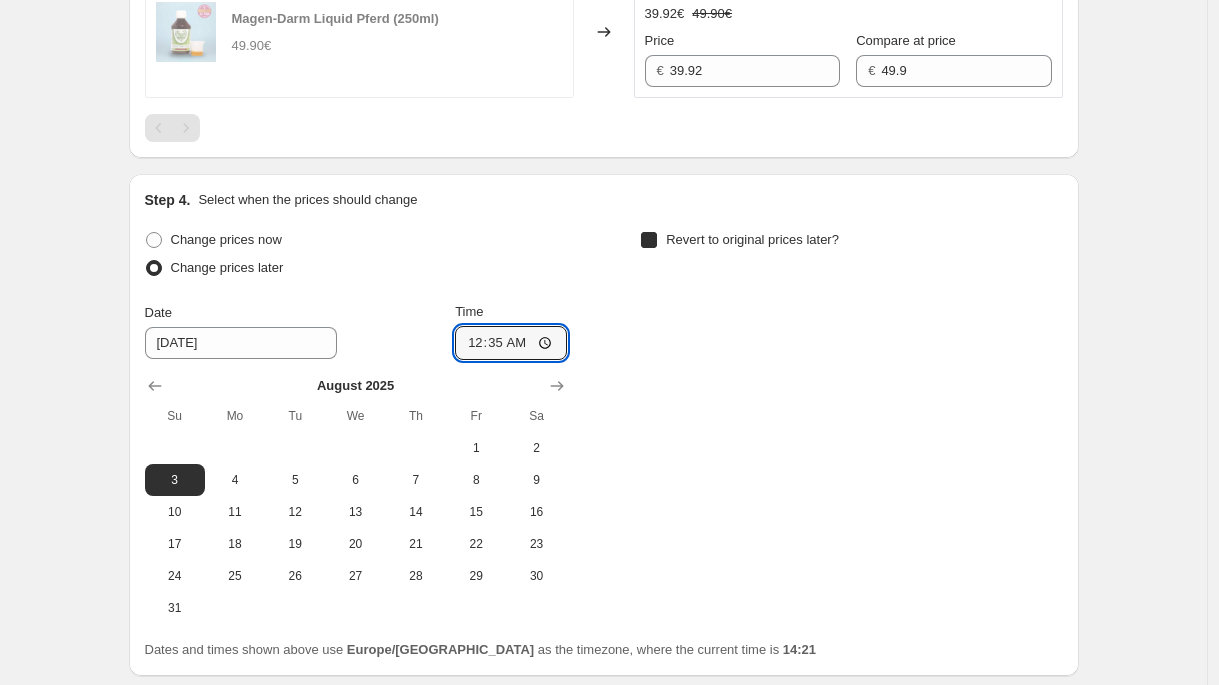 checkbox on "true" 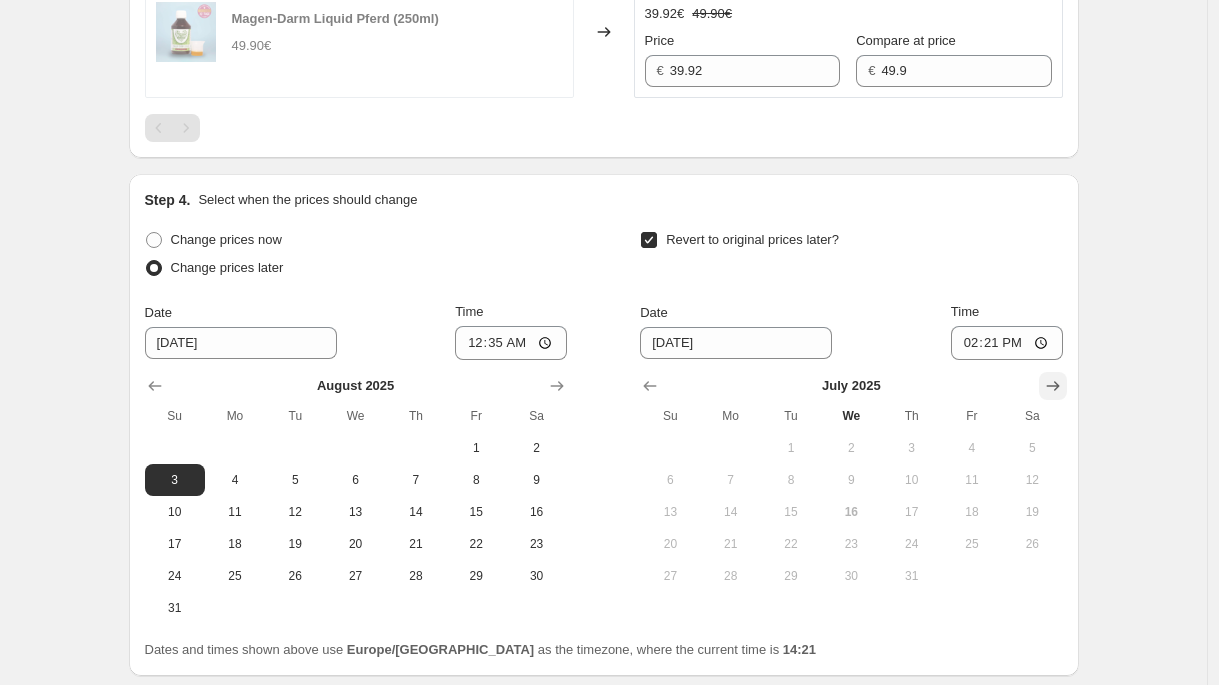click 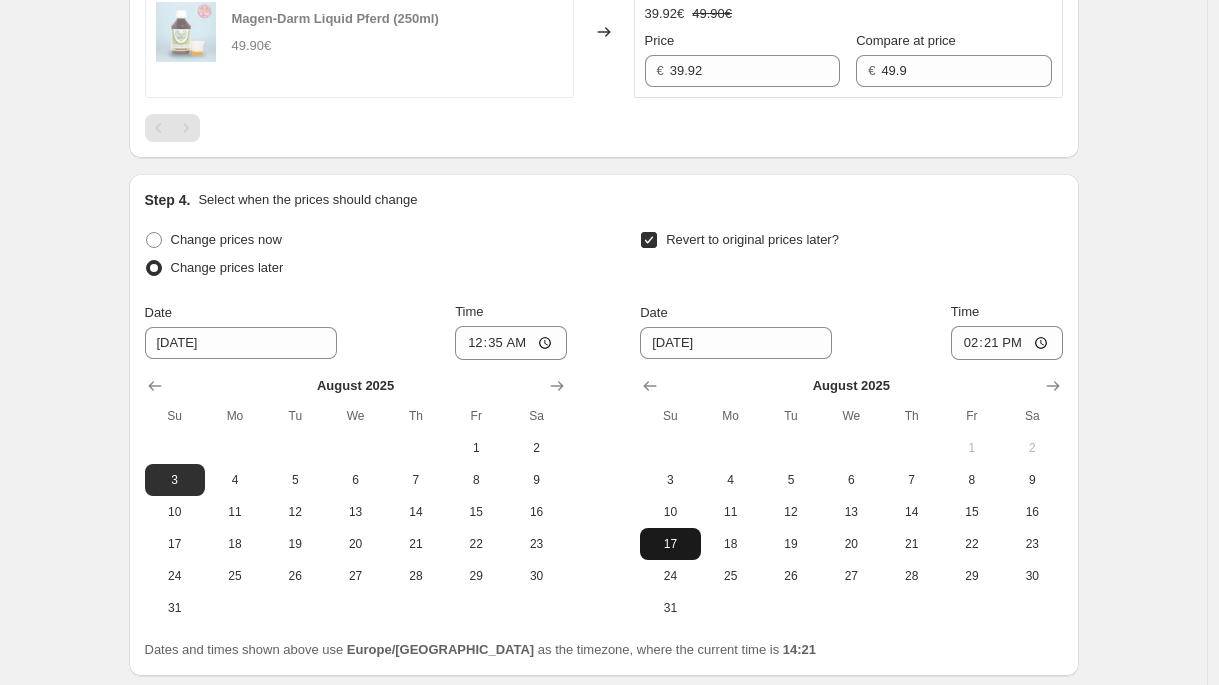 click on "17" at bounding box center (670, 544) 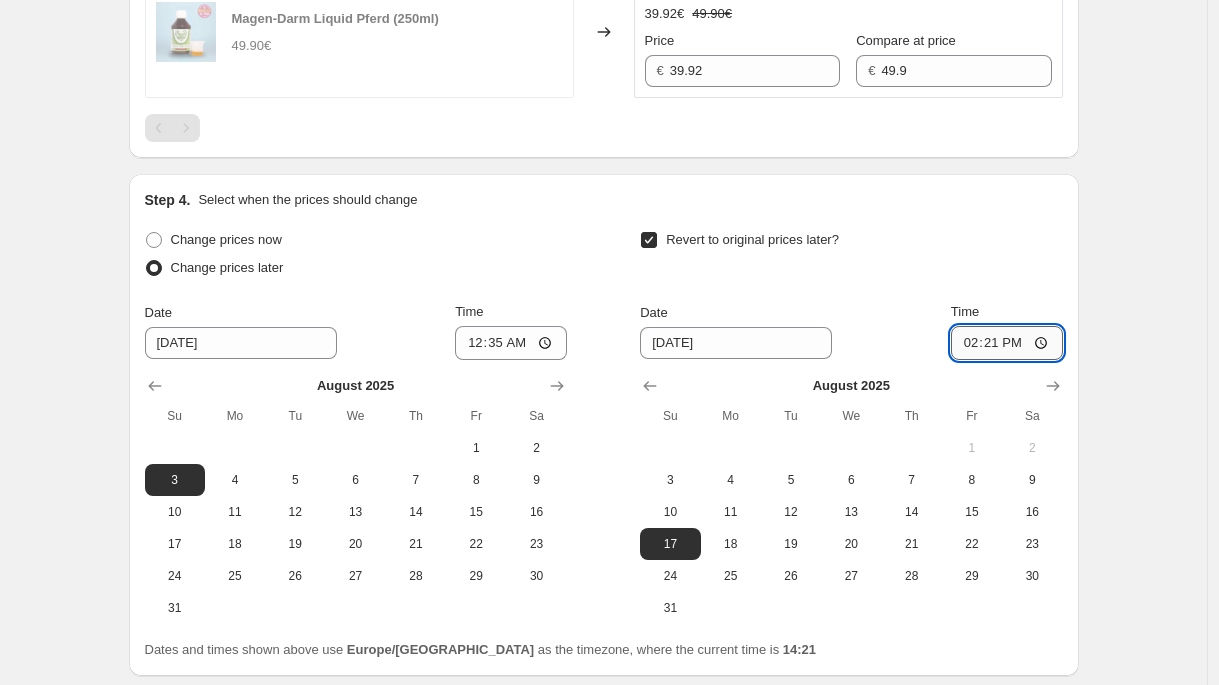 click on "14:21" at bounding box center [1007, 343] 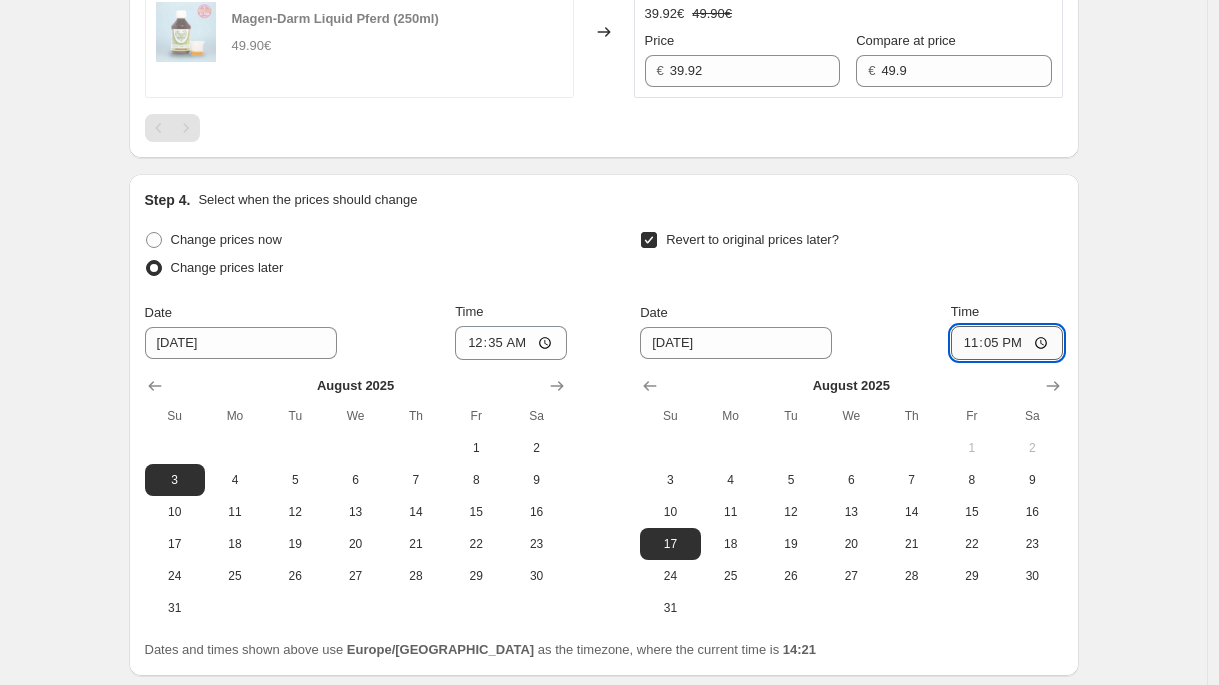 type on "23:59" 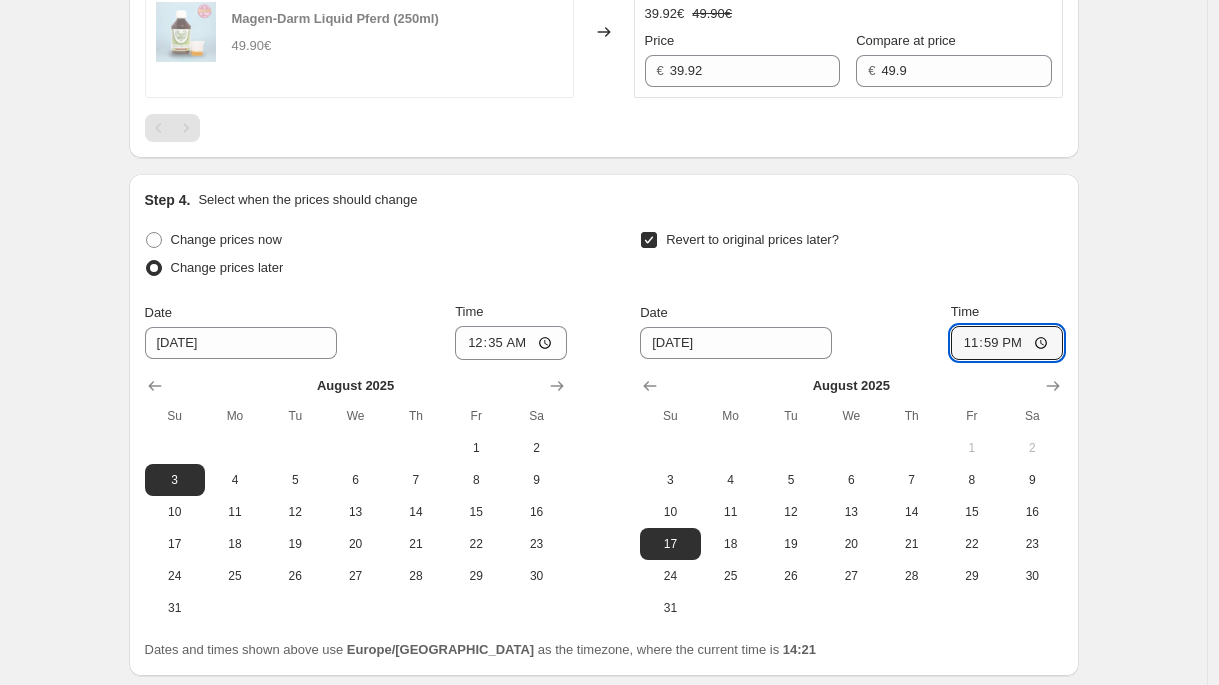click on "Create new price [MEDICAL_DATA]. This page is ready Create new price [MEDICAL_DATA] Draft Step 1. Optionally give your price [MEDICAL_DATA] a title (eg "March 30% off sale on boots") Summer Sale 1er Varianten - Part 4 This title is just for internal use, customers won't see it Step 2. Select how the prices should change Use bulk price change rules Set product prices individually Use CSV upload Select tags to add while price change is active Select tags to remove while price change is active Step 3. Select which products should change in price Select all products, use filters, or select products variants individually All products Filter by product, collection, tag, vendor, product type, variant title, or inventory Select product variants individually Select product variants 12   product variants selected PRICE CHANGE PREVIEW 12 product variants selected. 12 product prices edited: [PERSON_NAME] Huföl Pferd (500ml) 24.90€ Changed to Success Edited [PERSON_NAME] Huföl Pferd (500ml) 19.92€ 24.90€ Price € 19.92 € 24.9 Edited" at bounding box center (603, -737) 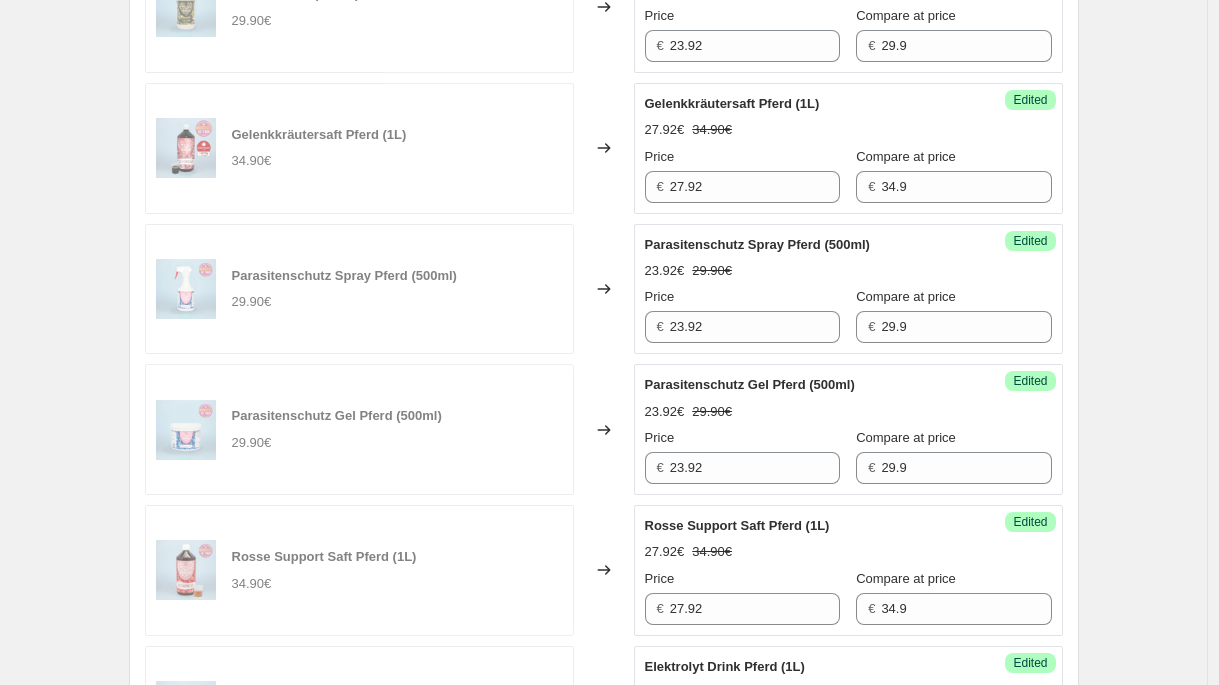 scroll, scrollTop: 503, scrollLeft: 0, axis: vertical 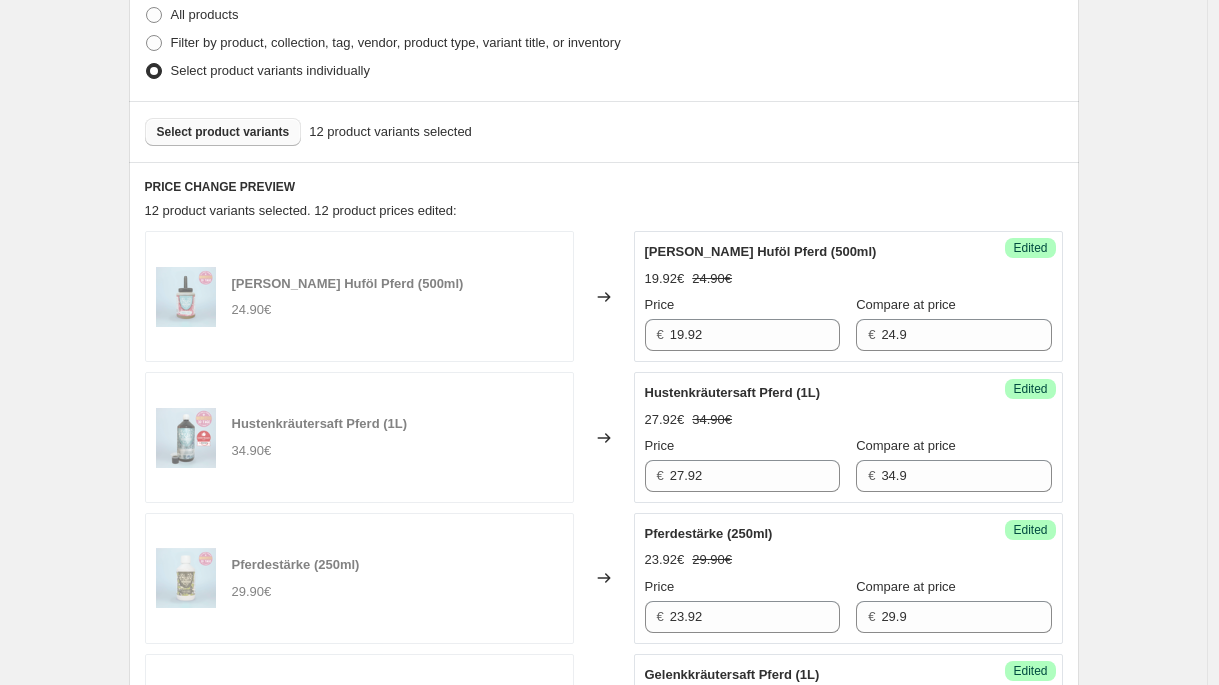 click on "Select product variants" at bounding box center (223, 132) 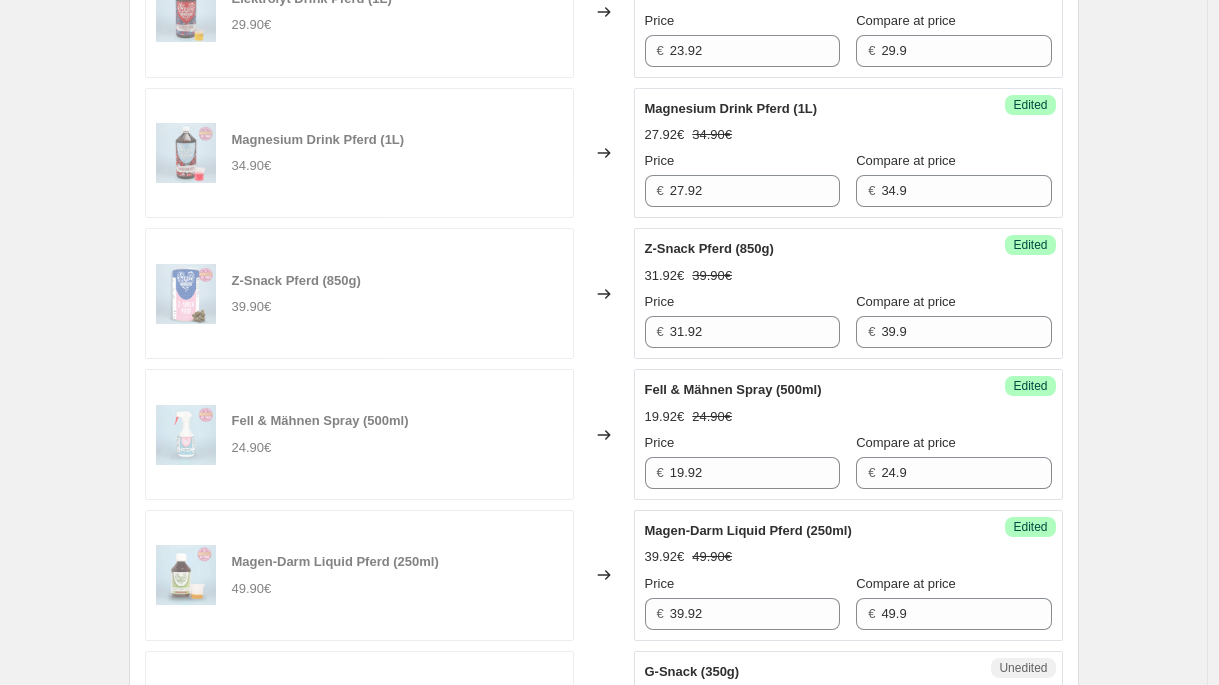 scroll, scrollTop: 2091, scrollLeft: 0, axis: vertical 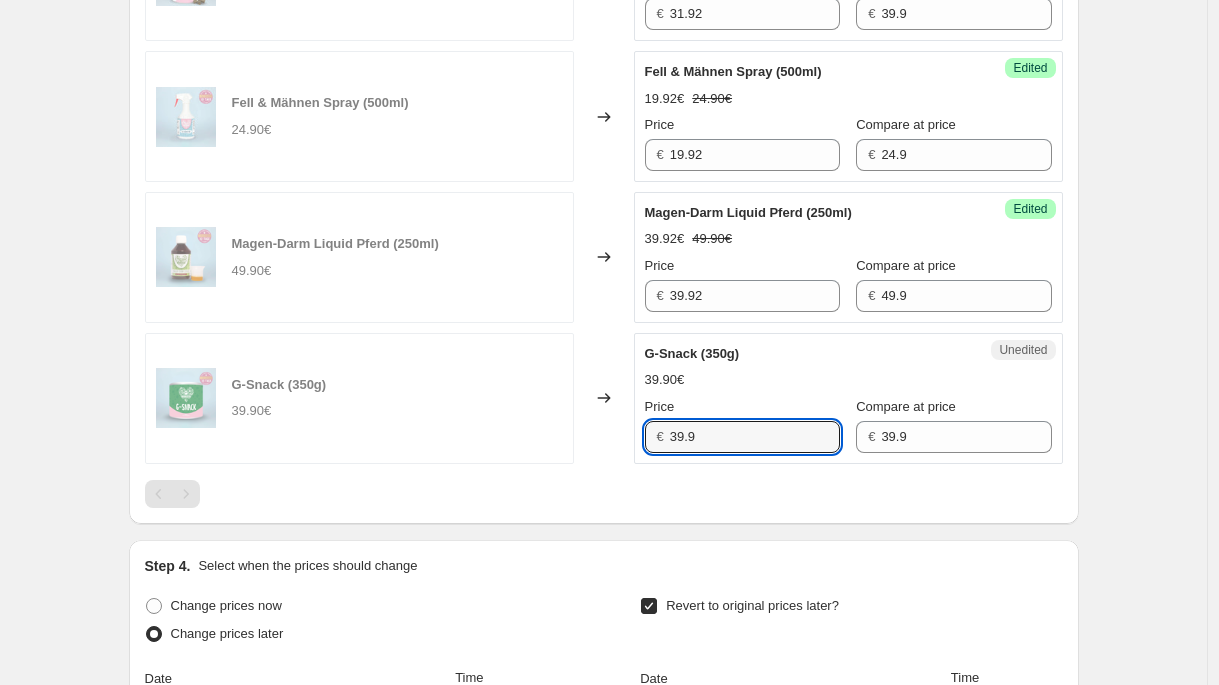 drag, startPoint x: 730, startPoint y: 441, endPoint x: 586, endPoint y: 436, distance: 144.08678 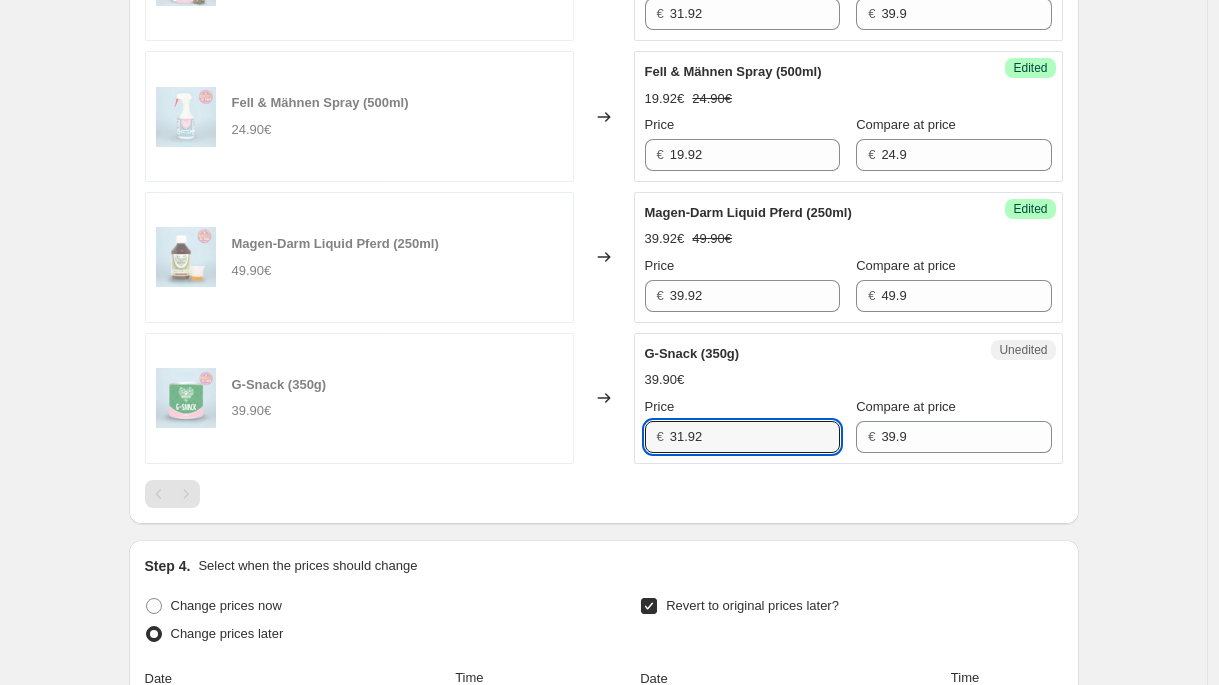 type on "31.92" 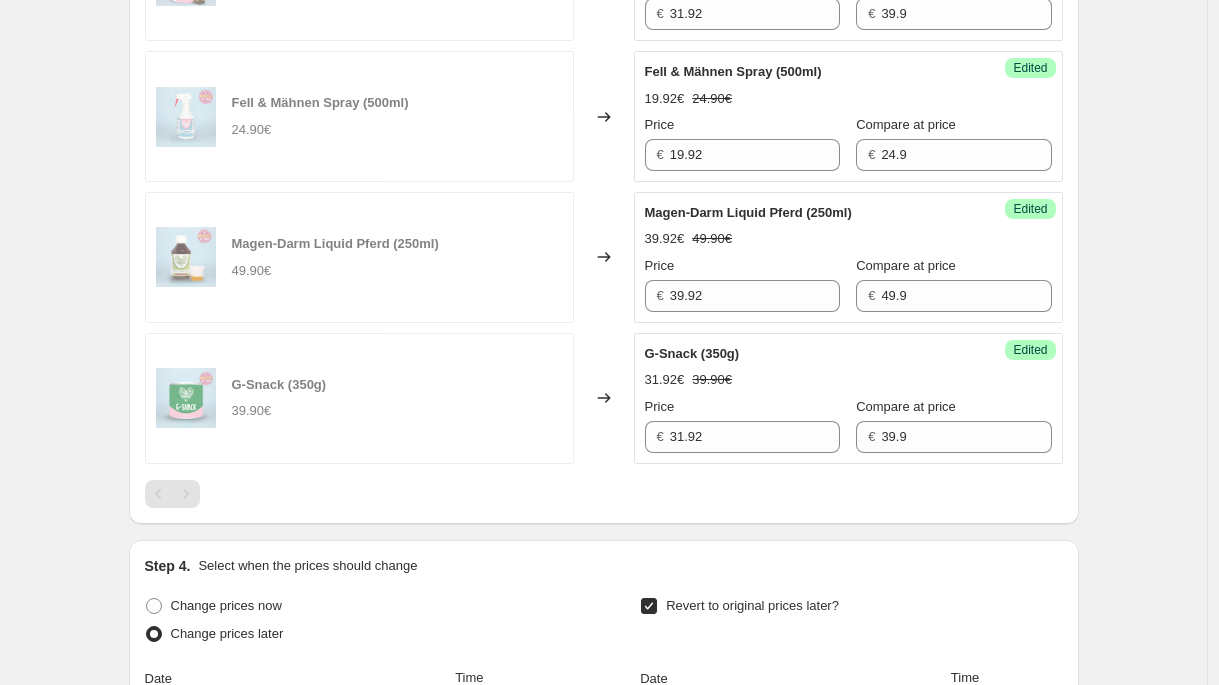 click on "Create new price [MEDICAL_DATA]. This page is ready Create new price [MEDICAL_DATA] Draft Step 1. Optionally give your price [MEDICAL_DATA] a title (eg "March 30% off sale on boots") Summer Sale 1er Varianten - Part 4 This title is just for internal use, customers won't see it Step 2. Select how the prices should change Use bulk price change rules Set product prices individually Use CSV upload Select tags to add while price change is active Select tags to remove while price change is active Step 3. Select which products should change in price Select all products, use filters, or select products variants individually All products Filter by product, collection, tag, vendor, product type, variant title, or inventory Select product variants individually Select product variants 13   product variants selected PRICE CHANGE PREVIEW 13 product variants selected. 13 product prices edited: [PERSON_NAME] Huföl Pferd (500ml) 24.90€ Changed to Success Edited [PERSON_NAME] Huföl Pferd (500ml) 19.92€ 24.90€ Price € 19.92 € 24.9 Edited" at bounding box center [603, -442] 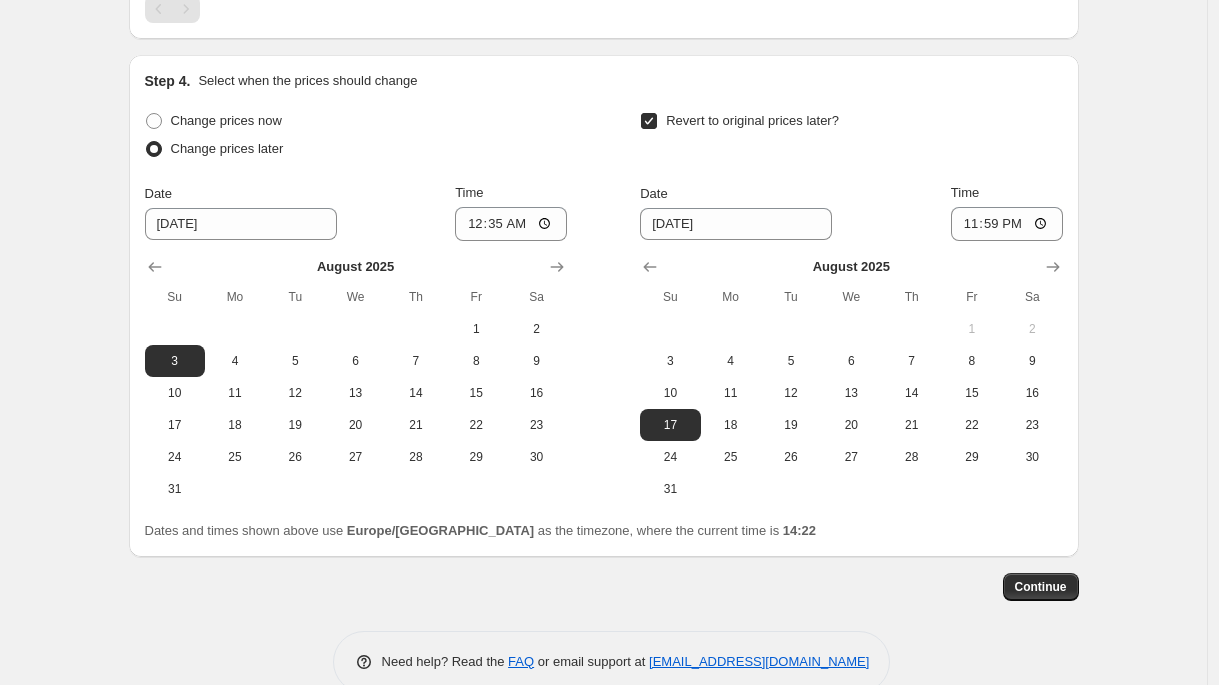 scroll, scrollTop: 2580, scrollLeft: 0, axis: vertical 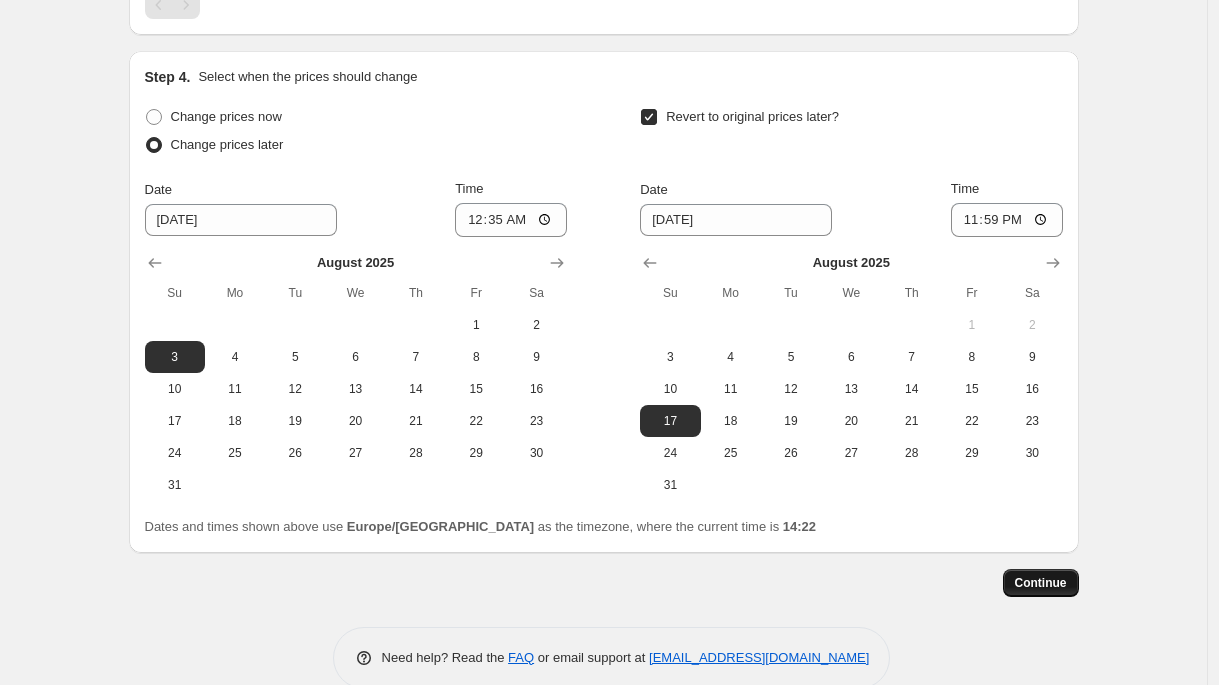 click on "Continue" at bounding box center (1041, 583) 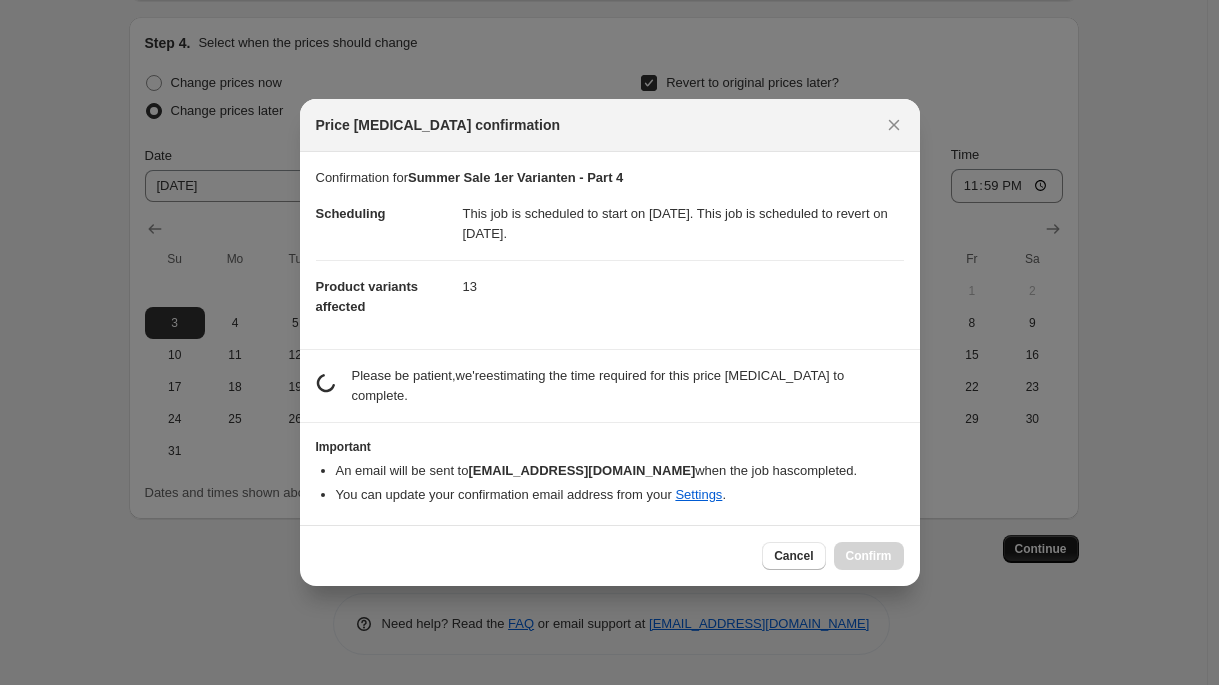 scroll, scrollTop: 0, scrollLeft: 0, axis: both 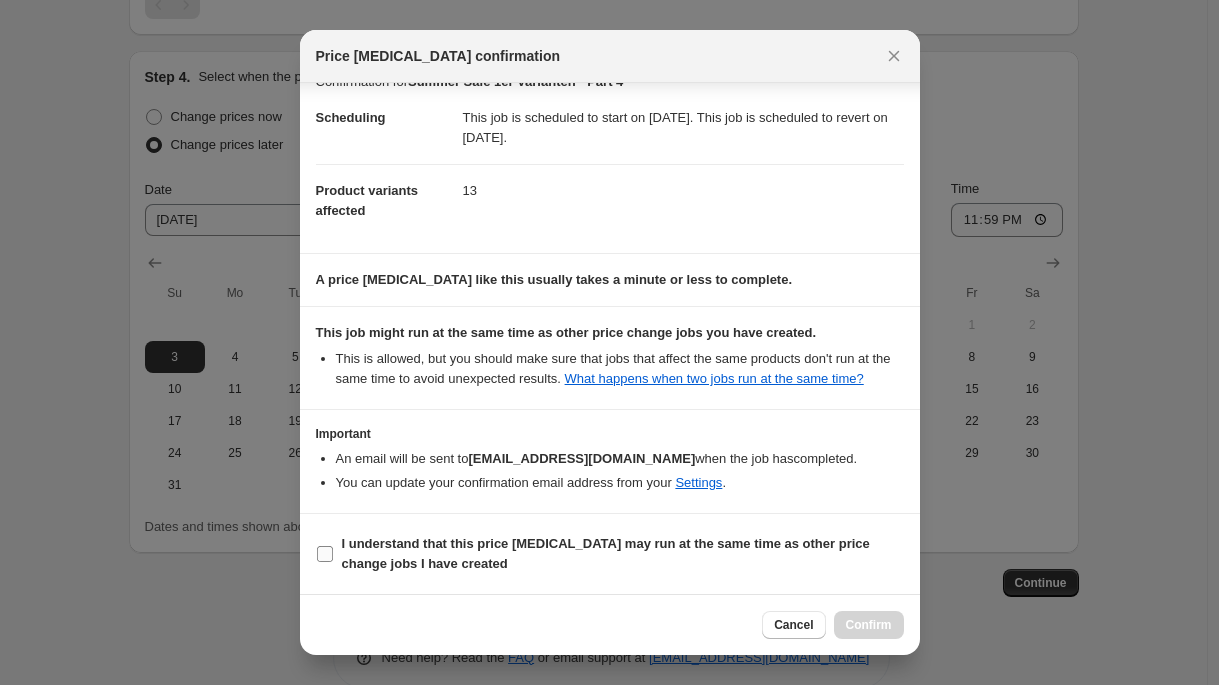 click on "I understand that this price [MEDICAL_DATA] may run at the same time as other price change jobs I have created" at bounding box center (606, 553) 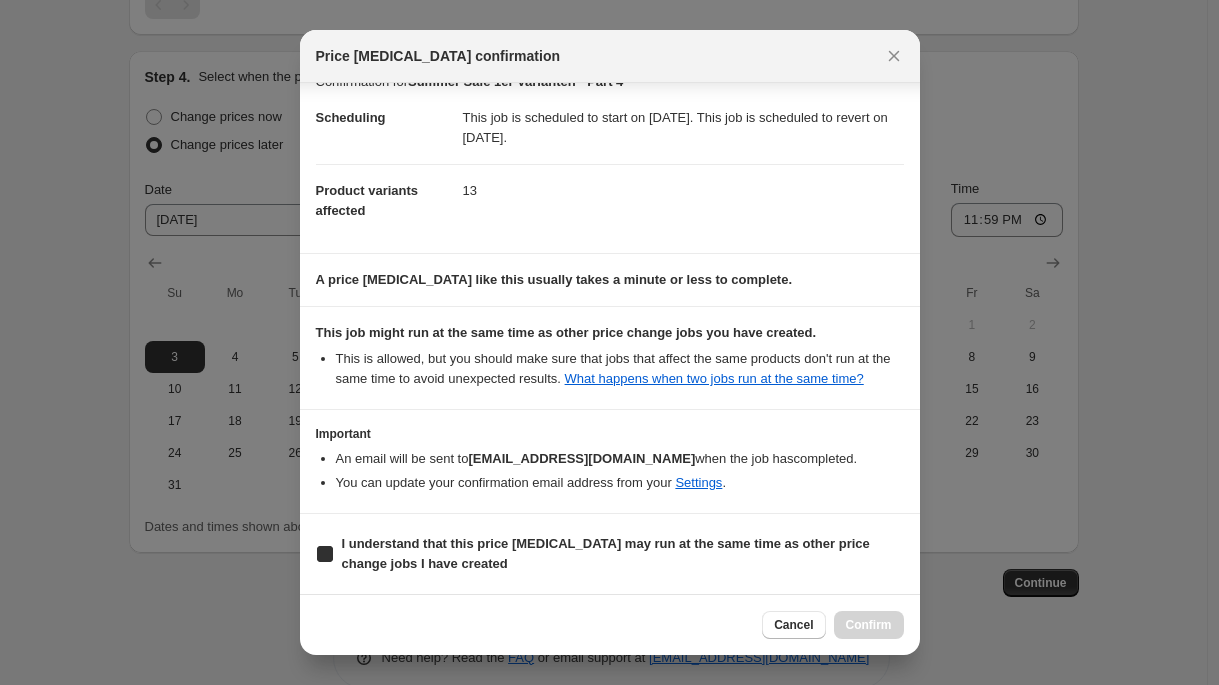 checkbox on "true" 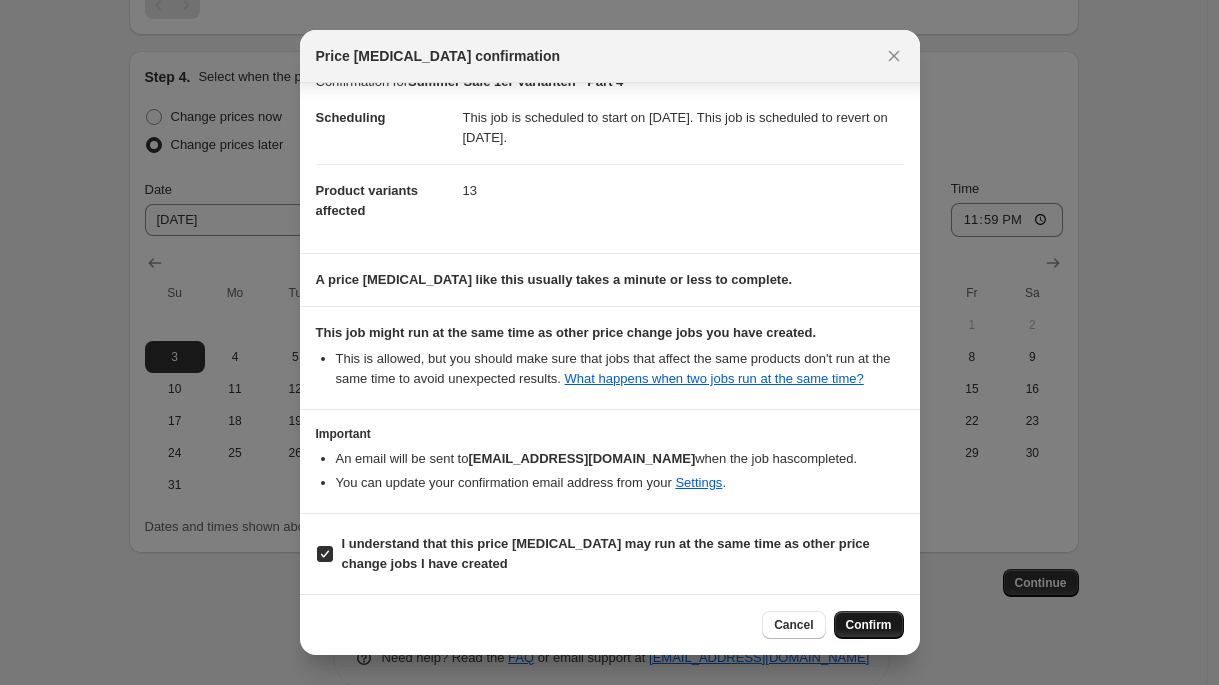 click on "Confirm" at bounding box center (869, 625) 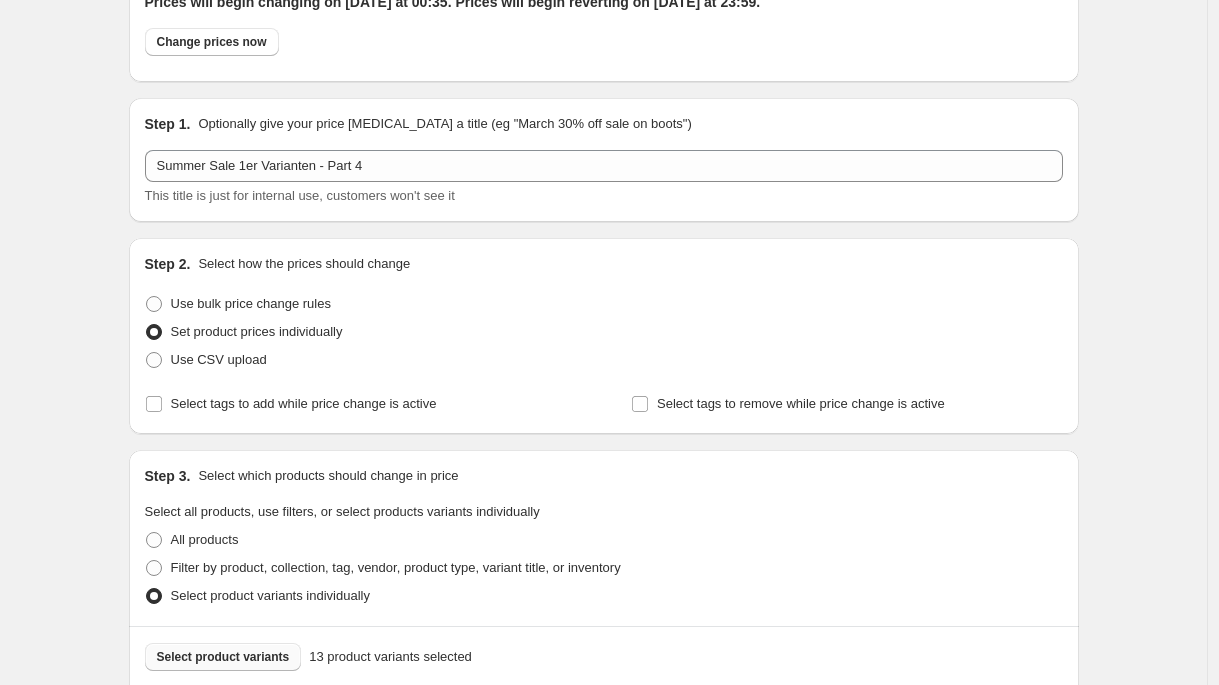 scroll, scrollTop: 0, scrollLeft: 0, axis: both 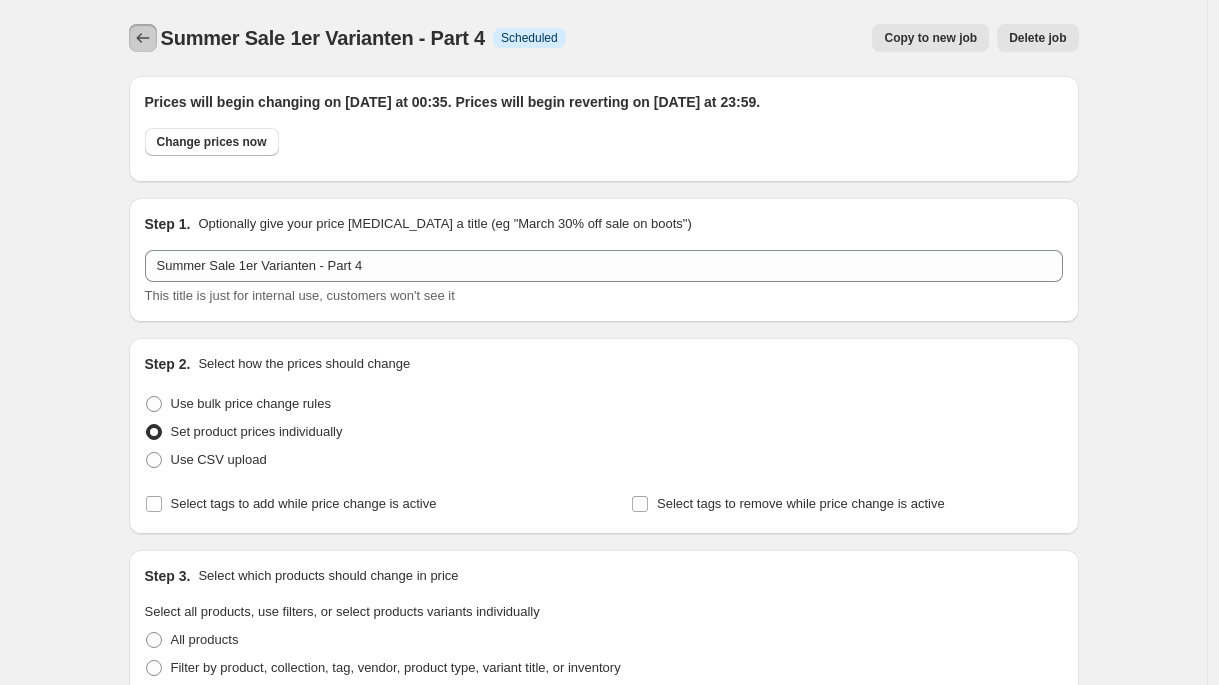 click 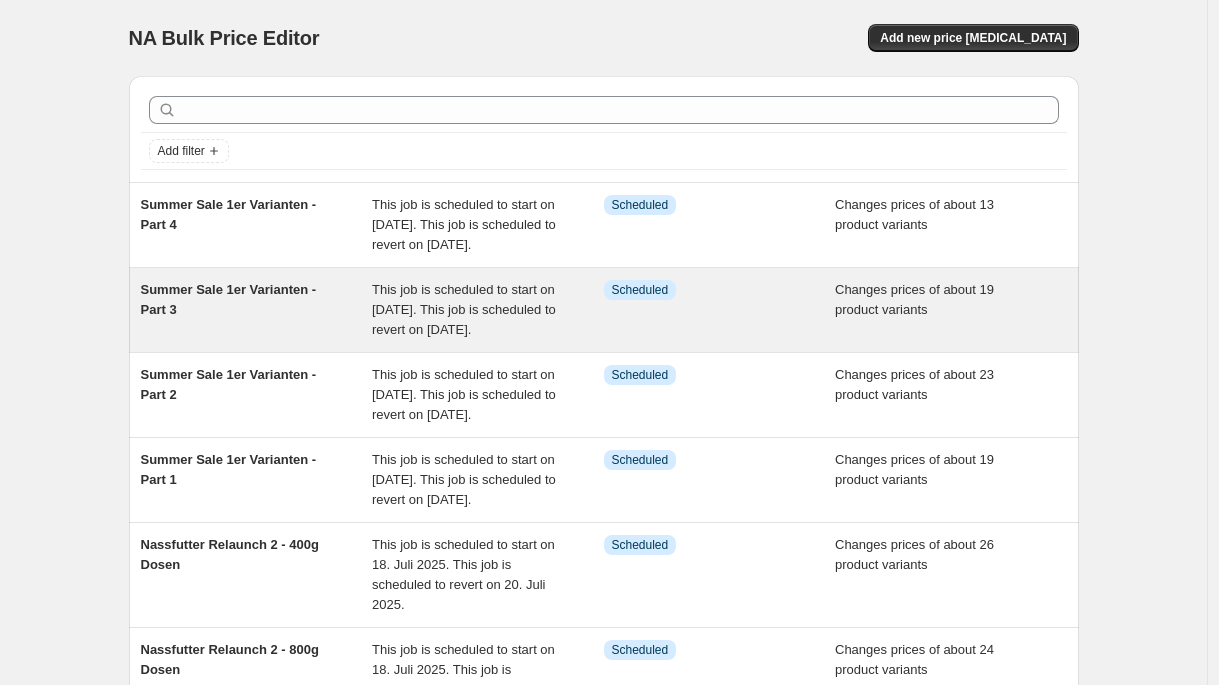 click on "Summer Sale 1er Varianten - Part 3" at bounding box center [257, 310] 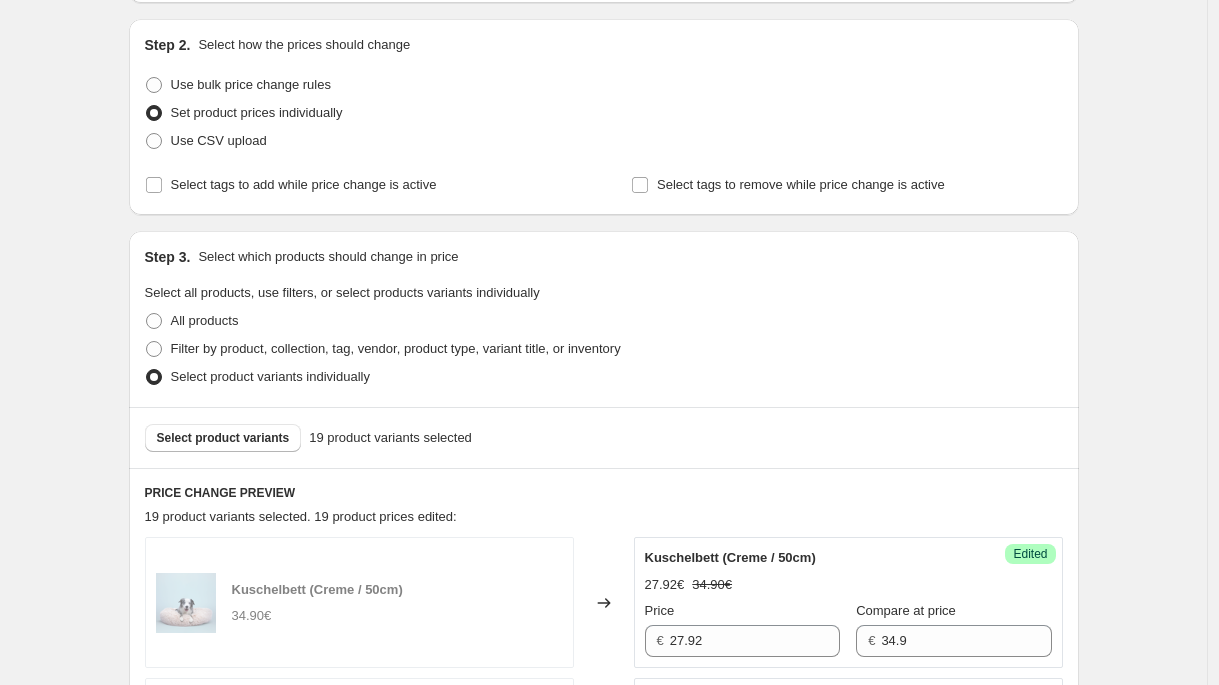scroll, scrollTop: 0, scrollLeft: 0, axis: both 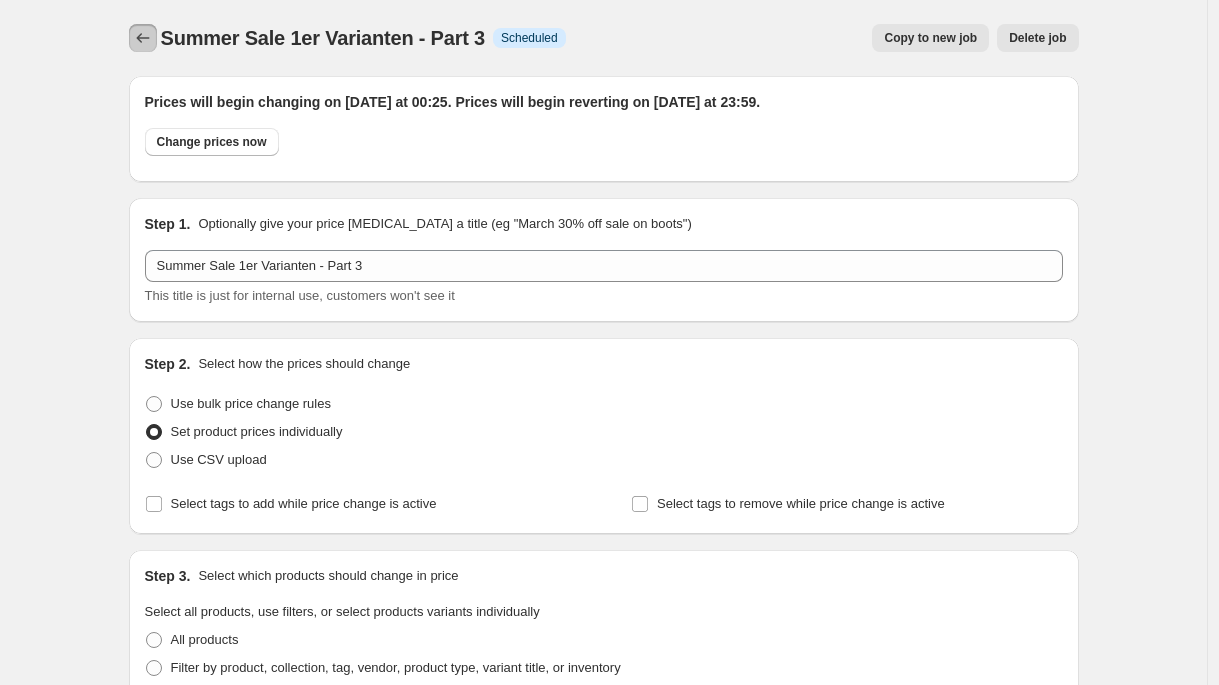 click at bounding box center [143, 38] 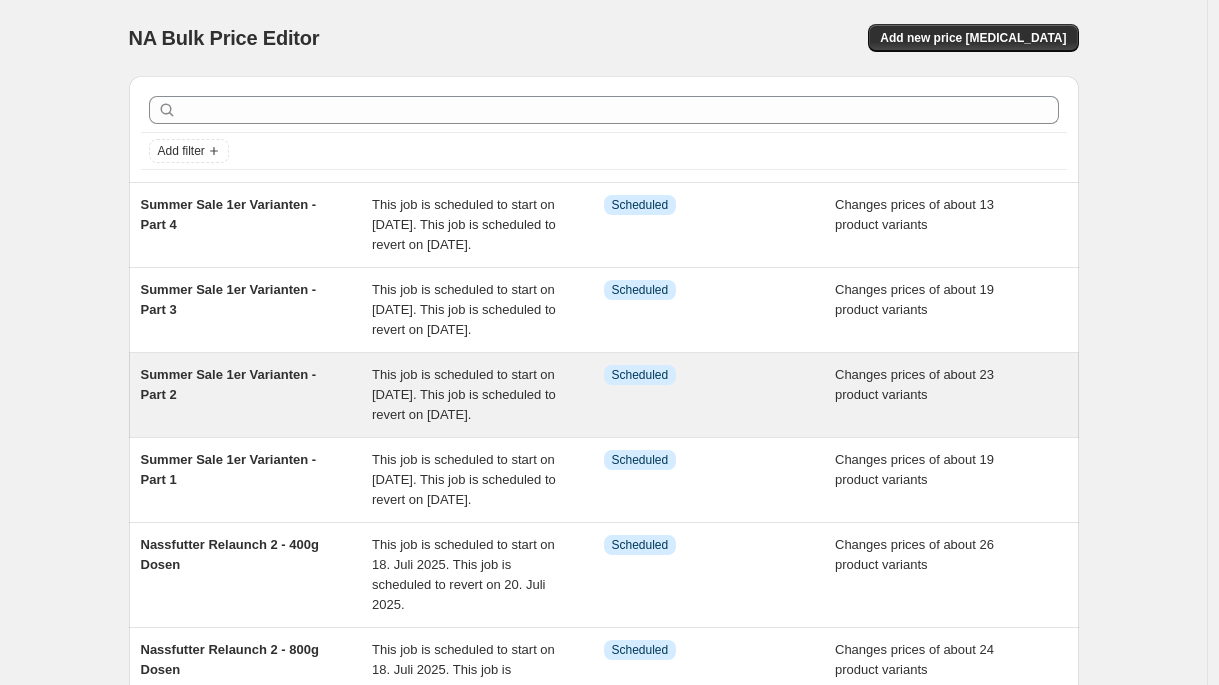 click on "Summer Sale 1er Varianten - Part 2" at bounding box center [257, 395] 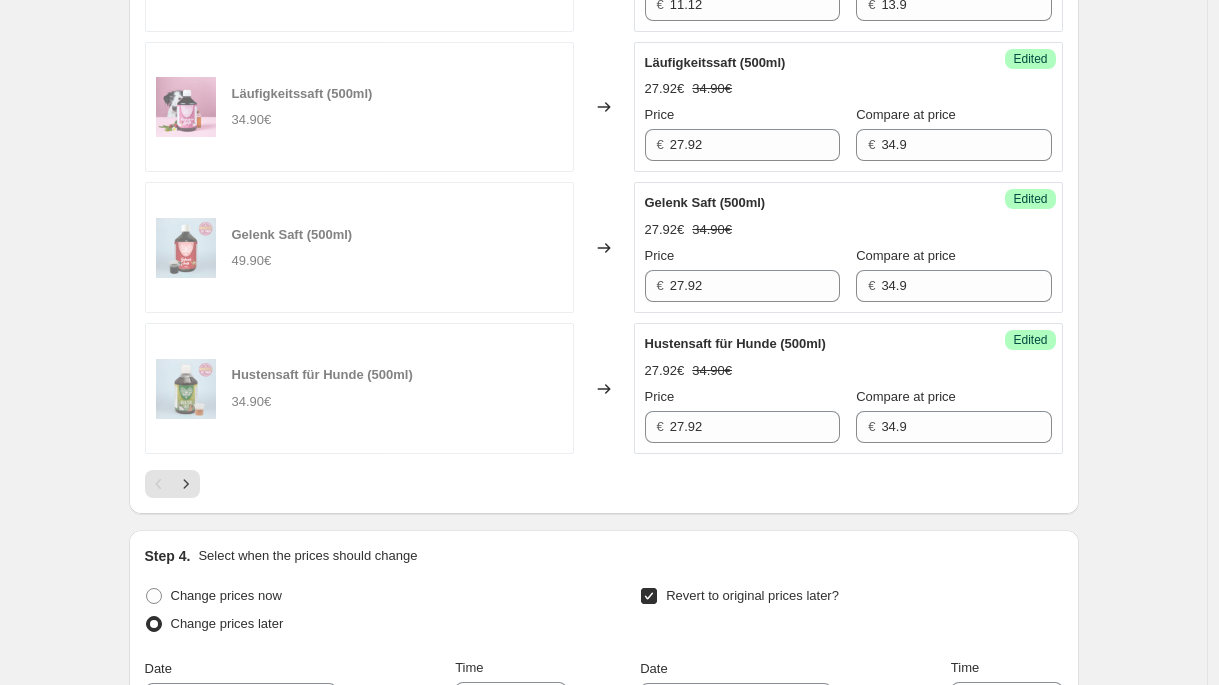 scroll, scrollTop: 3450, scrollLeft: 0, axis: vertical 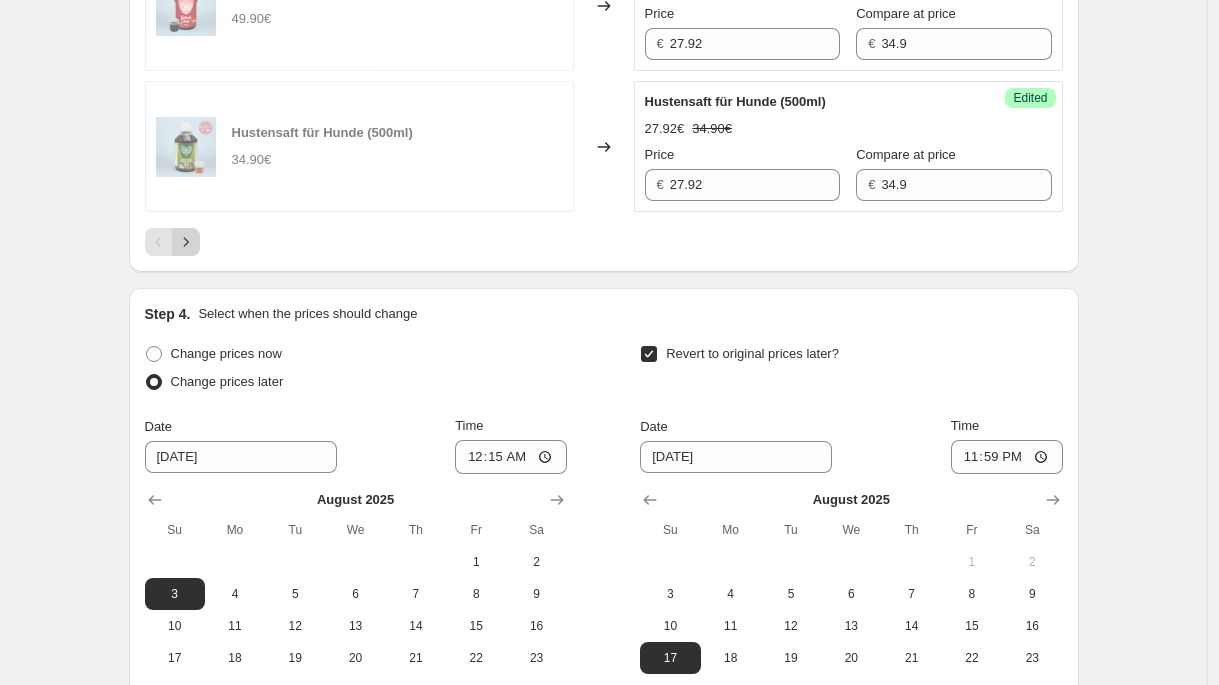 click at bounding box center (186, 242) 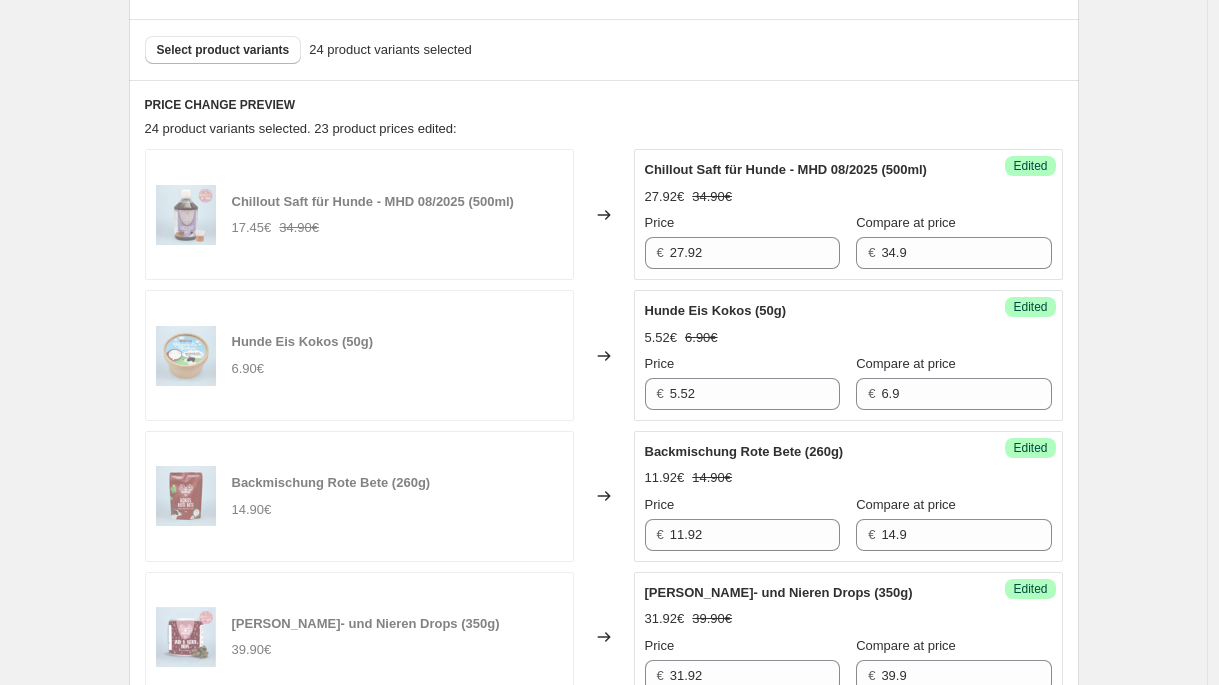 scroll, scrollTop: 545, scrollLeft: 0, axis: vertical 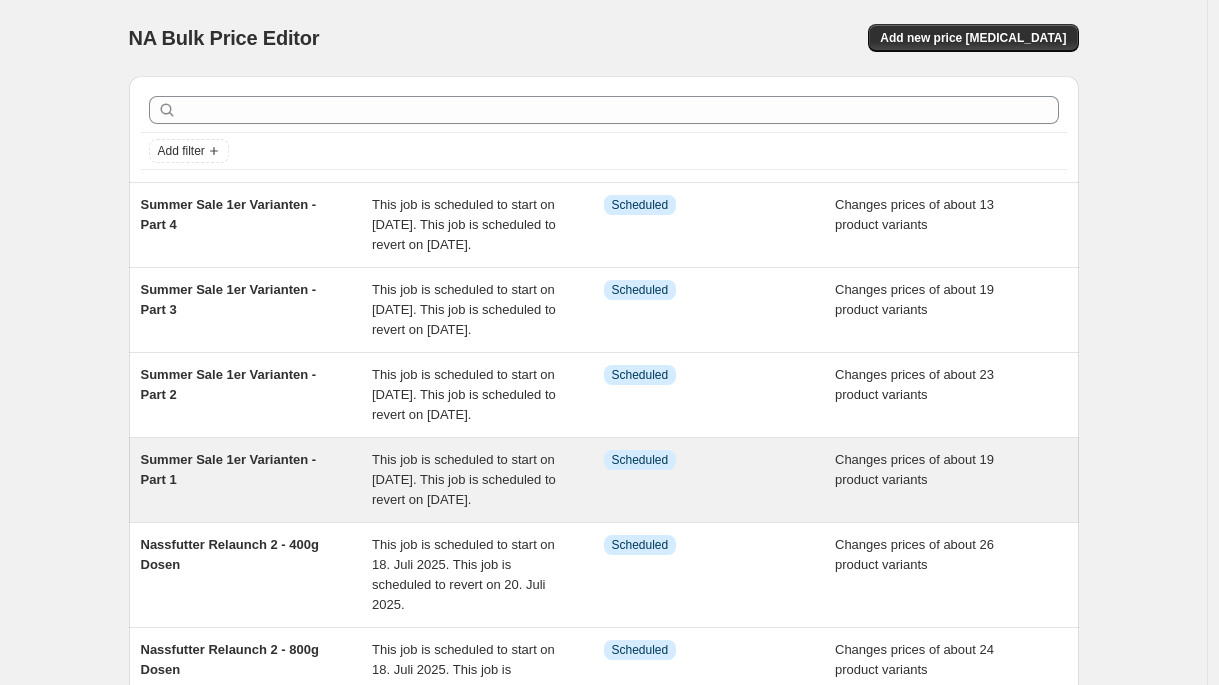 click on "Summer Sale 1er Varianten - Part 1" at bounding box center (257, 480) 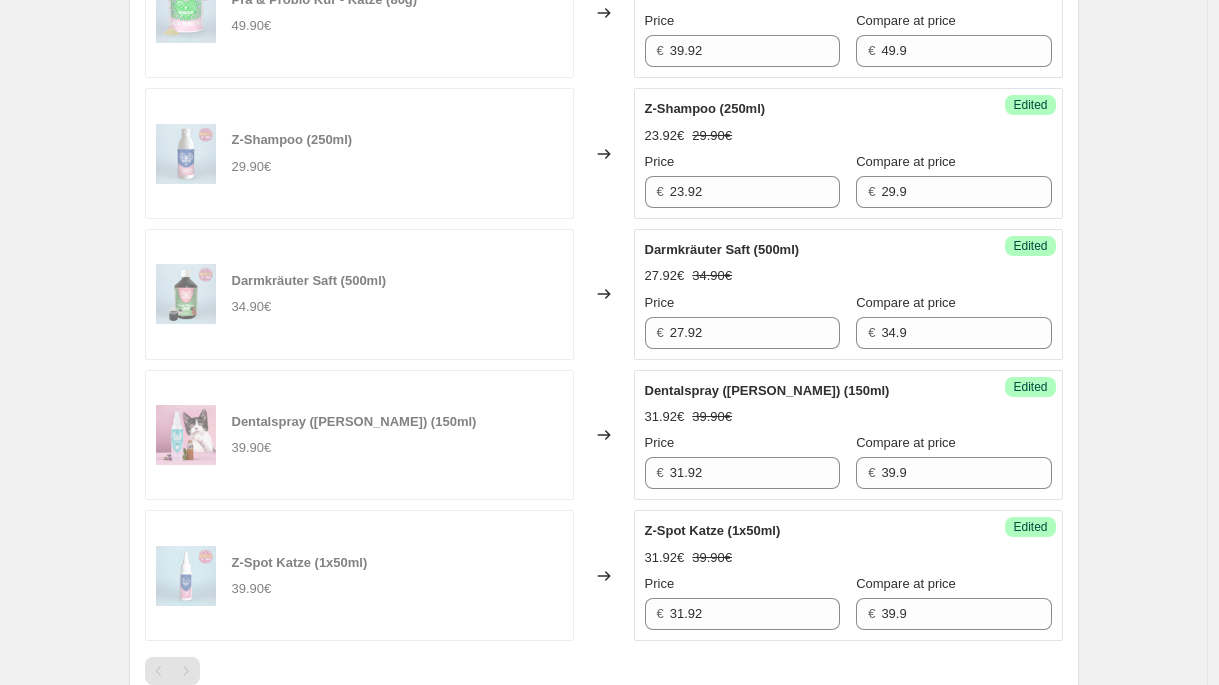 scroll, scrollTop: 2419, scrollLeft: 0, axis: vertical 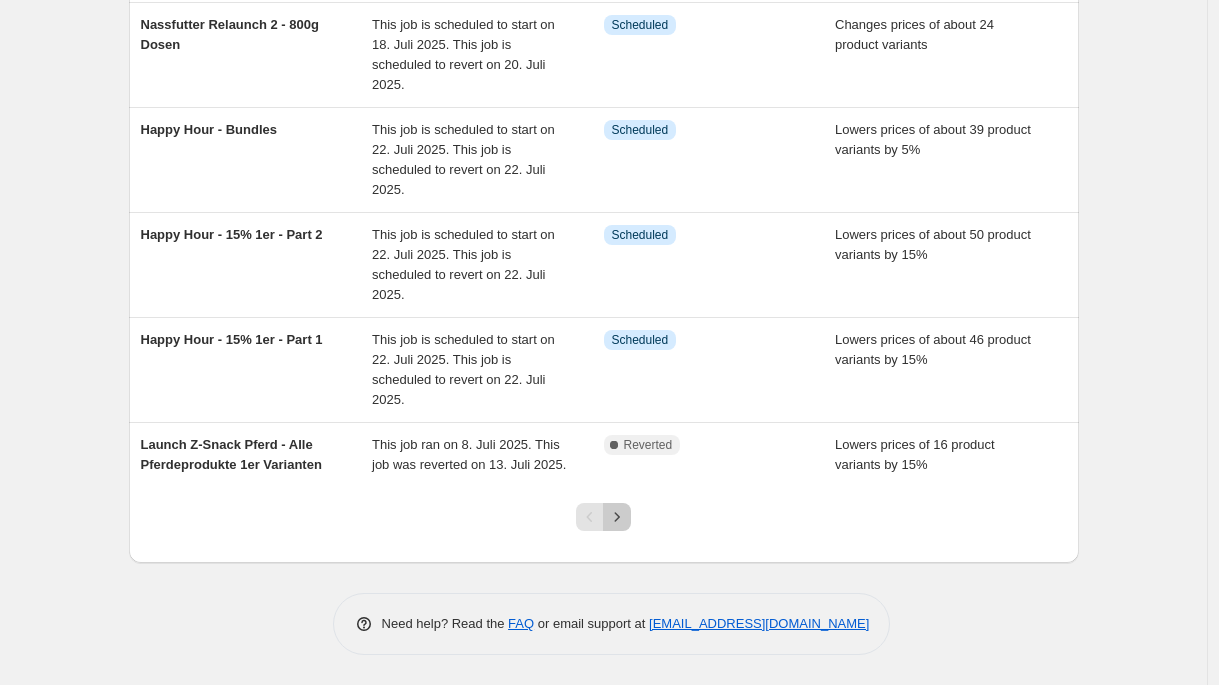 click 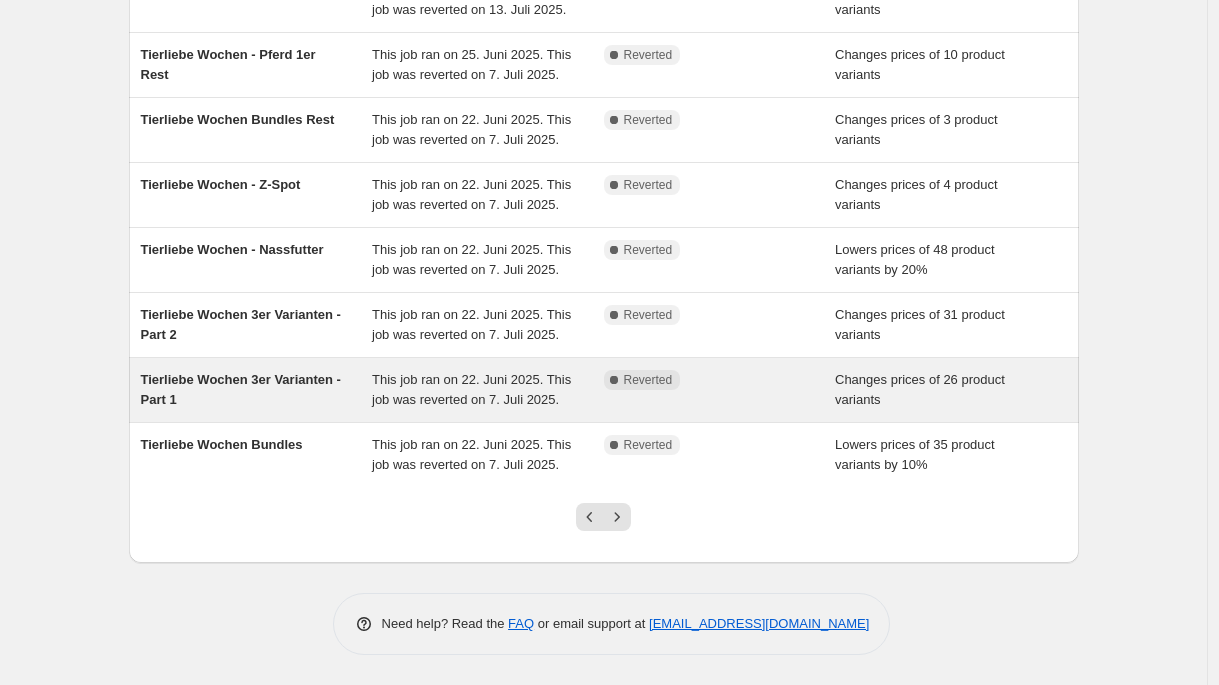 scroll, scrollTop: 526, scrollLeft: 0, axis: vertical 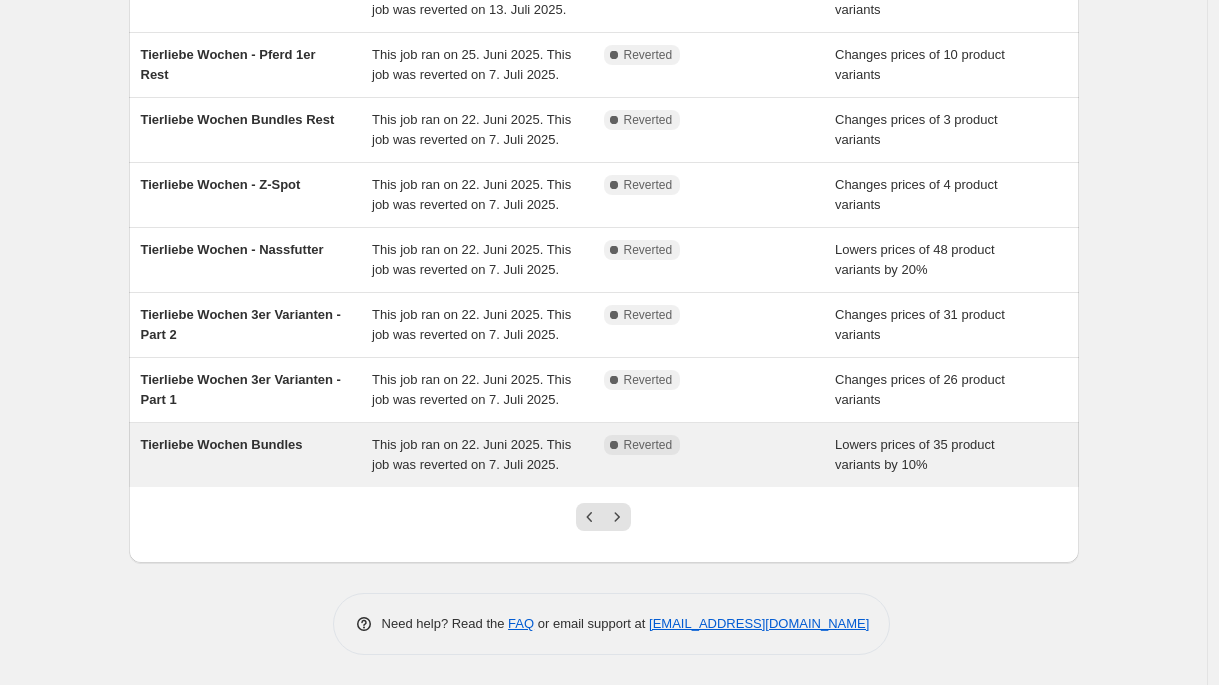 click on "Tierliebe Wochen Bundles" at bounding box center [257, 455] 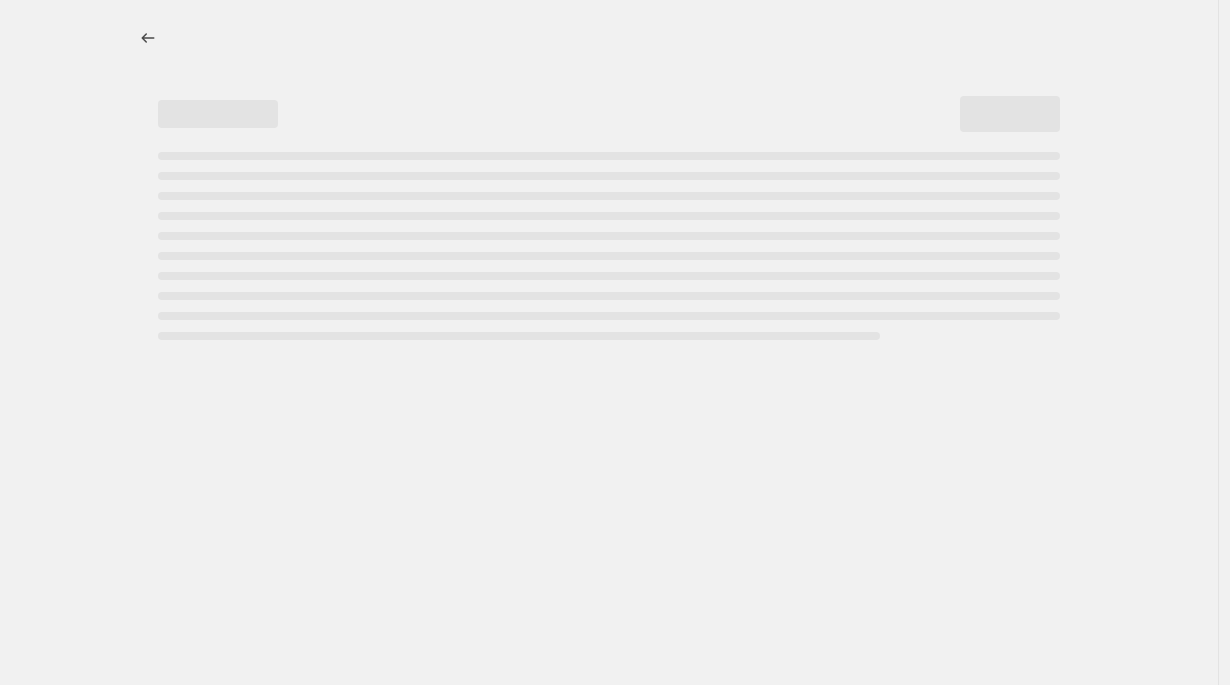 select on "percentage" 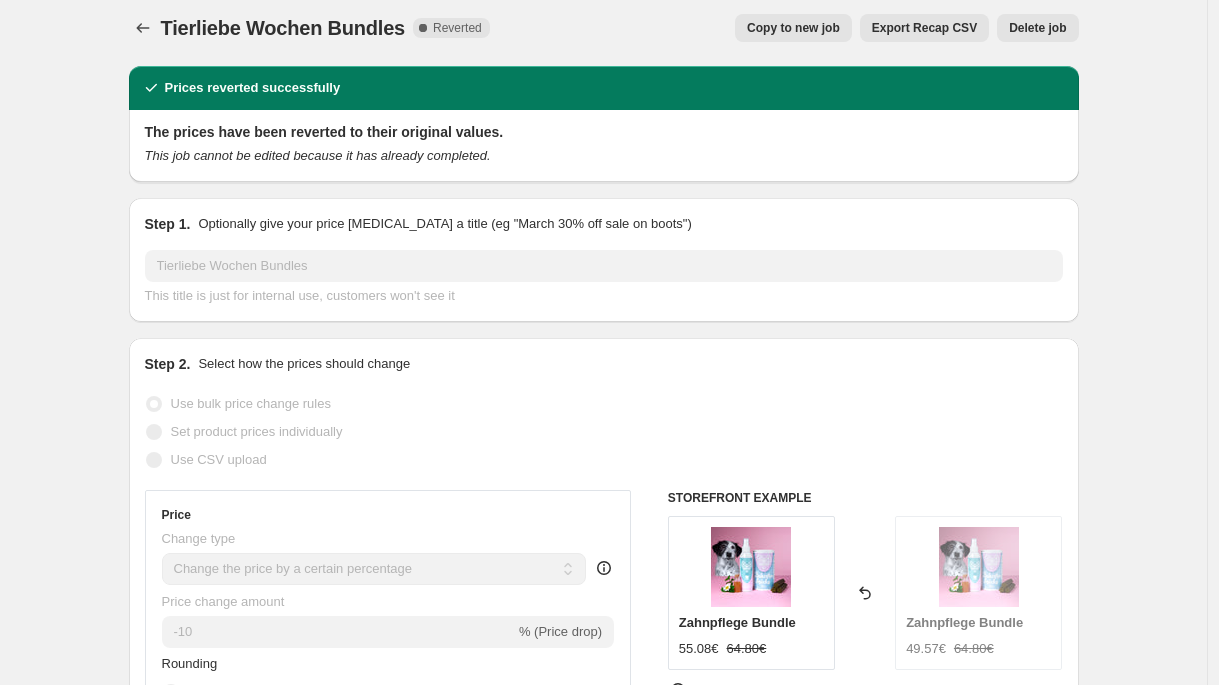scroll, scrollTop: 0, scrollLeft: 0, axis: both 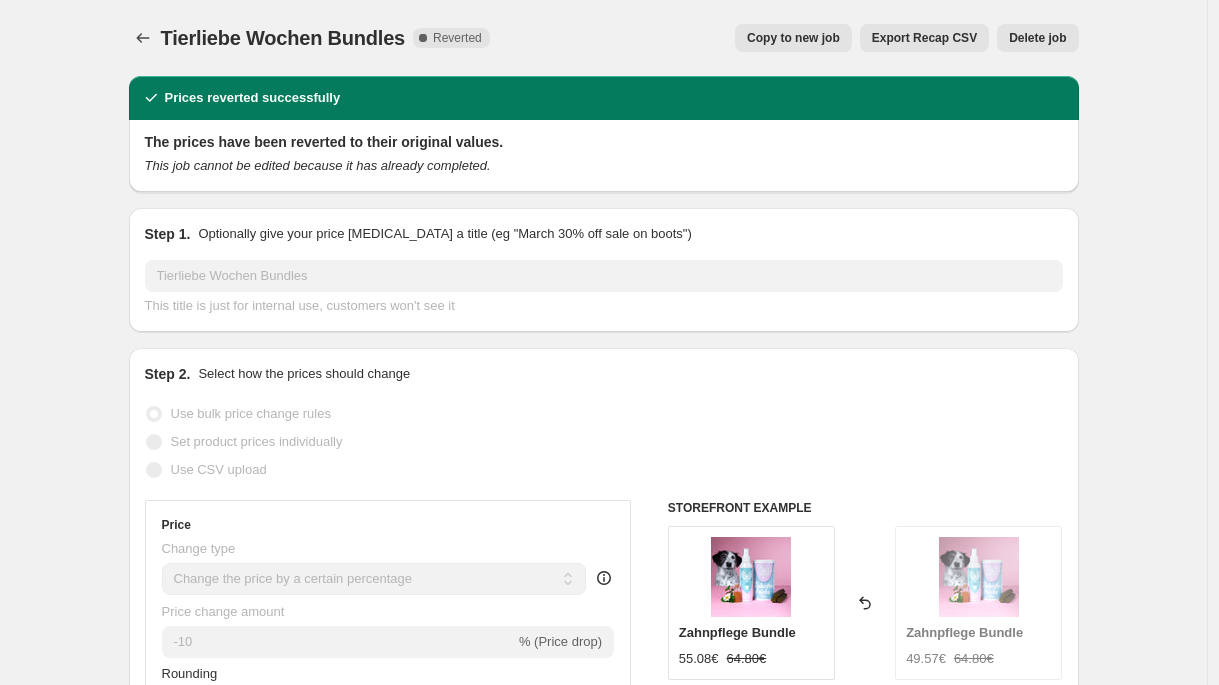 click on "Copy to new job" at bounding box center [793, 38] 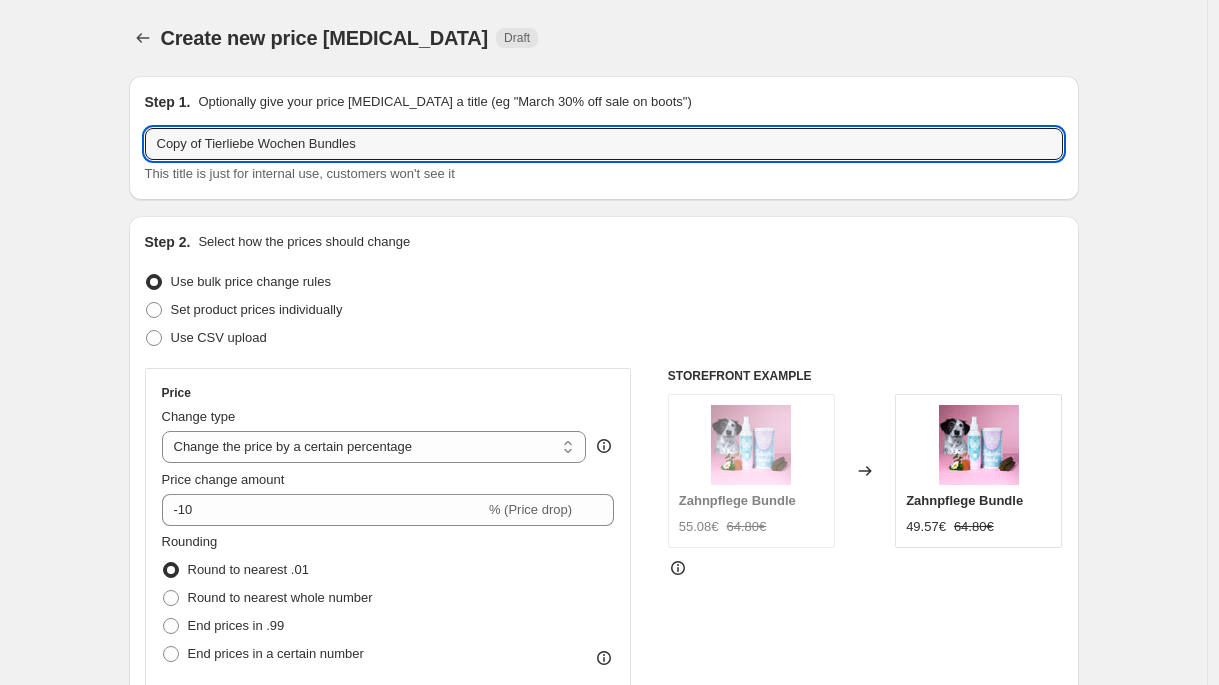 drag, startPoint x: 320, startPoint y: 148, endPoint x: 61, endPoint y: 147, distance: 259.00192 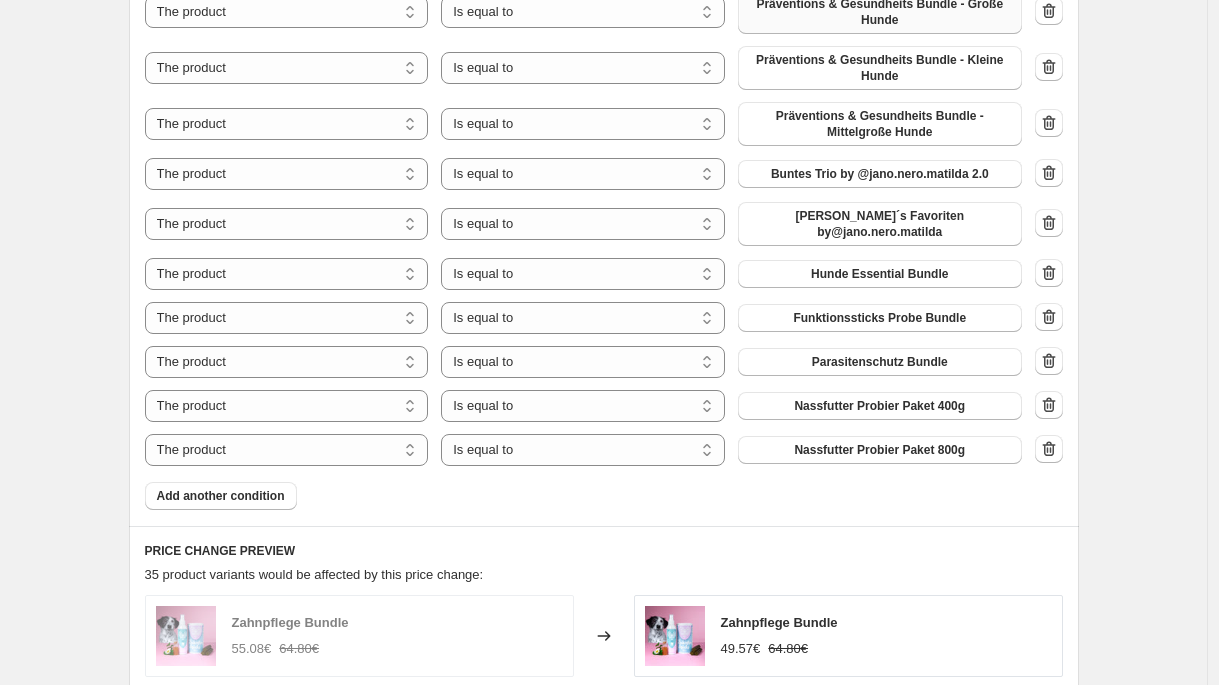 scroll, scrollTop: 2560, scrollLeft: 0, axis: vertical 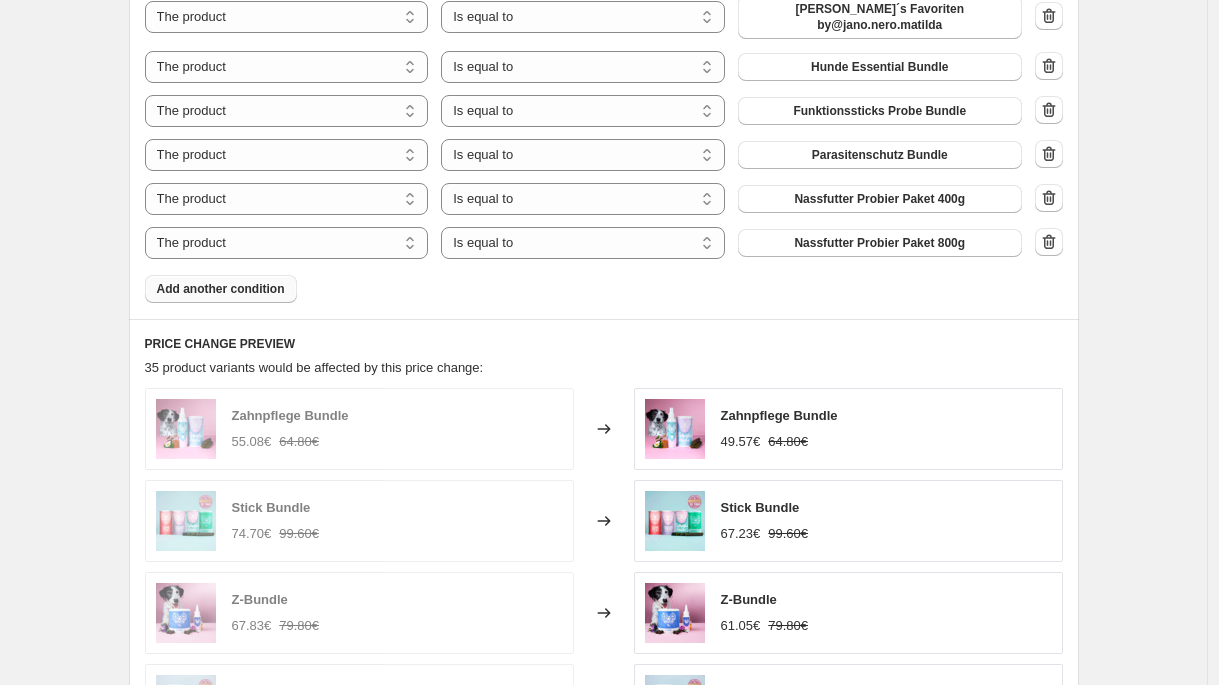 type on "Summer Sale Bundles" 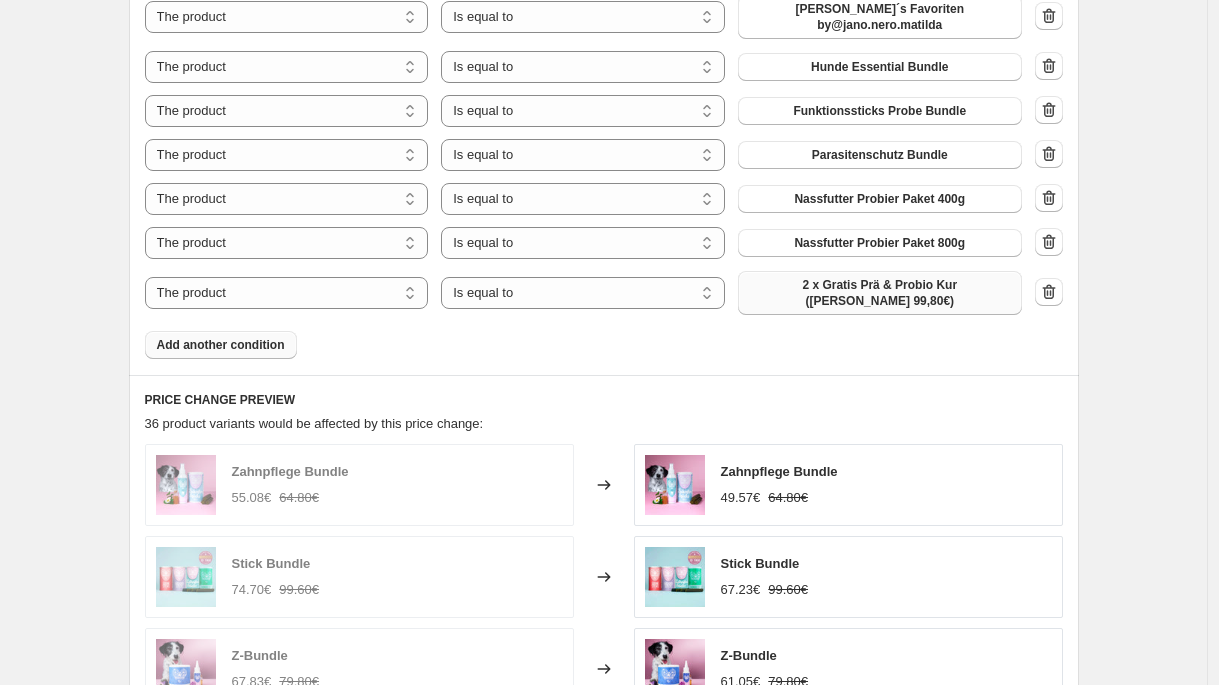 click on "2 x Gratis Prä & Probio Kur ([PERSON_NAME] 99,80€)" at bounding box center [880, 293] 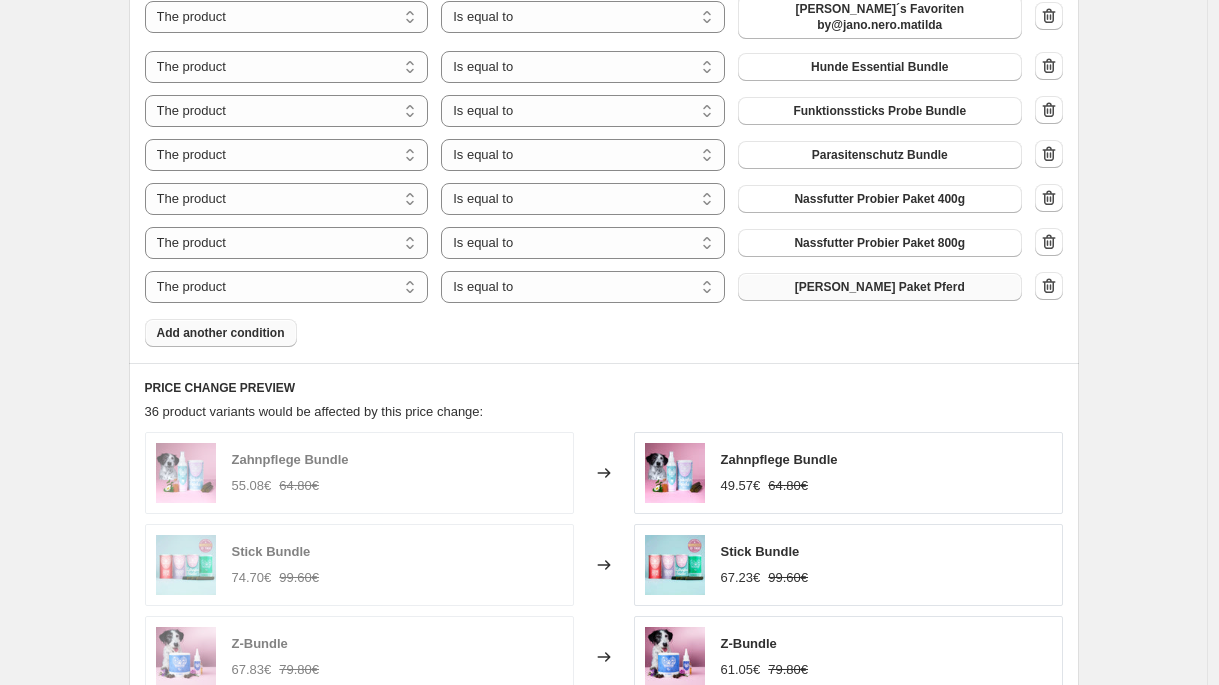 click on "Product filters Products must match: all conditions any condition The product The product's collection The product's tag The product's vendor The product's type The product's status The variant's title Inventory quantity The product Is equal to Is not equal to Is equal to Dental-Kit The product The product's collection The product's tag The product's vendor The product's type The product's status The variant's title Inventory quantity The product Is equal to Is not equal to Is equal to Chillout Bundle The product The product's collection The product's tag The product's vendor The product's type The product's status The variant's title Inventory quantity The product Is equal to Is not equal to Is equal to Z-Bundle Katze The product The product's collection The product's tag The product's vendor The product's type The product's status The variant's title Inventory quantity The product Is equal to Is not equal to Is equal to Z-Bundle XXL The product The product's collection The product's tag The product's vendor" at bounding box center [604, -544] 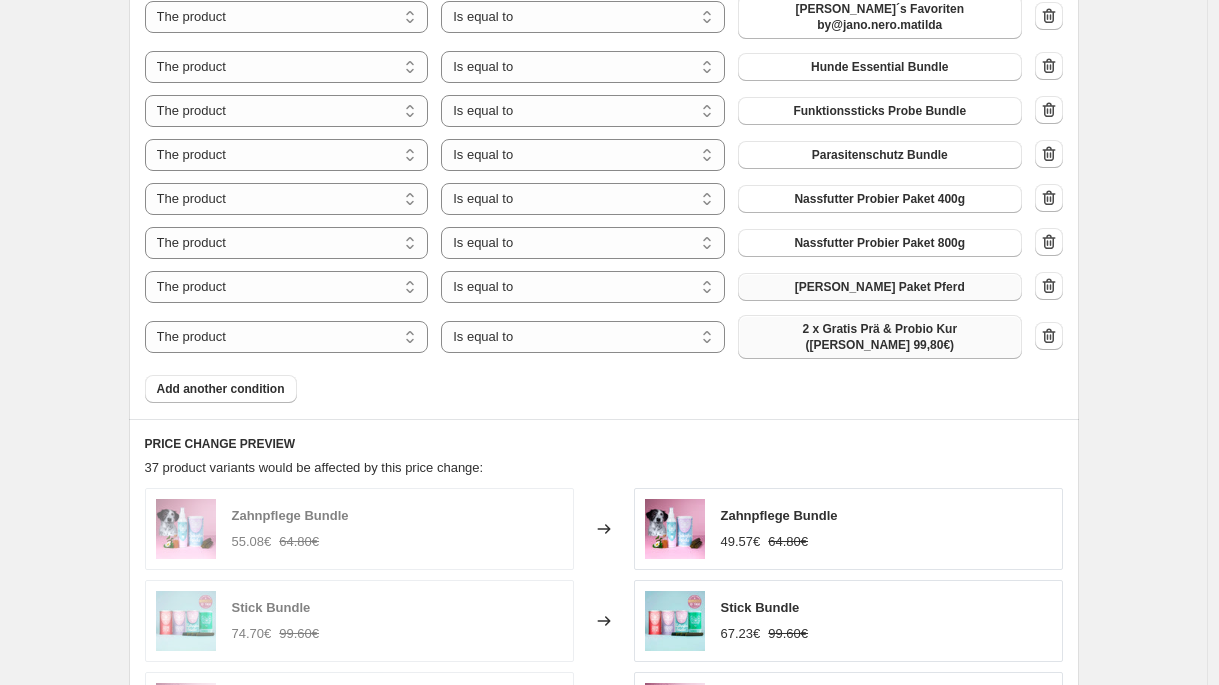 click on "2 x Gratis Prä & Probio Kur ([PERSON_NAME] 99,80€)" at bounding box center (880, 337) 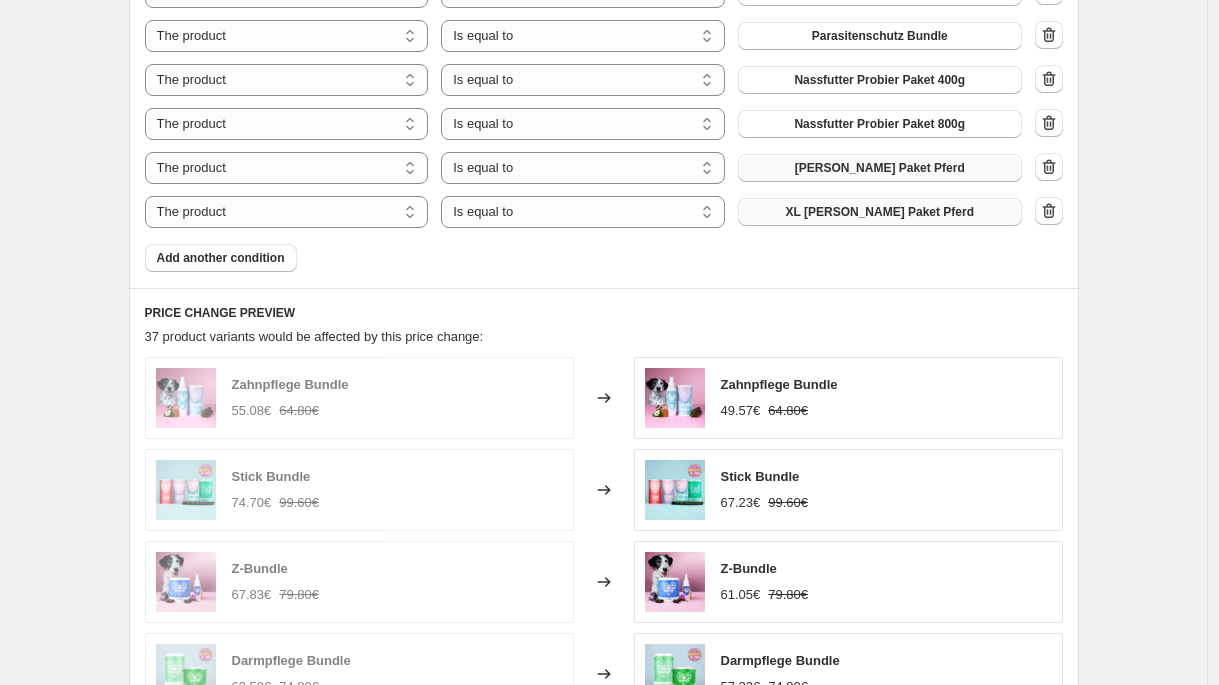 scroll, scrollTop: 3159, scrollLeft: 0, axis: vertical 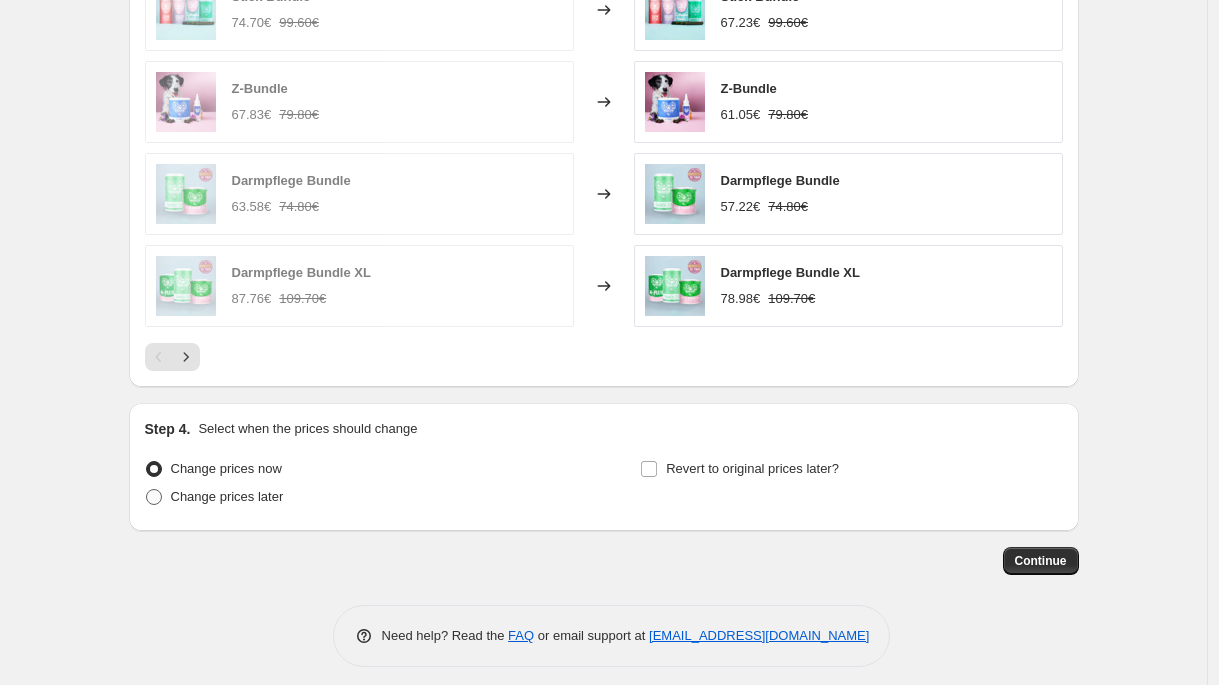 click on "Change prices later" at bounding box center (227, 496) 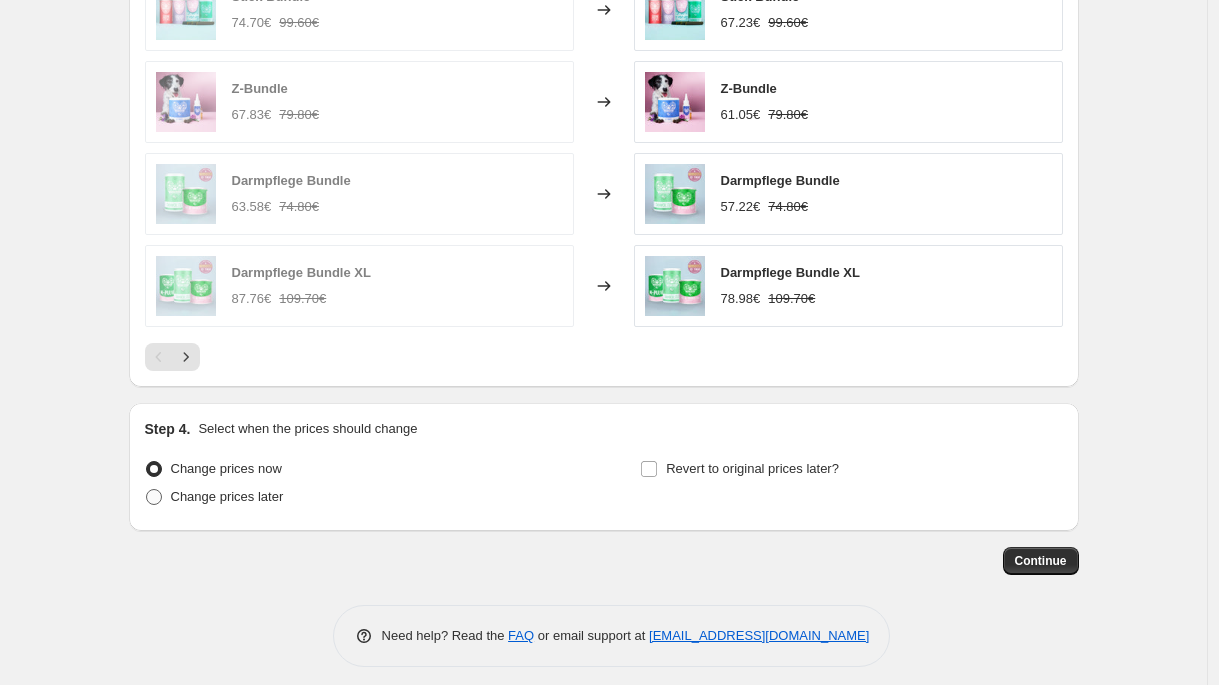 radio on "true" 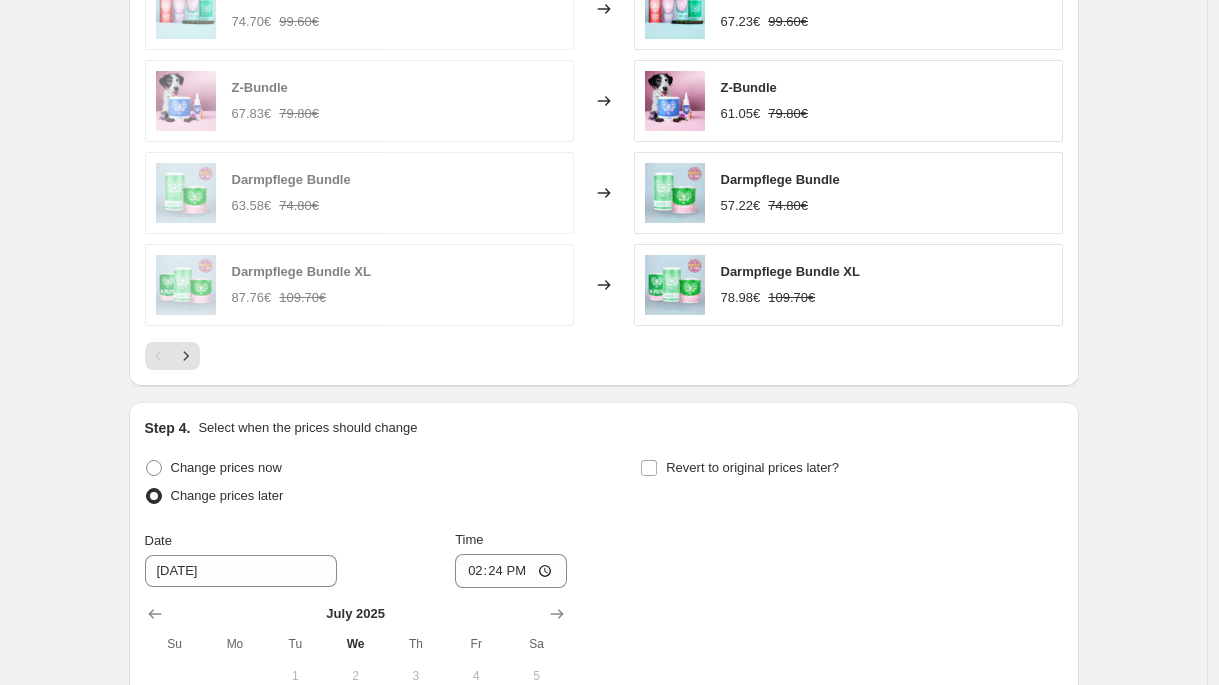 scroll, scrollTop: 3387, scrollLeft: 0, axis: vertical 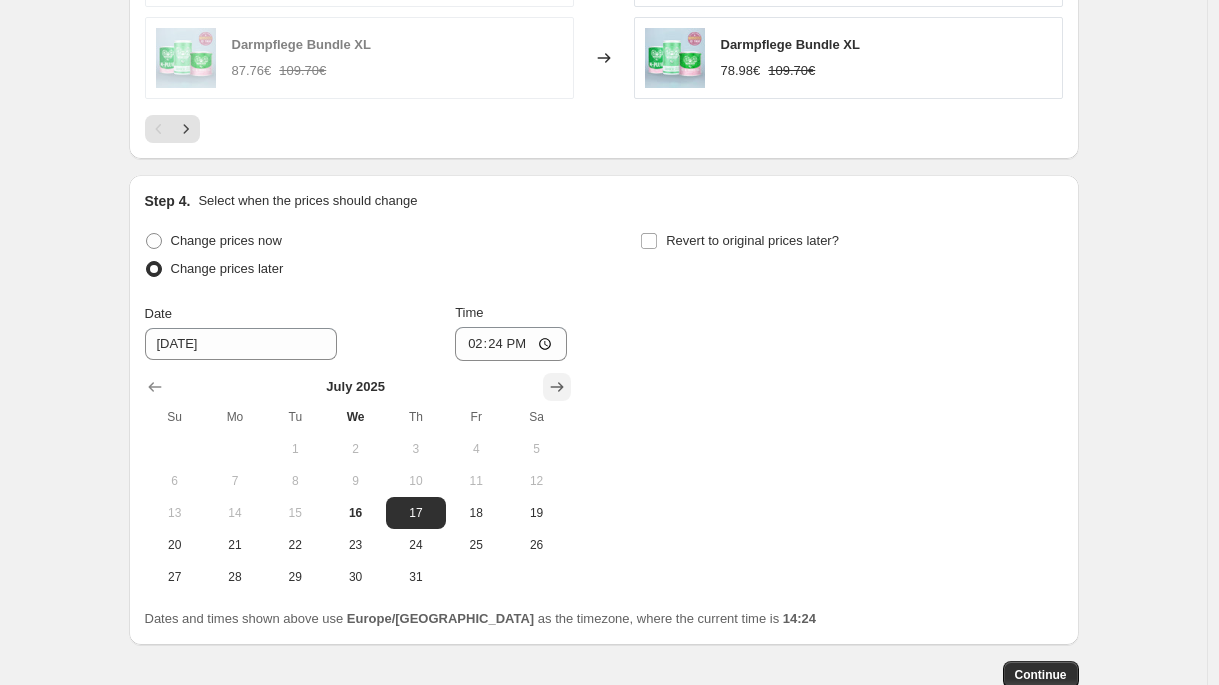 click 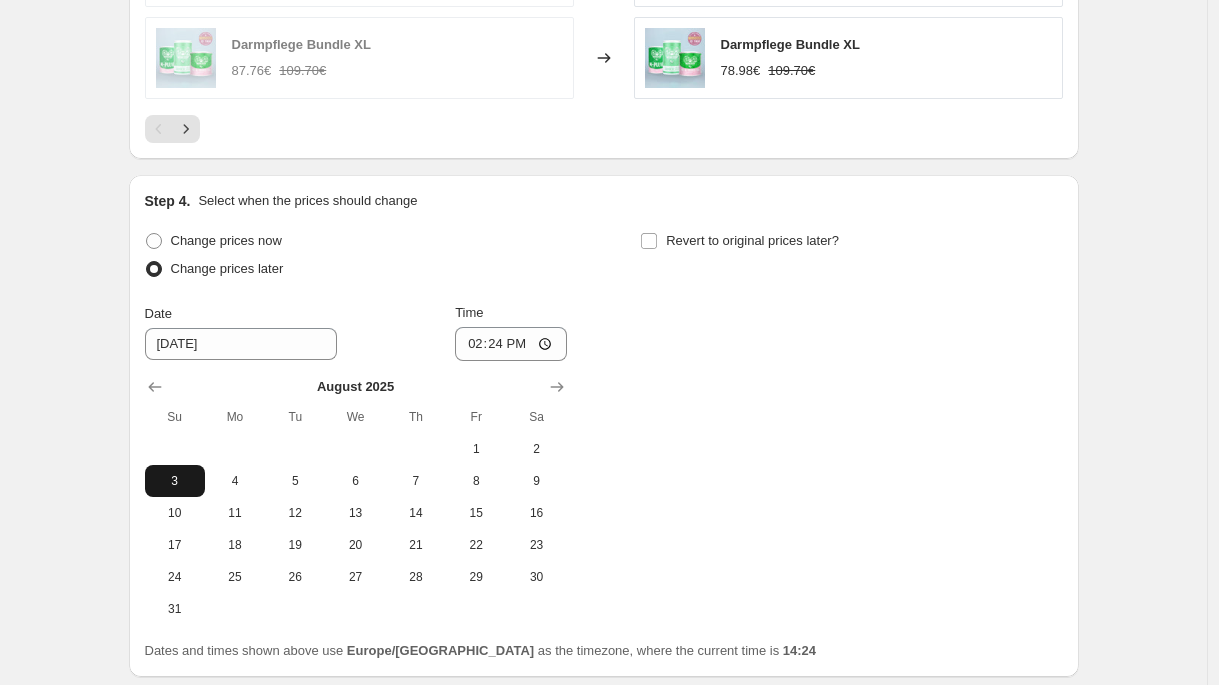click on "3" at bounding box center (175, 481) 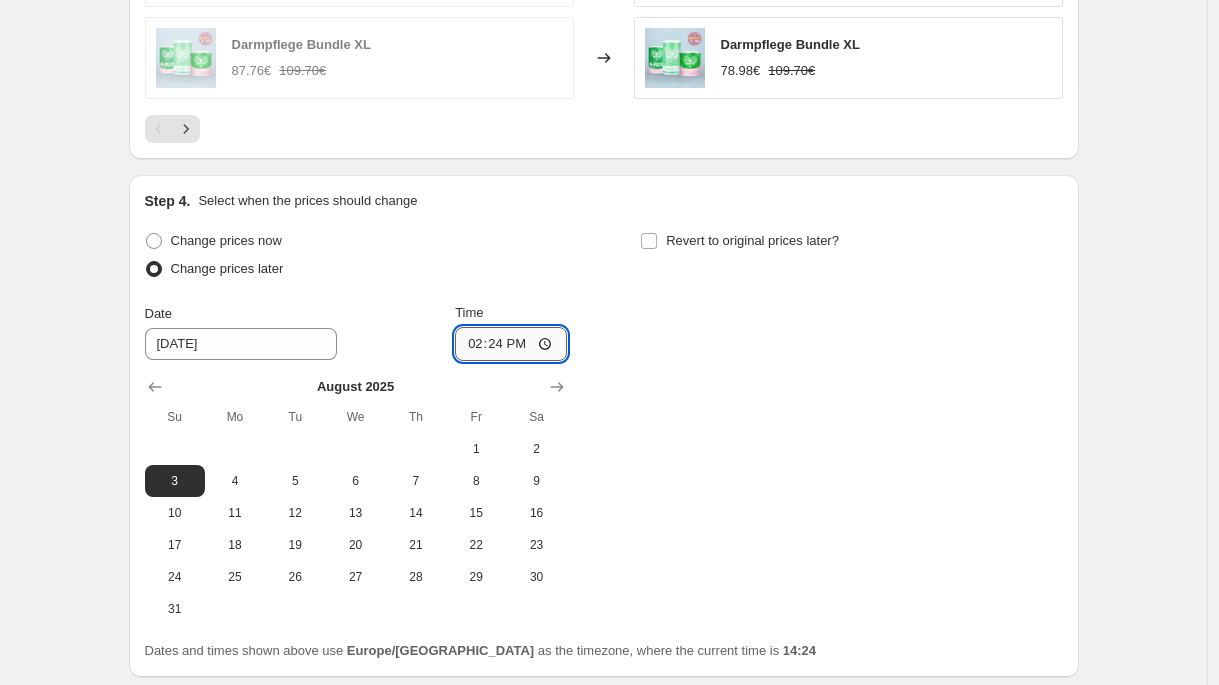 click on "14:24" at bounding box center [511, 344] 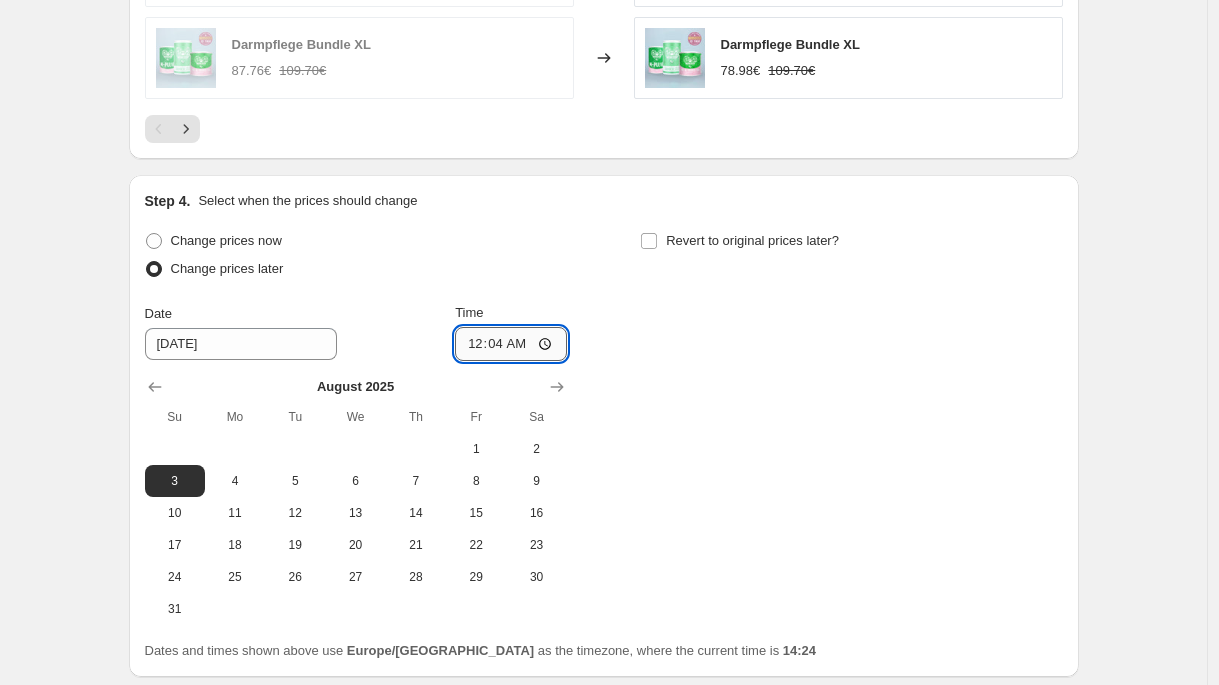 type on "00:40" 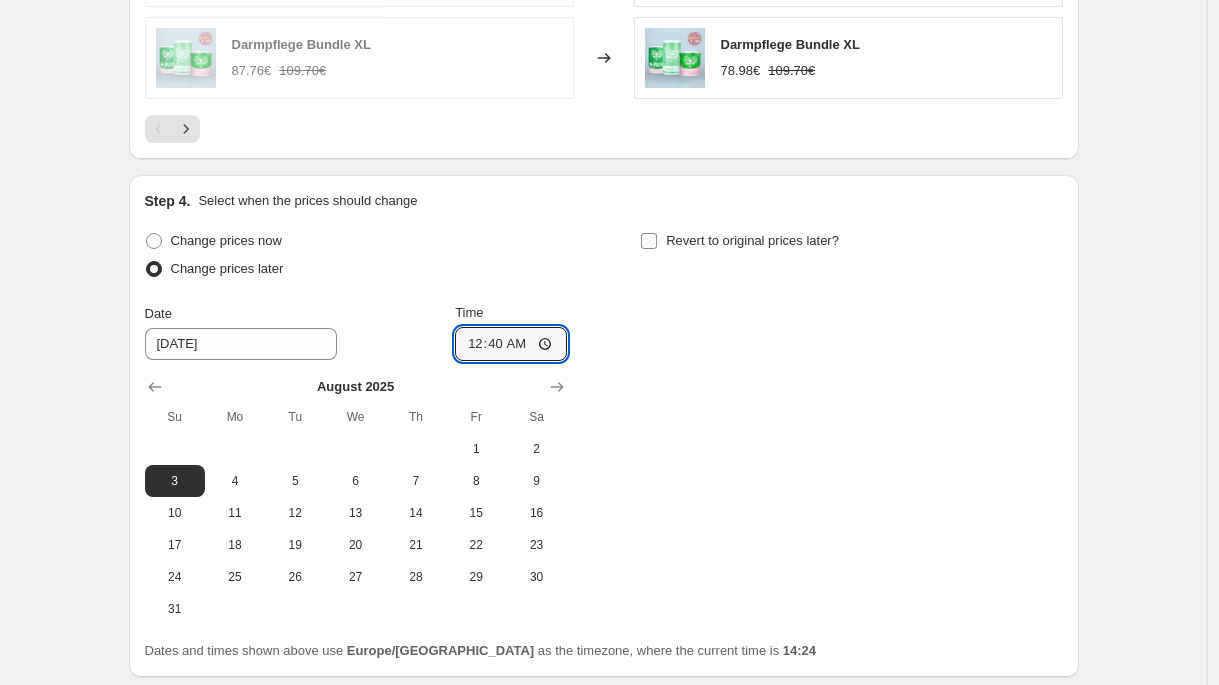 click on "Revert to original prices later?" at bounding box center [752, 240] 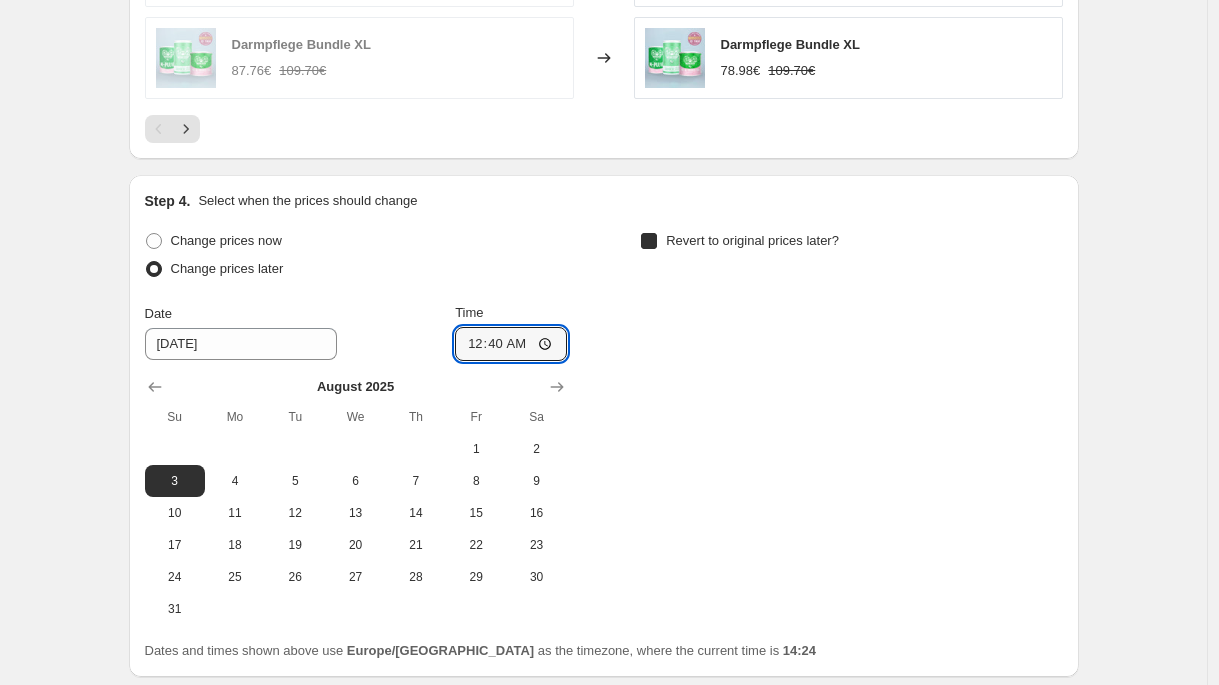 checkbox on "true" 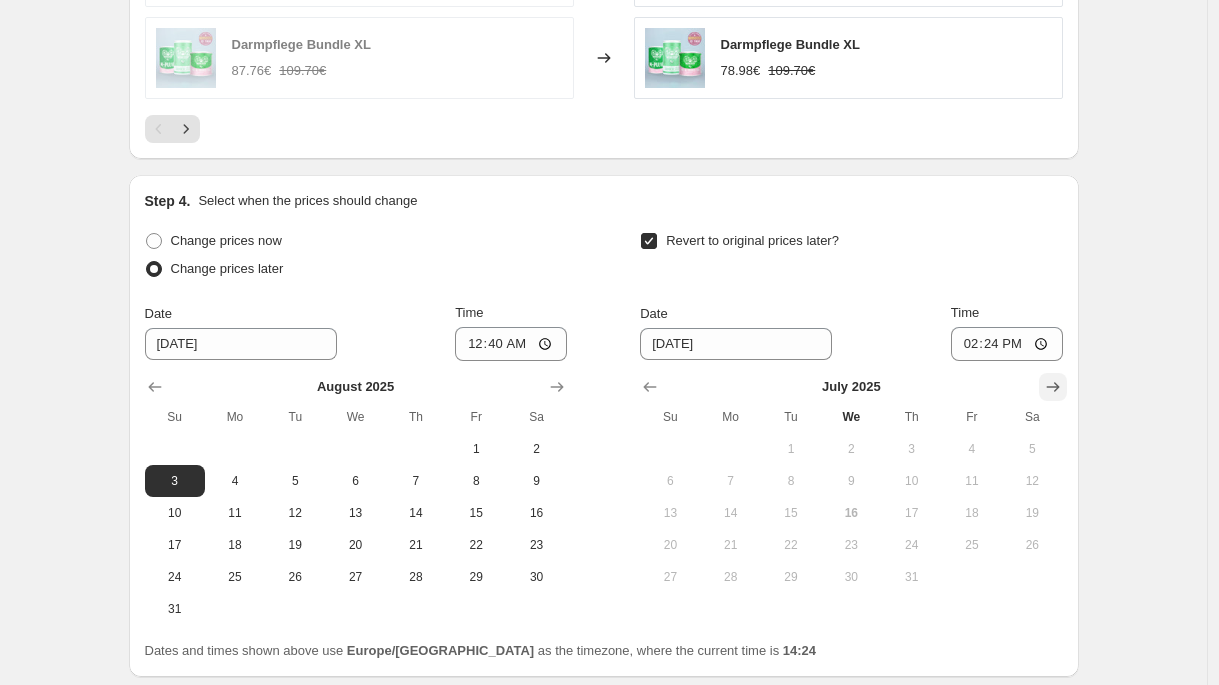 click 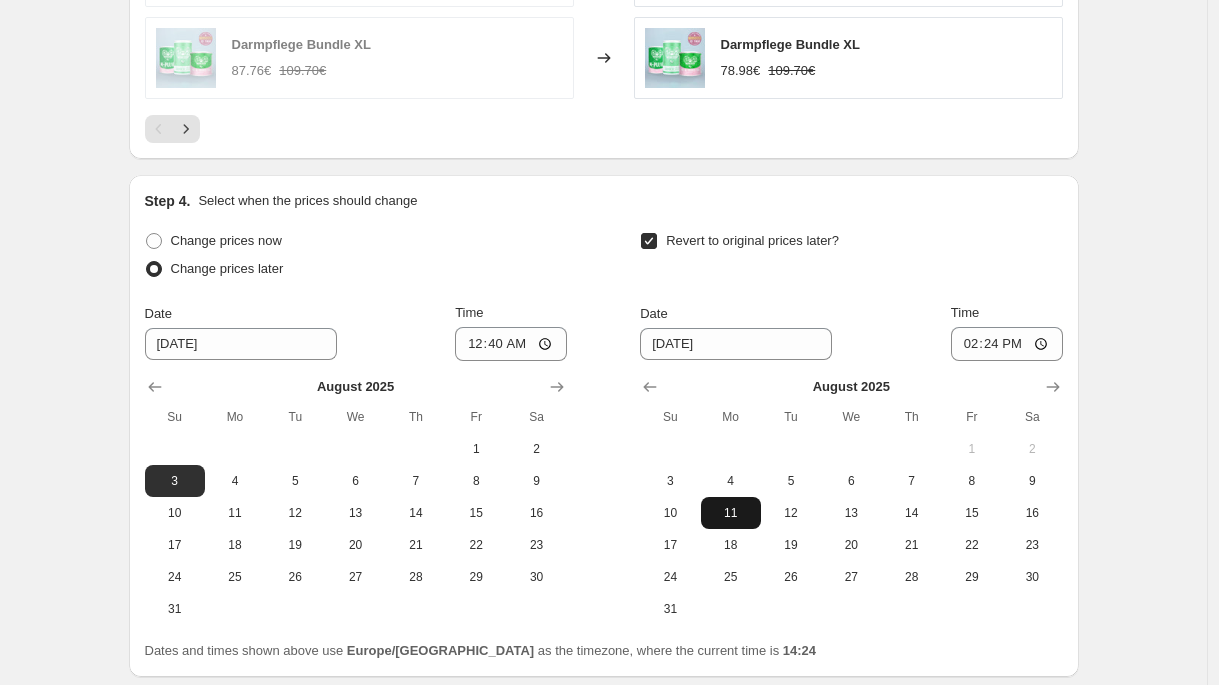 drag, startPoint x: 687, startPoint y: 536, endPoint x: 736, endPoint y: 503, distance: 59.07622 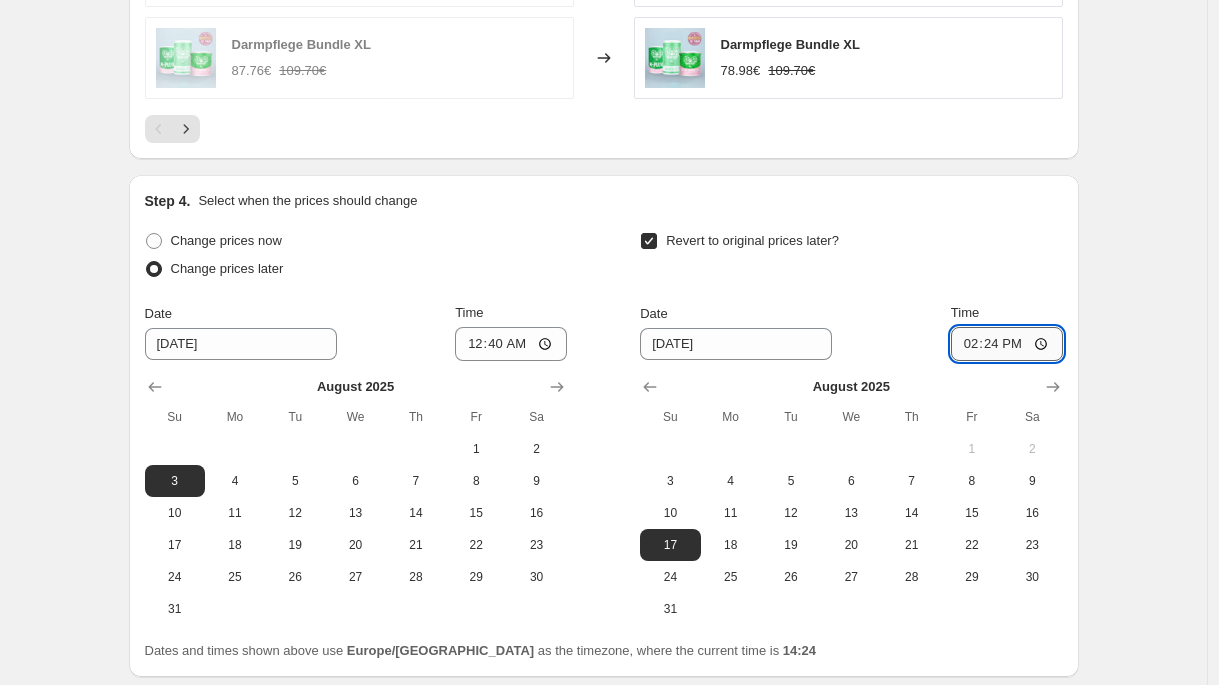 click on "14:24" at bounding box center [1007, 344] 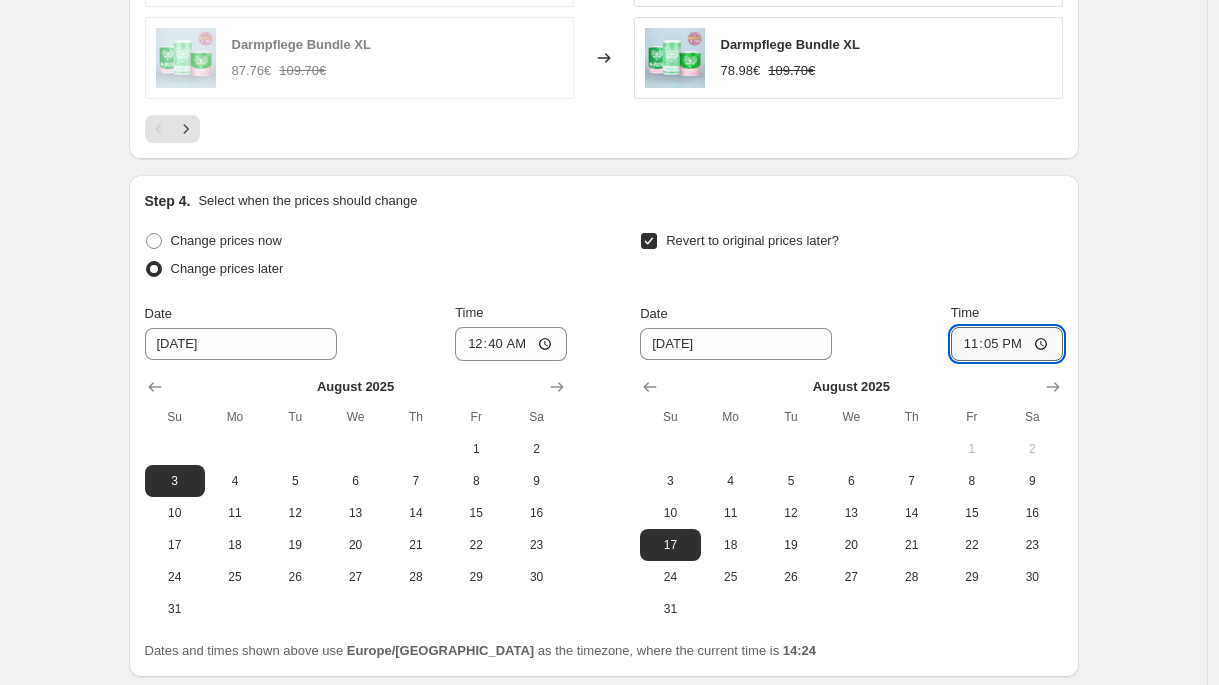 type on "23:59" 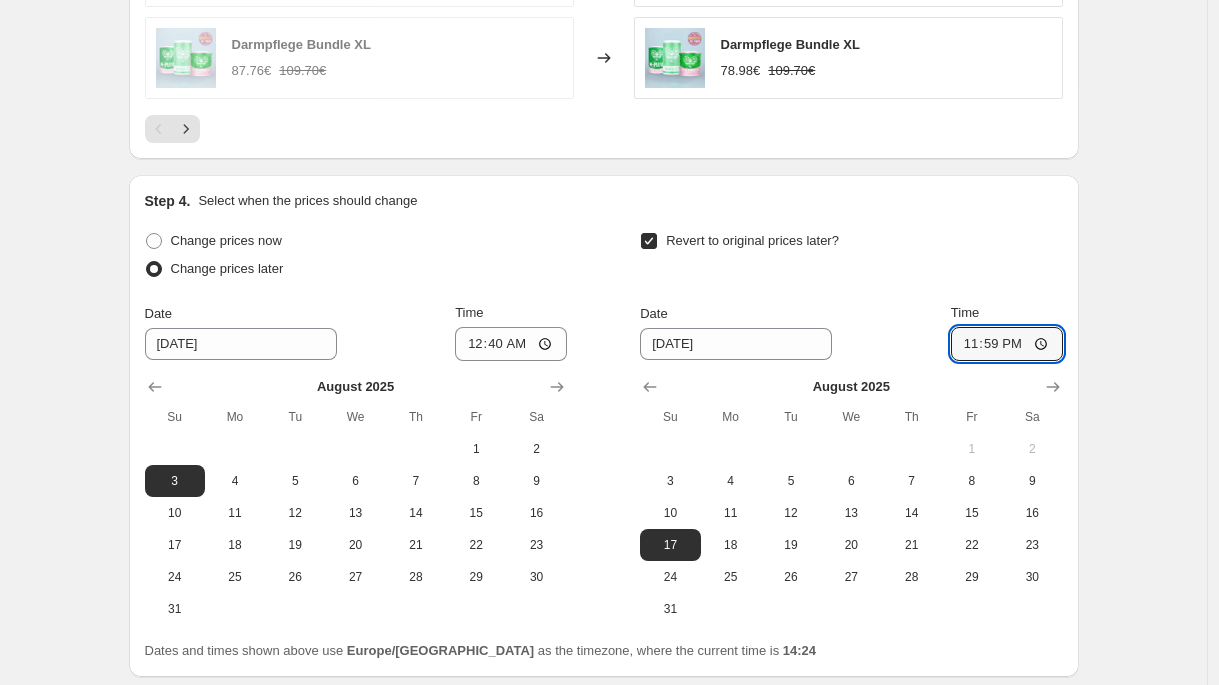 click on "Create new price [MEDICAL_DATA]. This page is ready Create new price [MEDICAL_DATA] Draft Step 1. Optionally give your price [MEDICAL_DATA] a title (eg "March 30% off sale on boots") Summer Sale Bundles This title is just for internal use, customers won't see it Step 2. Select how the prices should change Use bulk price change rules Set product prices individually Use CSV upload Price Change type Change the price to a certain amount Change the price by a certain amount Change the price by a certain percentage Change the price to the current compare at price (price before sale) Change the price by a certain amount relative to the compare at price Change the price by a certain percentage relative to the compare at price Don't change the price Change the price by a certain percentage relative to the cost per item Change price to certain cost margin Change the price by a certain percentage Price change amount -10 % (Price drop) Rounding Round to nearest .01 Round to nearest whole number End prices in .99 Compare at price   1" at bounding box center (603, -1272) 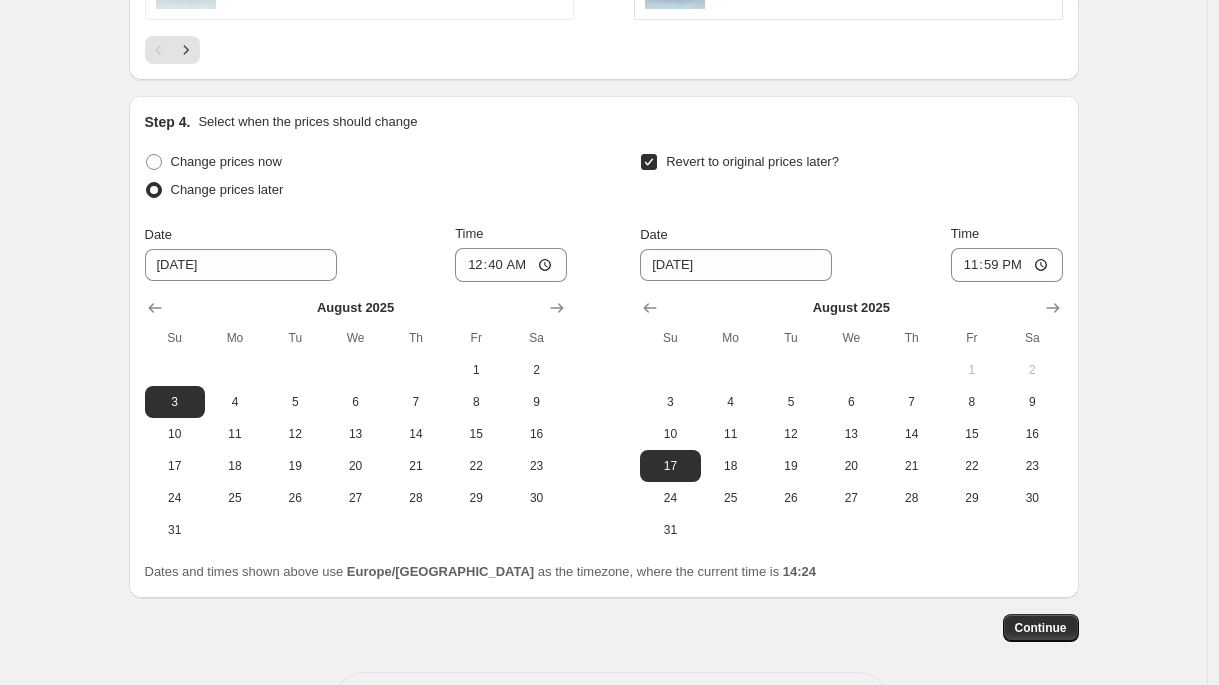 scroll, scrollTop: 3510, scrollLeft: 0, axis: vertical 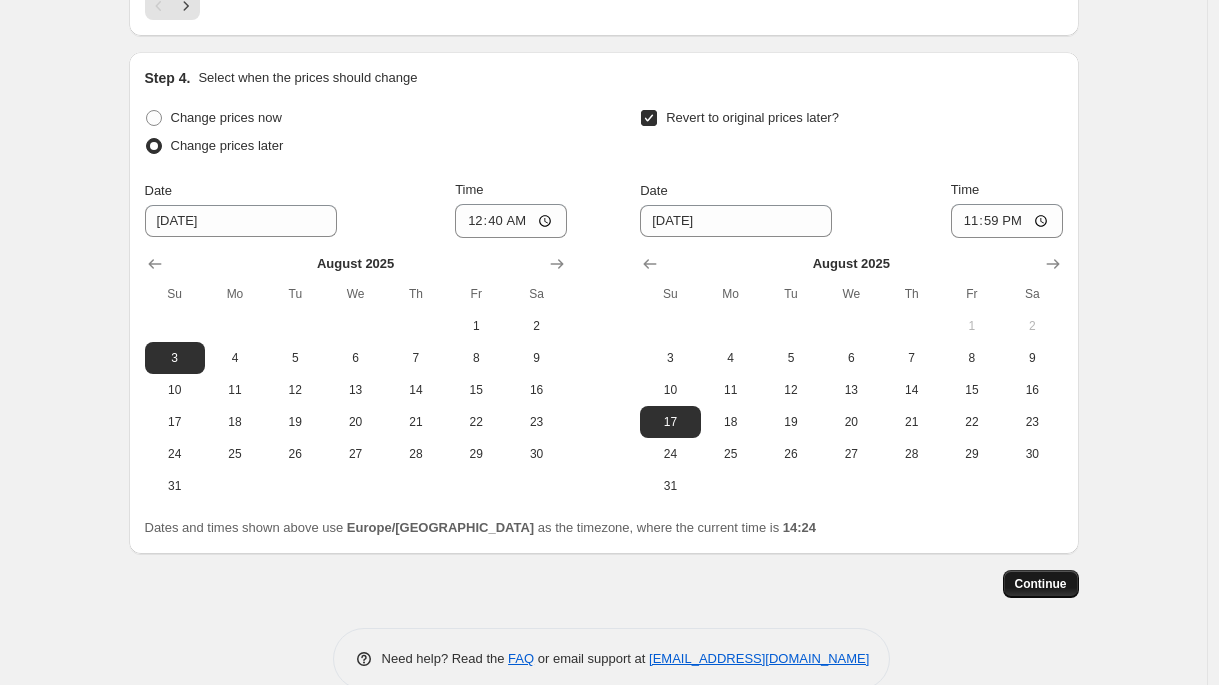 click on "Continue" at bounding box center [1041, 584] 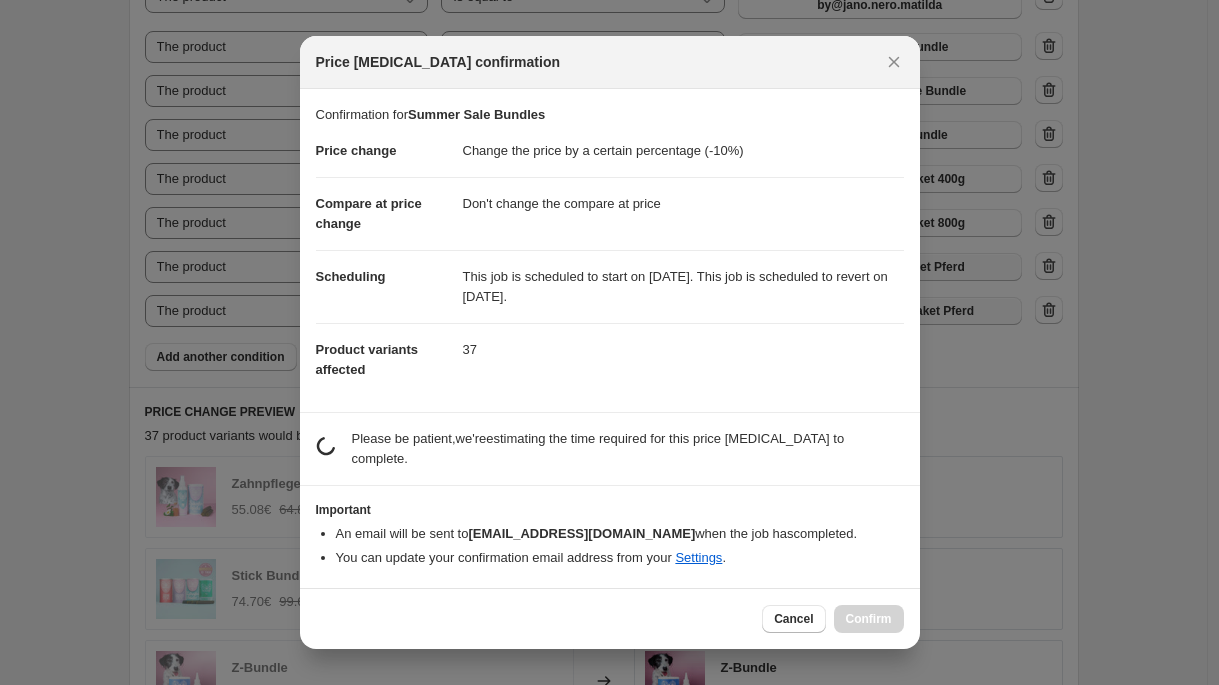 scroll, scrollTop: 0, scrollLeft: 0, axis: both 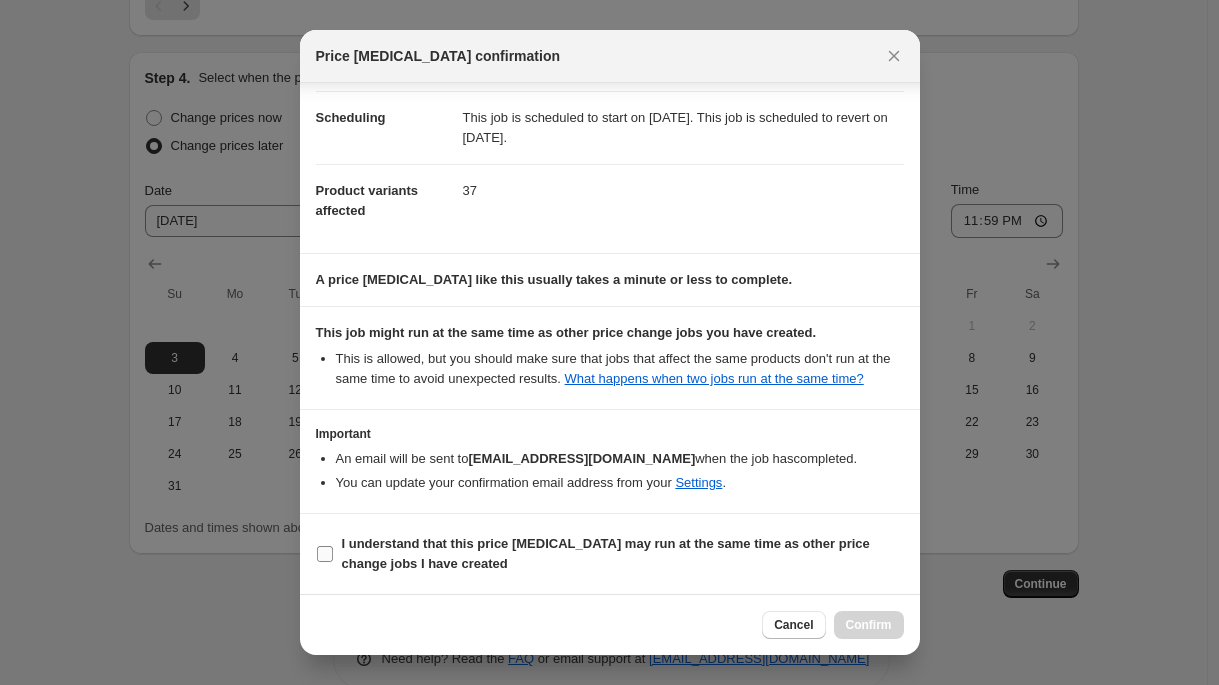 click on "I understand that this price [MEDICAL_DATA] may run at the same time as other price change jobs I have created" at bounding box center (610, 554) 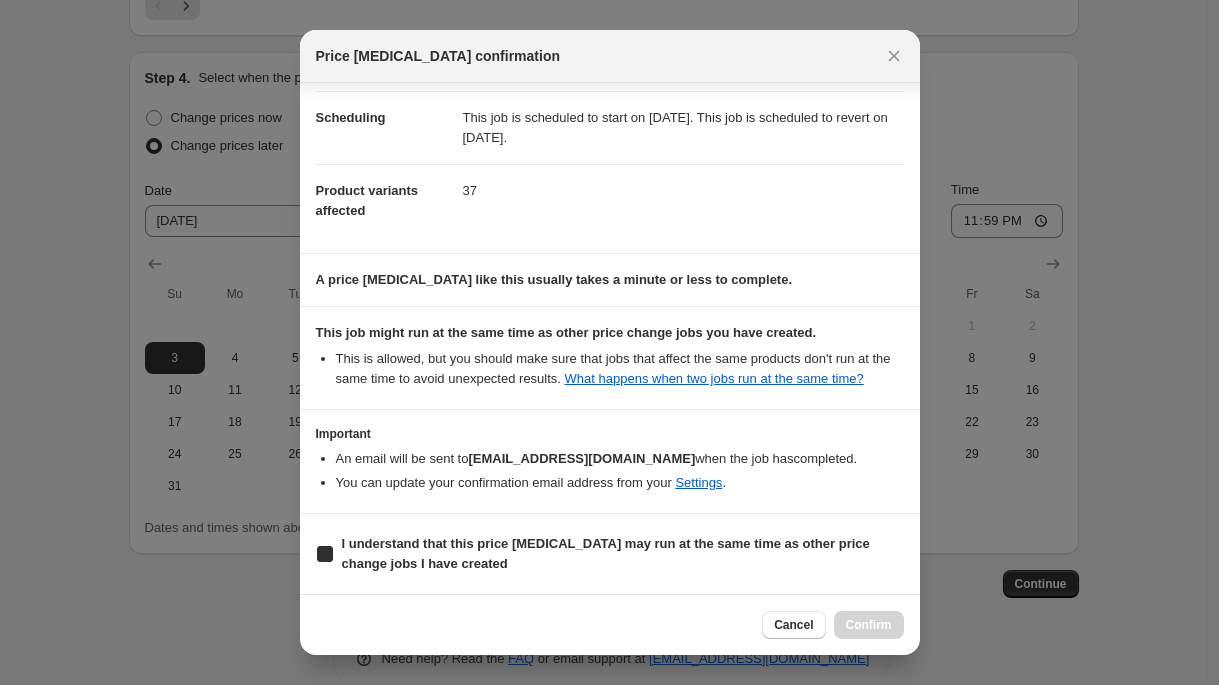 checkbox on "true" 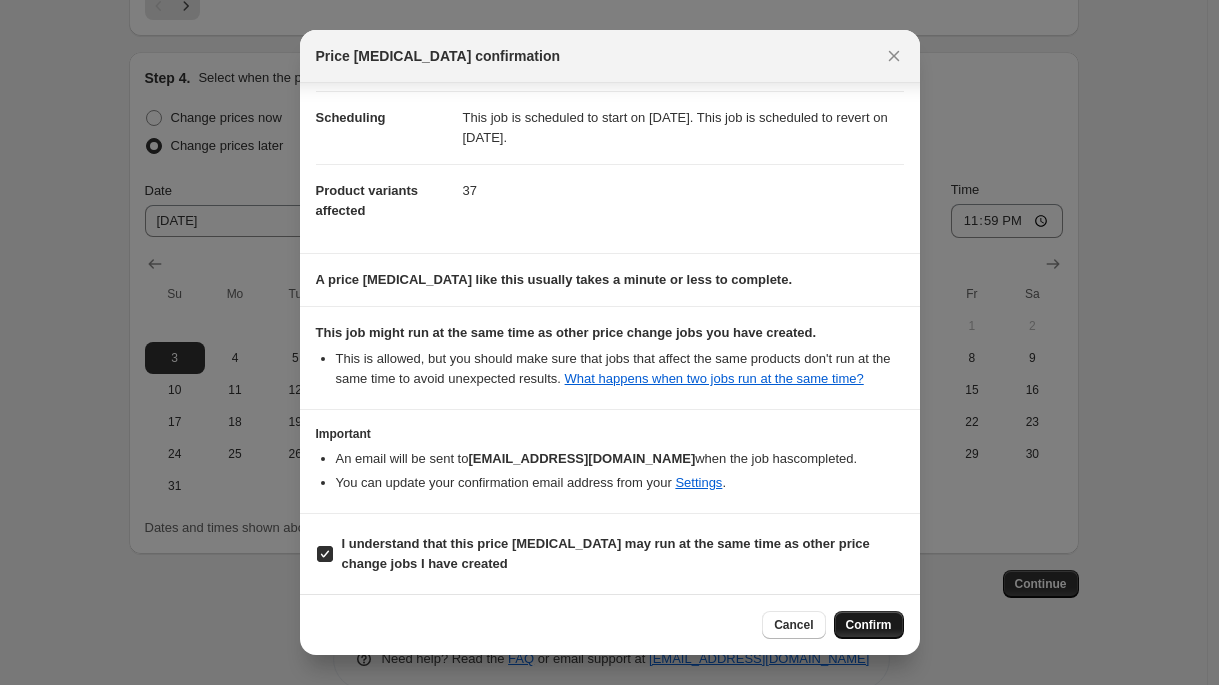click on "Confirm" at bounding box center (869, 625) 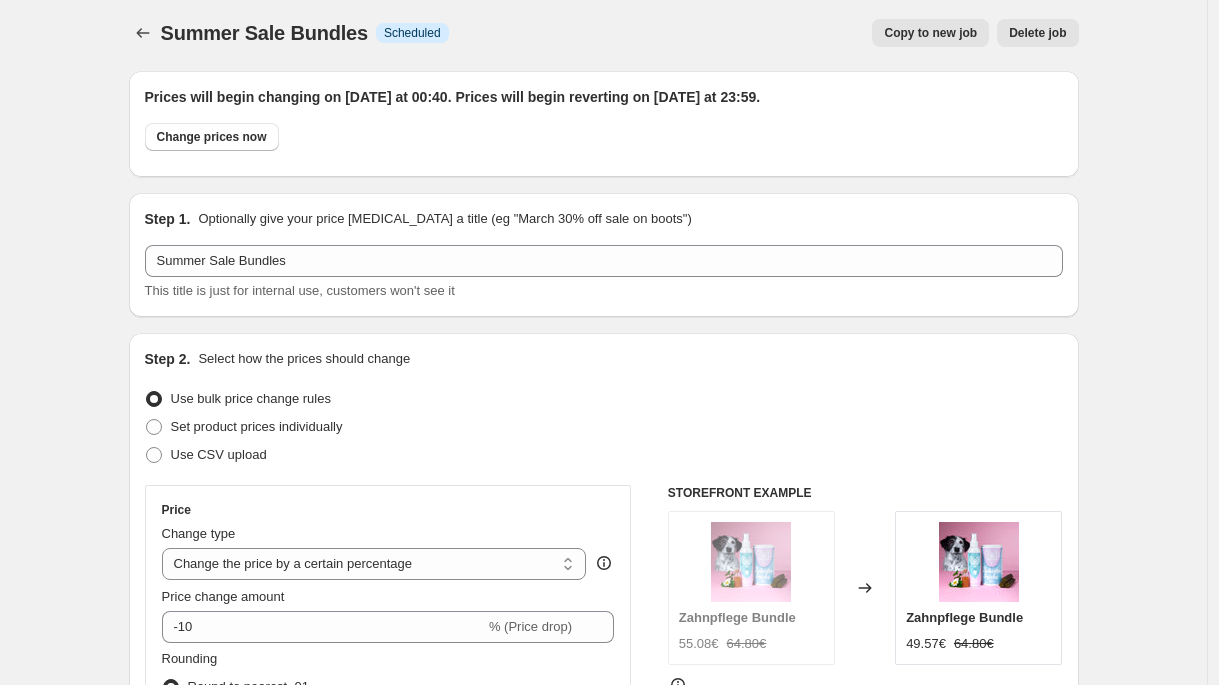 scroll, scrollTop: 0, scrollLeft: 0, axis: both 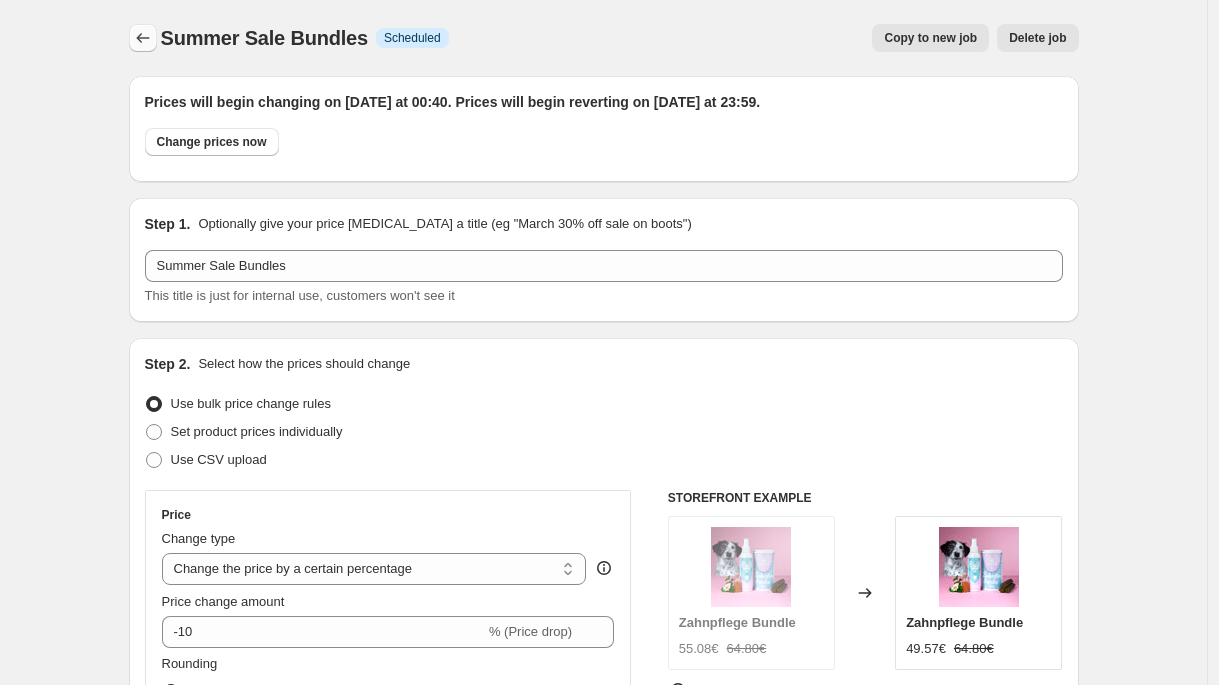 click 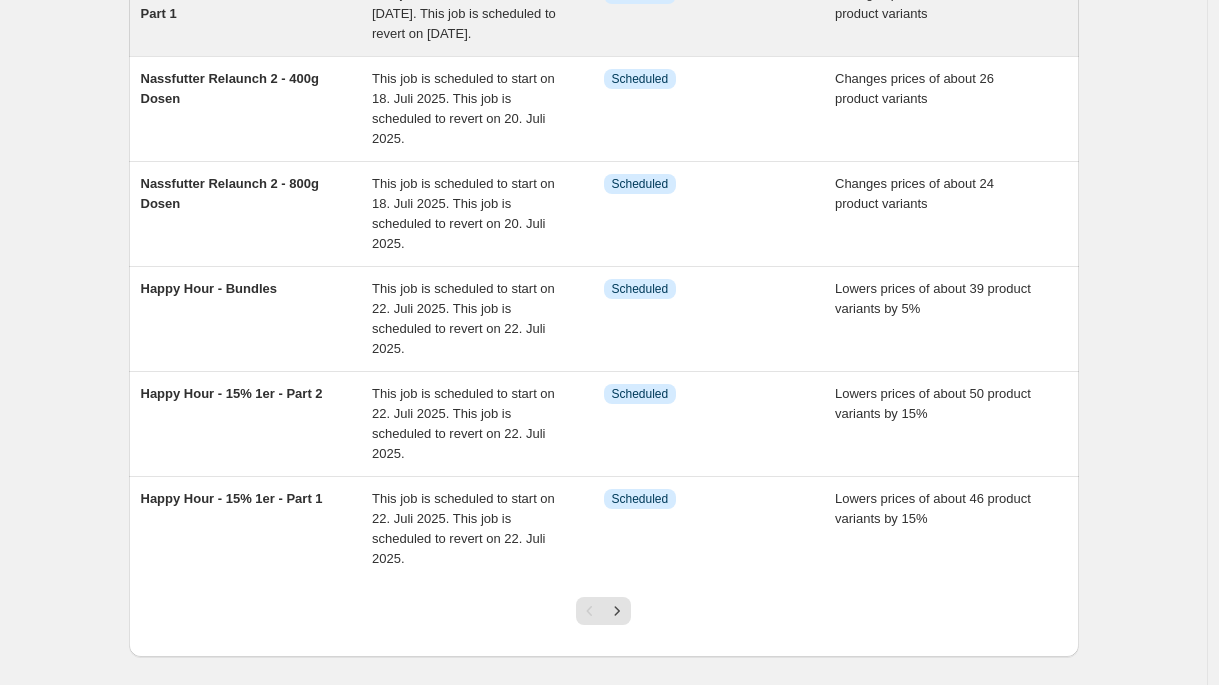 scroll, scrollTop: 745, scrollLeft: 0, axis: vertical 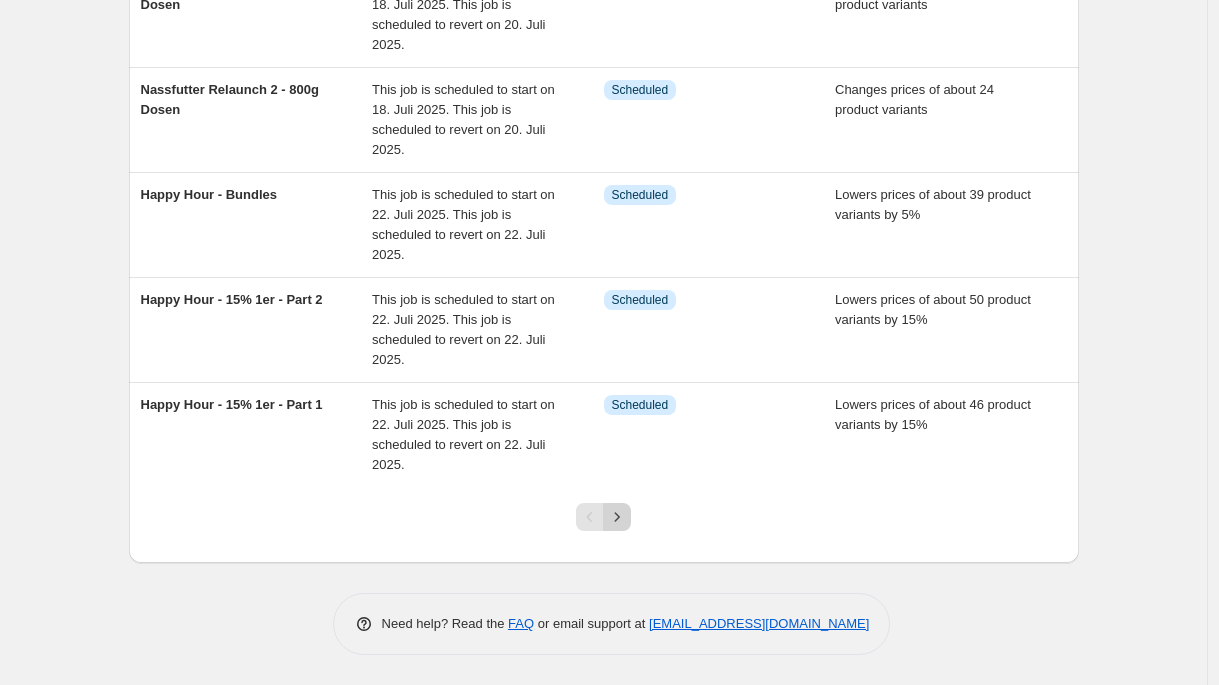 click 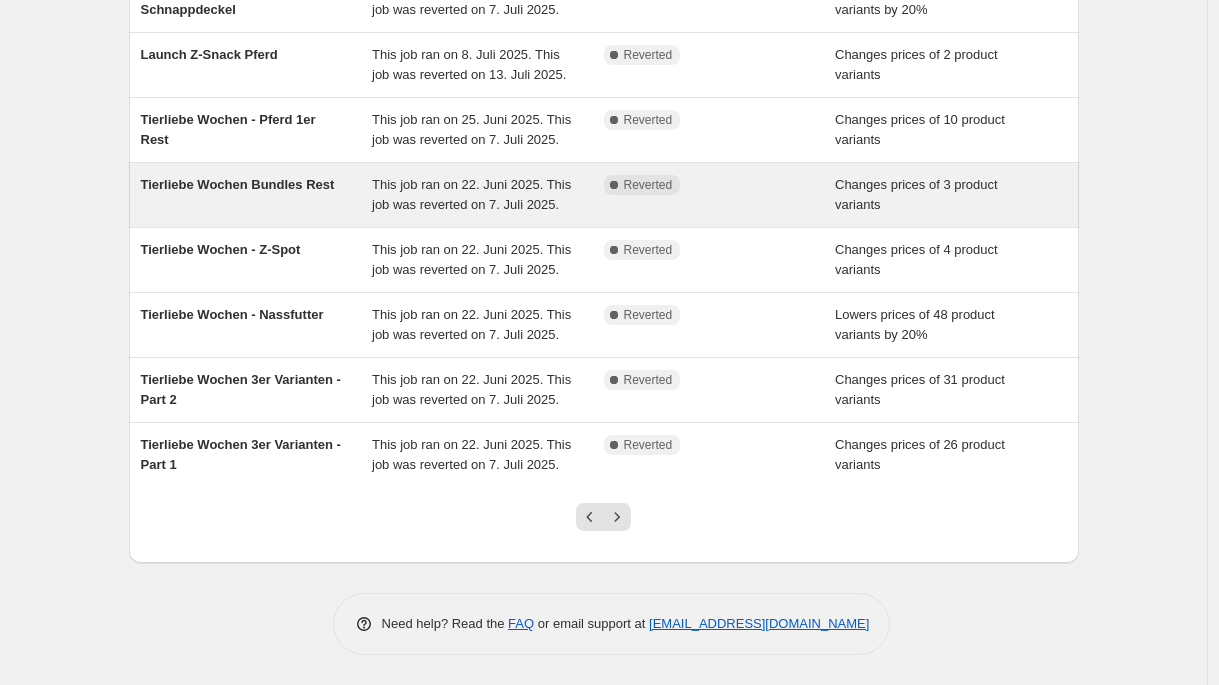 scroll, scrollTop: 357, scrollLeft: 0, axis: vertical 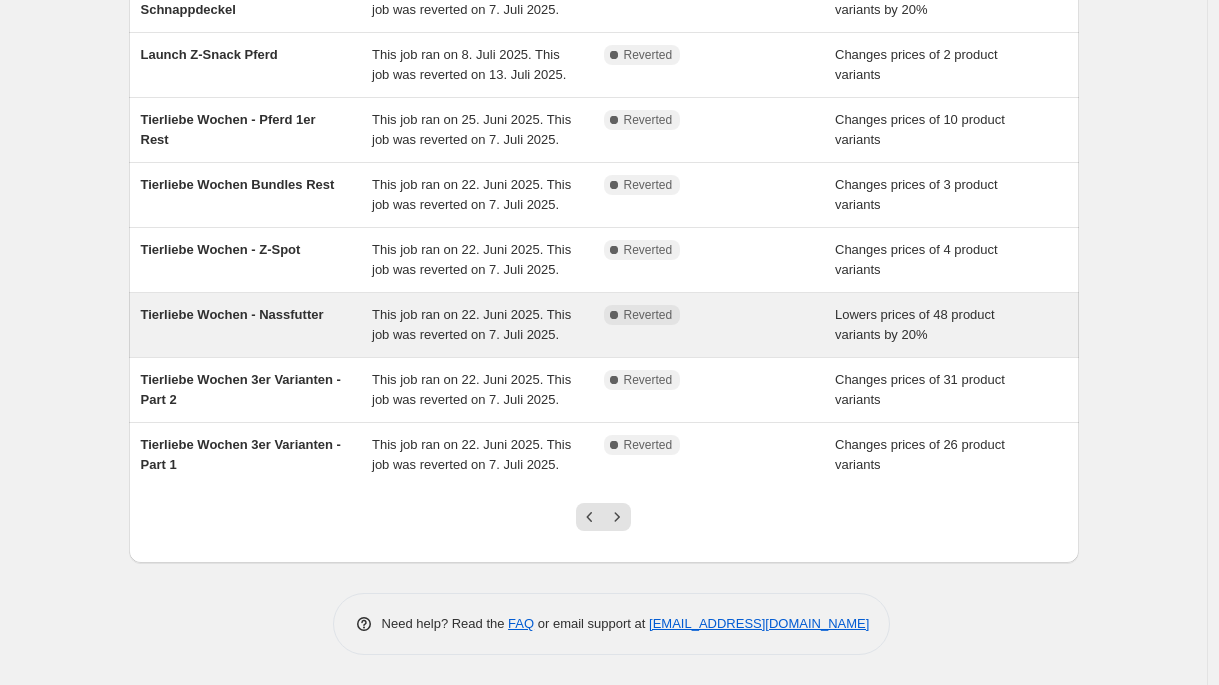 click on "This job ran on 22. Juni 2025. This job was reverted on 7. Juli 2025." at bounding box center (488, 325) 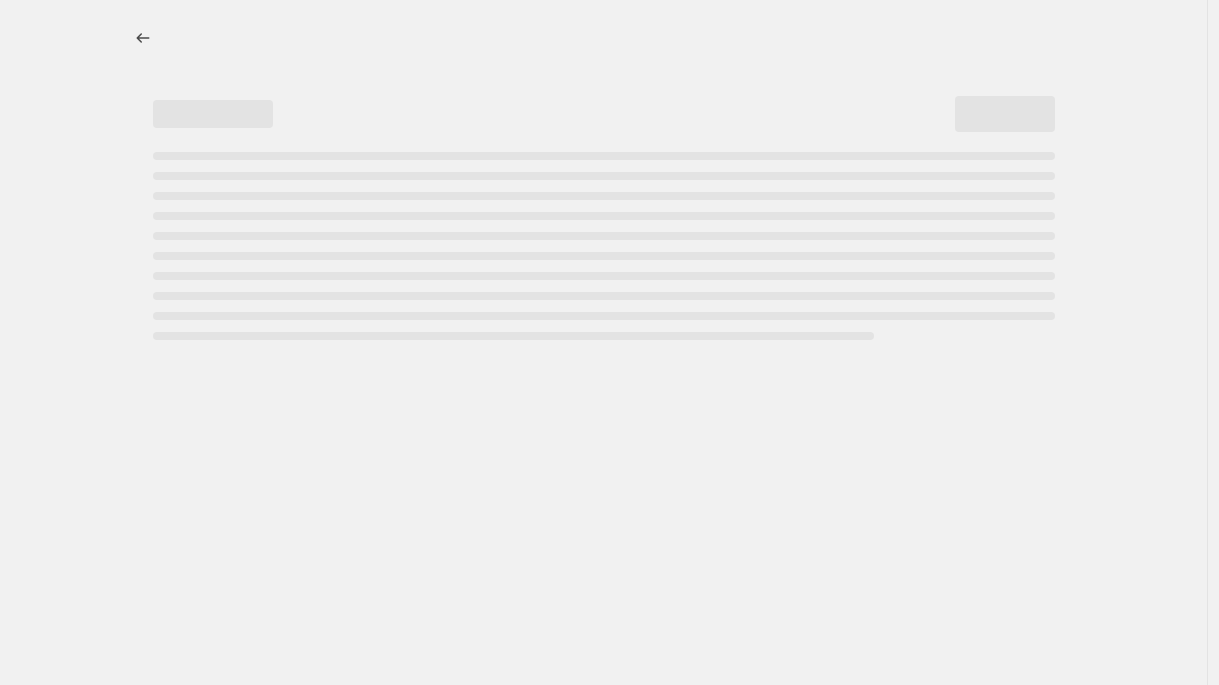 scroll, scrollTop: 0, scrollLeft: 0, axis: both 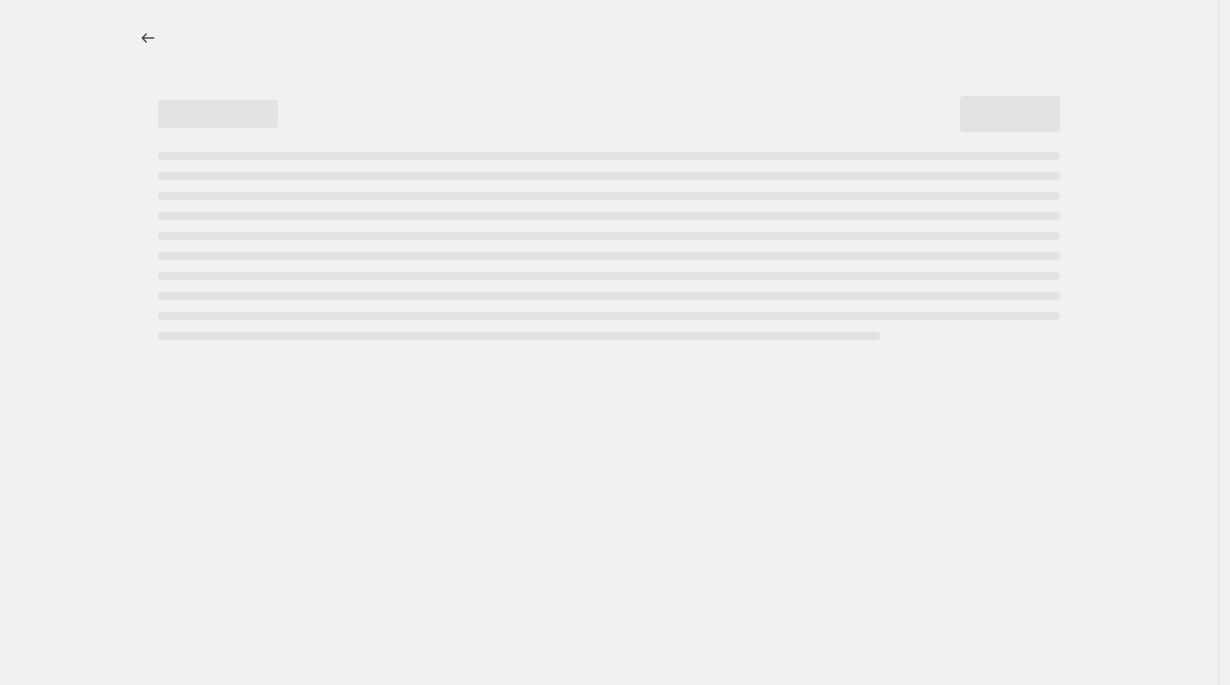 select on "percentage" 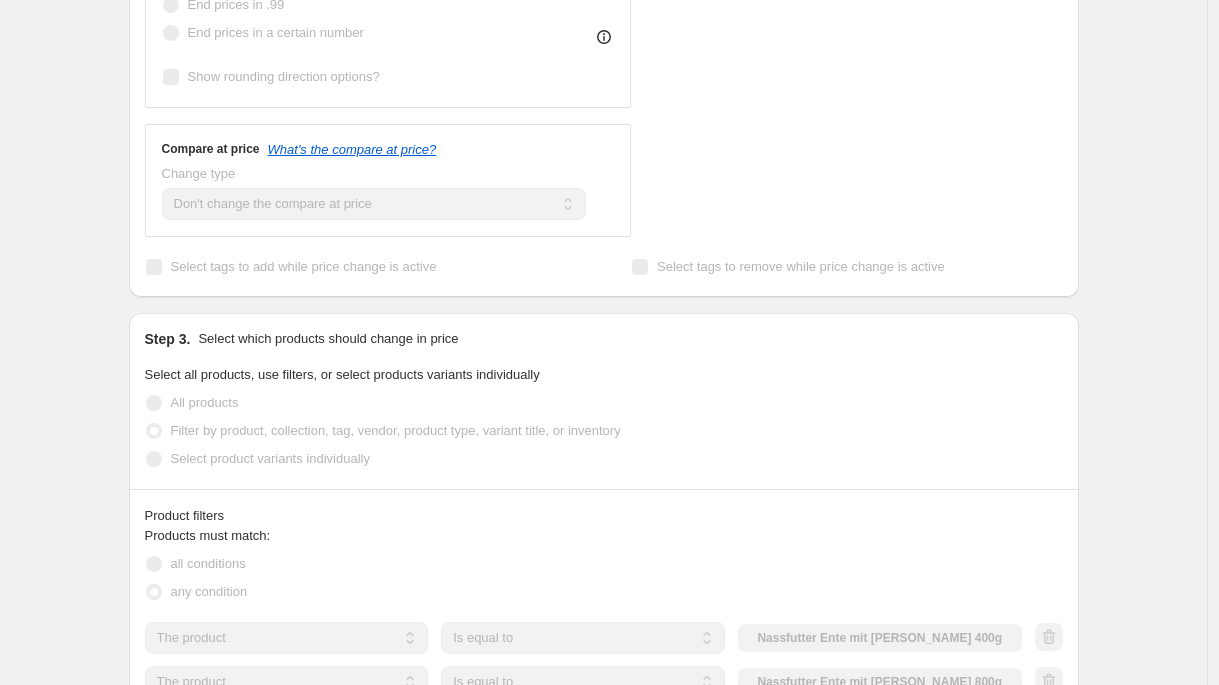 scroll, scrollTop: 0, scrollLeft: 0, axis: both 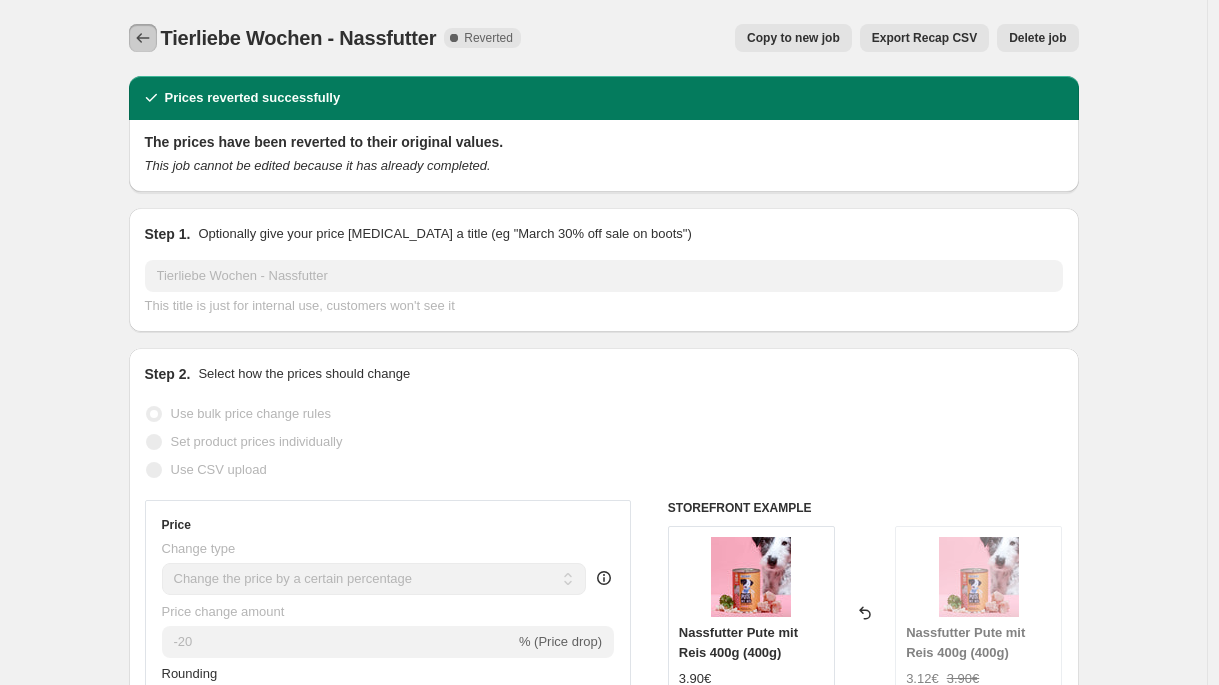 click 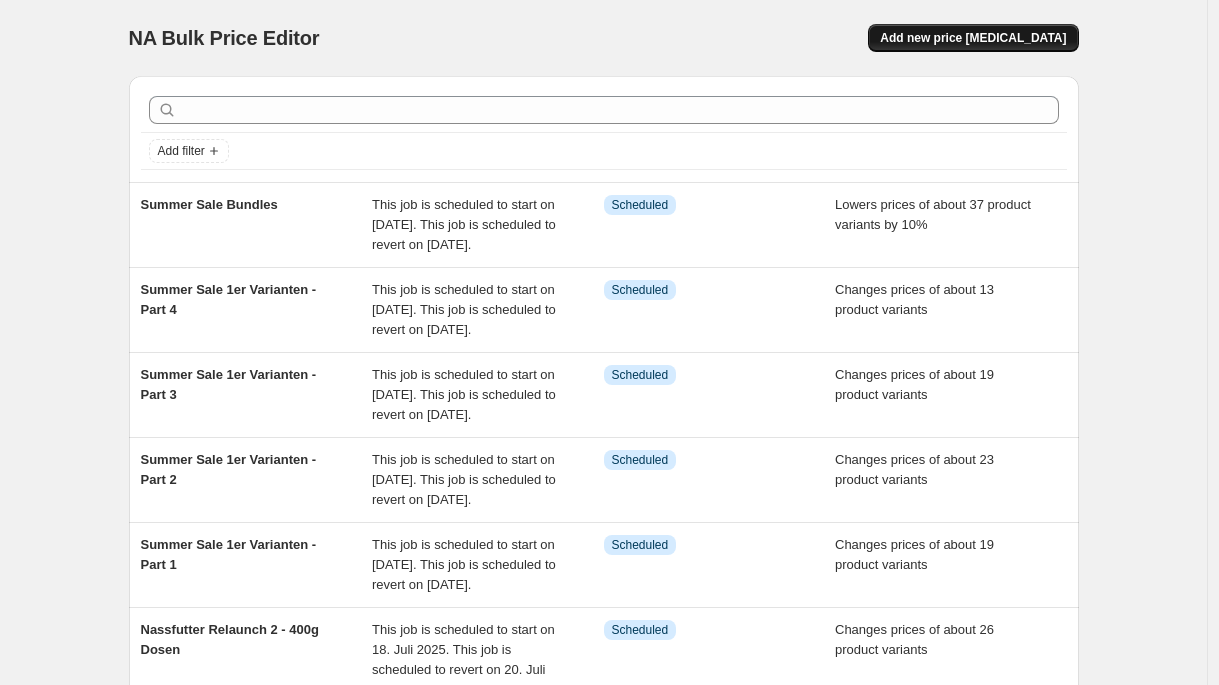 click on "Add new price [MEDICAL_DATA]" at bounding box center (973, 38) 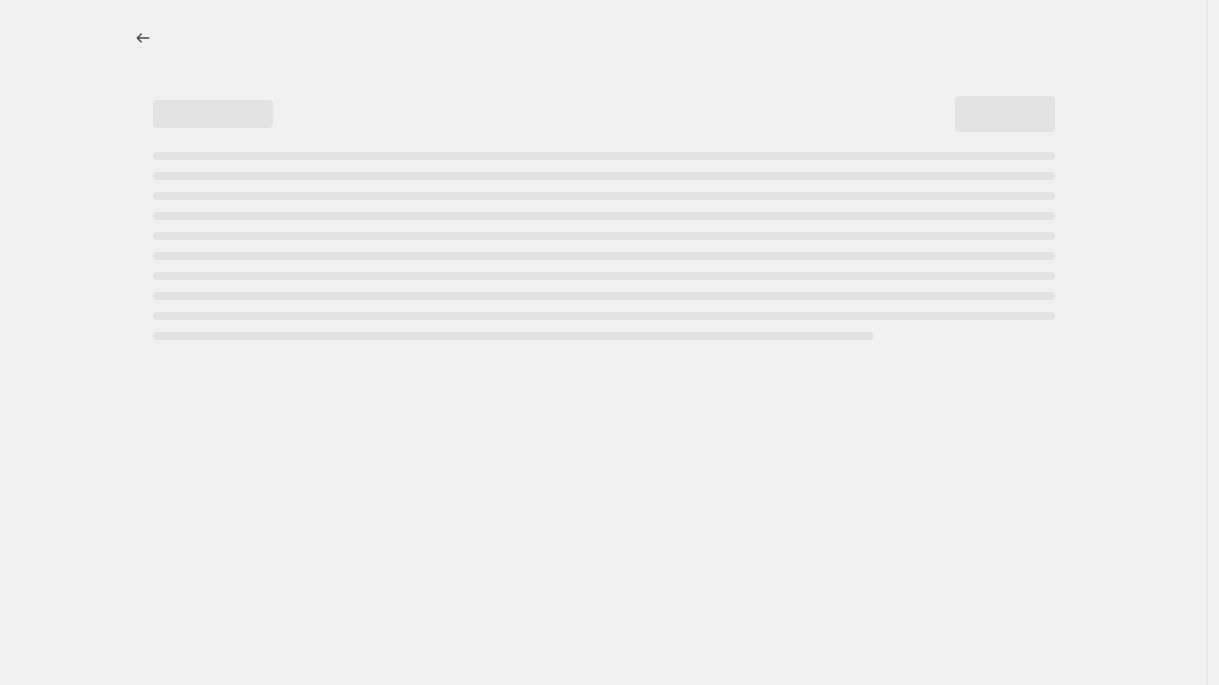 select on "percentage" 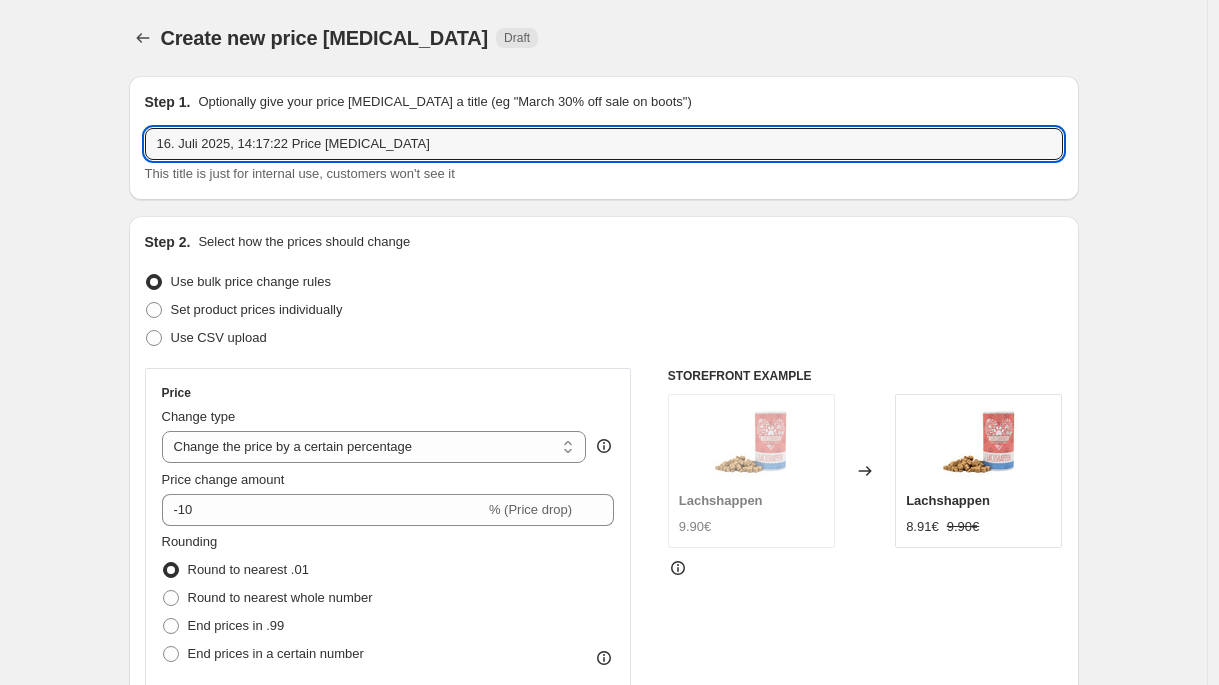 drag, startPoint x: 489, startPoint y: 144, endPoint x: -2, endPoint y: 105, distance: 492.54645 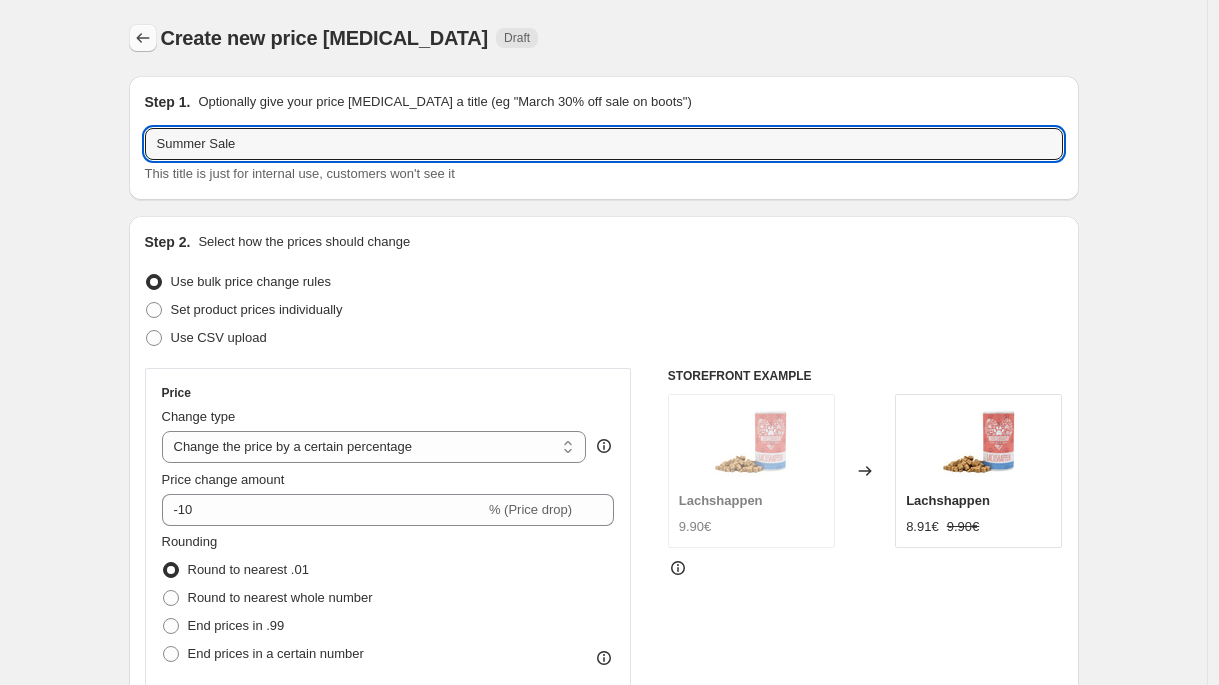 type on "Summer Sale" 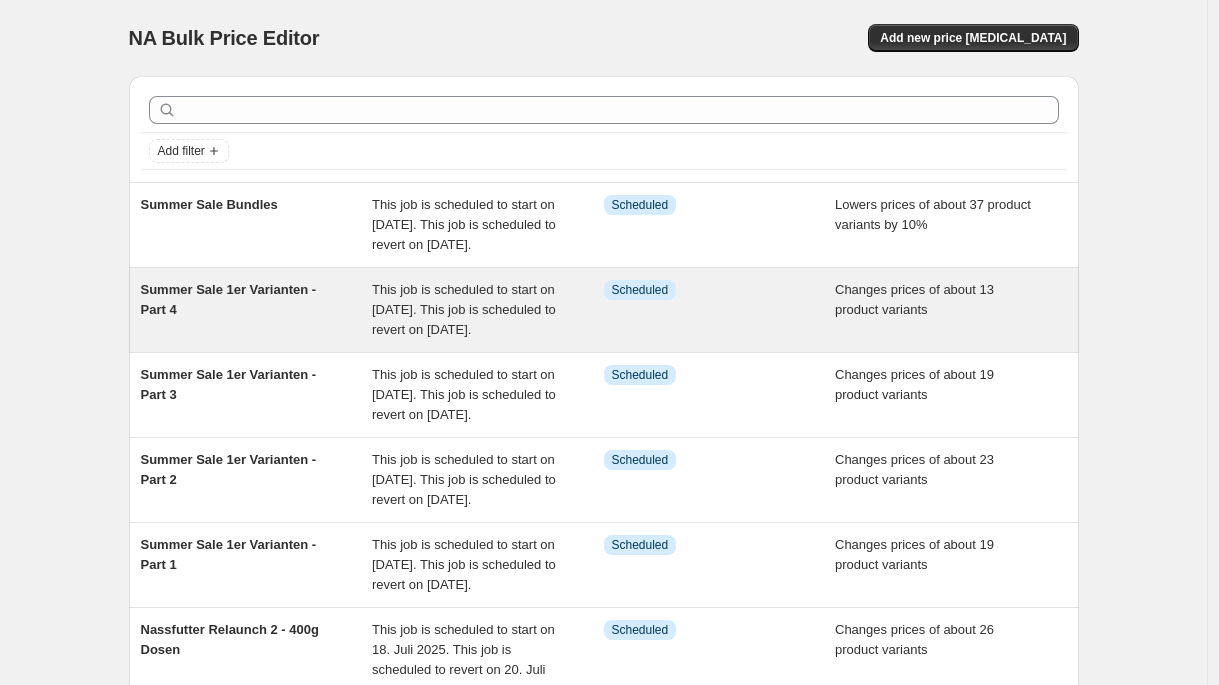 click on "Summer Sale 1er Varianten - Part 4" at bounding box center [257, 310] 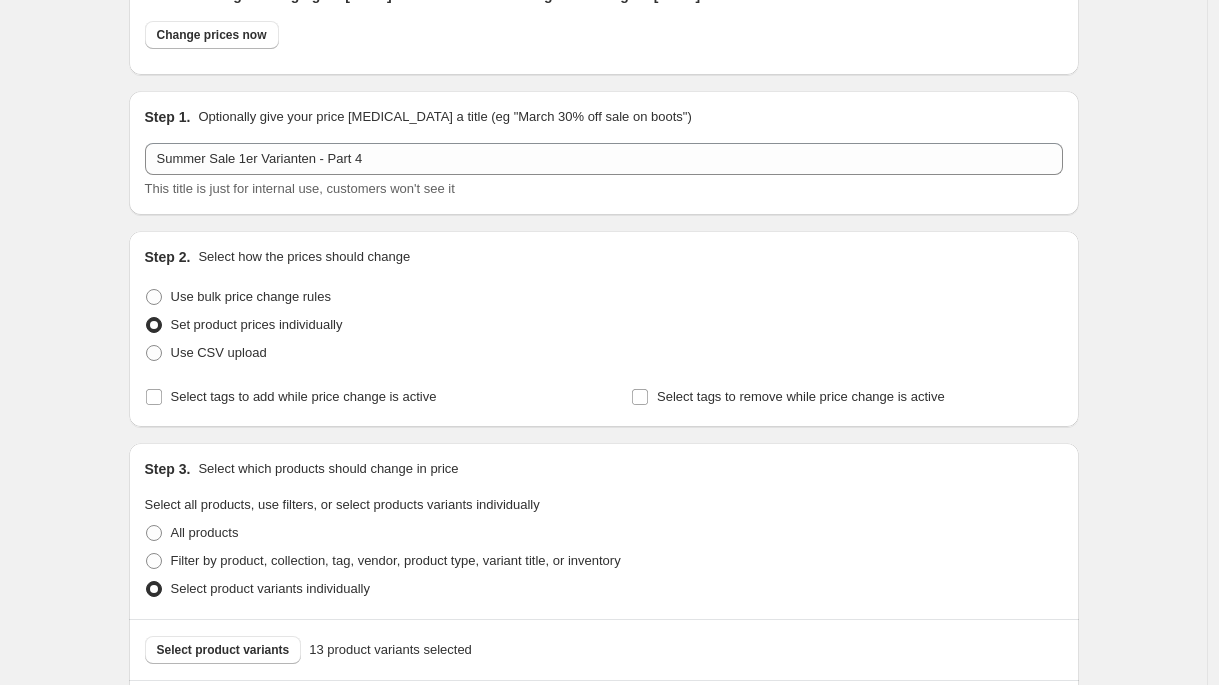 scroll, scrollTop: 0, scrollLeft: 0, axis: both 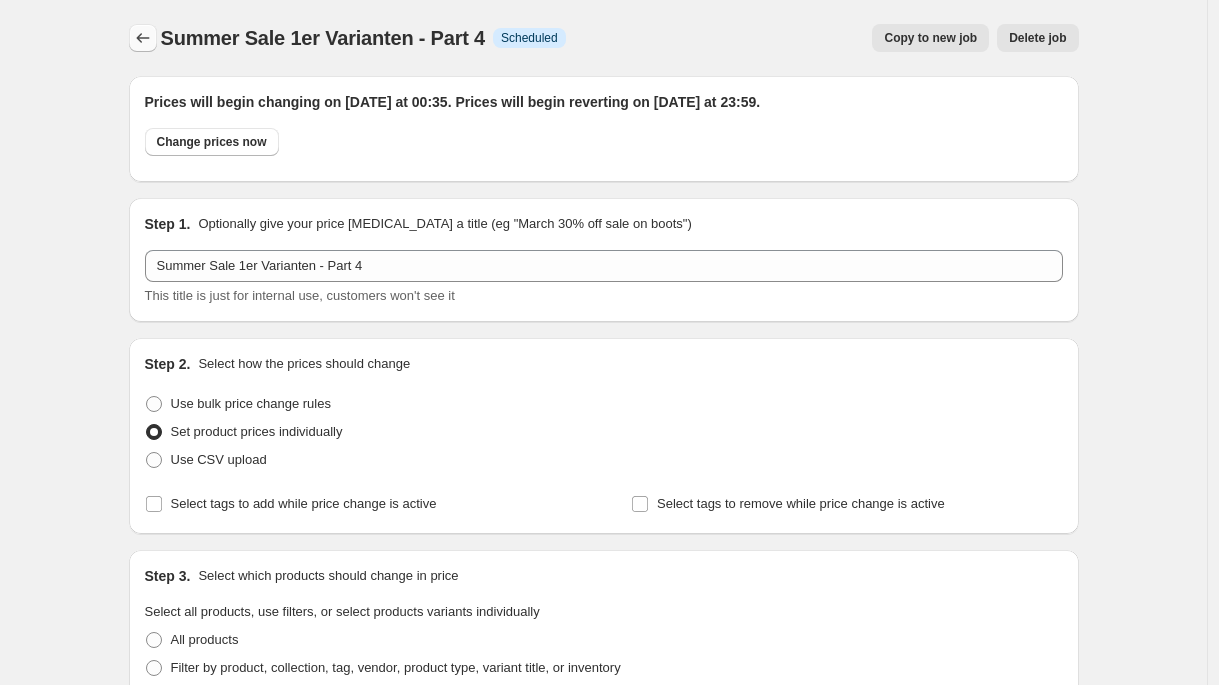 click at bounding box center (143, 38) 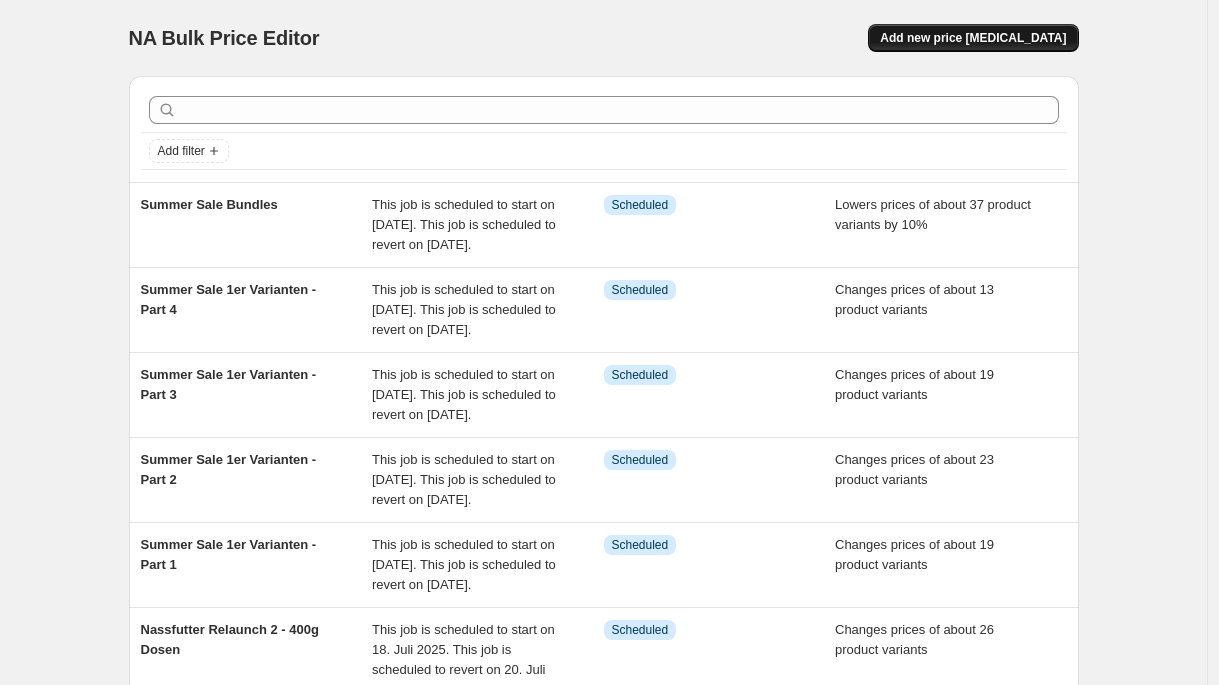 click on "Add new price [MEDICAL_DATA]" at bounding box center (973, 38) 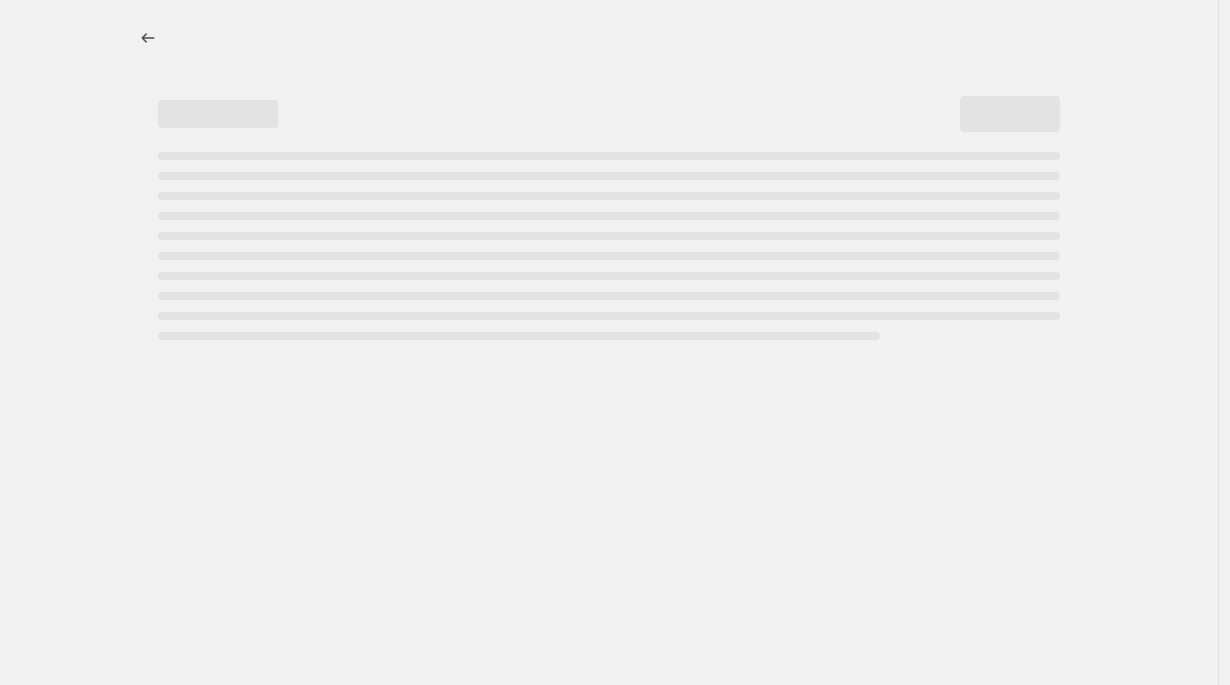 select on "percentage" 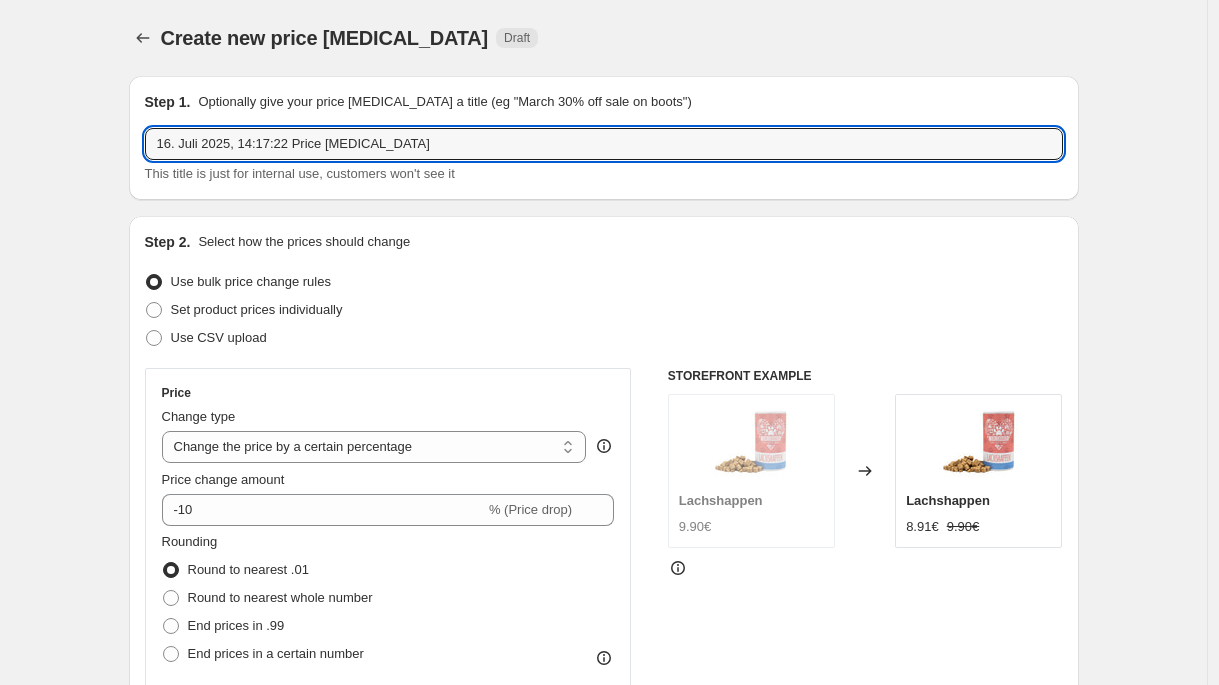 drag, startPoint x: 242, startPoint y: 127, endPoint x: 66, endPoint y: 119, distance: 176.18172 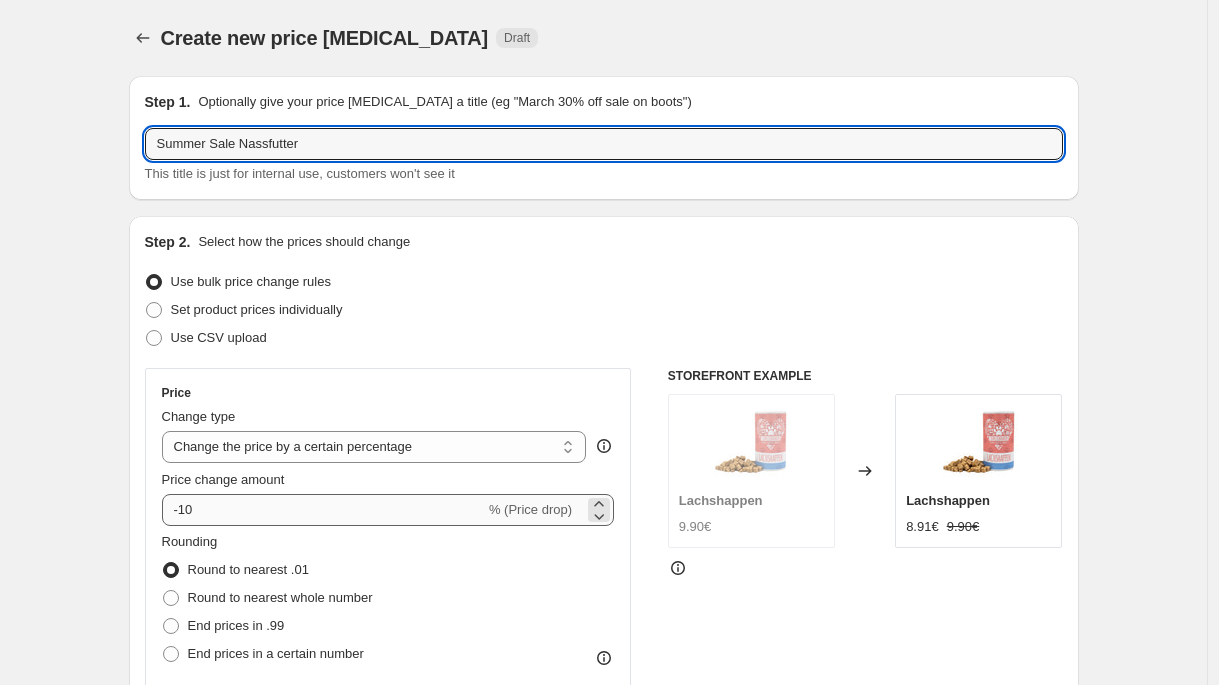 type on "Summer Sale Nassfutter" 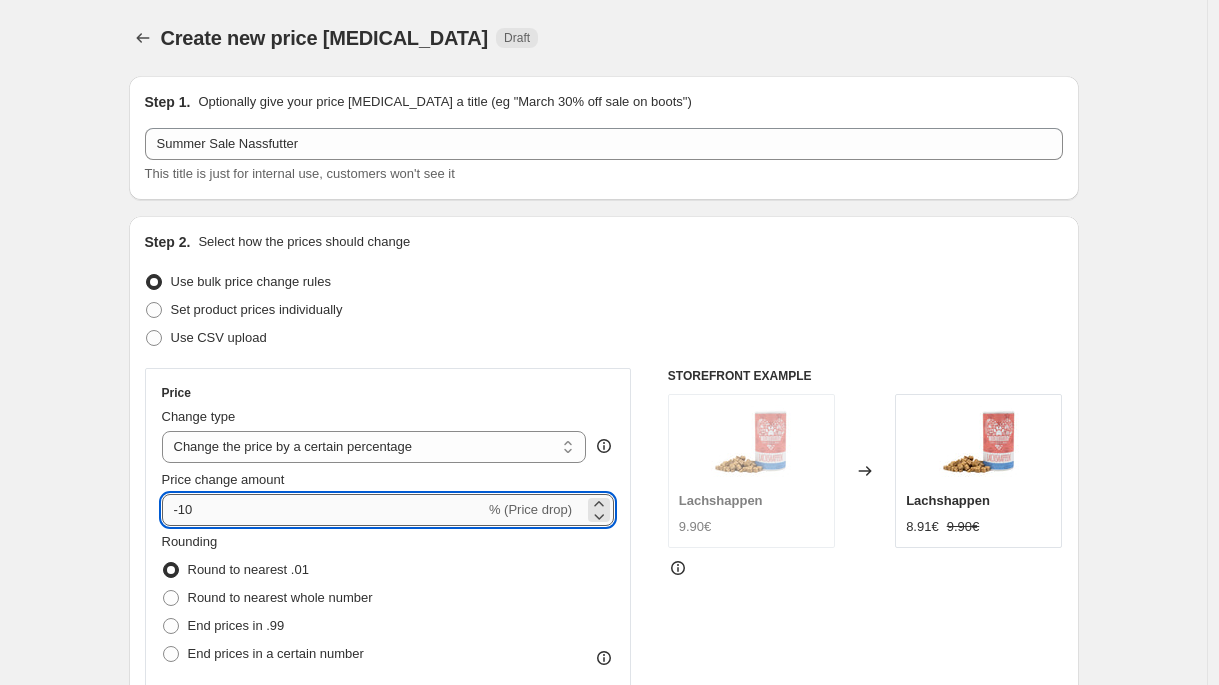 click on "-10" at bounding box center [323, 510] 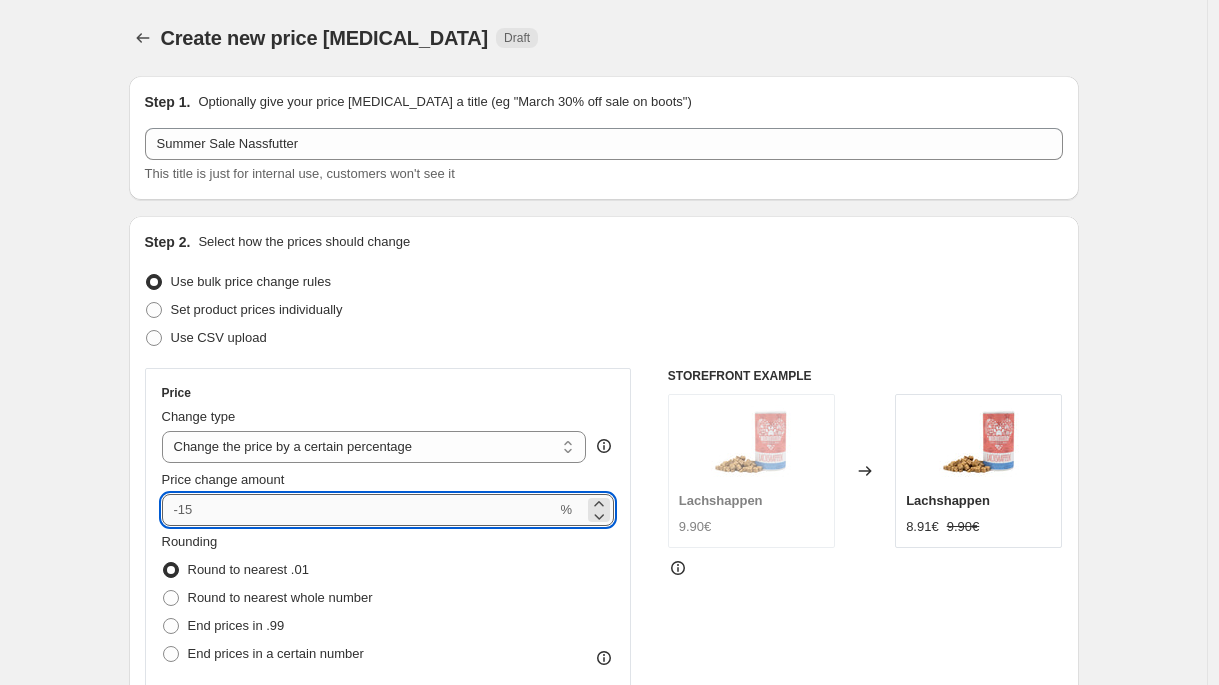 type on "-0" 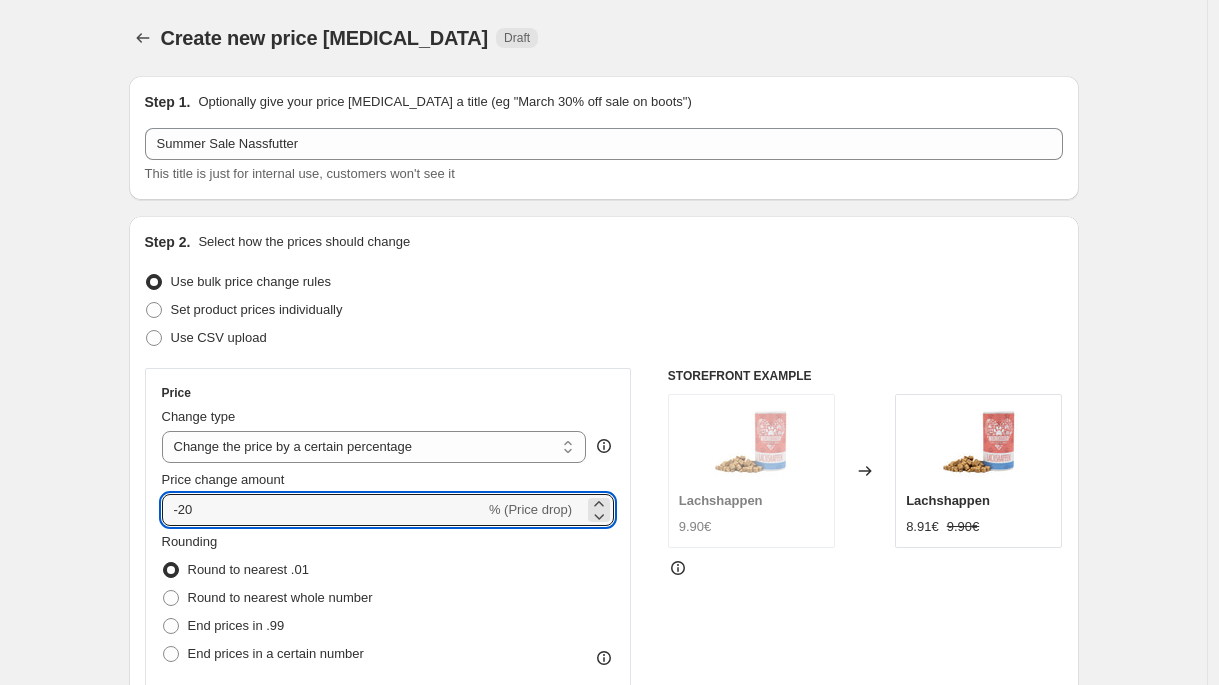 type on "-20" 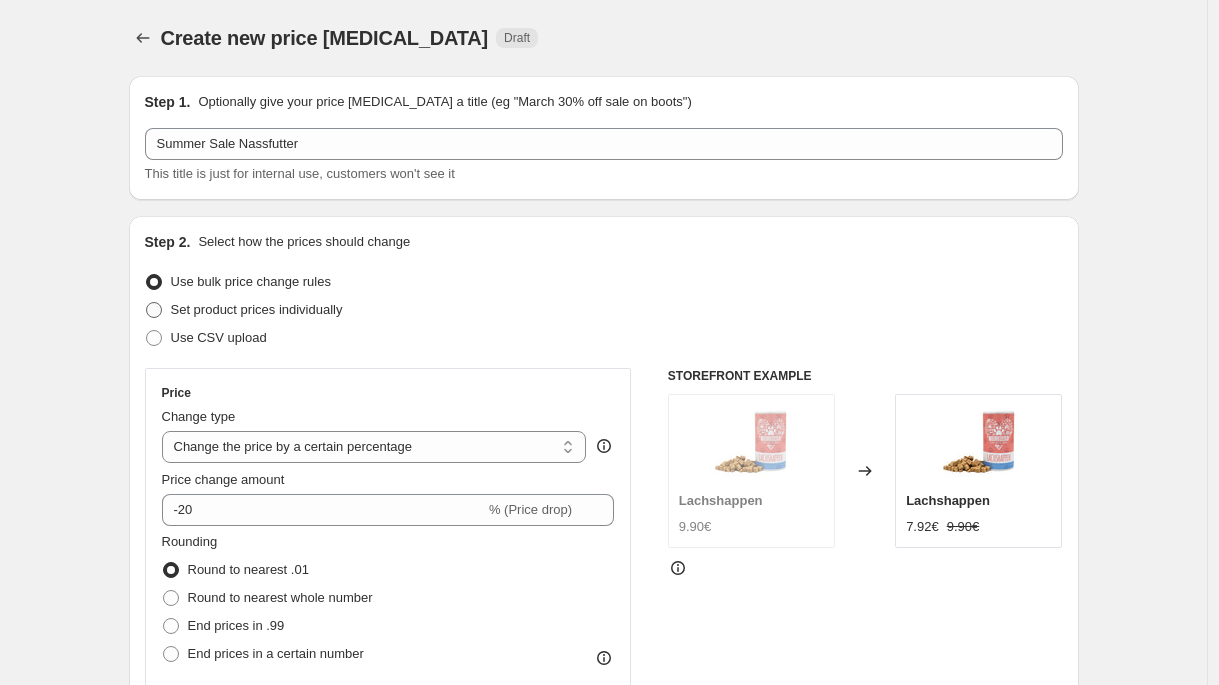 click on "Set product prices individually" at bounding box center [257, 309] 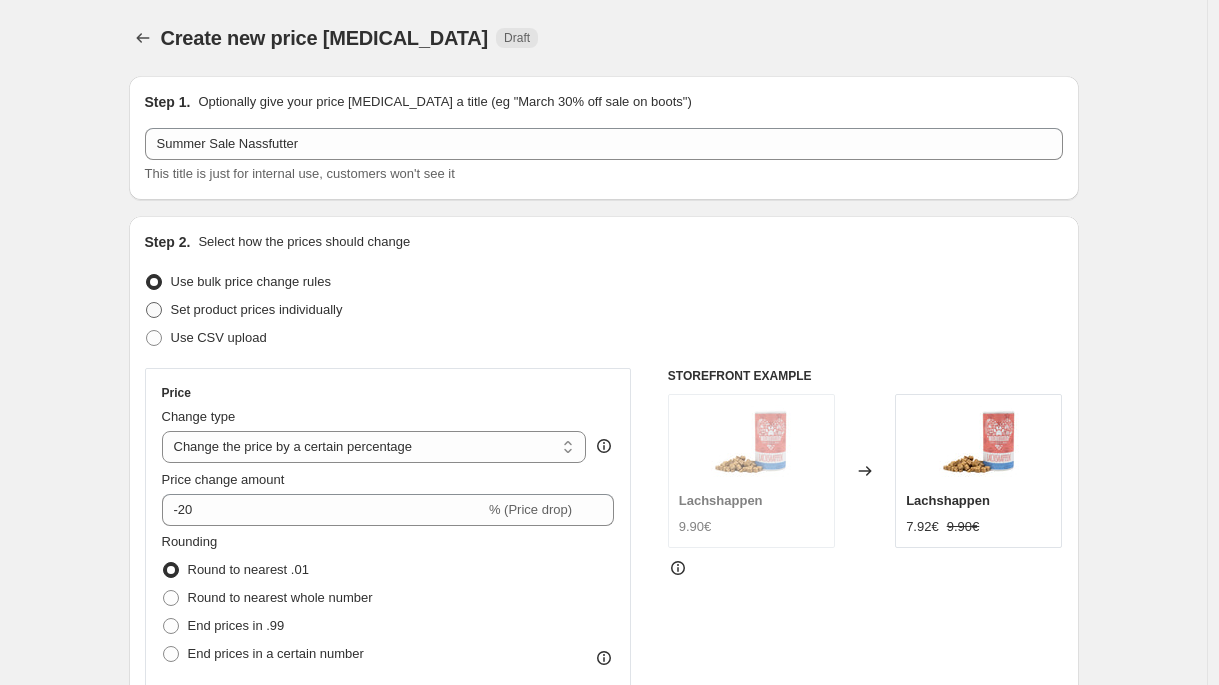 radio on "true" 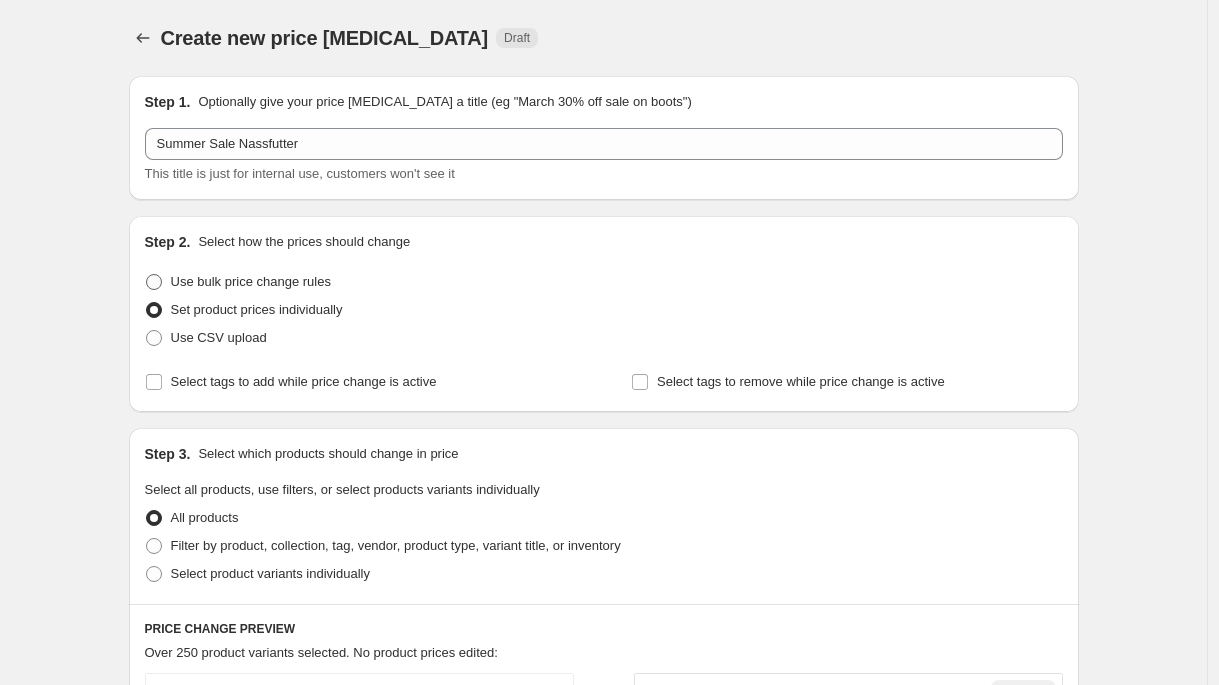 click on "Use bulk price change rules" at bounding box center [251, 281] 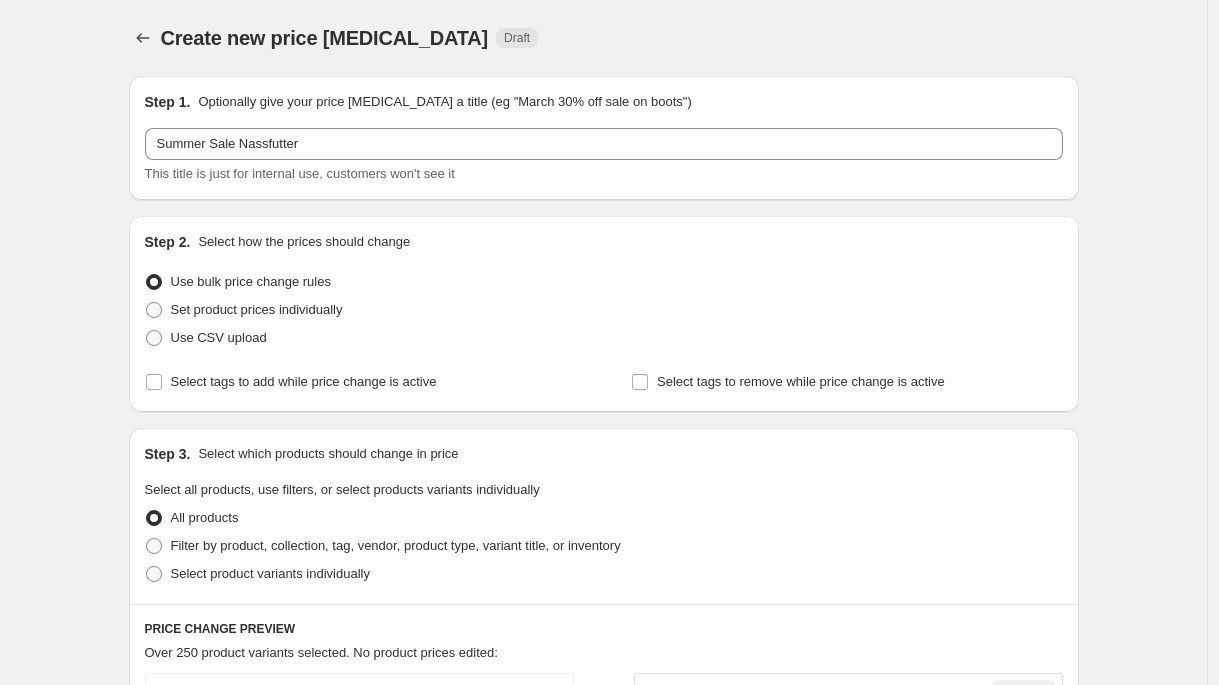 select on "percentage" 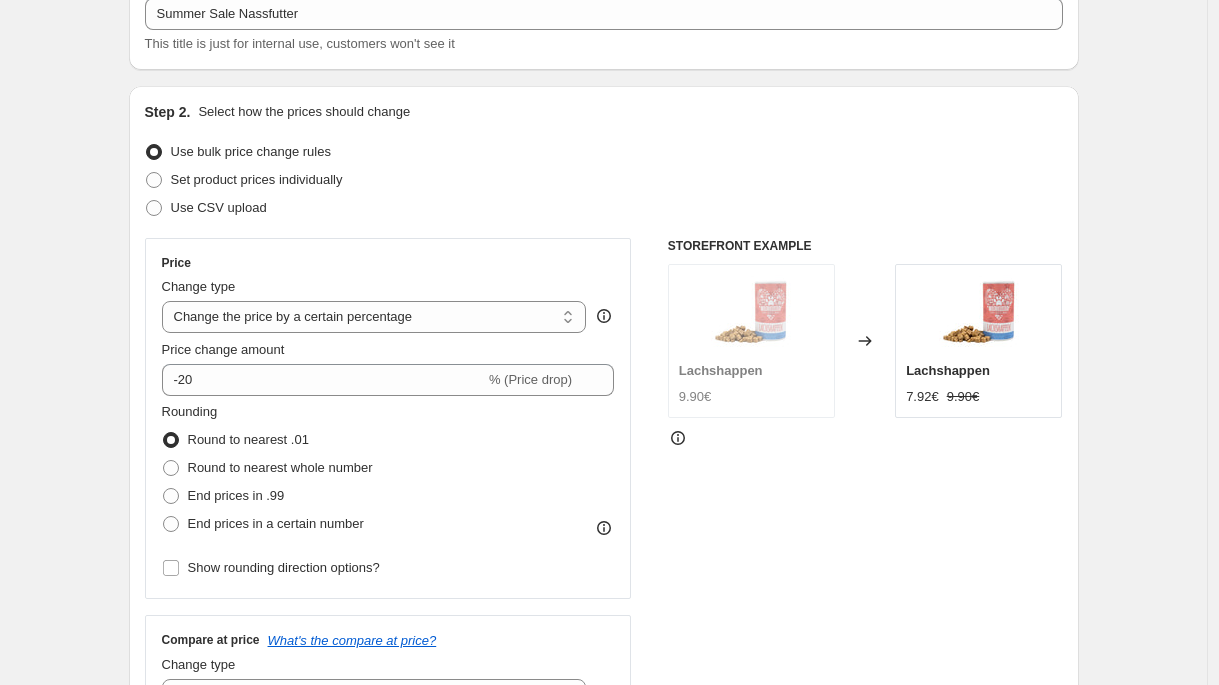 scroll, scrollTop: 524, scrollLeft: 0, axis: vertical 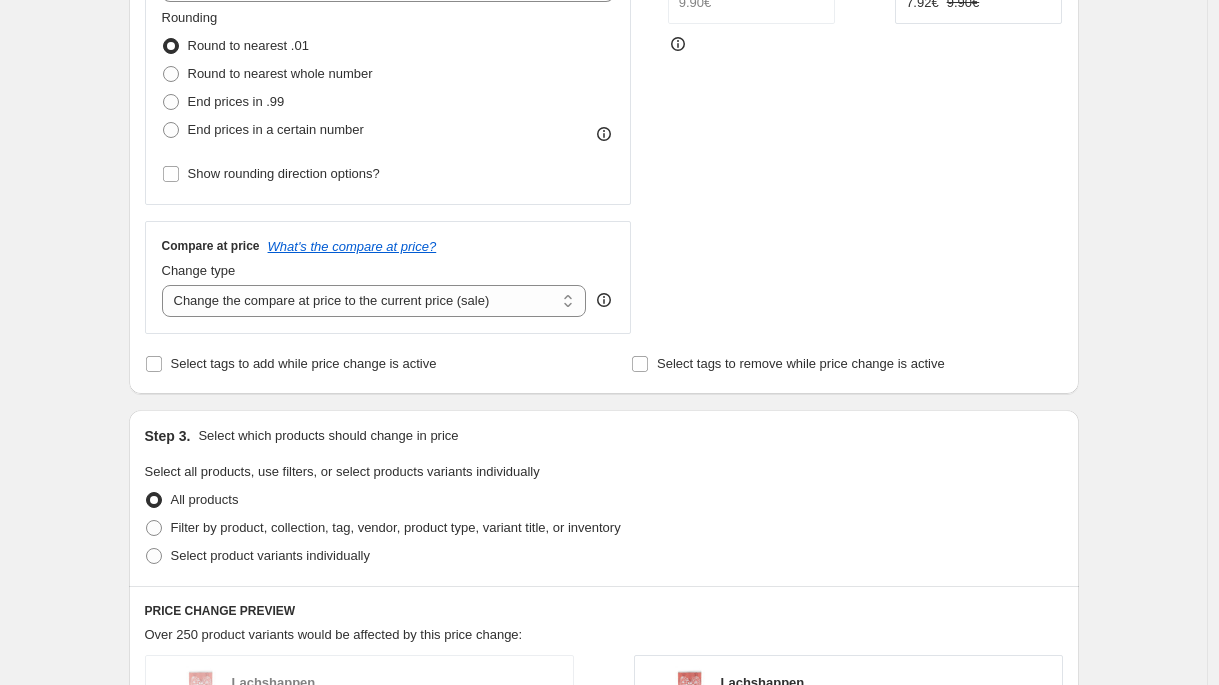 drag, startPoint x: 339, startPoint y: 562, endPoint x: 394, endPoint y: 564, distance: 55.03635 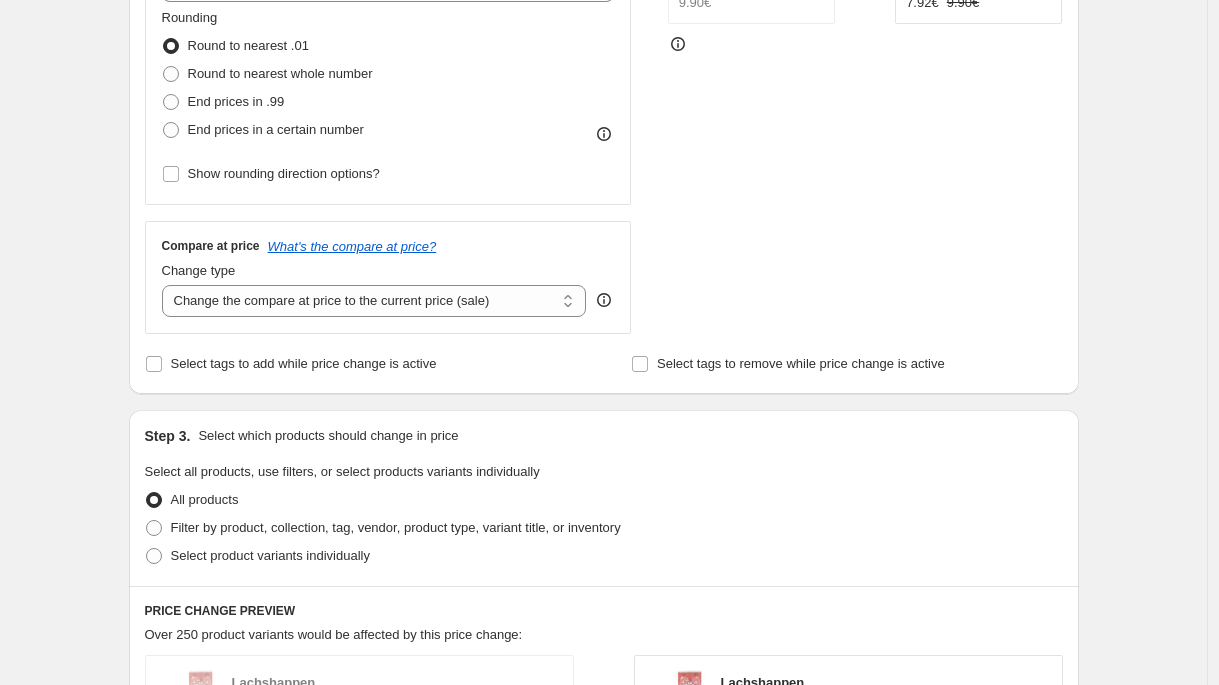 radio on "true" 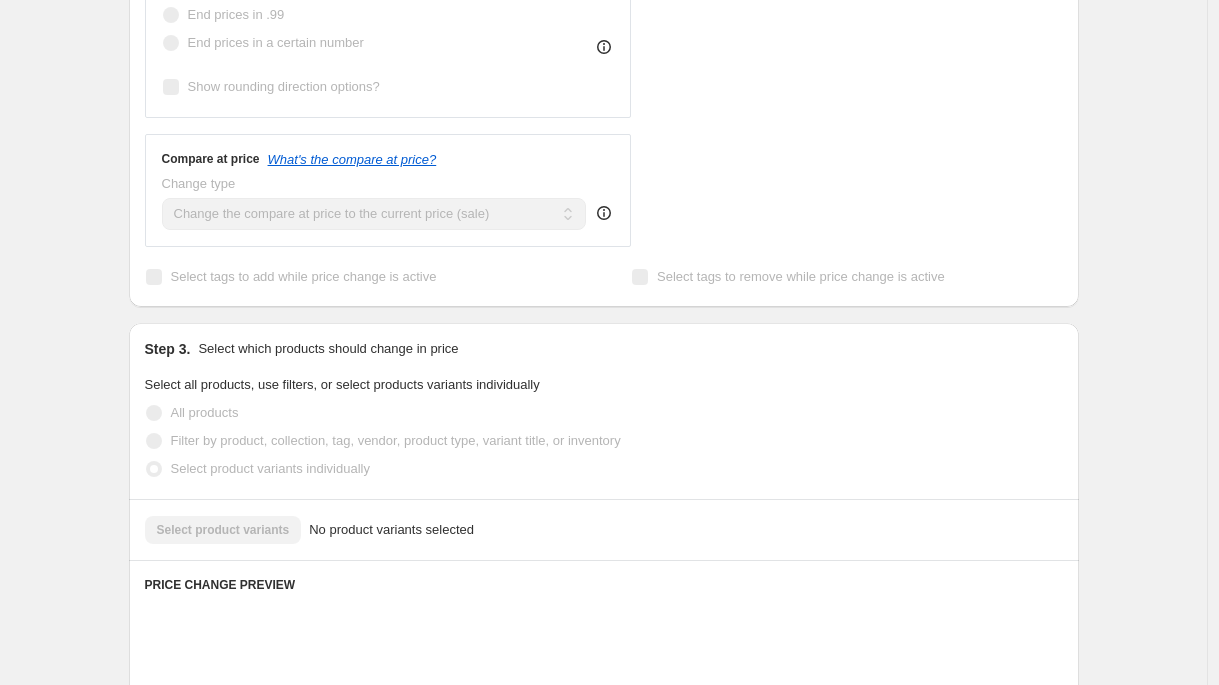 scroll, scrollTop: 757, scrollLeft: 0, axis: vertical 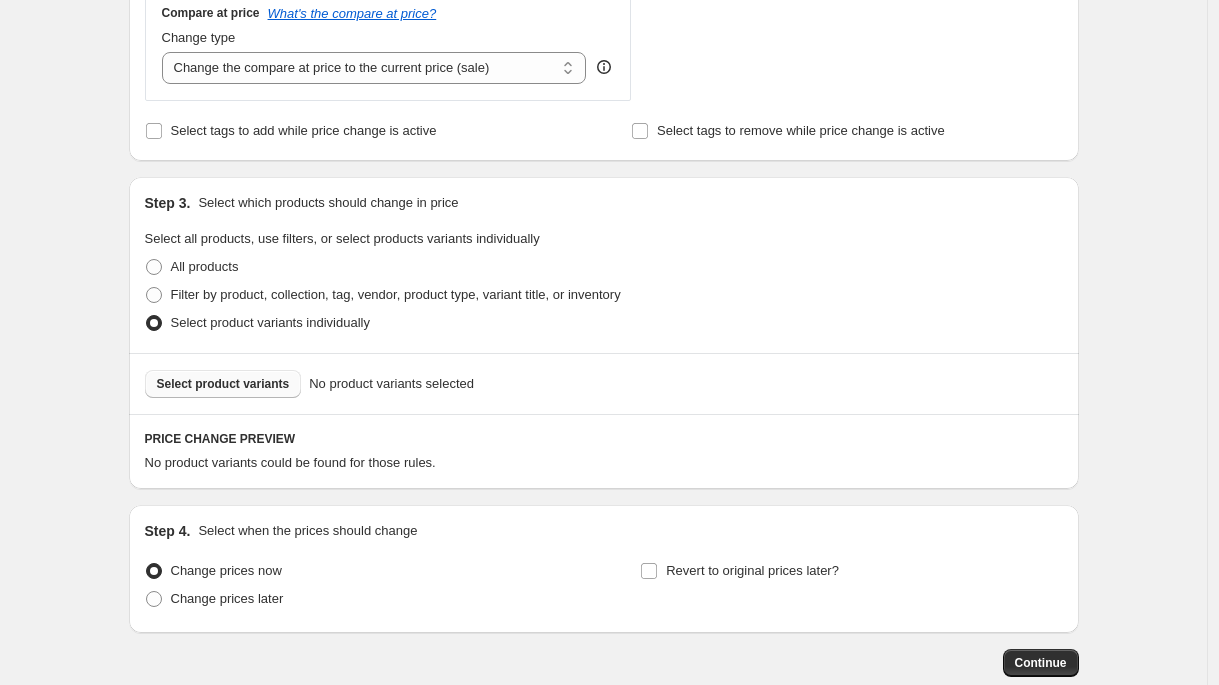 click on "Select product variants" at bounding box center (223, 384) 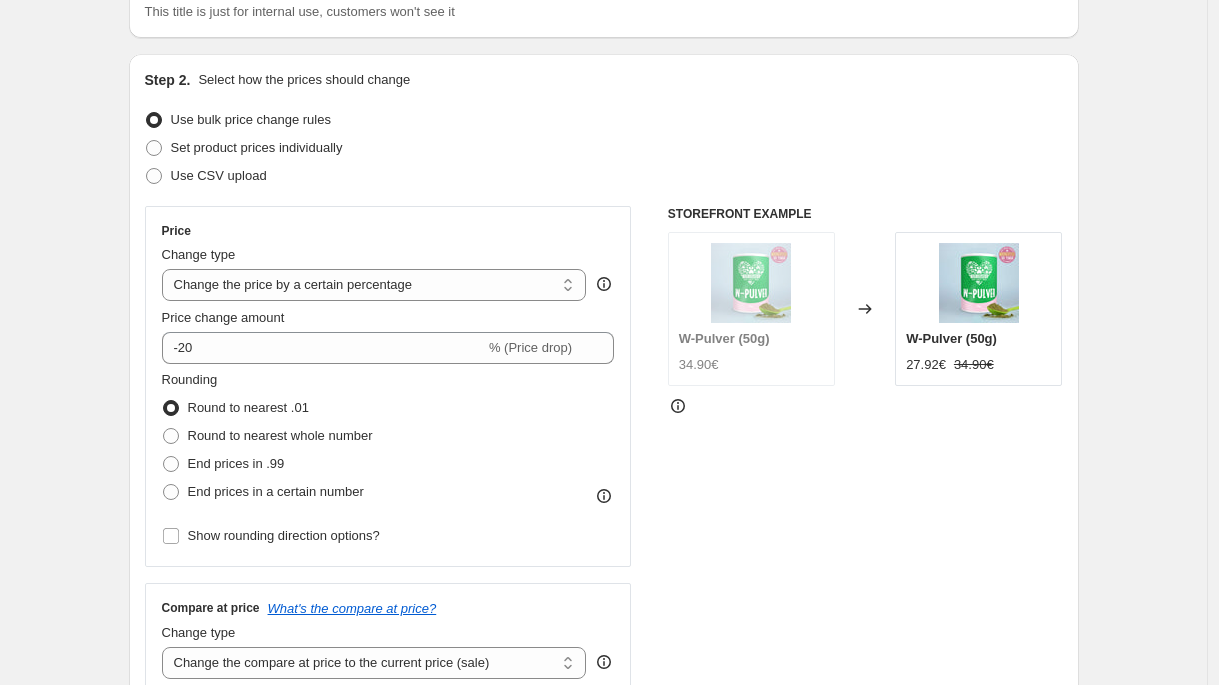 scroll, scrollTop: 0, scrollLeft: 0, axis: both 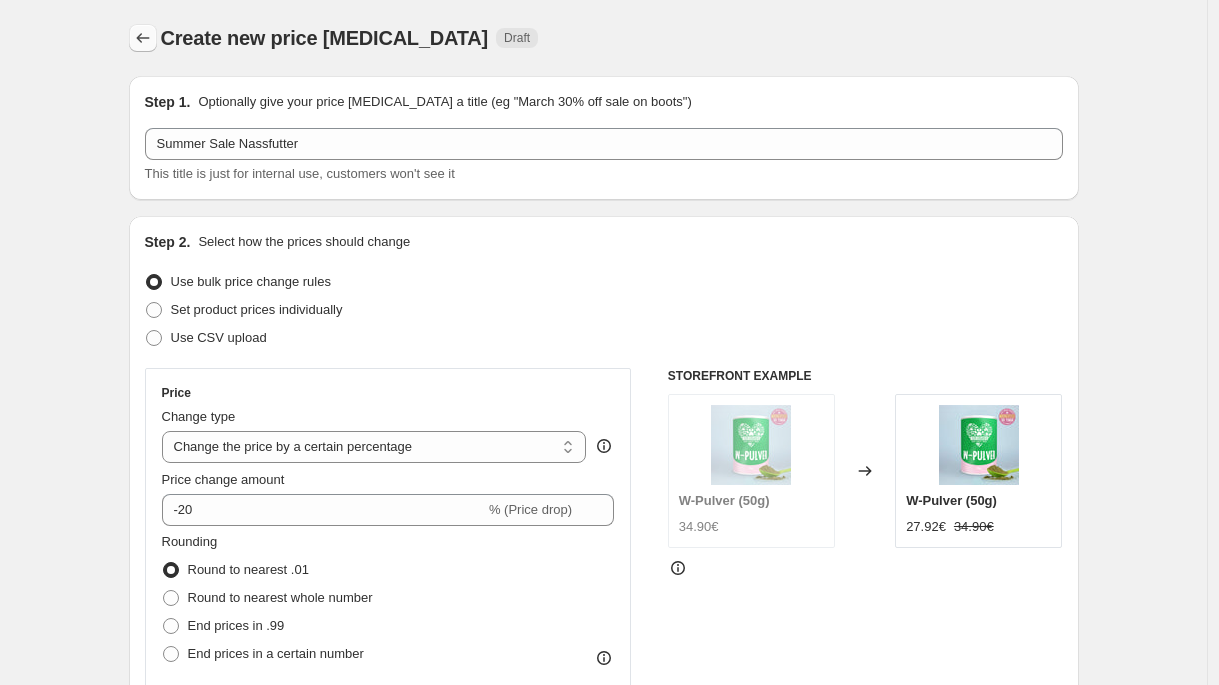 click at bounding box center (143, 38) 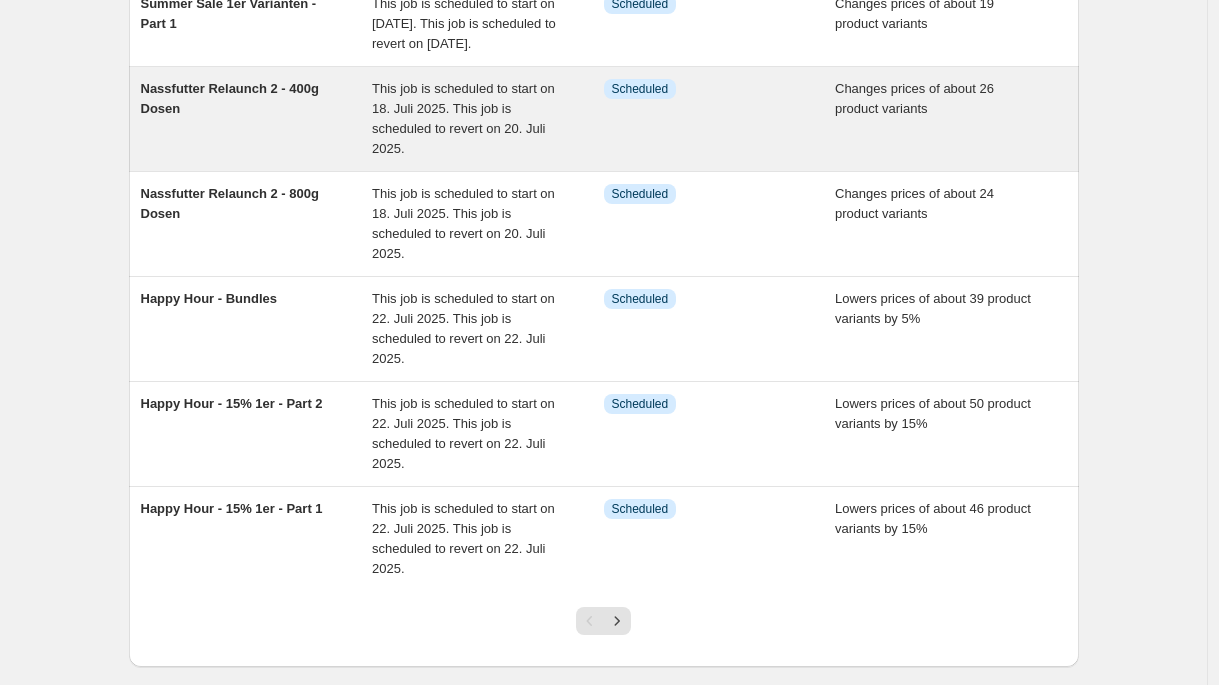 scroll, scrollTop: 745, scrollLeft: 0, axis: vertical 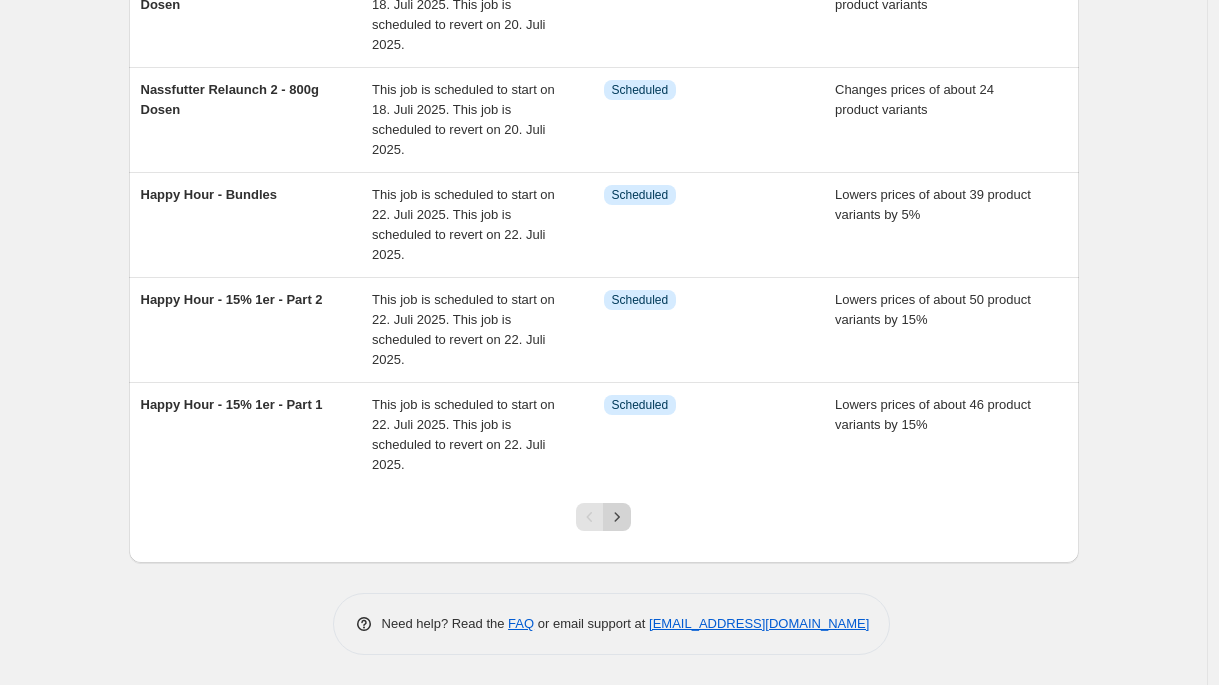 click 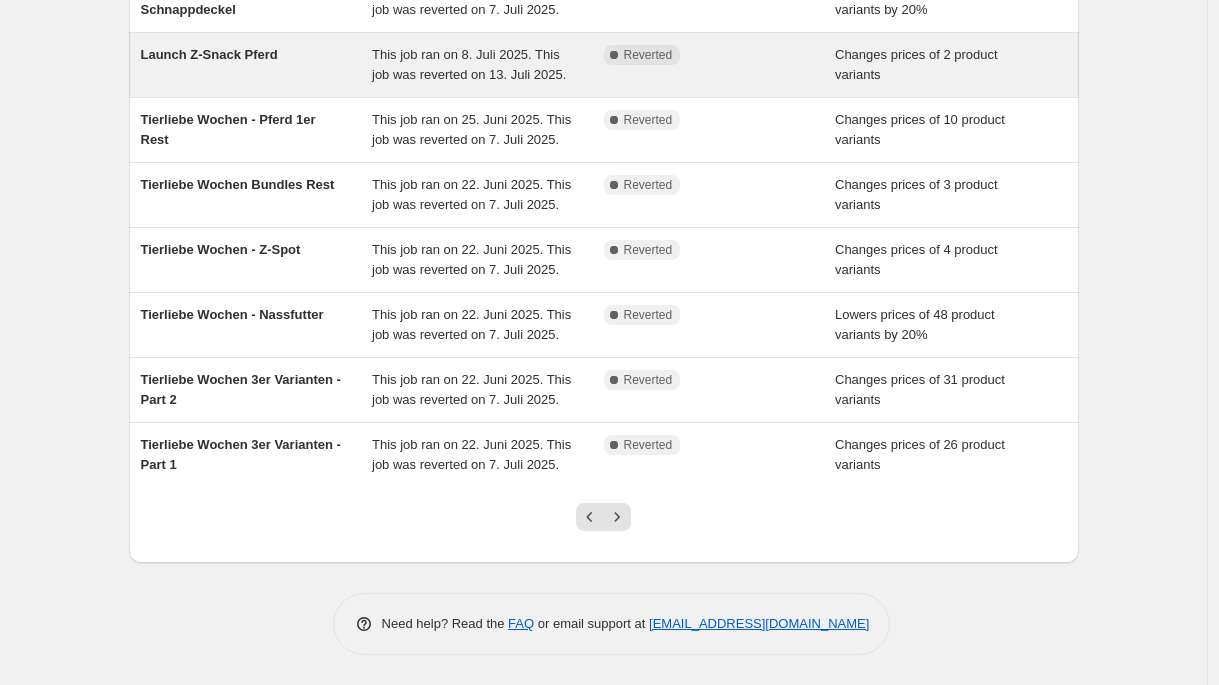 scroll, scrollTop: 545, scrollLeft: 0, axis: vertical 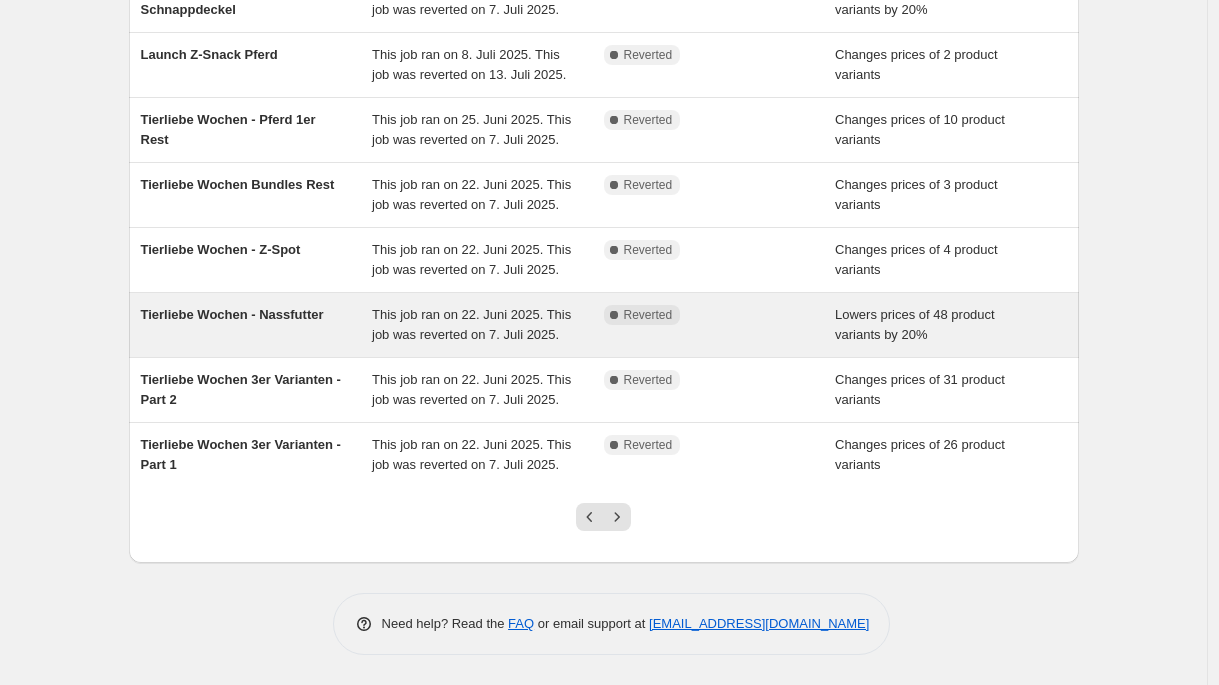 click on "Tierliebe Wochen - Nassfutter" at bounding box center [257, 325] 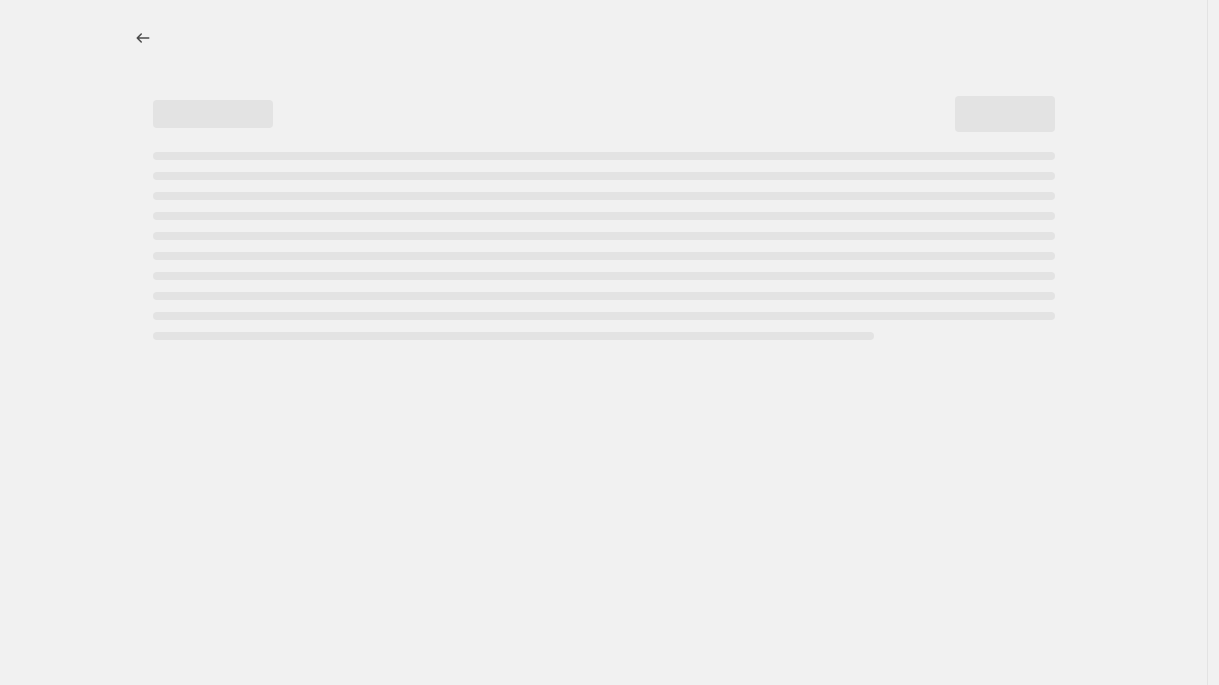 scroll, scrollTop: 0, scrollLeft: 0, axis: both 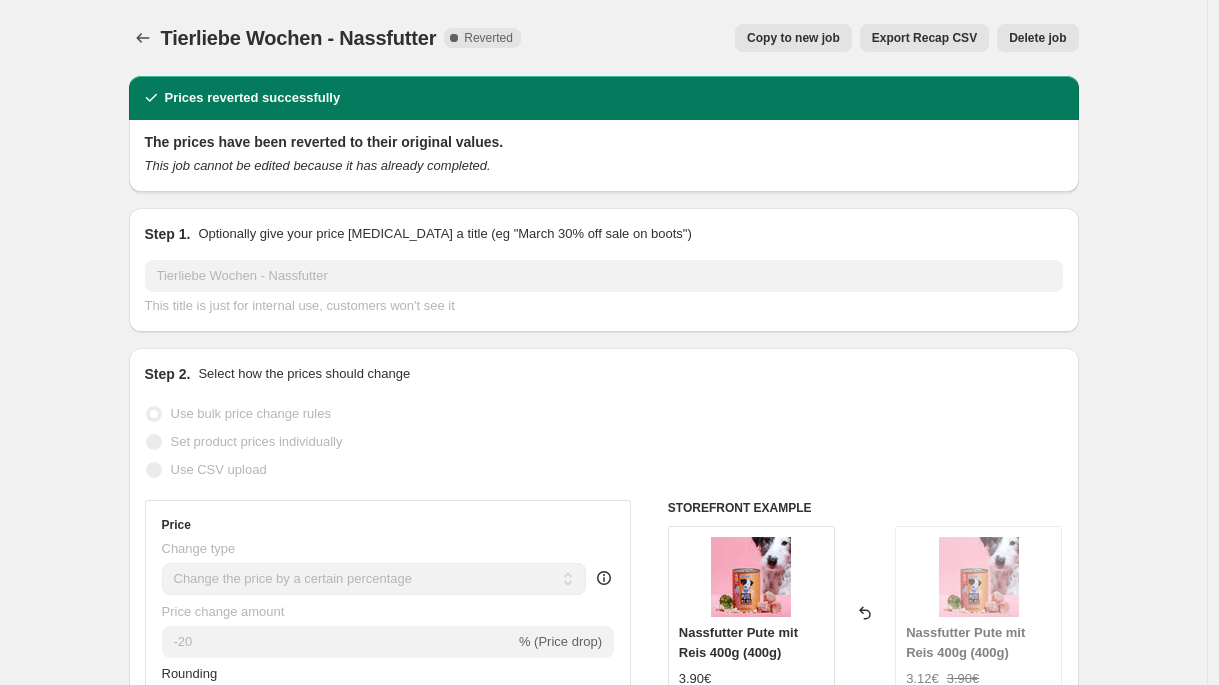 click on "Copy to new job" at bounding box center (793, 38) 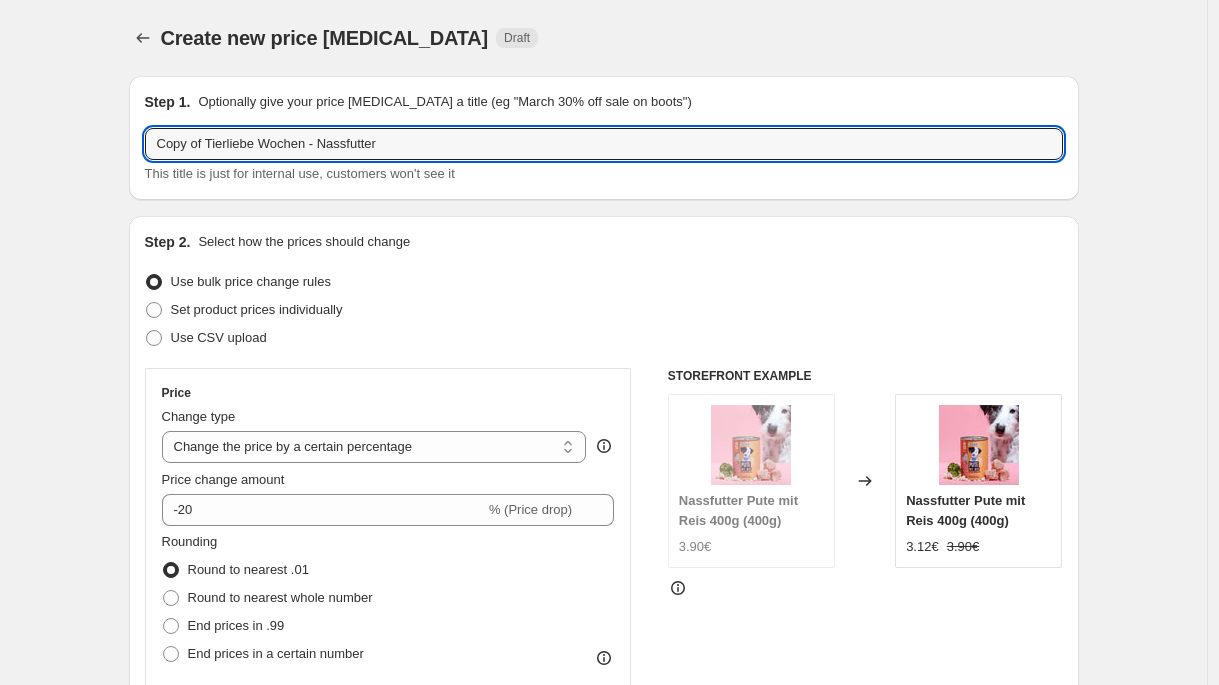 drag, startPoint x: 317, startPoint y: 143, endPoint x: 104, endPoint y: 106, distance: 216.18973 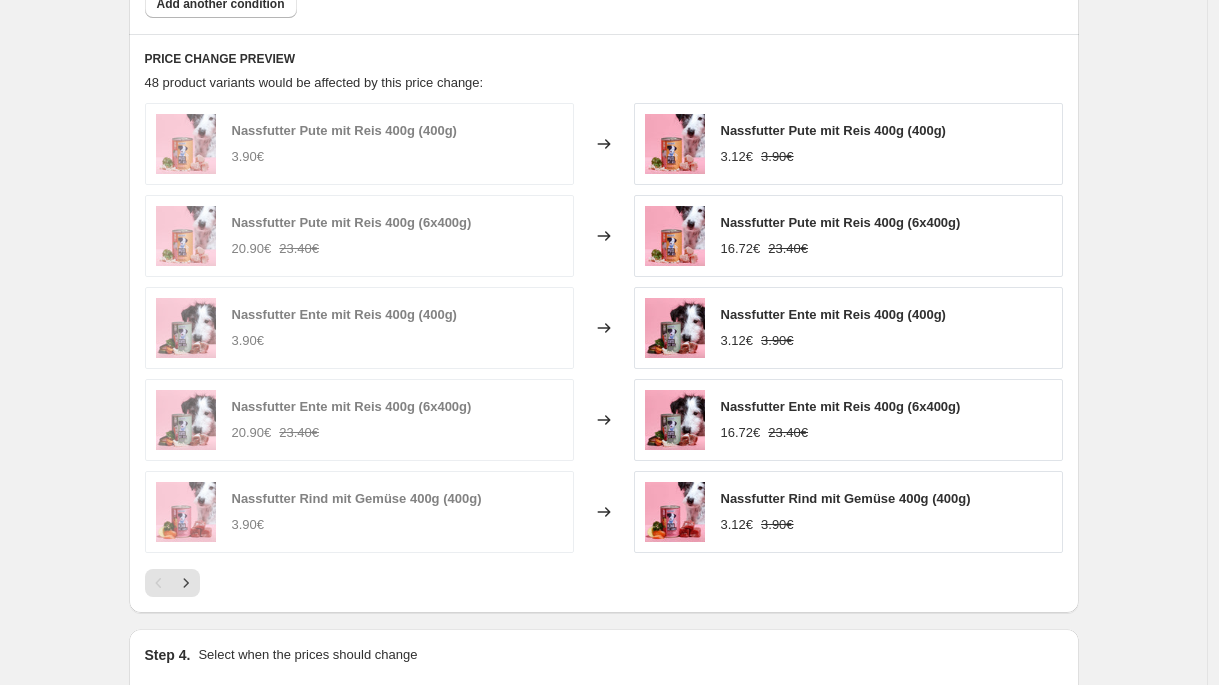 scroll, scrollTop: 2038, scrollLeft: 0, axis: vertical 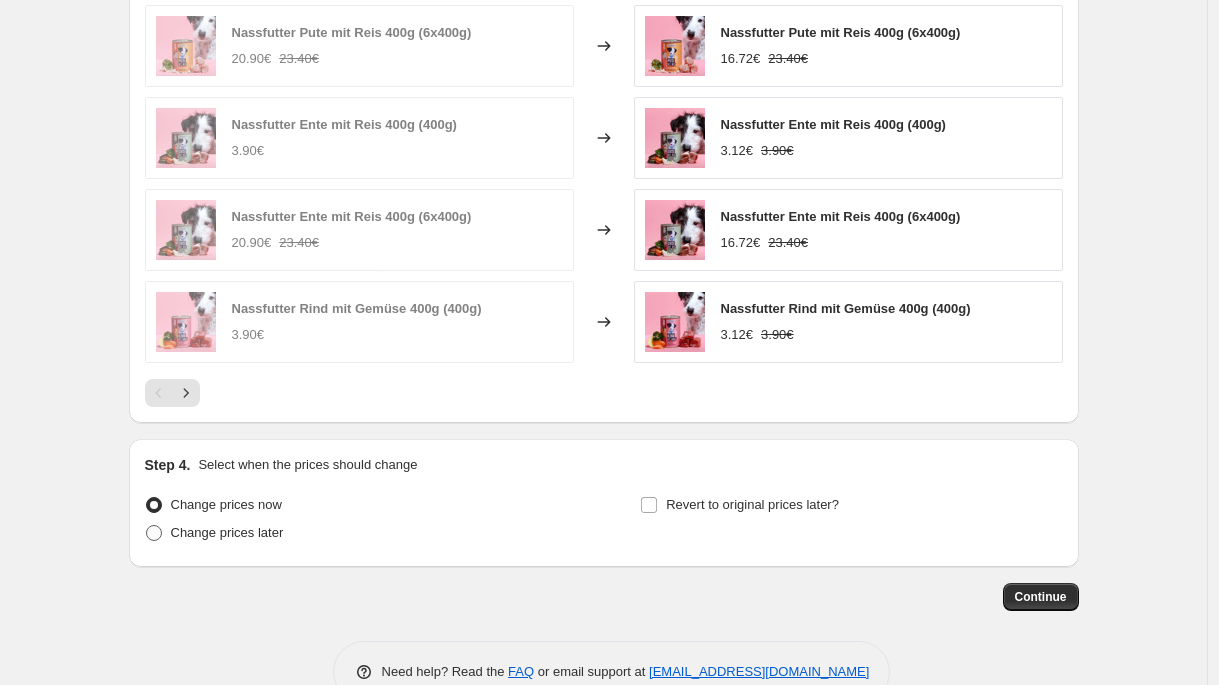 type on "Summer Sale - Nassfutter" 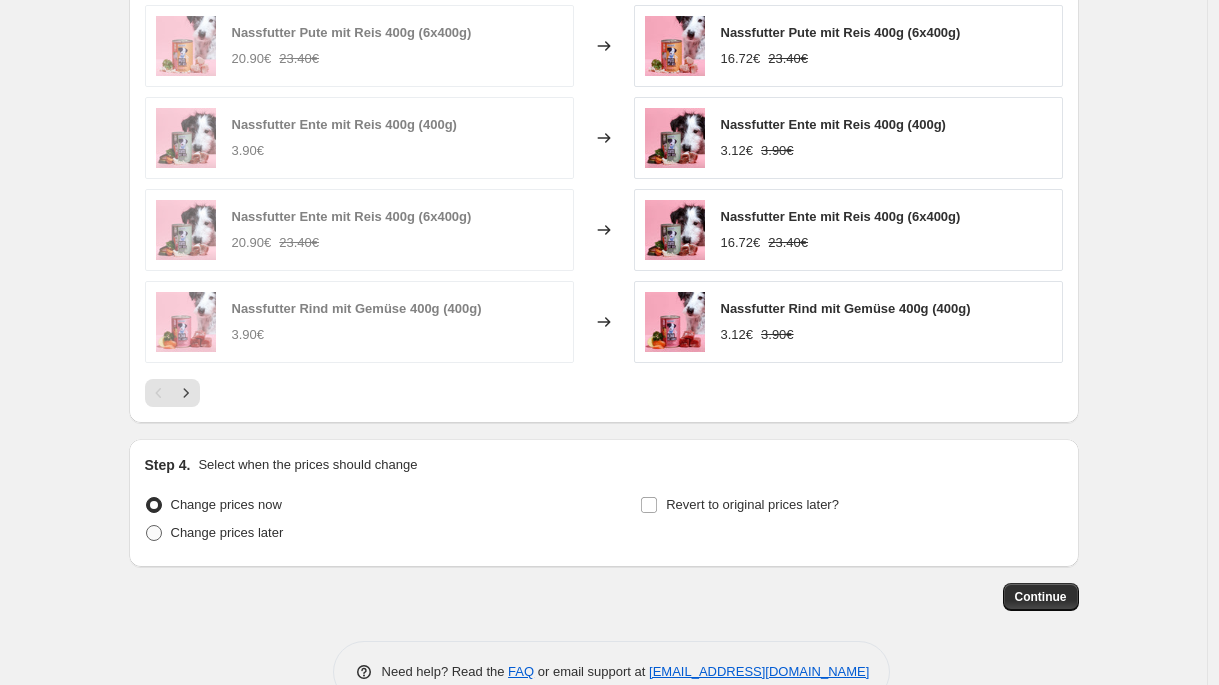 radio on "true" 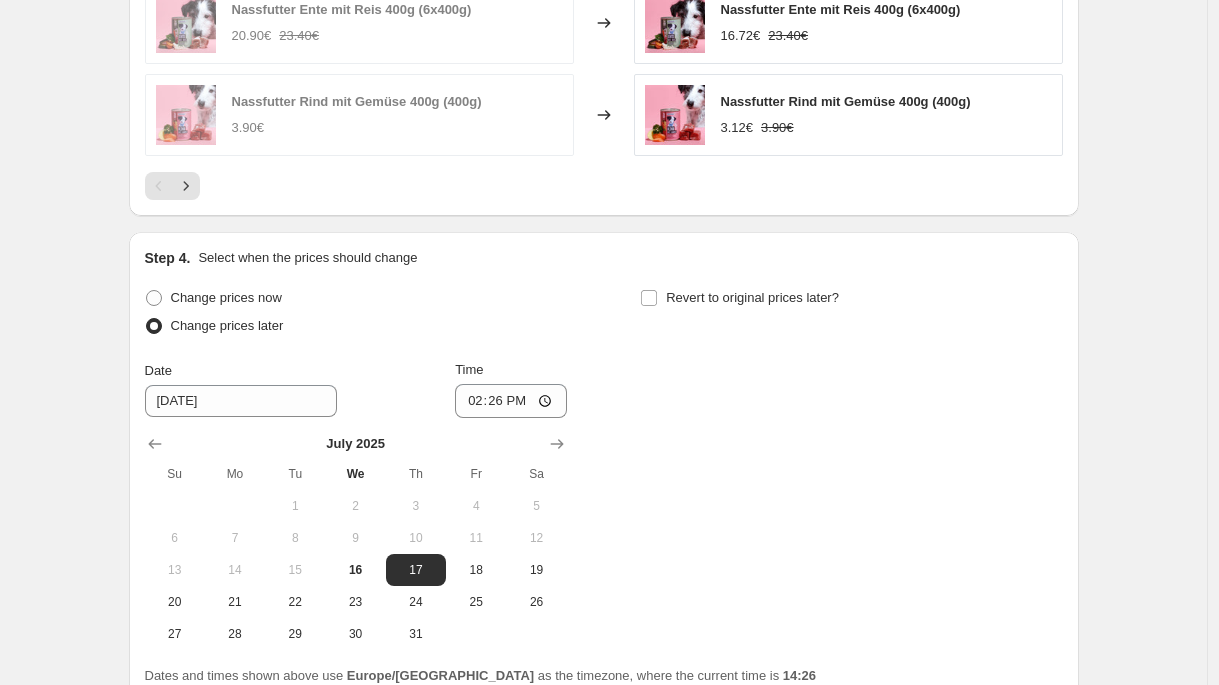 scroll, scrollTop: 2456, scrollLeft: 0, axis: vertical 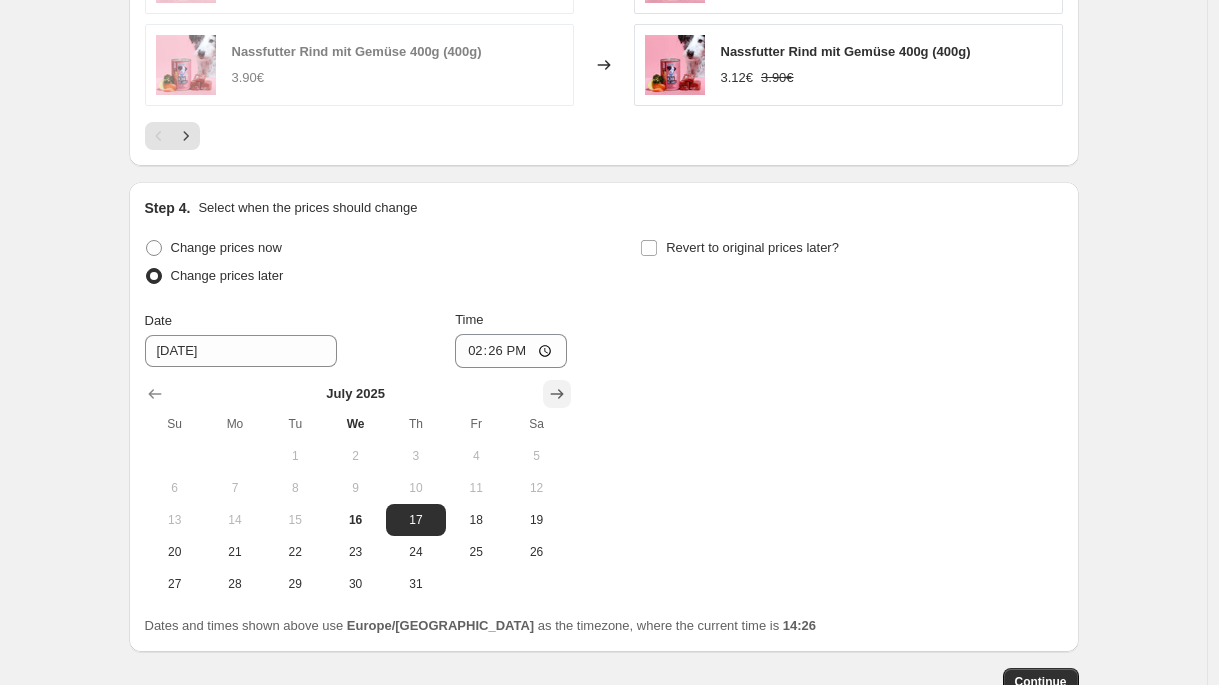 click 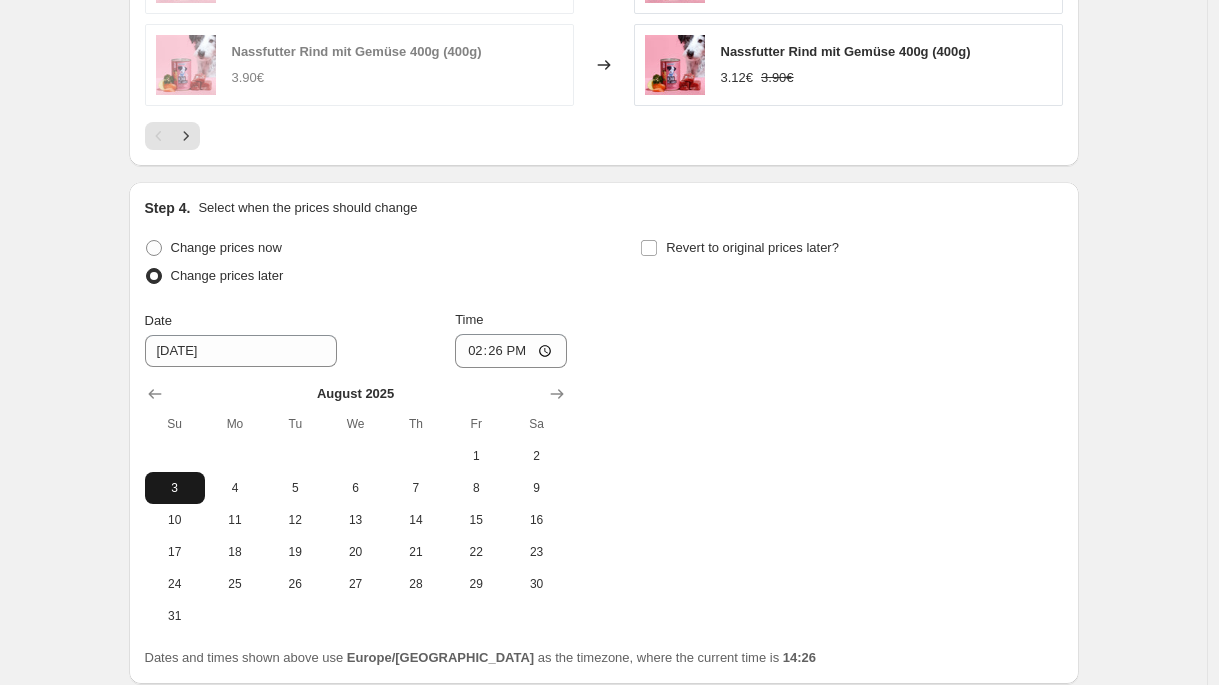 click on "3" at bounding box center (175, 488) 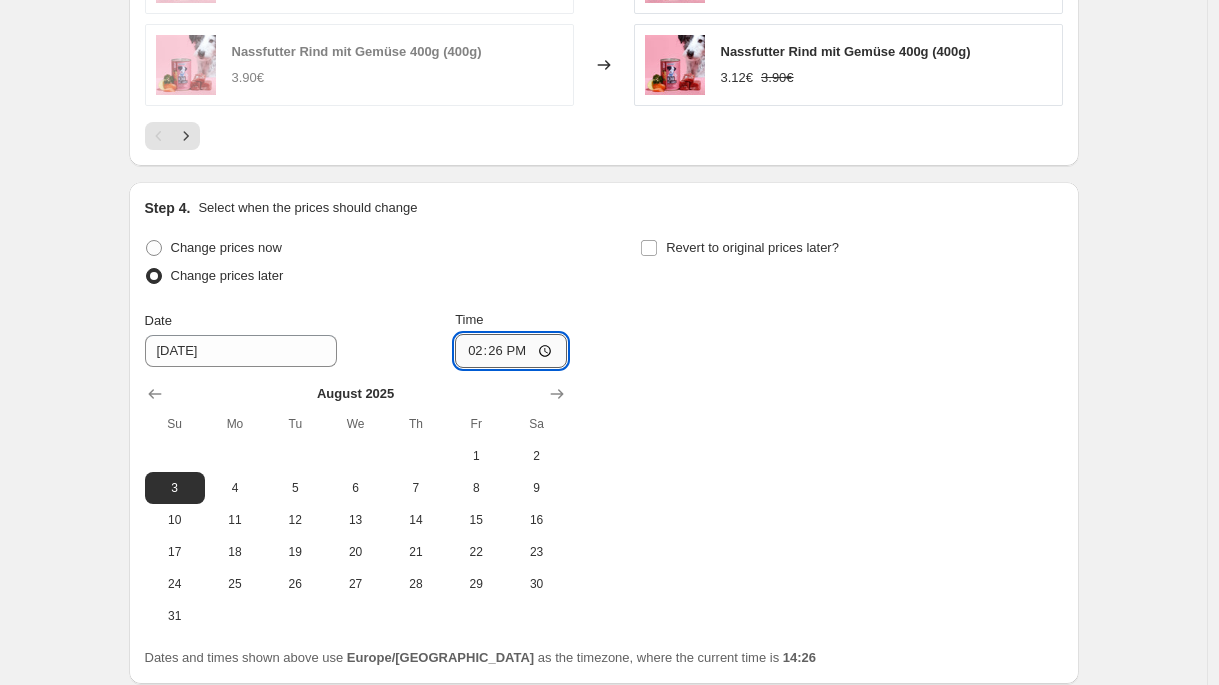 click on "14:26" at bounding box center [511, 351] 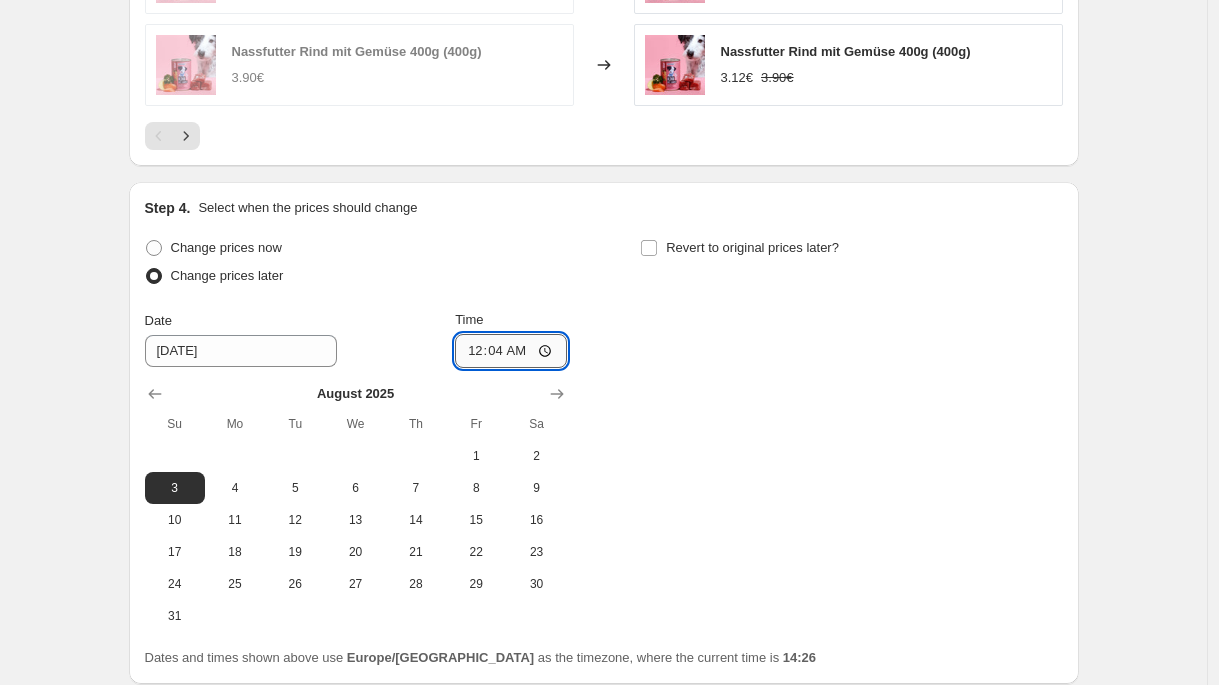 type on "00:45" 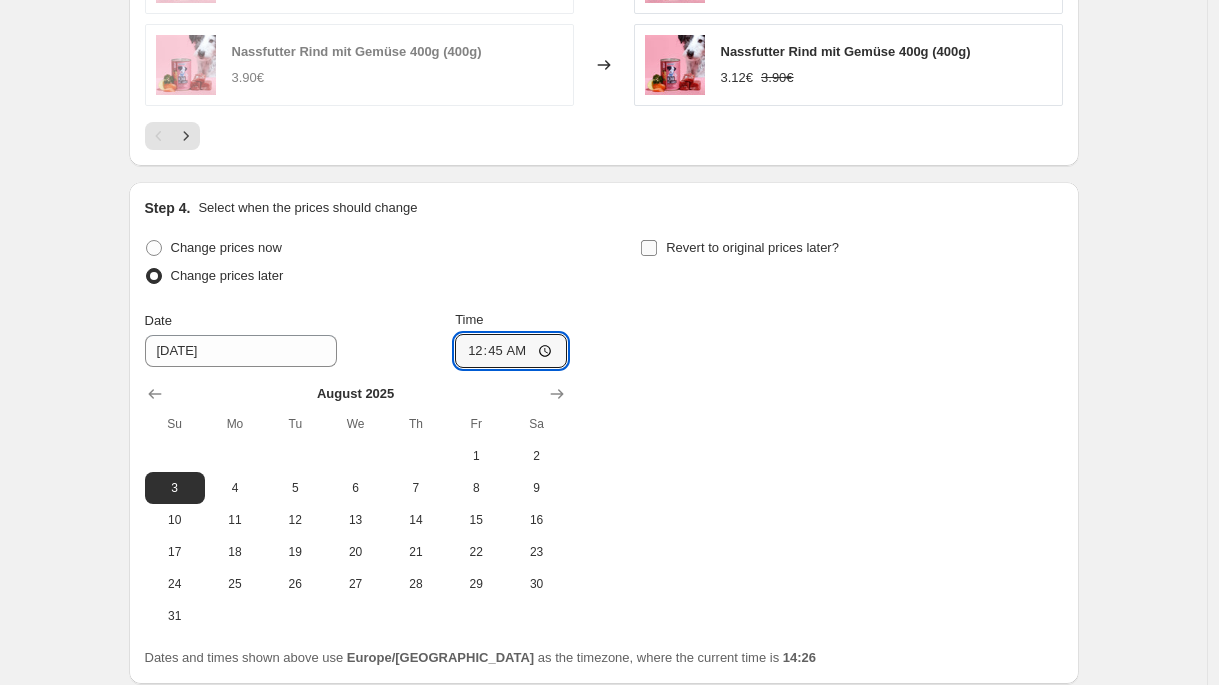 click on "Revert to original prices later?" at bounding box center [752, 247] 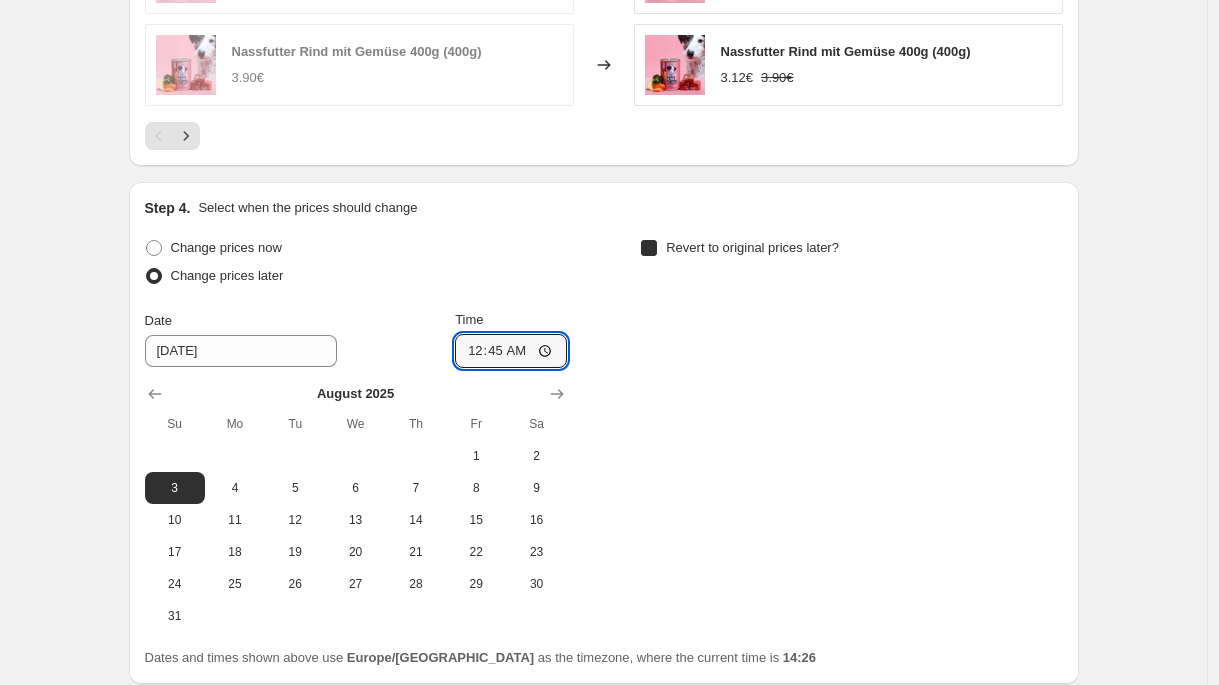 checkbox on "true" 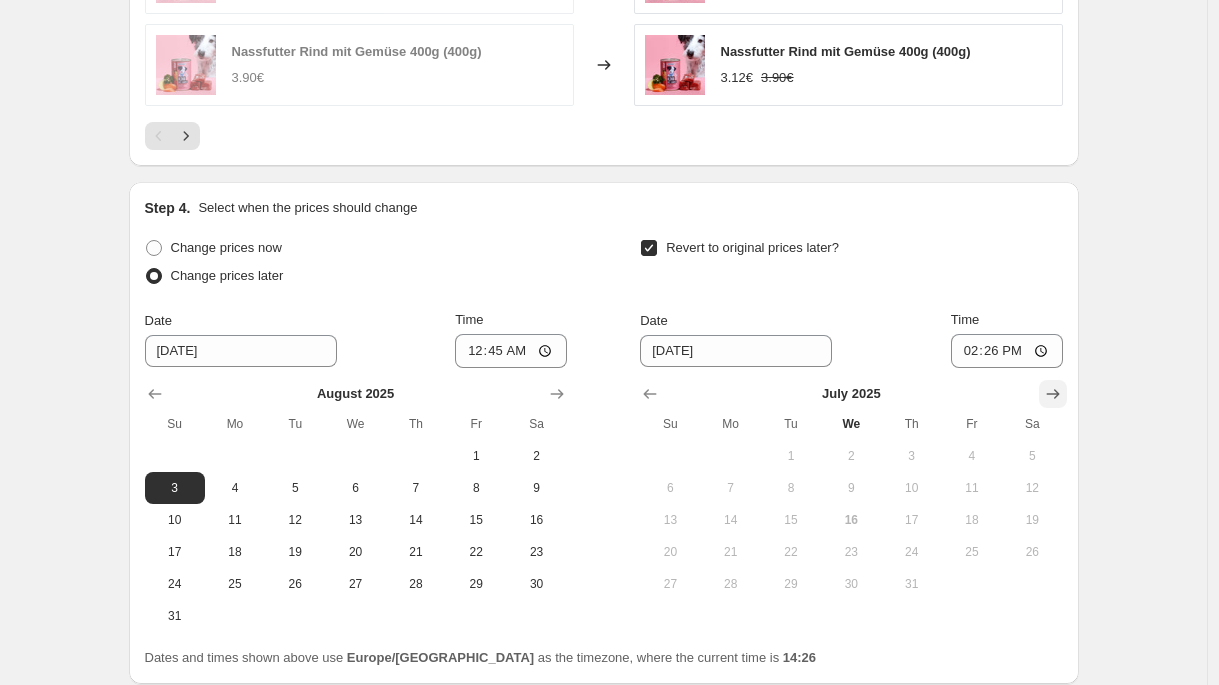 click 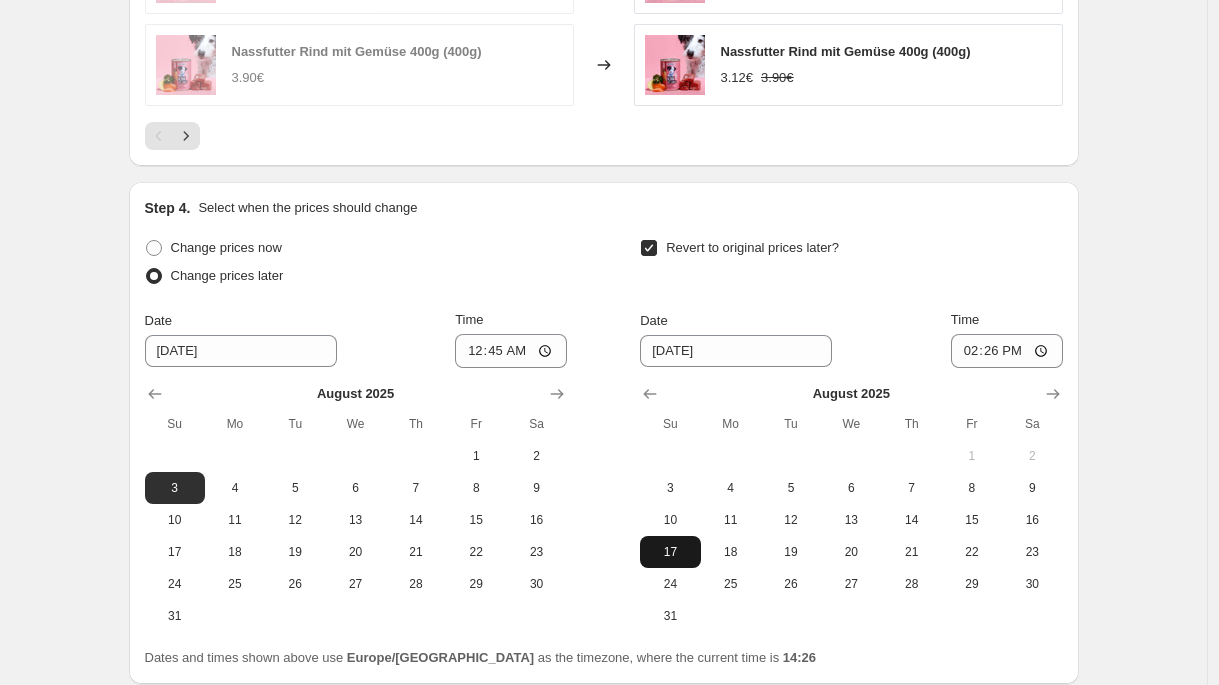 click on "17" at bounding box center [670, 552] 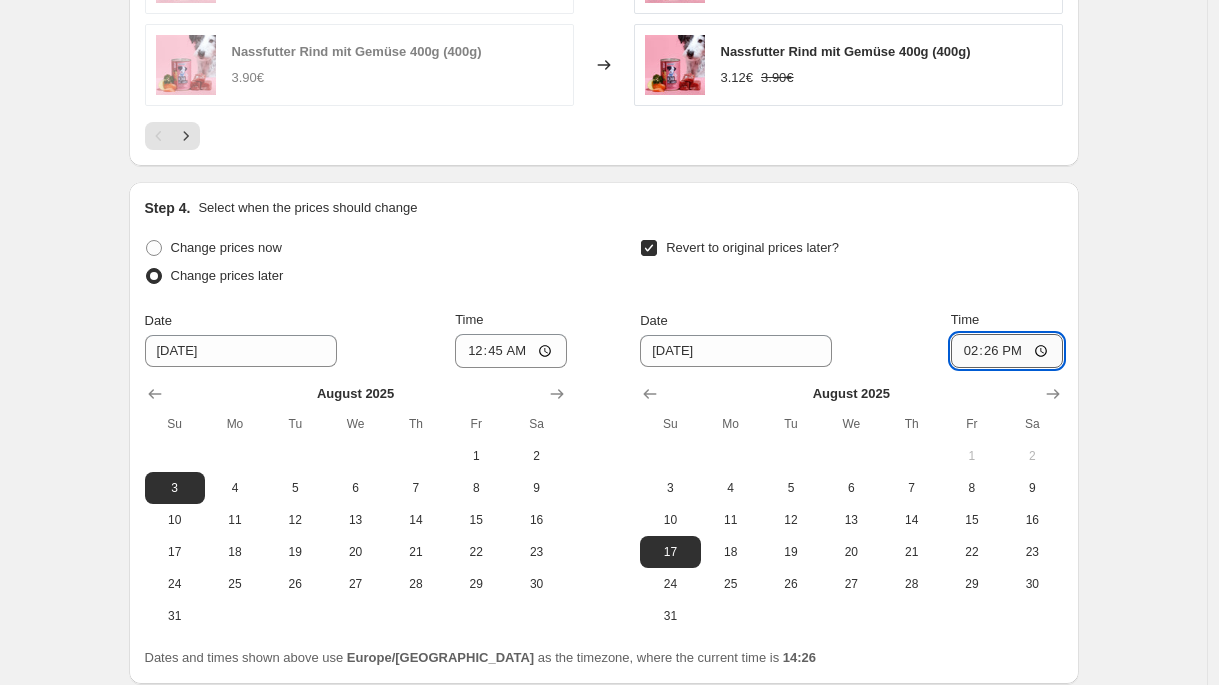 click on "14:26" at bounding box center (1007, 351) 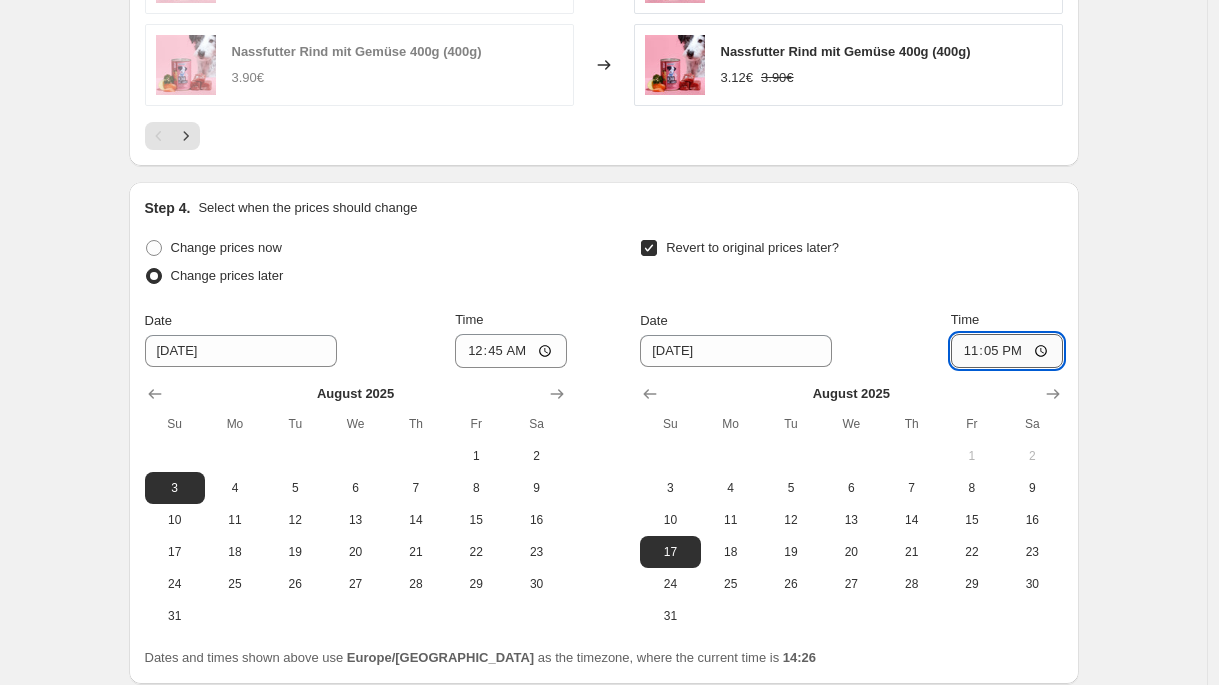 type on "23:59" 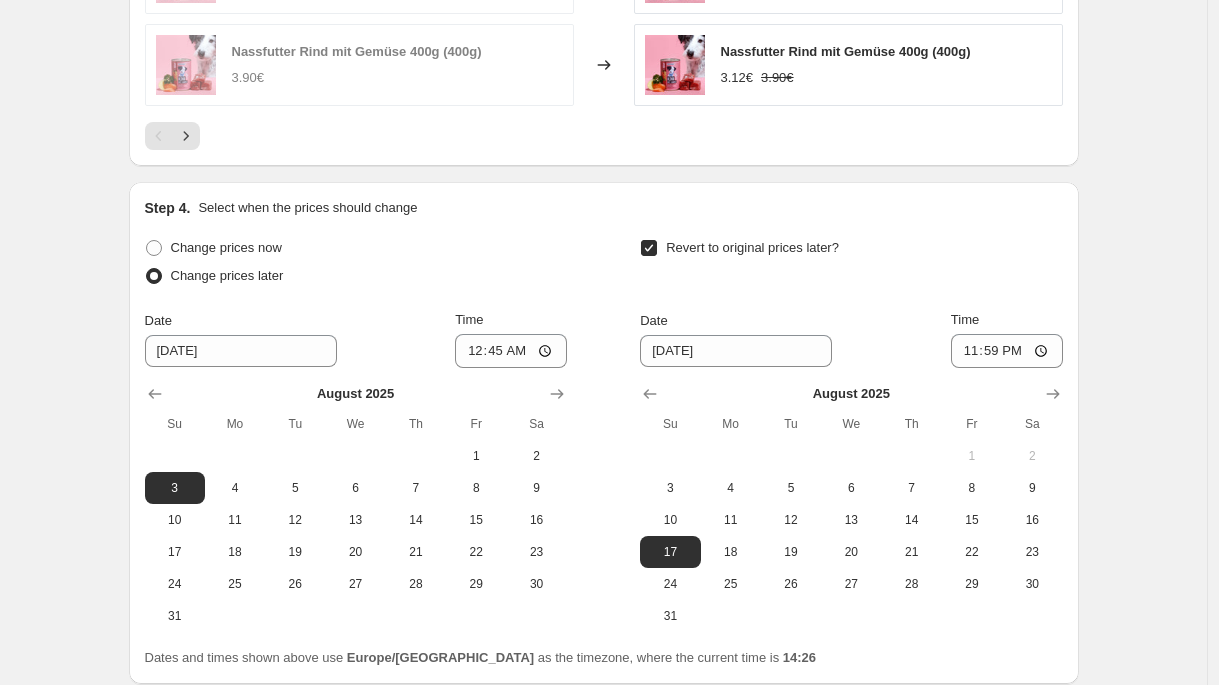 click on "Create new price [MEDICAL_DATA]. This page is ready Create new price [MEDICAL_DATA] Draft Step 1. Optionally give your price [MEDICAL_DATA] a title (eg "March 30% off sale on boots") Summer Sale - Nassfutter This title is just for internal use, customers won't see it Step 2. Select how the prices should change Use bulk price change rules Set product prices individually Use CSV upload Price Change type Change the price to a certain amount Change the price by a certain amount Change the price by a certain percentage Change the price to the current compare at price (price before sale) Change the price by a certain amount relative to the compare at price Change the price by a certain percentage relative to the compare at price Don't change the price Change the price by a certain percentage relative to the cost per item Change price to certain cost margin Change the price by a certain percentage Price change amount -20 % (Price drop) Rounding Round to nearest .01 Round to nearest whole number End prices in .99 Change type   1" at bounding box center (603, -803) 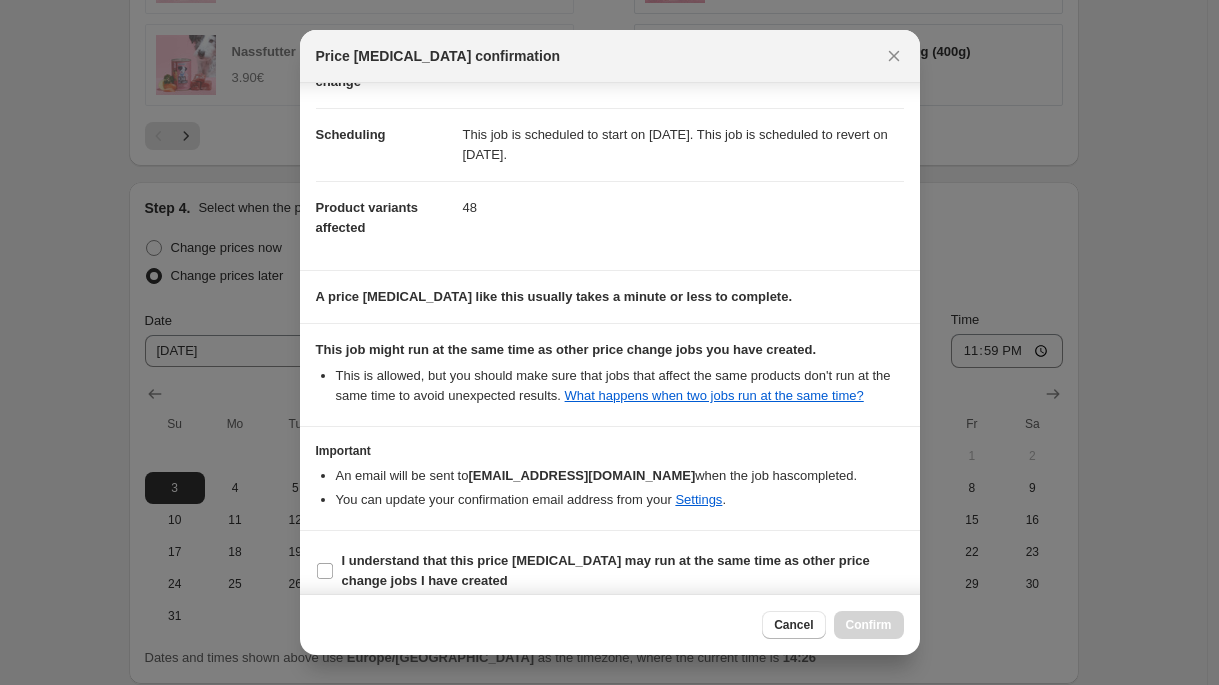 scroll, scrollTop: 173, scrollLeft: 0, axis: vertical 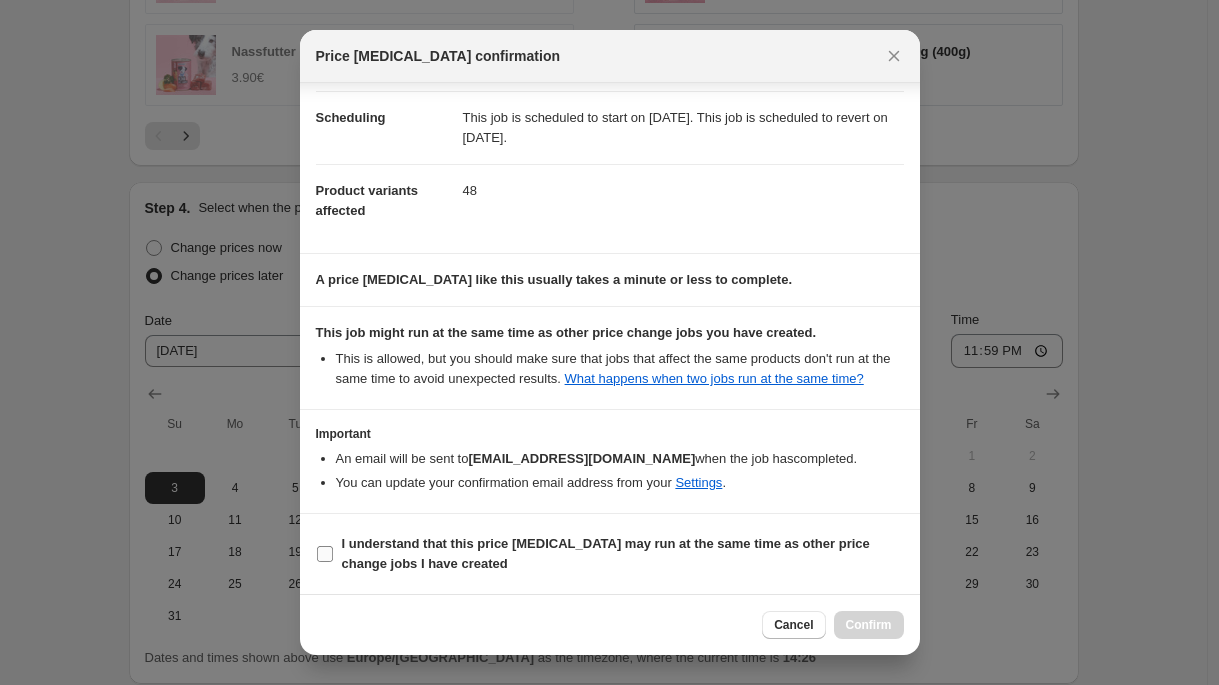 click on "I understand that this price [MEDICAL_DATA] may run at the same time as other price change jobs I have created" at bounding box center (623, 554) 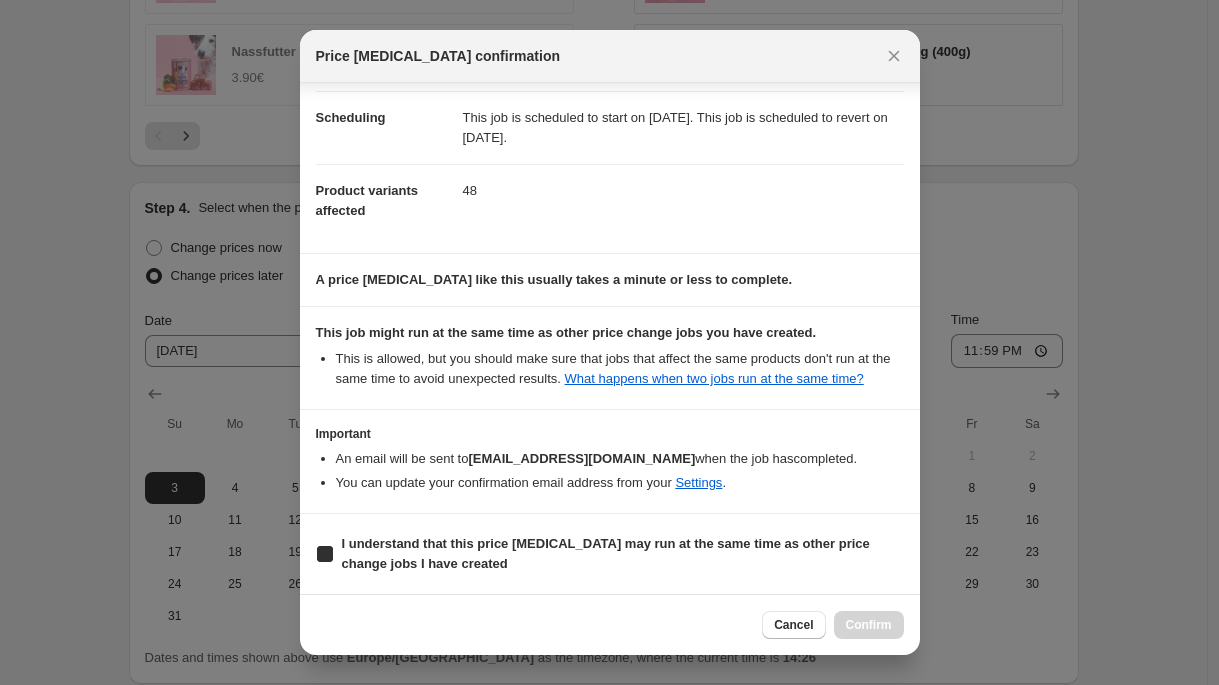 checkbox on "true" 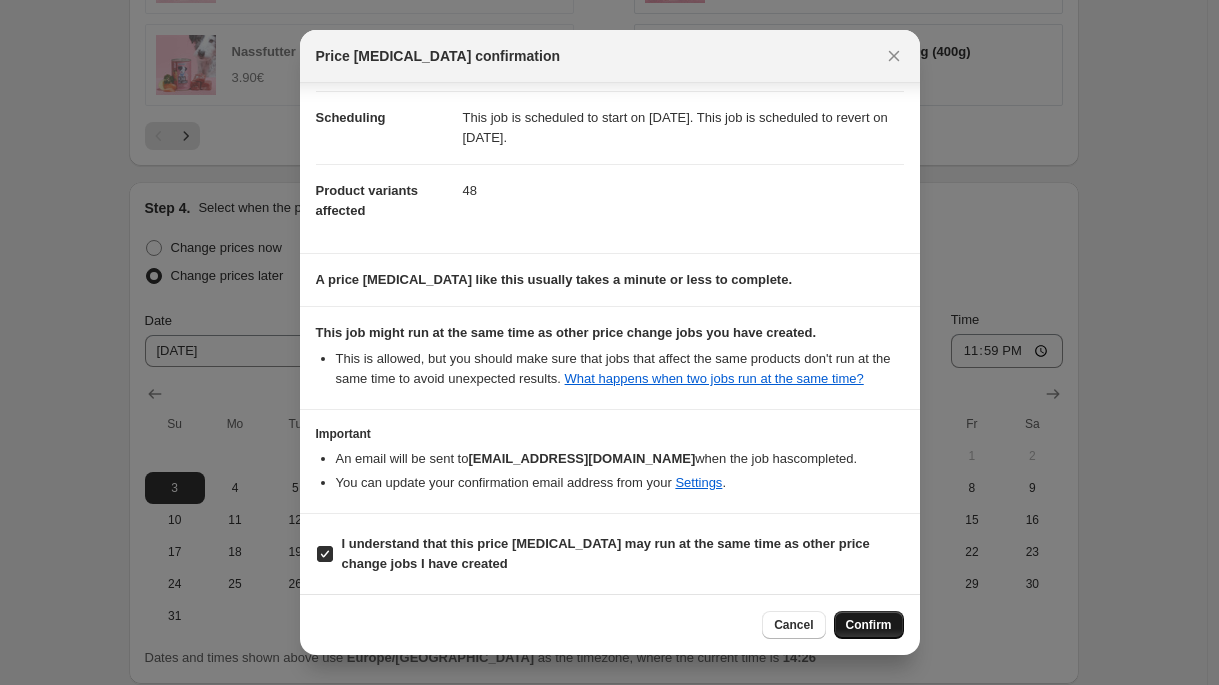 click on "Confirm" at bounding box center [869, 625] 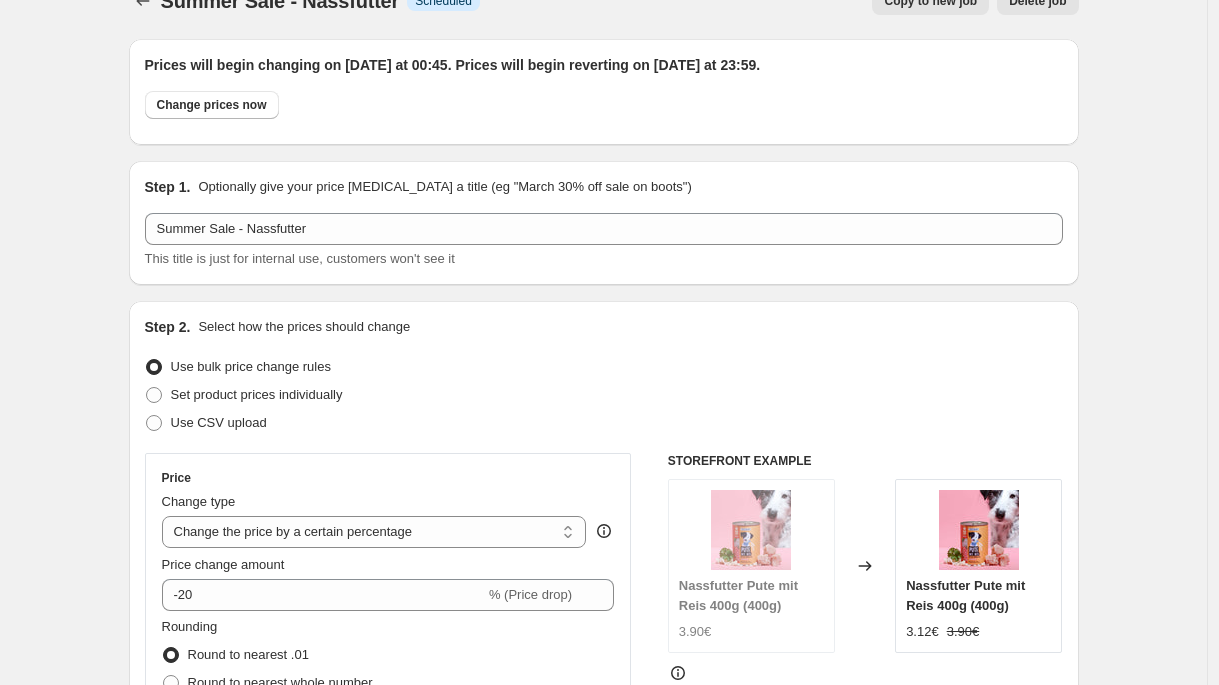 scroll, scrollTop: 0, scrollLeft: 0, axis: both 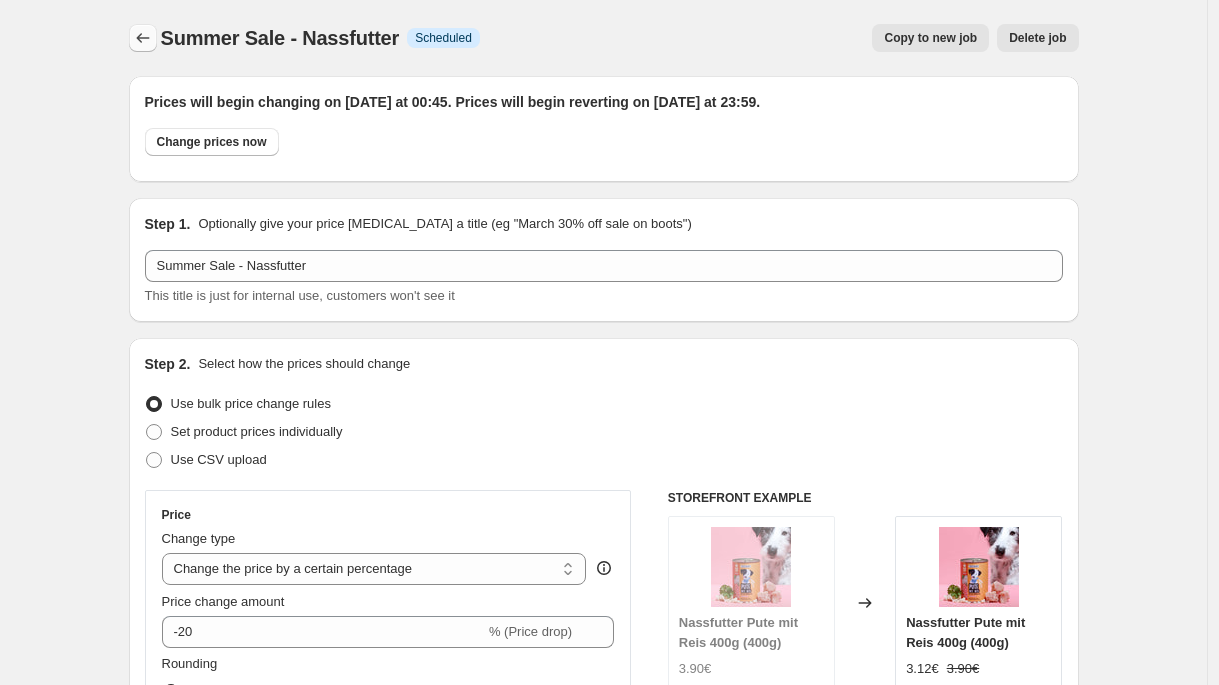 click 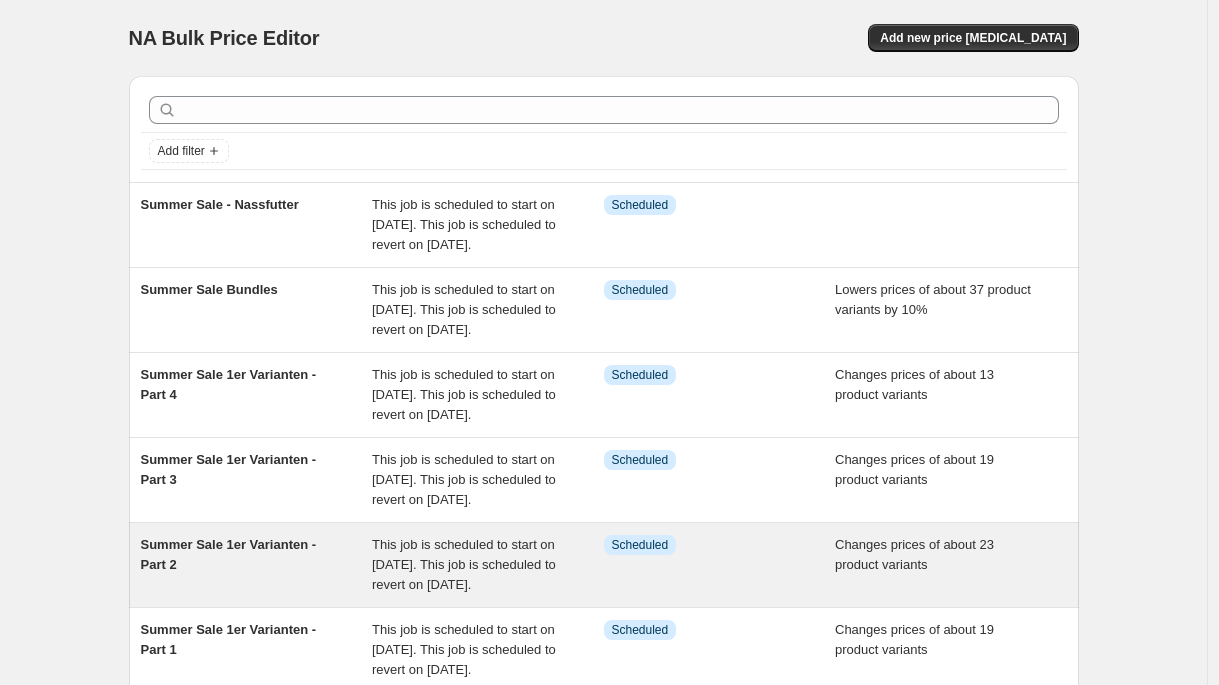 scroll, scrollTop: 745, scrollLeft: 0, axis: vertical 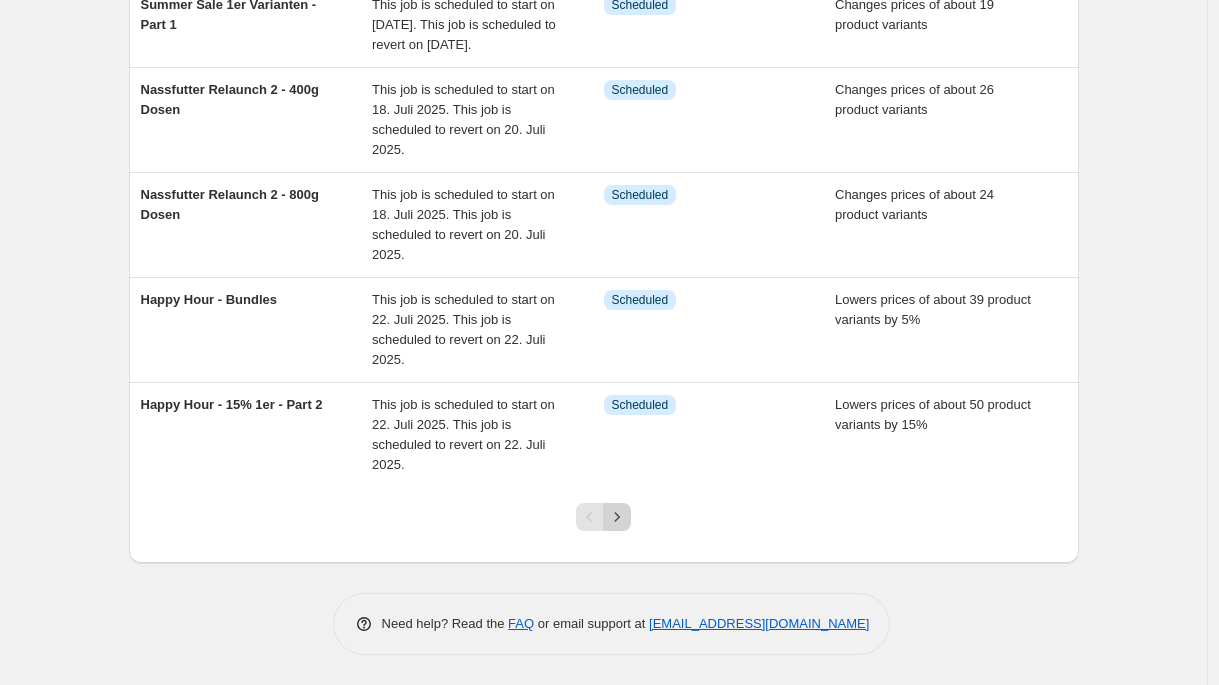 click 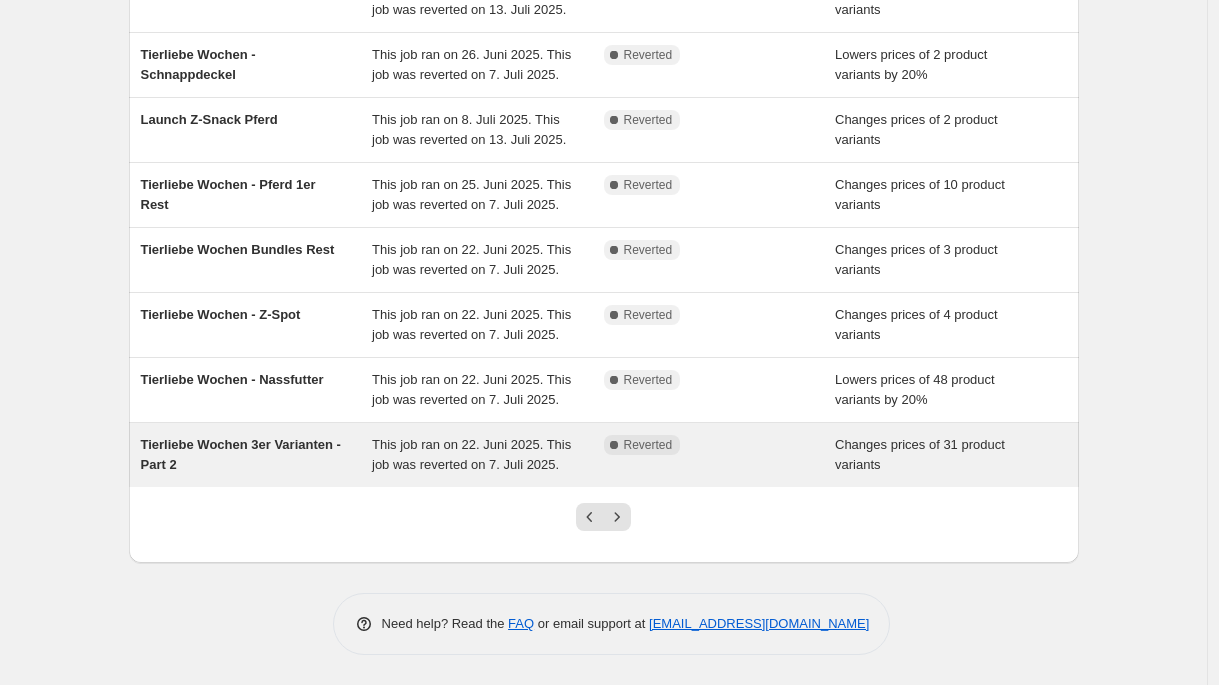 scroll, scrollTop: 464, scrollLeft: 0, axis: vertical 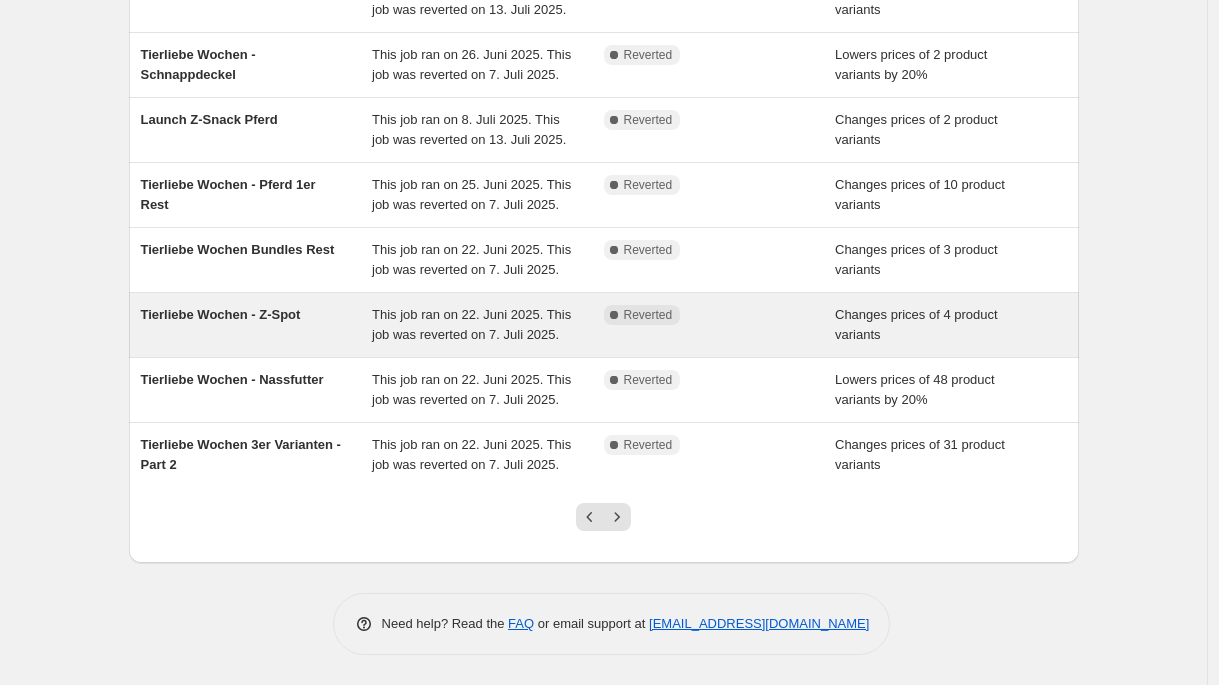 click on "Tierliebe Wochen - Z-Spot" at bounding box center (257, 325) 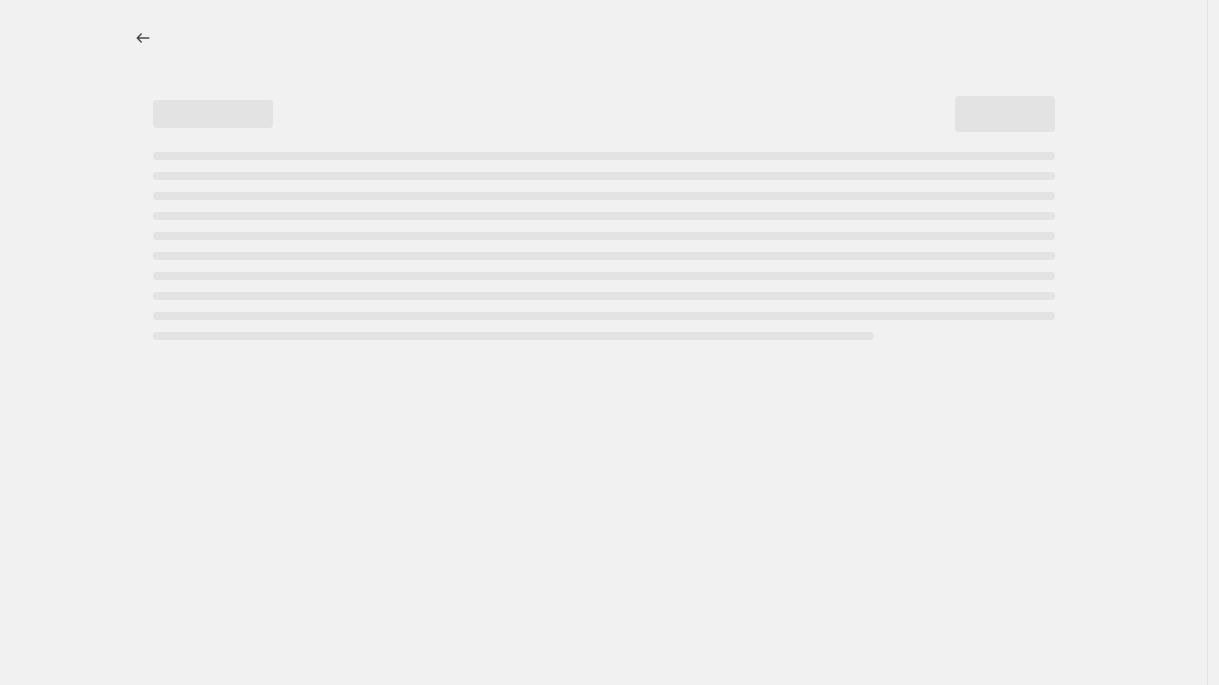 scroll, scrollTop: 0, scrollLeft: 0, axis: both 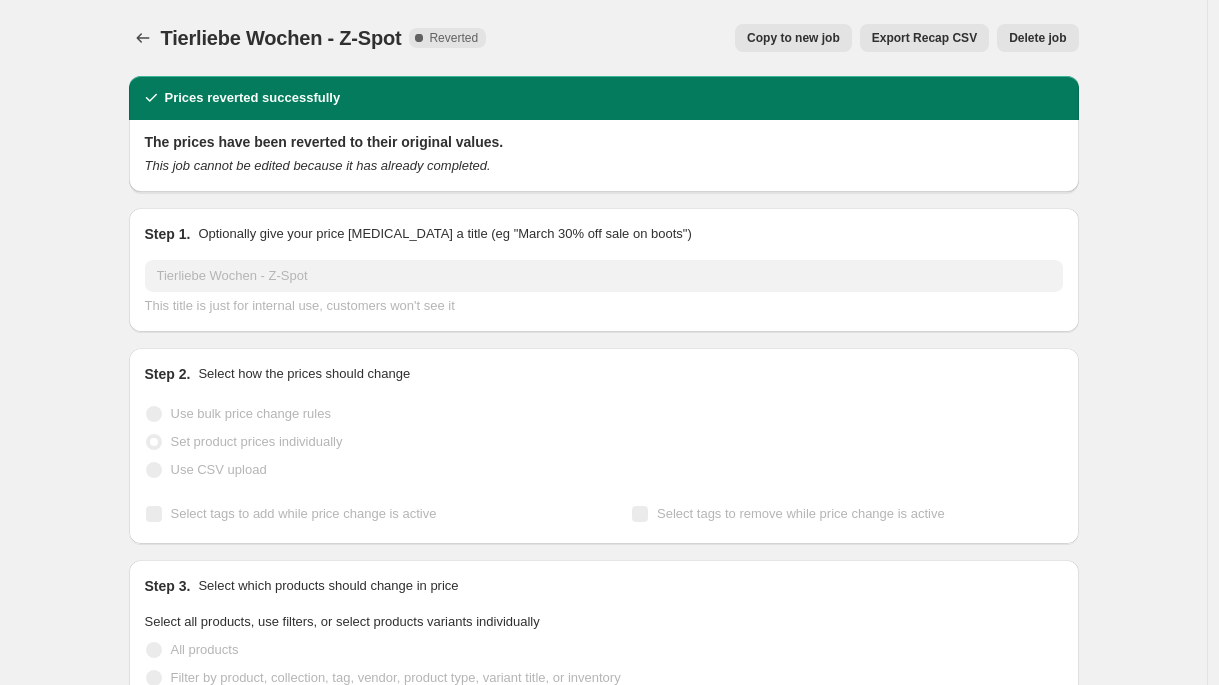 click on "Copy to new job" at bounding box center [793, 38] 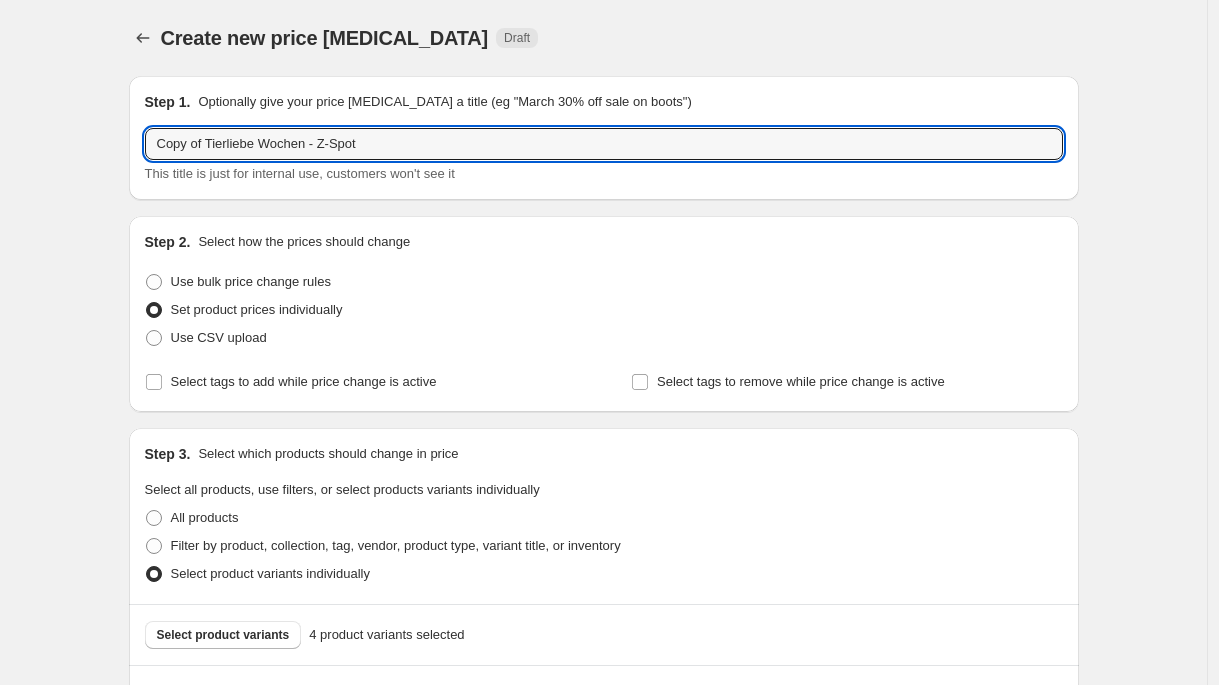 drag, startPoint x: 318, startPoint y: 143, endPoint x: 13, endPoint y: 111, distance: 306.6741 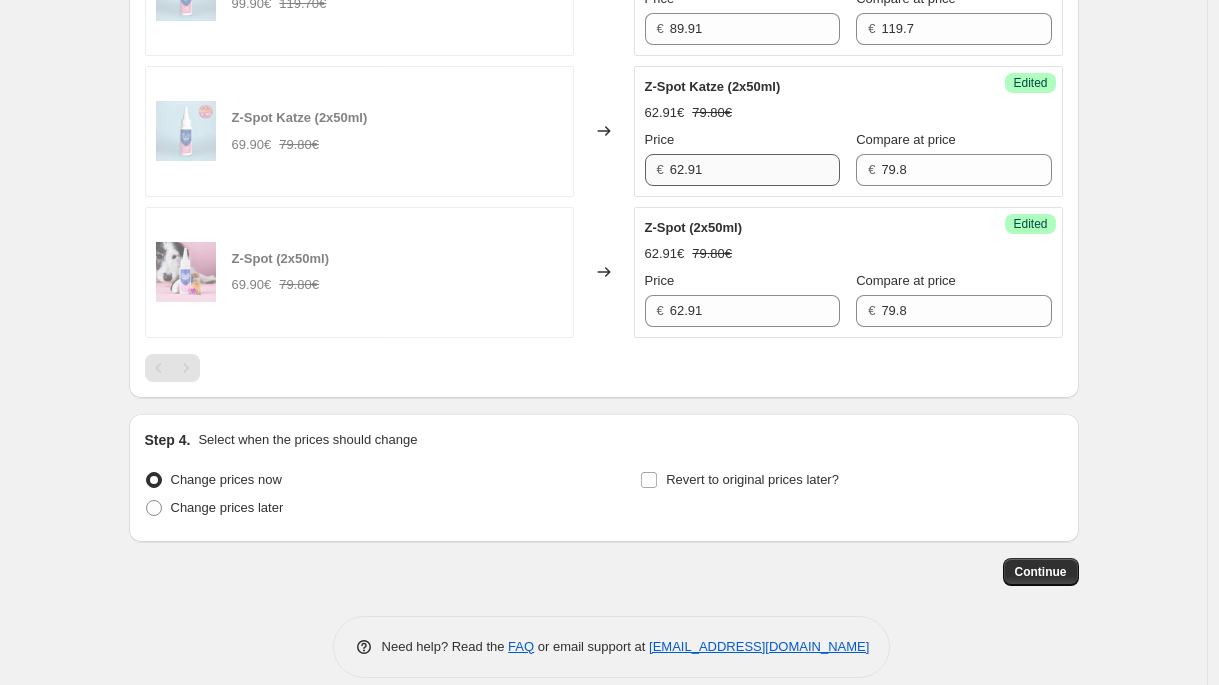scroll, scrollTop: 972, scrollLeft: 0, axis: vertical 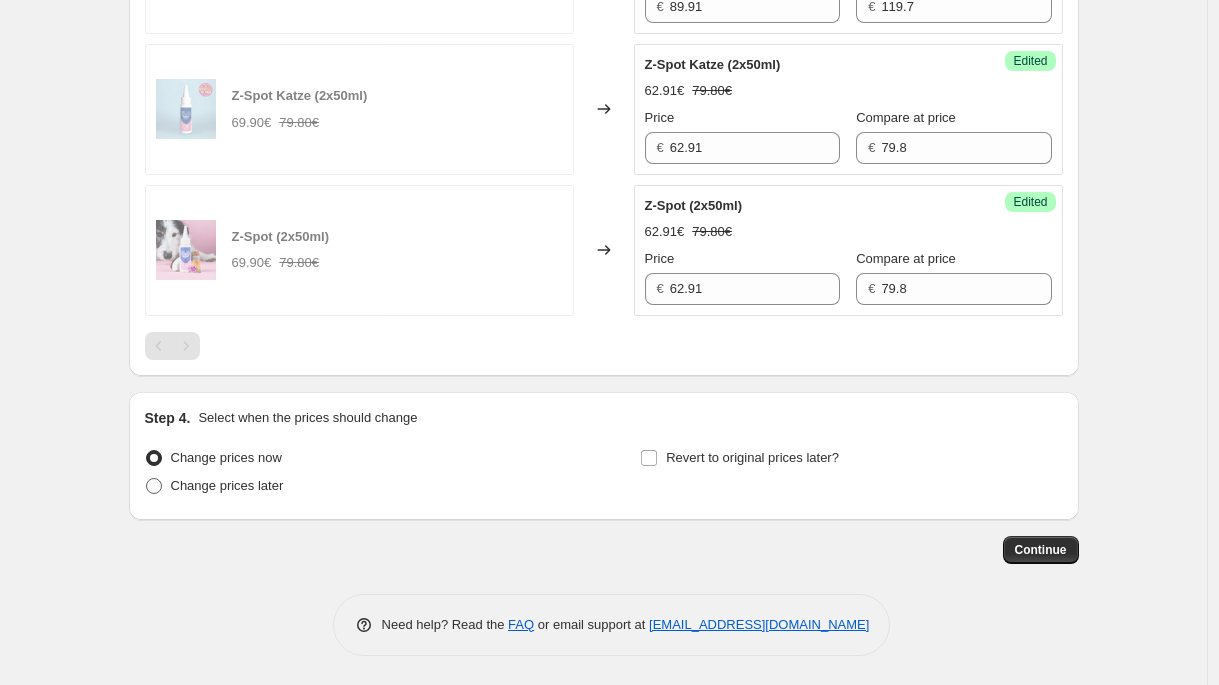 type on "Summer Sale - Z-Spot" 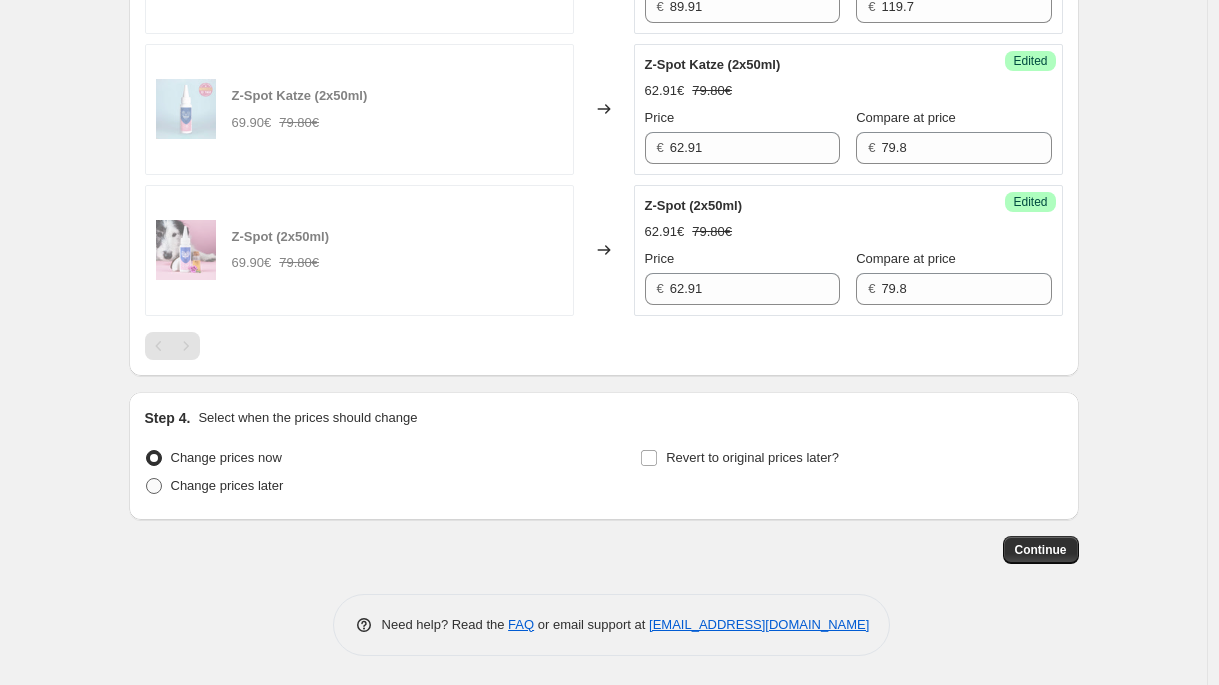 radio on "true" 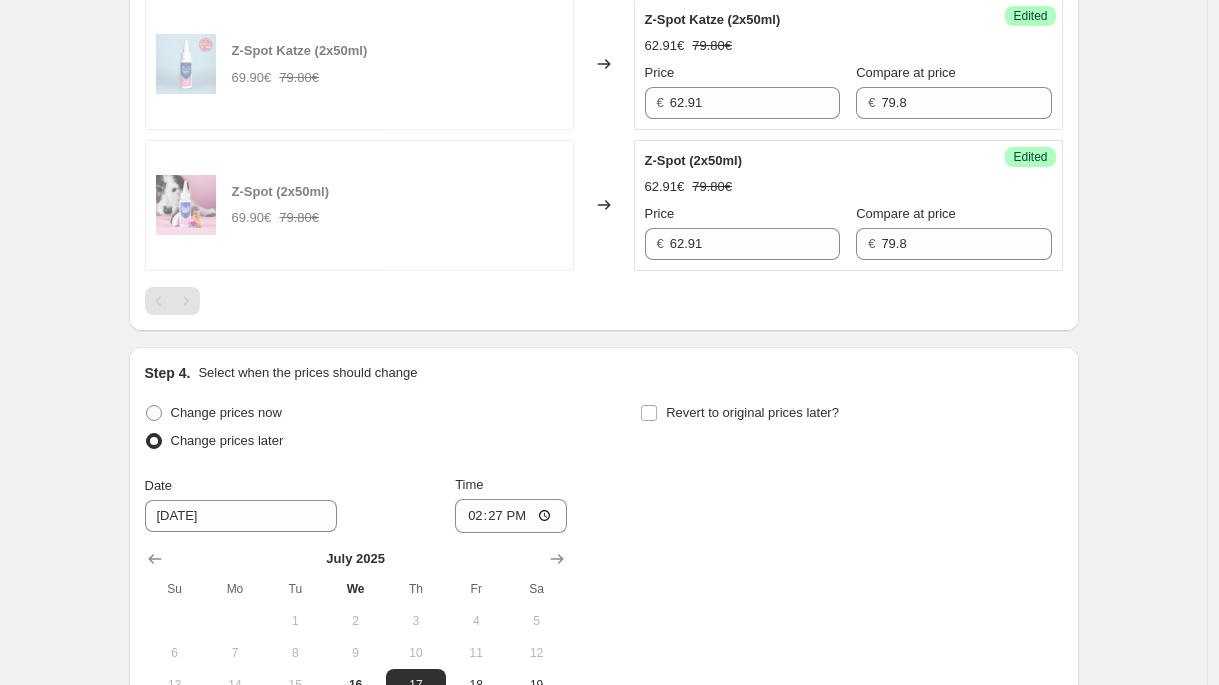 scroll, scrollTop: 1314, scrollLeft: 0, axis: vertical 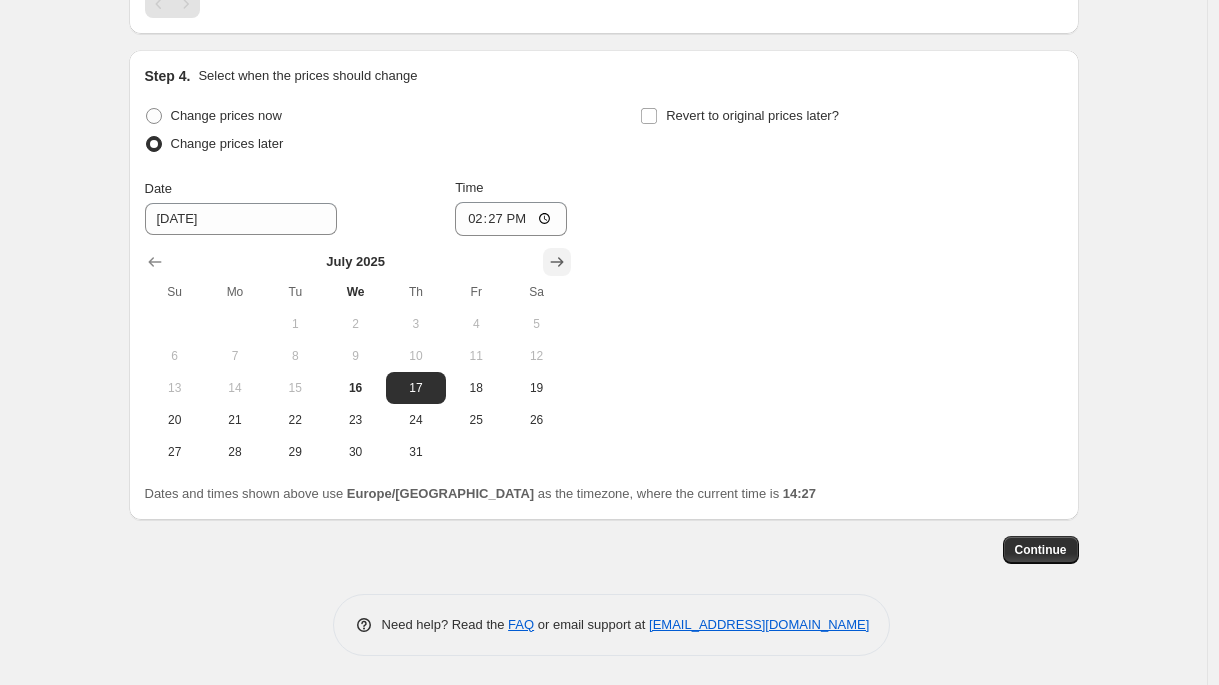 click 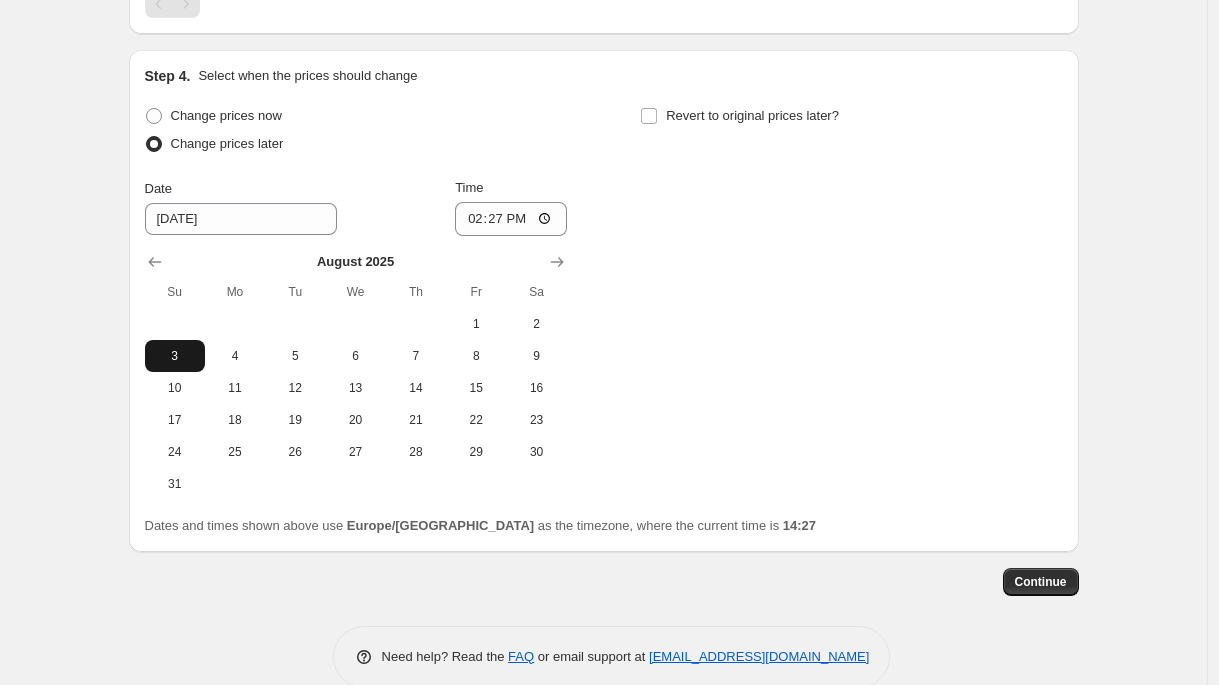 click on "3" at bounding box center (175, 356) 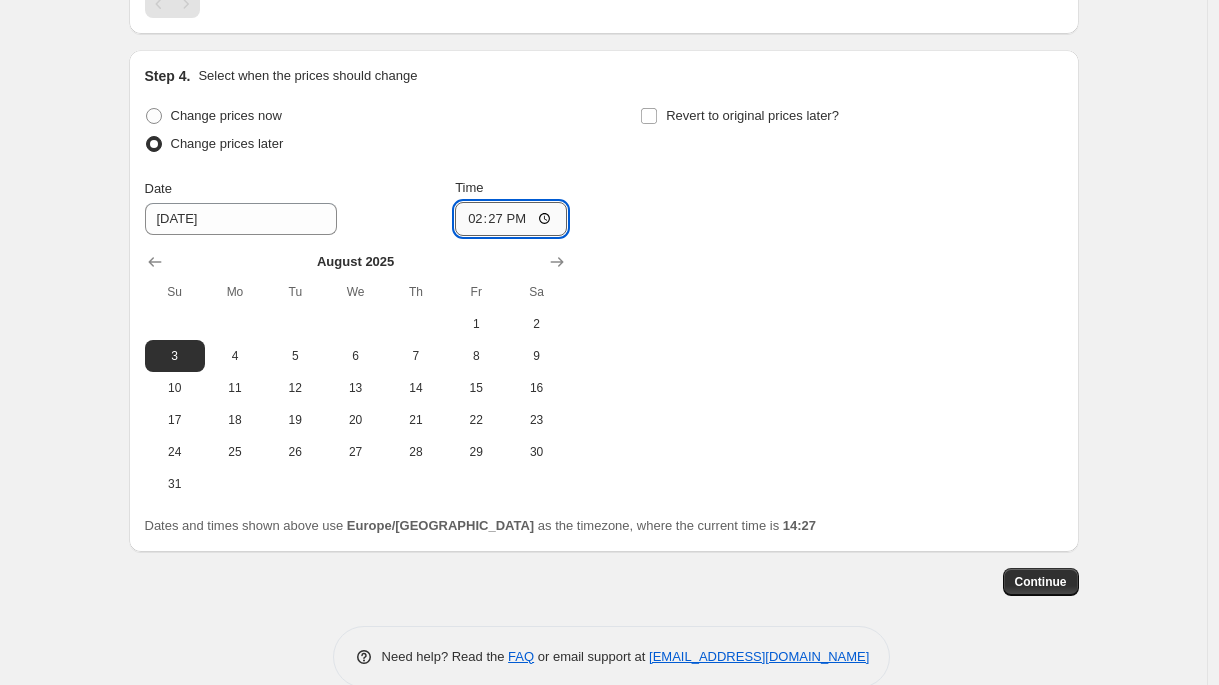 click on "14:27" at bounding box center [511, 219] 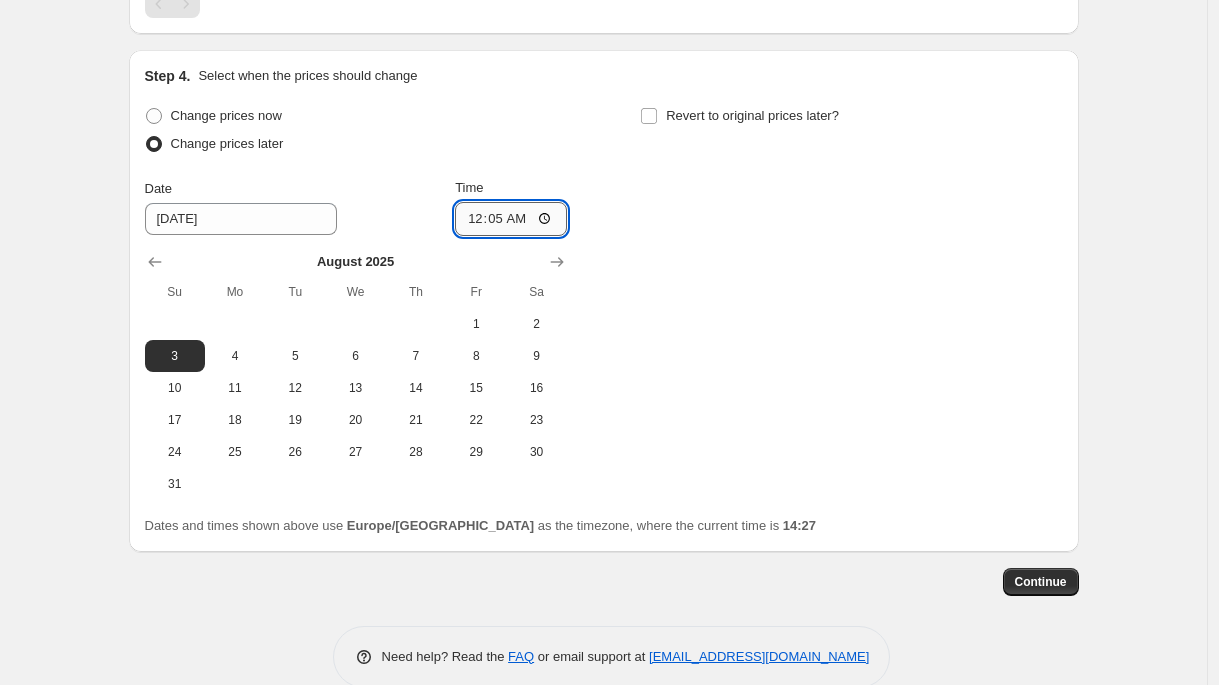 type on "00:50" 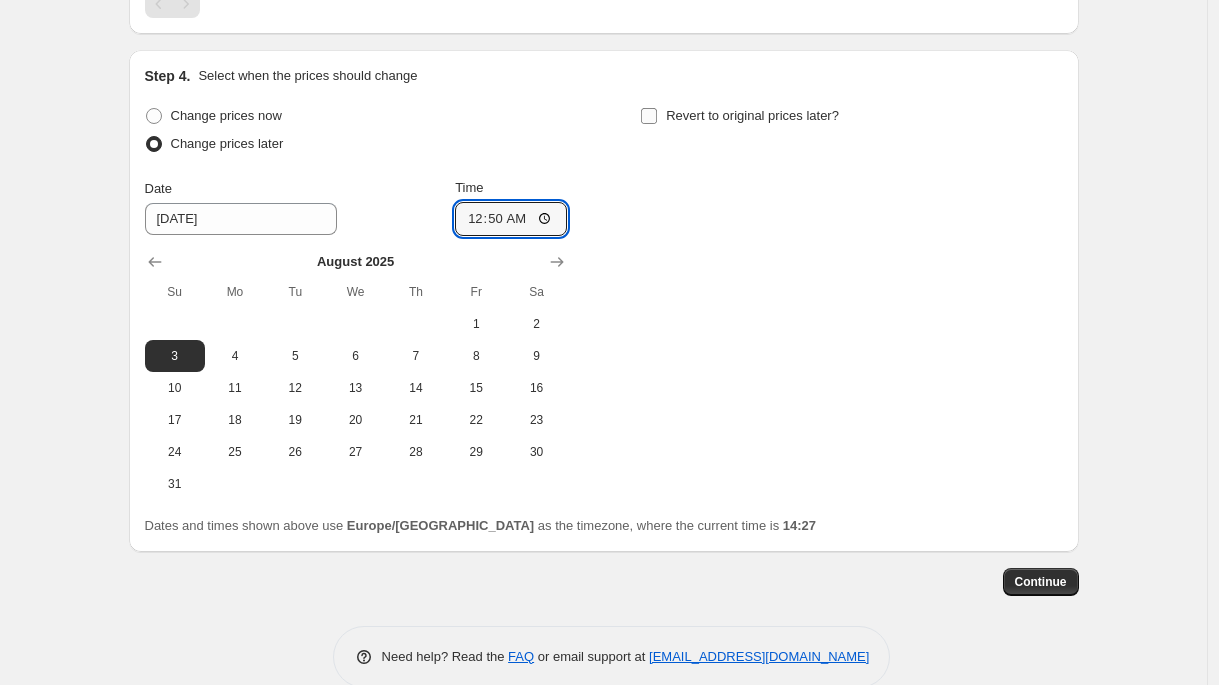click on "Revert to original prices later?" at bounding box center [752, 115] 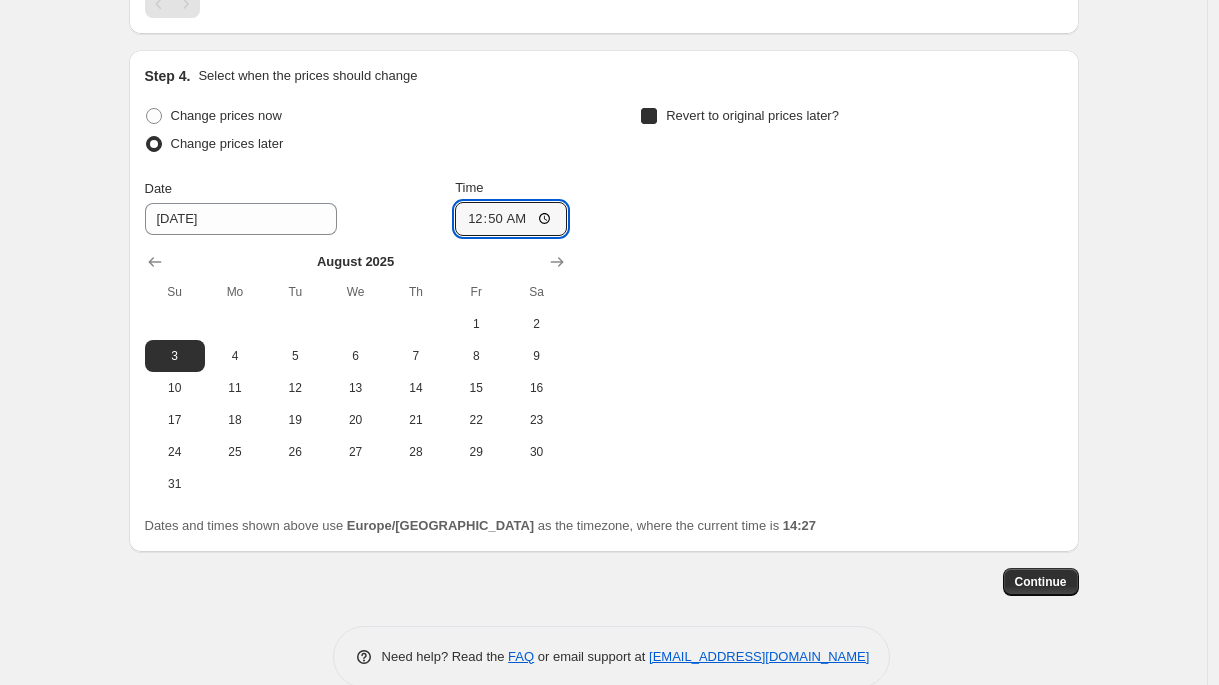 checkbox on "true" 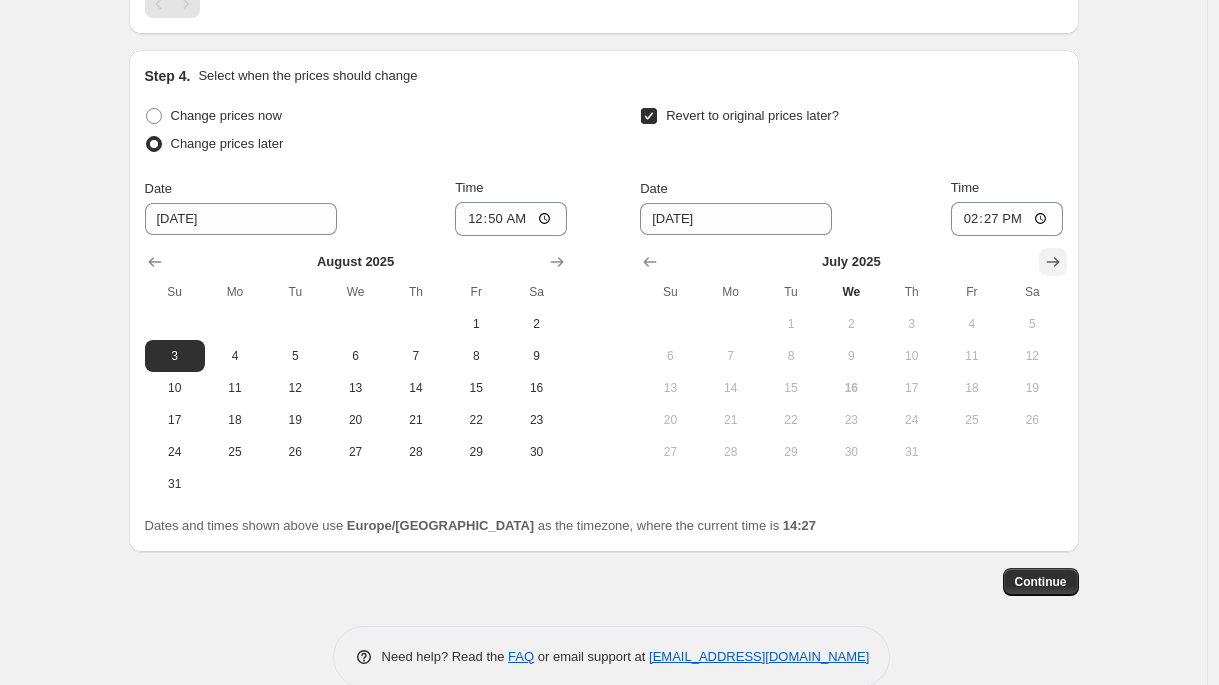 click 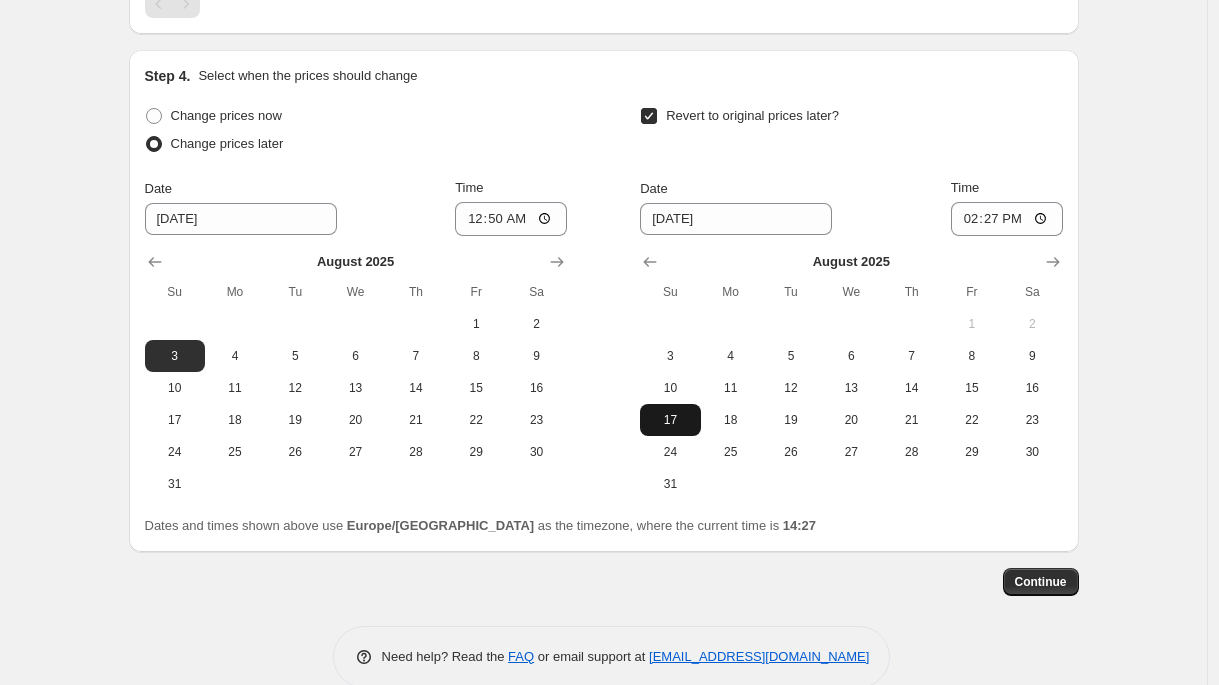 click on "17" at bounding box center (670, 420) 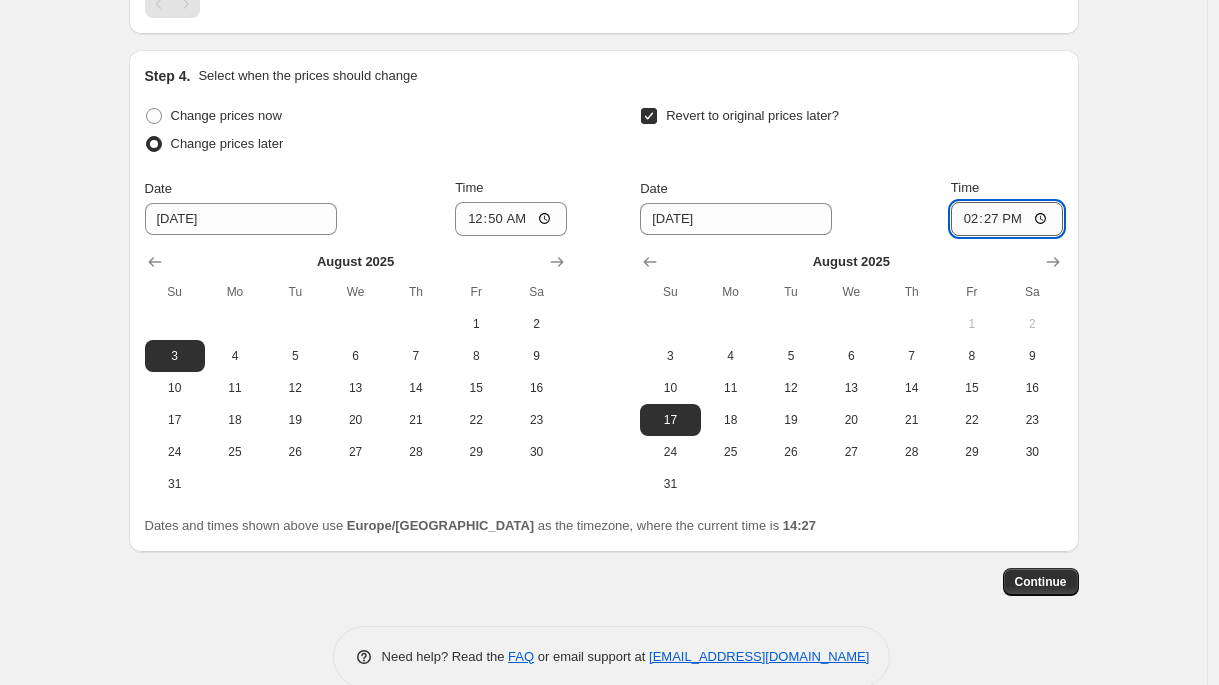 click on "14:27" at bounding box center (1007, 219) 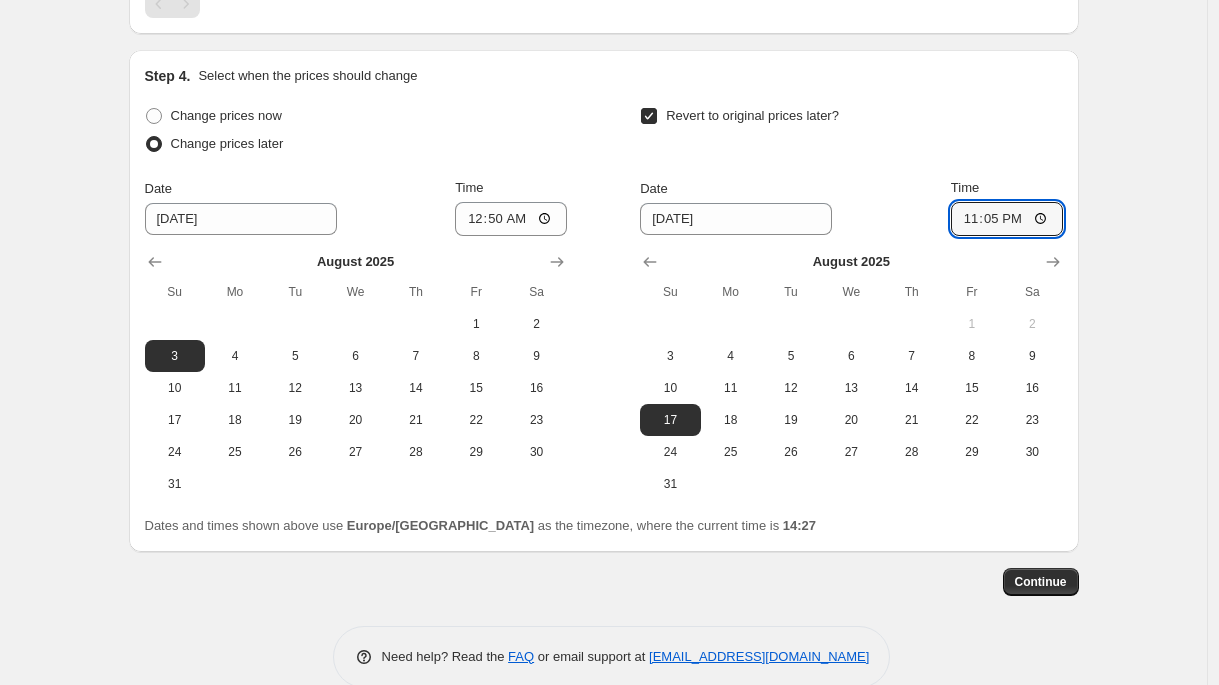 type on "23:59" 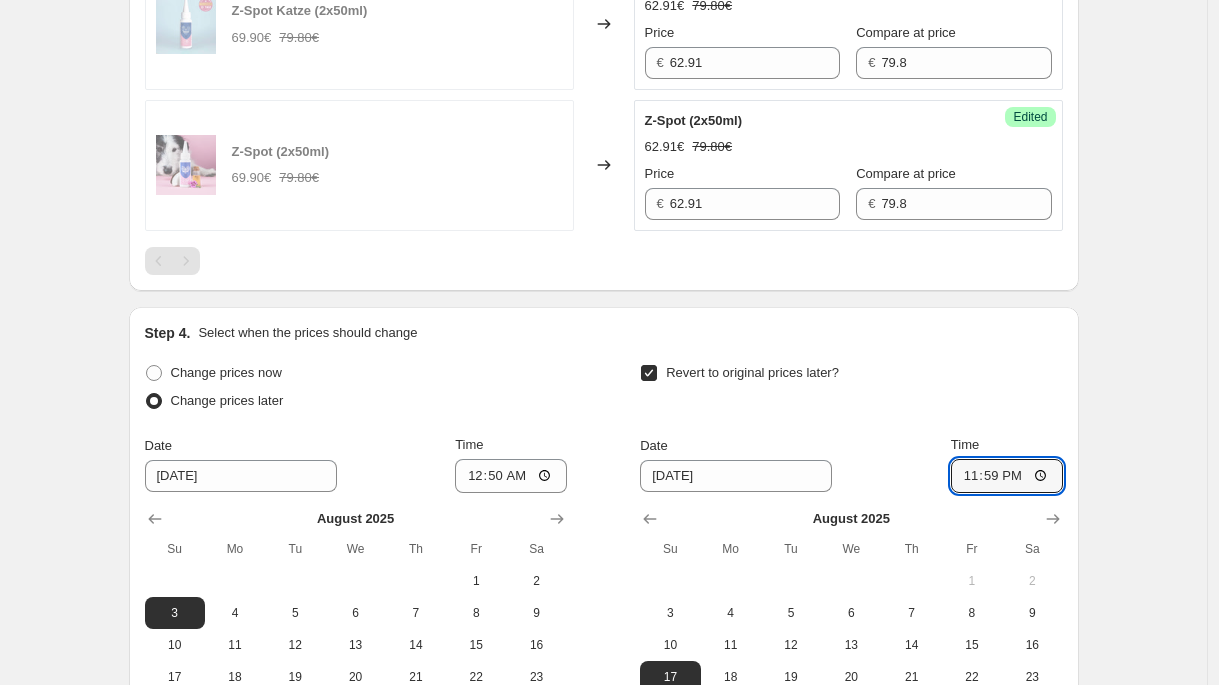 scroll, scrollTop: 1346, scrollLeft: 0, axis: vertical 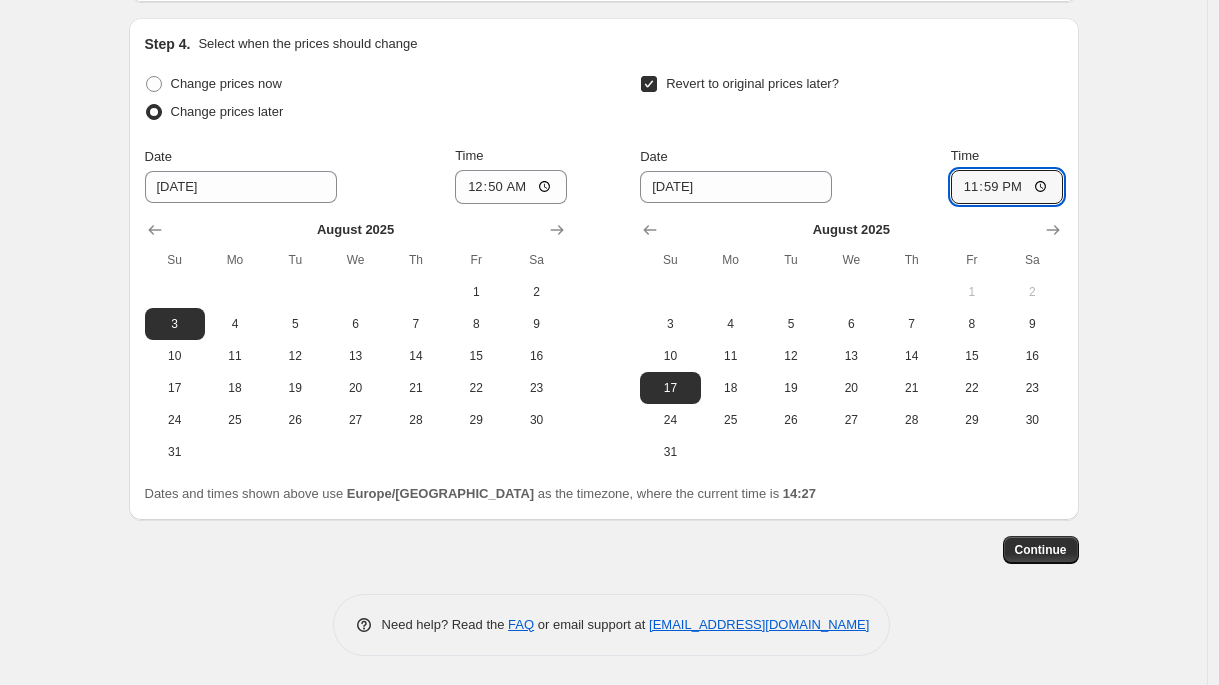 click on "Step 1. Optionally give your price [MEDICAL_DATA] a title (eg "March 30% off sale on boots") Summer Sale - Z-Spot This title is just for internal use, customers won't see it Step 2. Select how the prices should change Use bulk price change rules Set product prices individually Use CSV upload Select tags to add while price change is active Select tags to remove while price change is active Step 3. Select which products should change in price Select all products, use filters, or select products variants individually All products Filter by product, collection, tag, vendor, product type, variant title, or inventory Select product variants individually Select product variants 4   product variants selected PRICE CHANGE PREVIEW 4 product variants selected. 4 product prices edited: Z-Spot (3x50ml) 99.90€ 119.70€ Changed to Success Edited Z-Spot (3x50ml) 89.91€ 119.70€ Price € 89.91 Compare at price € 119.7 Z-Spot Katze (3x50ml) 99.90€ 119.70€ Changed to Success Edited Z-Spot Katze (3x50ml) 89.91€ Price" at bounding box center [604, -315] 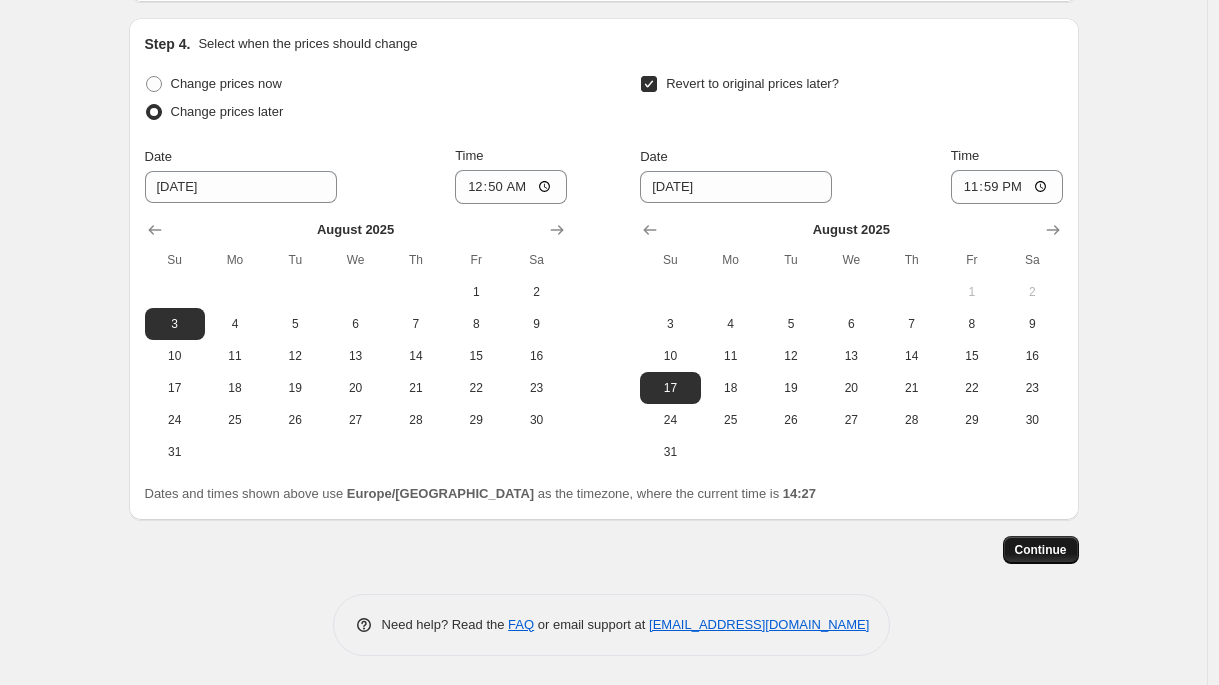 click on "Continue" at bounding box center (1041, 550) 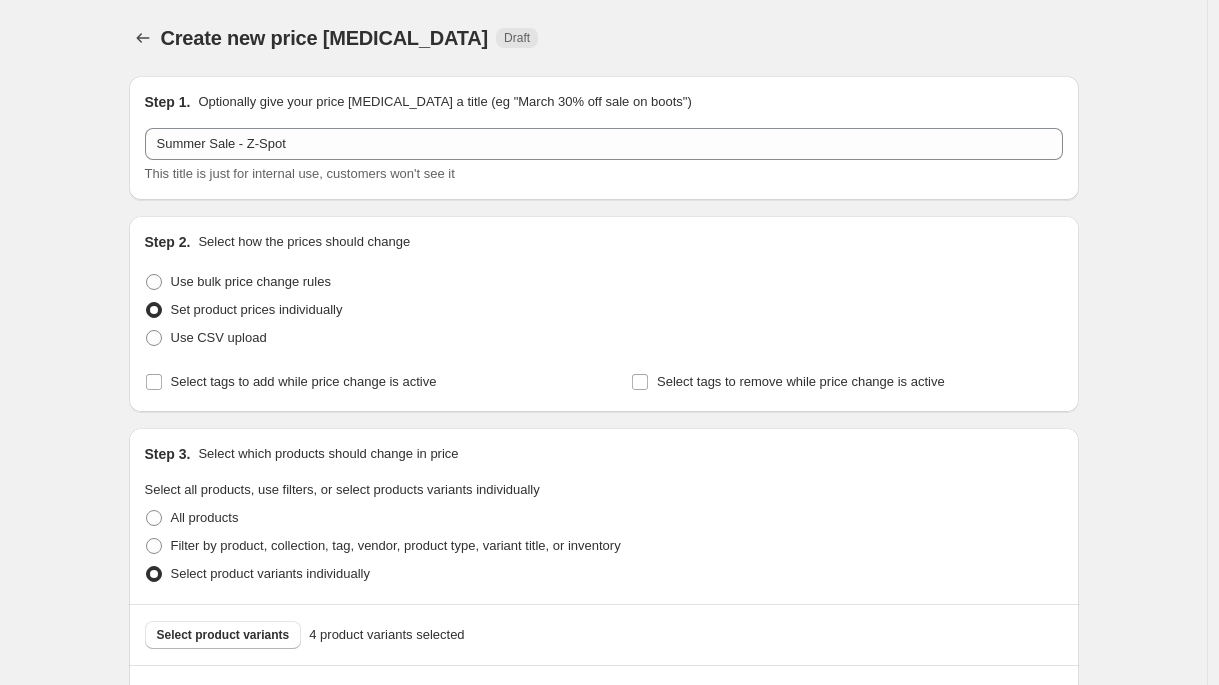 scroll, scrollTop: 1346, scrollLeft: 0, axis: vertical 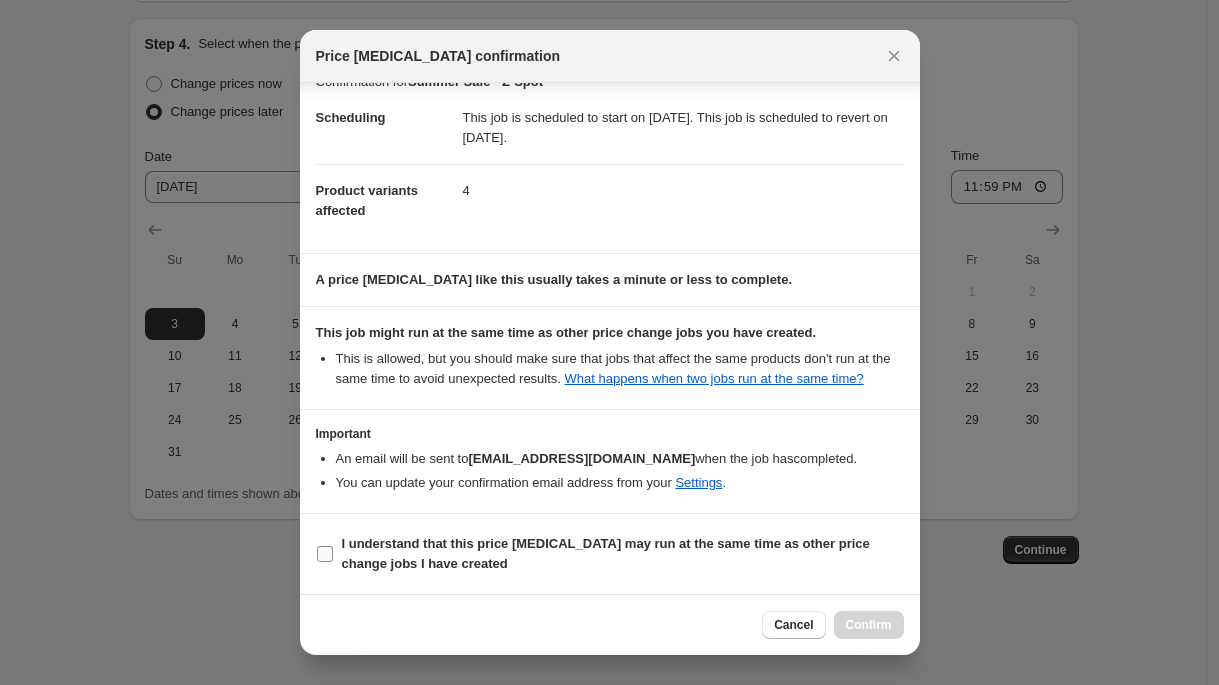 click on "I understand that this price [MEDICAL_DATA] may run at the same time as other price change jobs I have created" at bounding box center (623, 554) 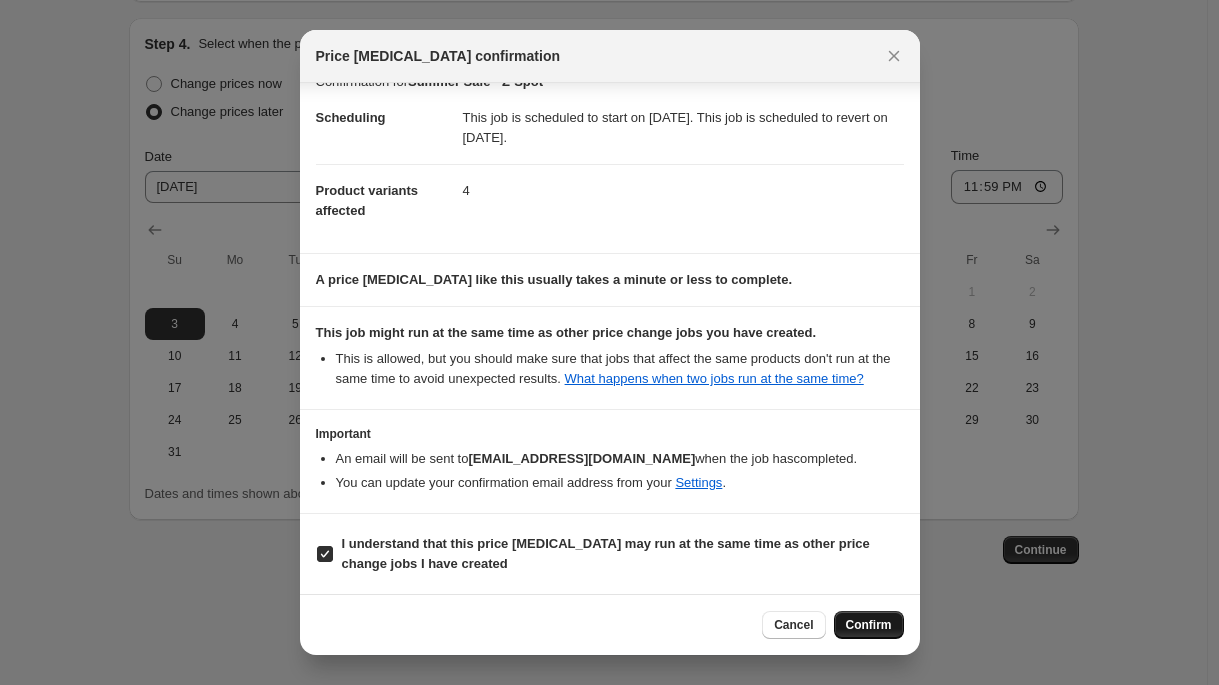 click on "Confirm" at bounding box center (869, 625) 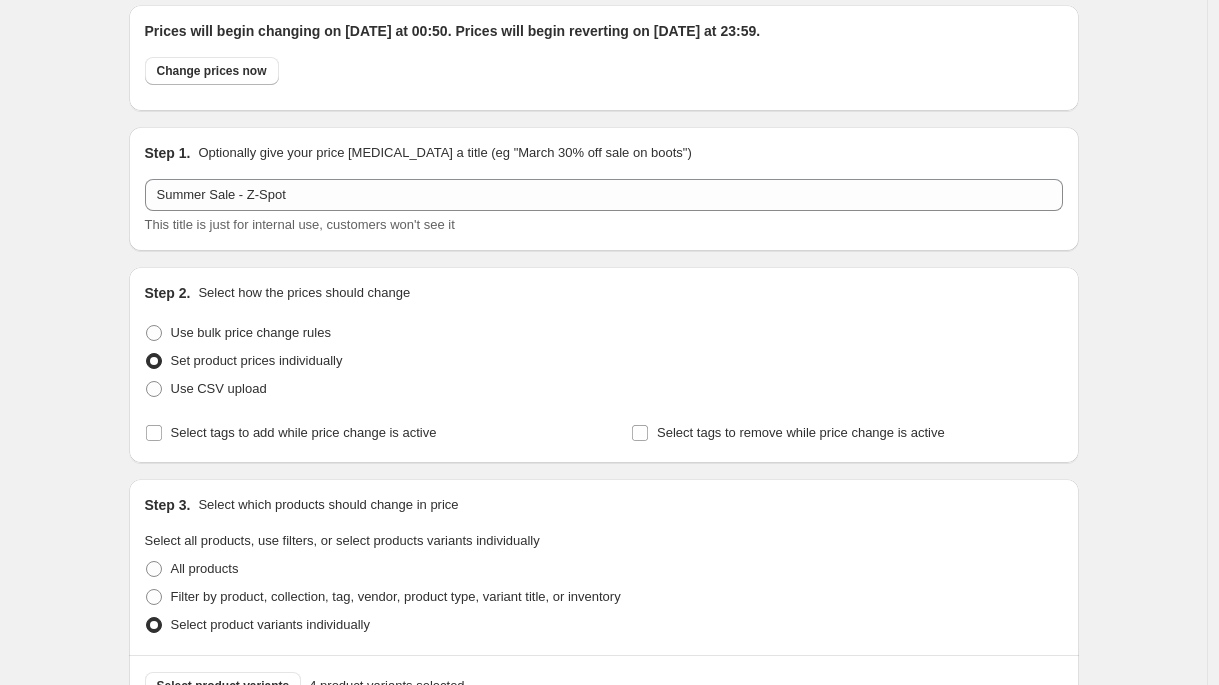 scroll, scrollTop: 0, scrollLeft: 0, axis: both 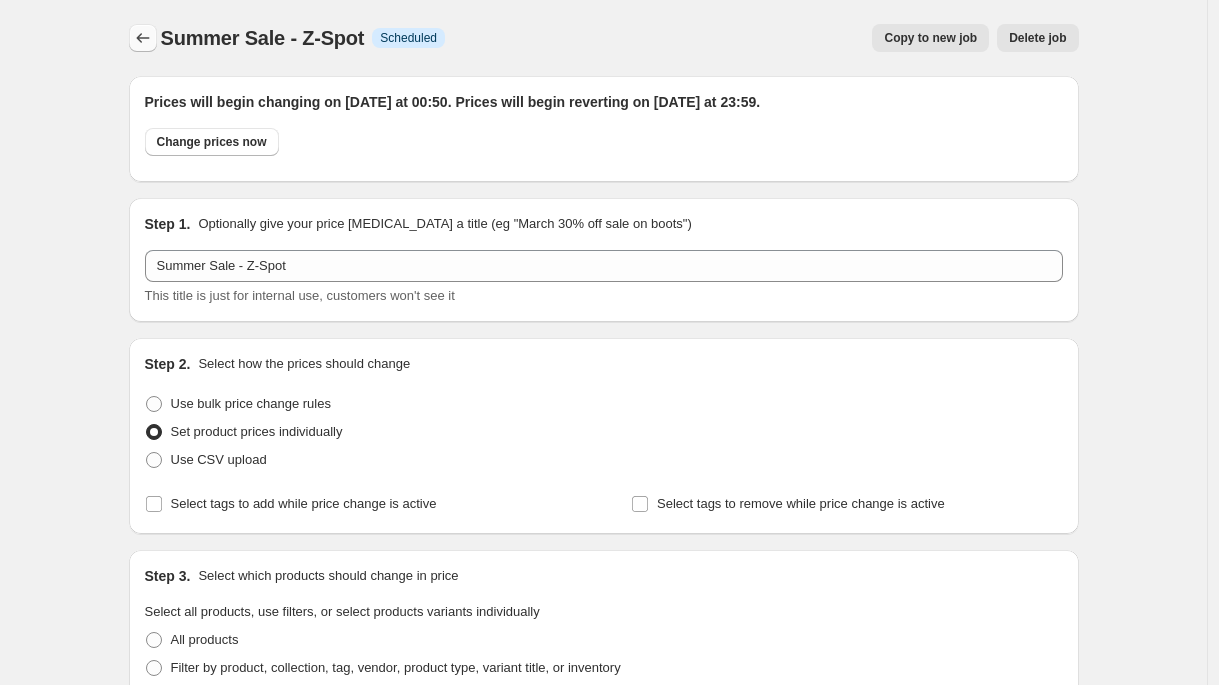 click 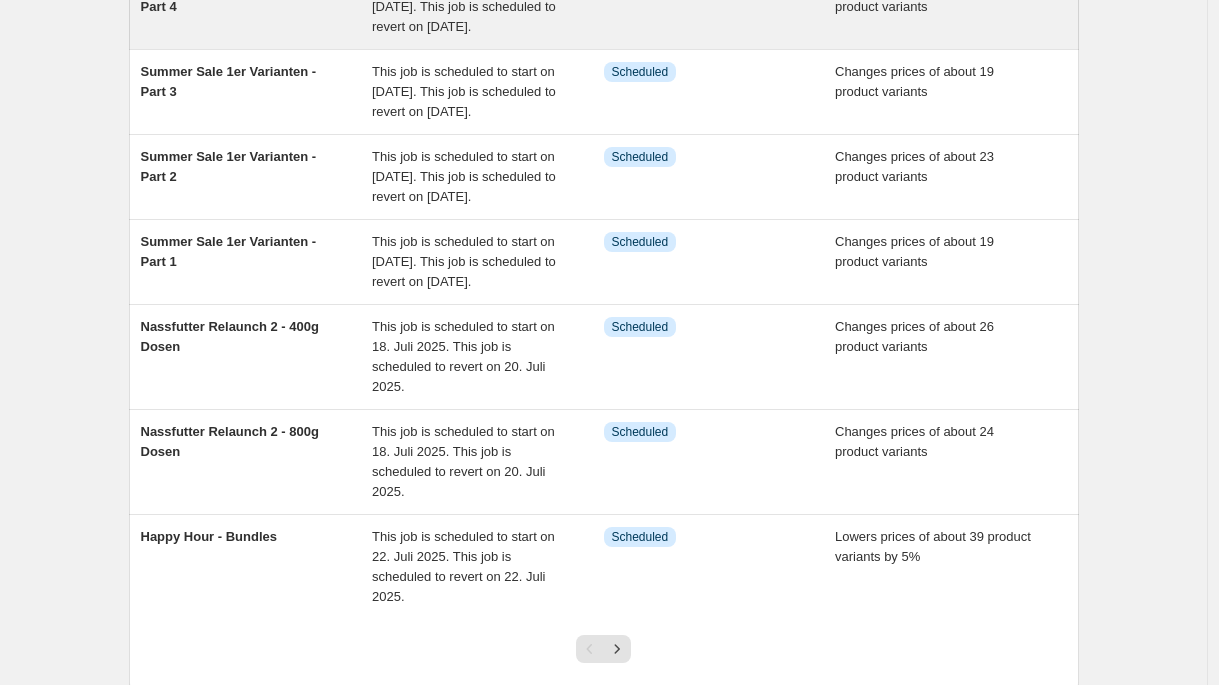 scroll, scrollTop: 745, scrollLeft: 0, axis: vertical 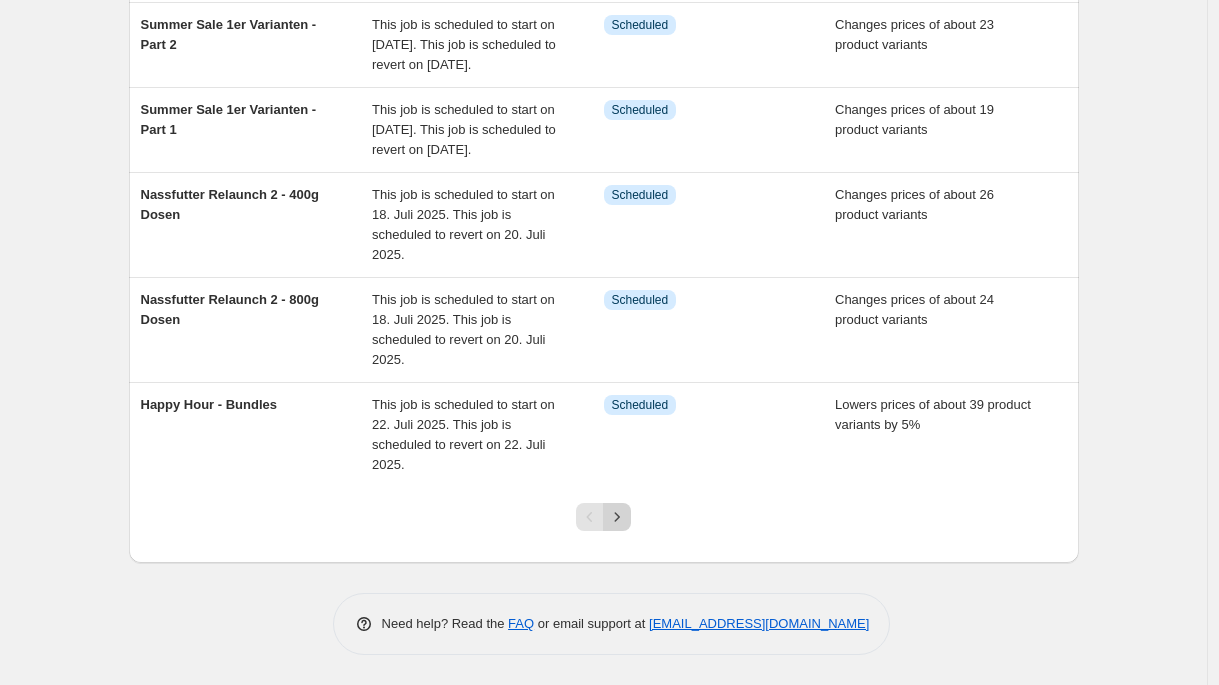 click 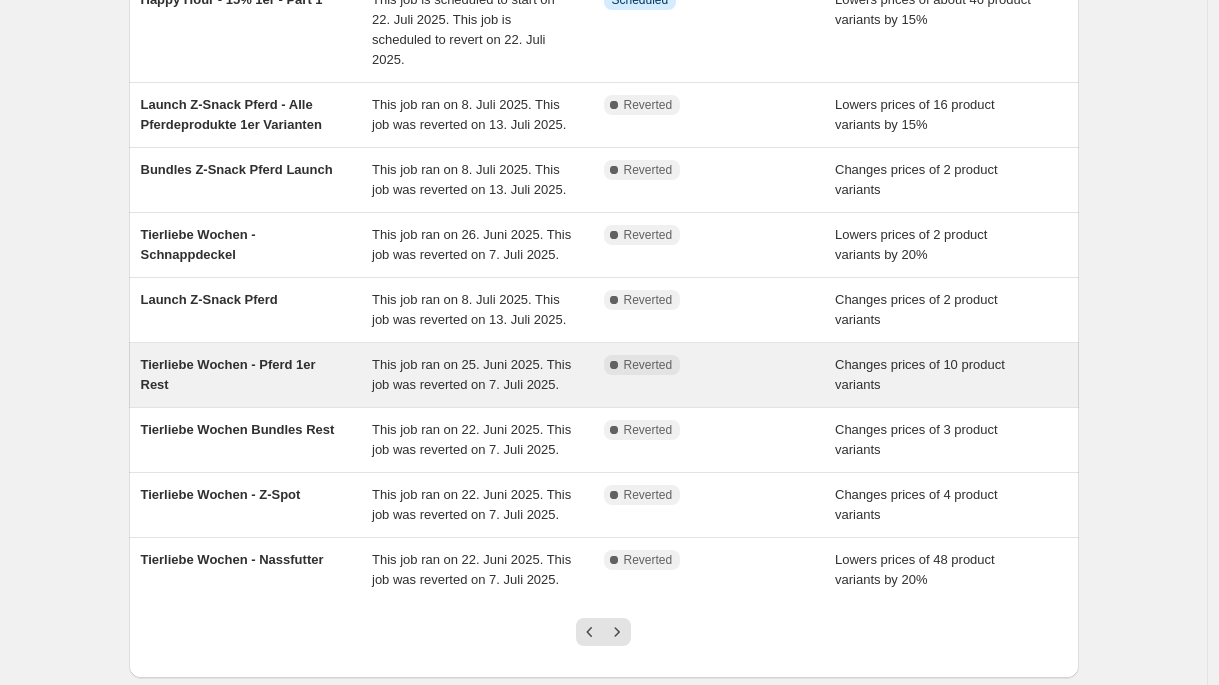 scroll, scrollTop: 310, scrollLeft: 0, axis: vertical 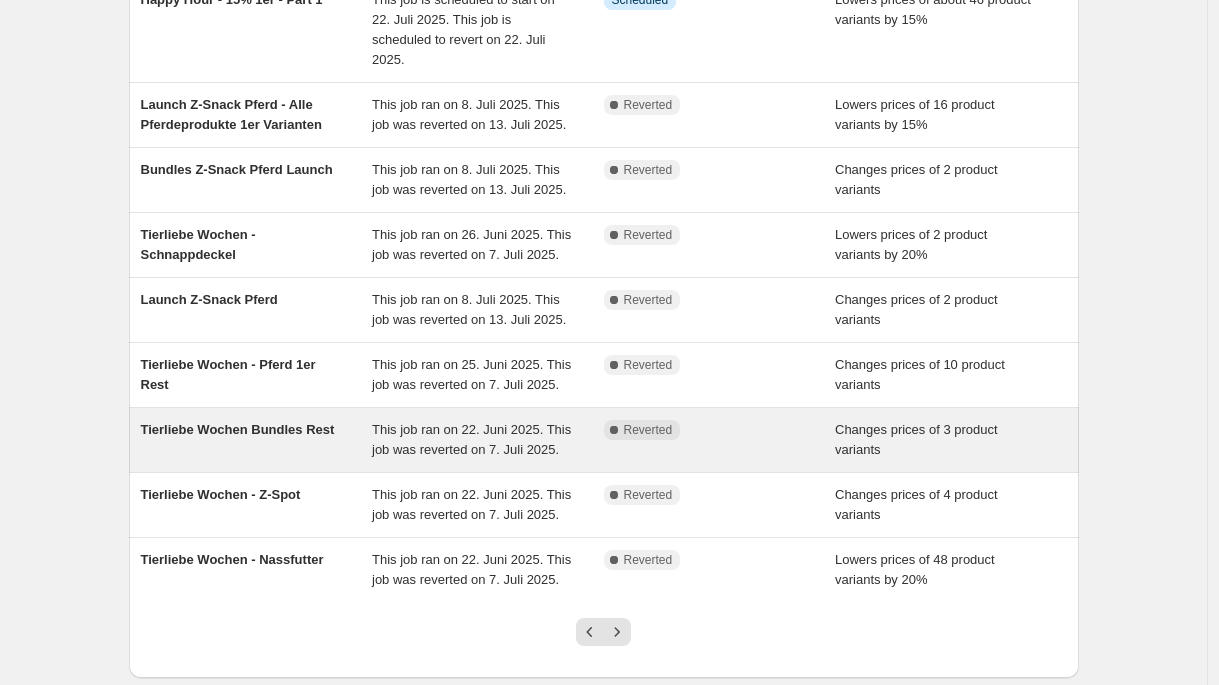 click on "Tierliebe Wochen Bundles Rest" at bounding box center (257, 440) 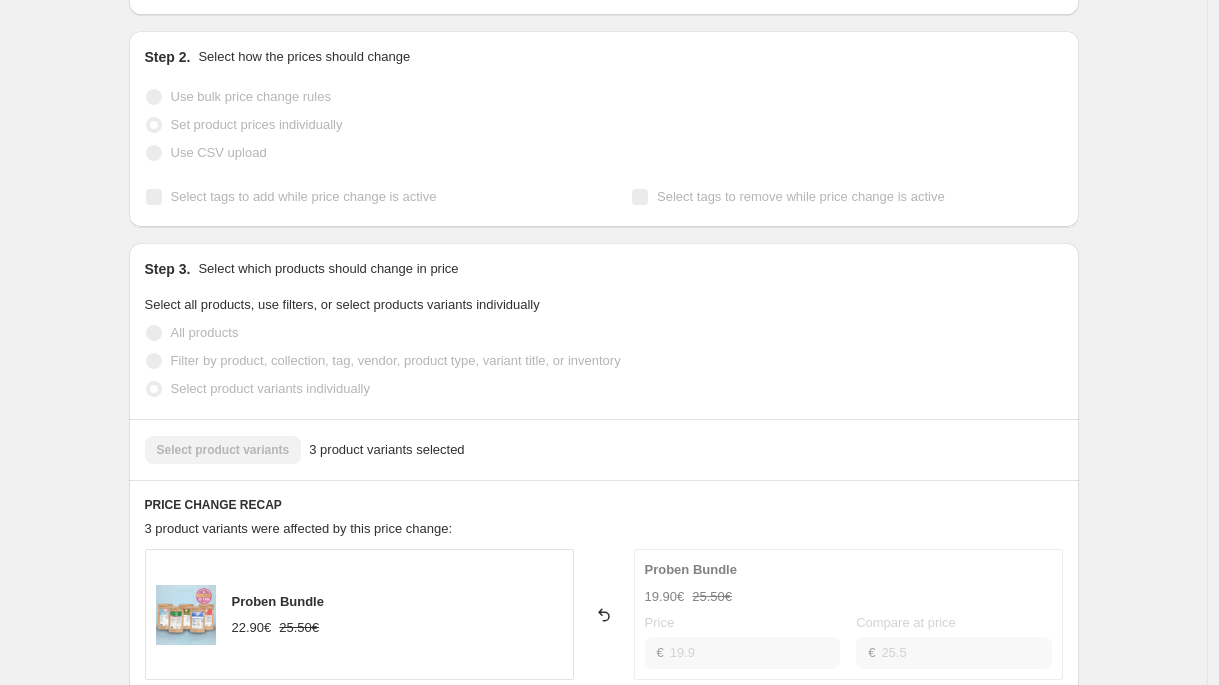 scroll, scrollTop: 0, scrollLeft: 0, axis: both 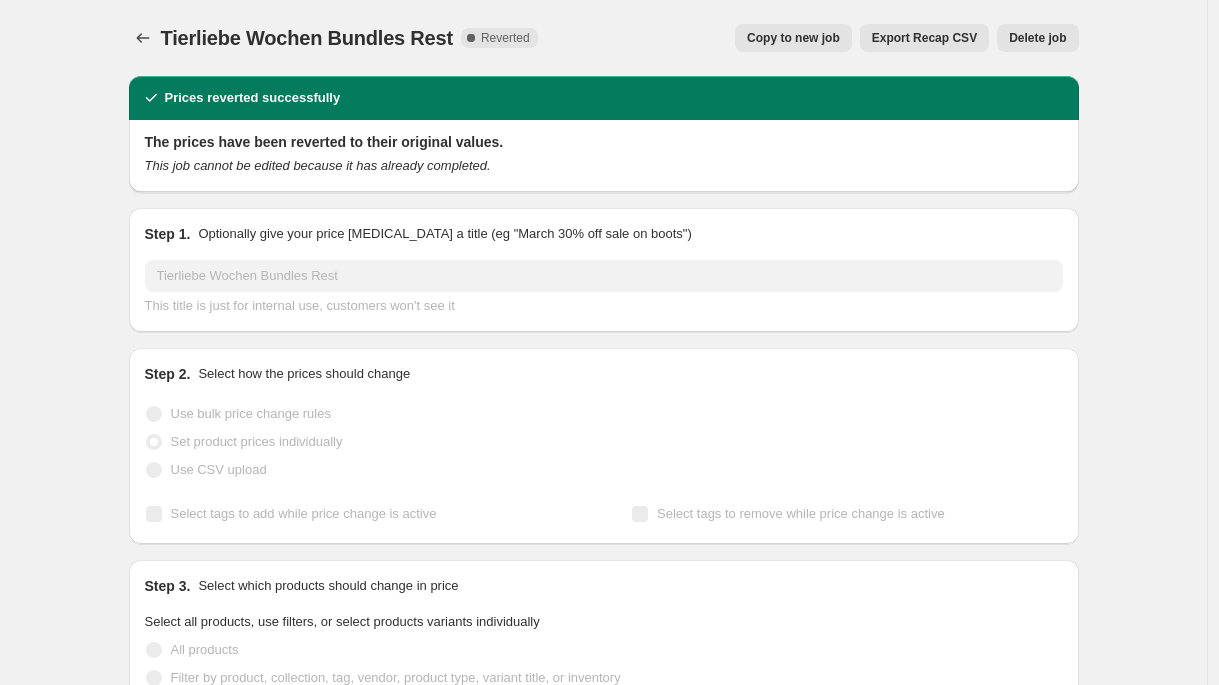 click on "Copy to new job" at bounding box center [793, 38] 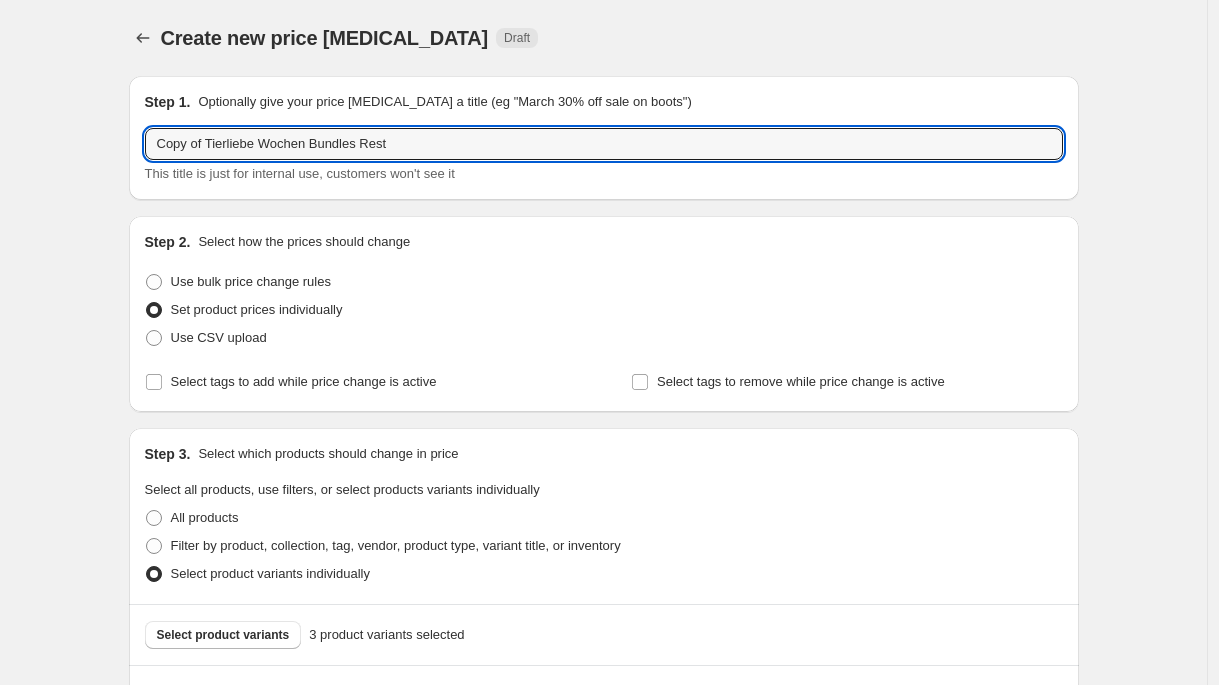 drag, startPoint x: 319, startPoint y: 145, endPoint x: 92, endPoint y: 145, distance: 227 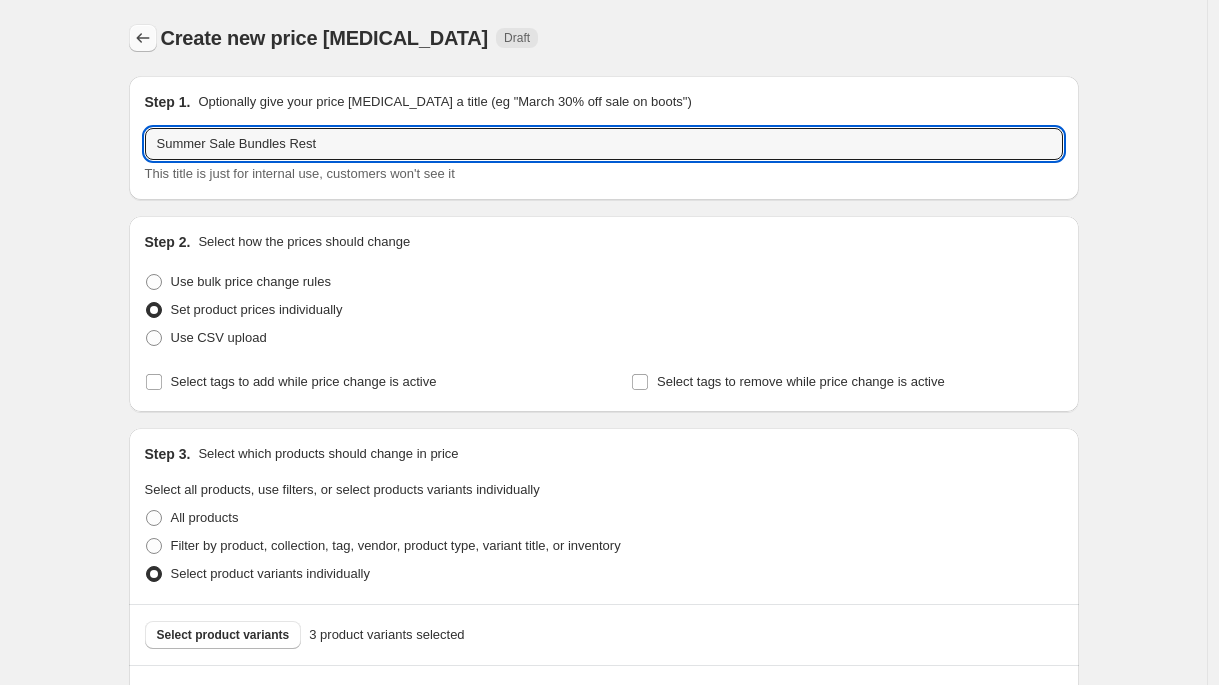 type on "Summer Sale Bundles Rest" 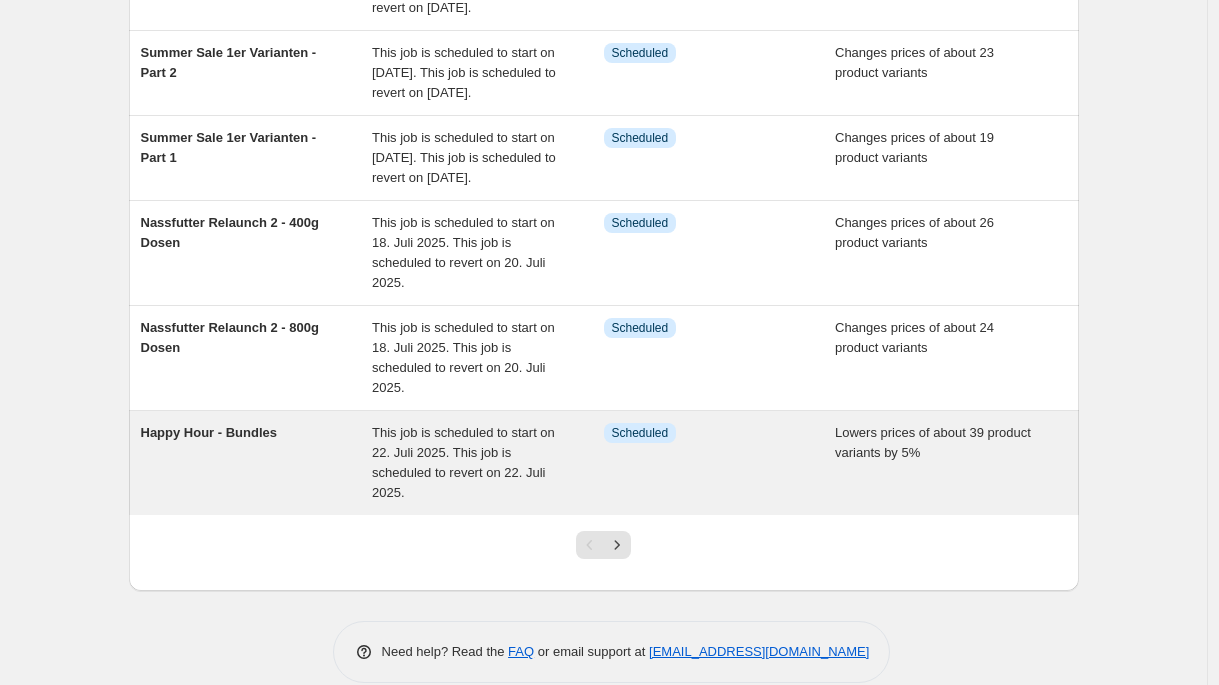 scroll, scrollTop: 745, scrollLeft: 0, axis: vertical 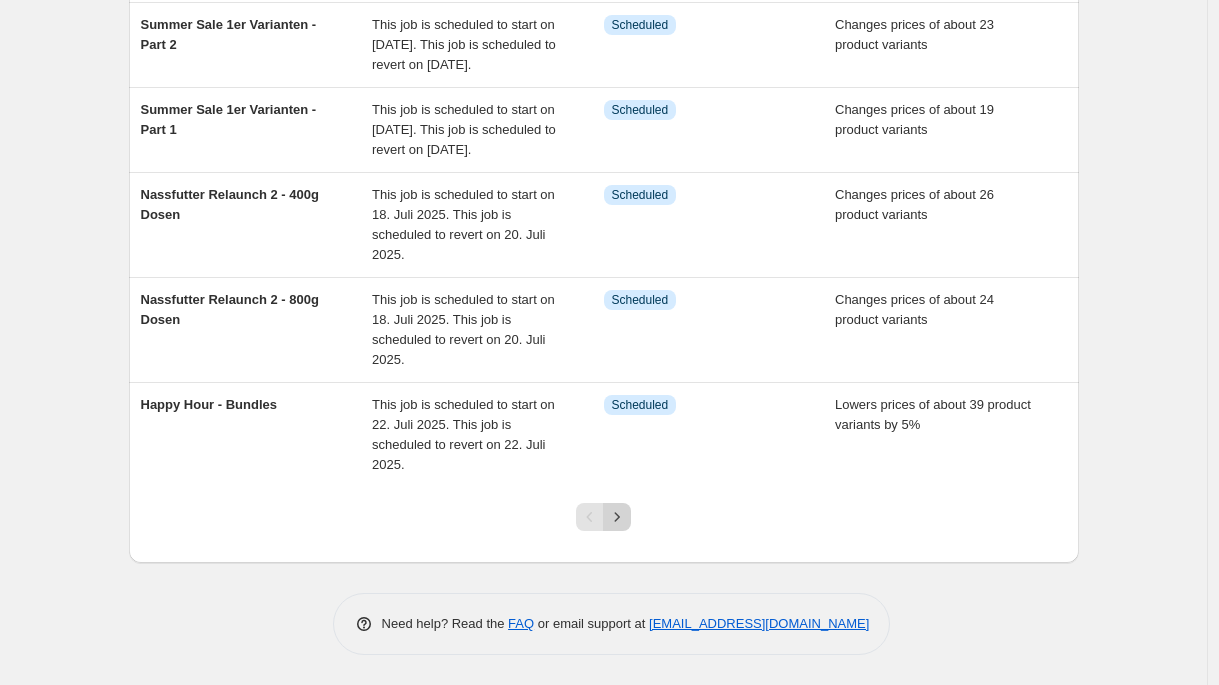 click 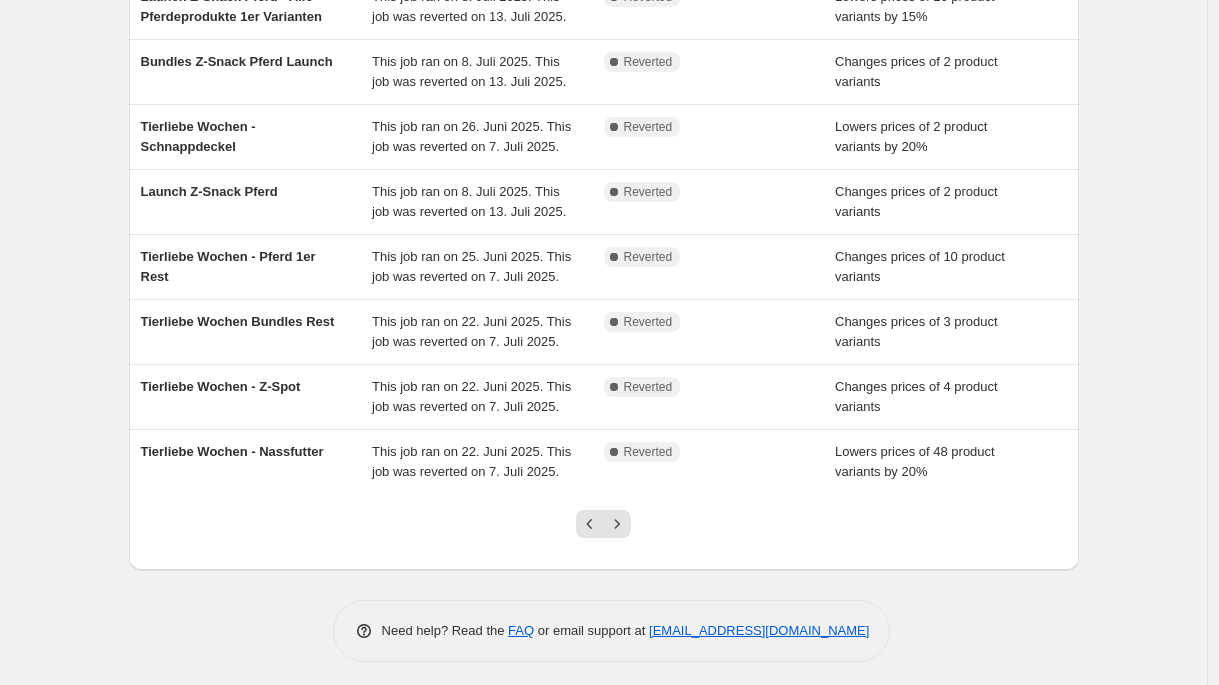 scroll, scrollTop: 585, scrollLeft: 0, axis: vertical 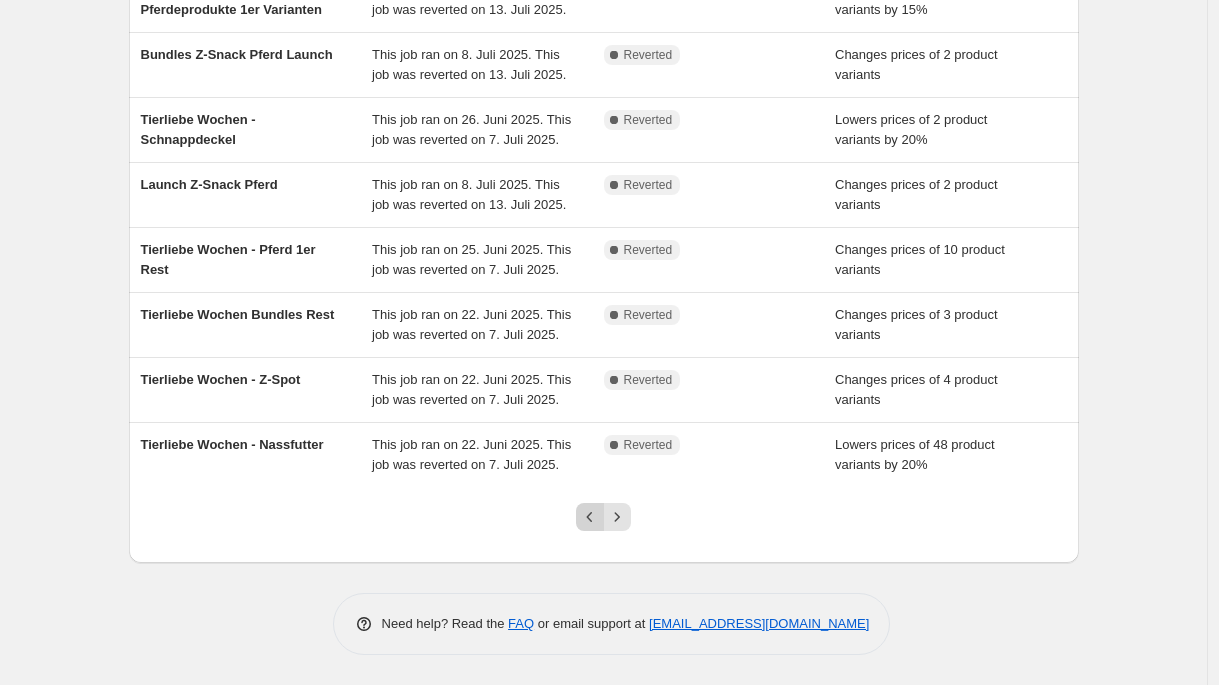 click at bounding box center [590, 517] 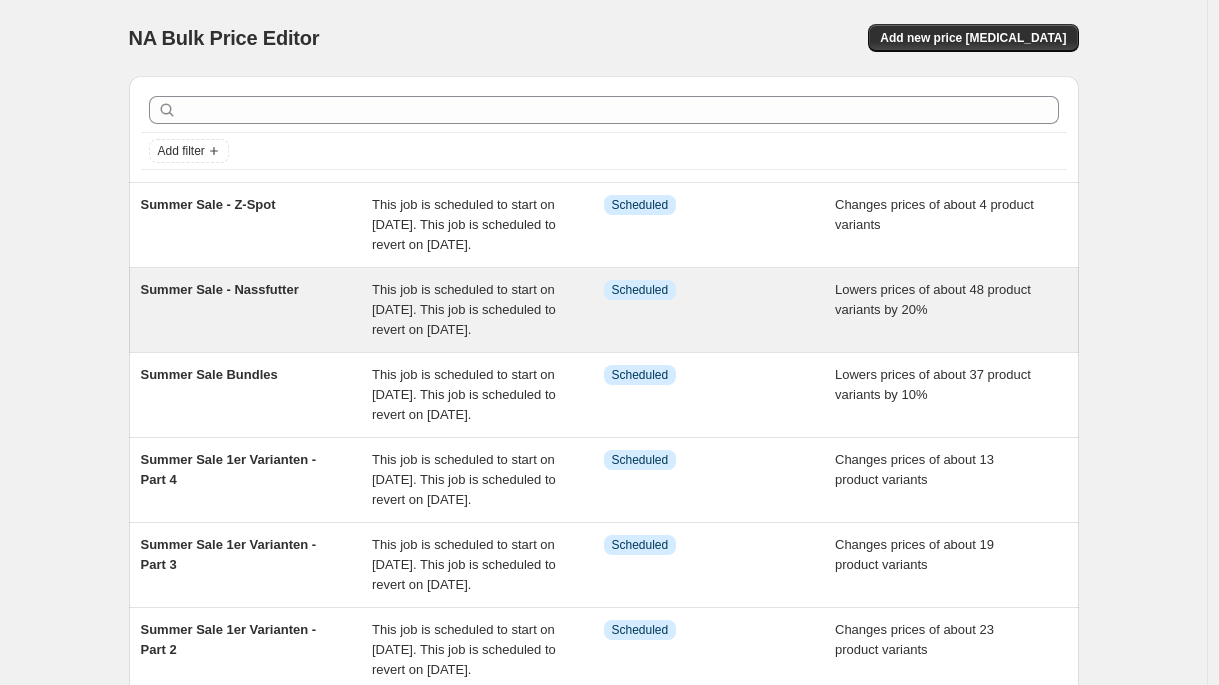 click on "This job is scheduled to start on [DATE]. This job is scheduled to revert on [DATE]." at bounding box center [464, 309] 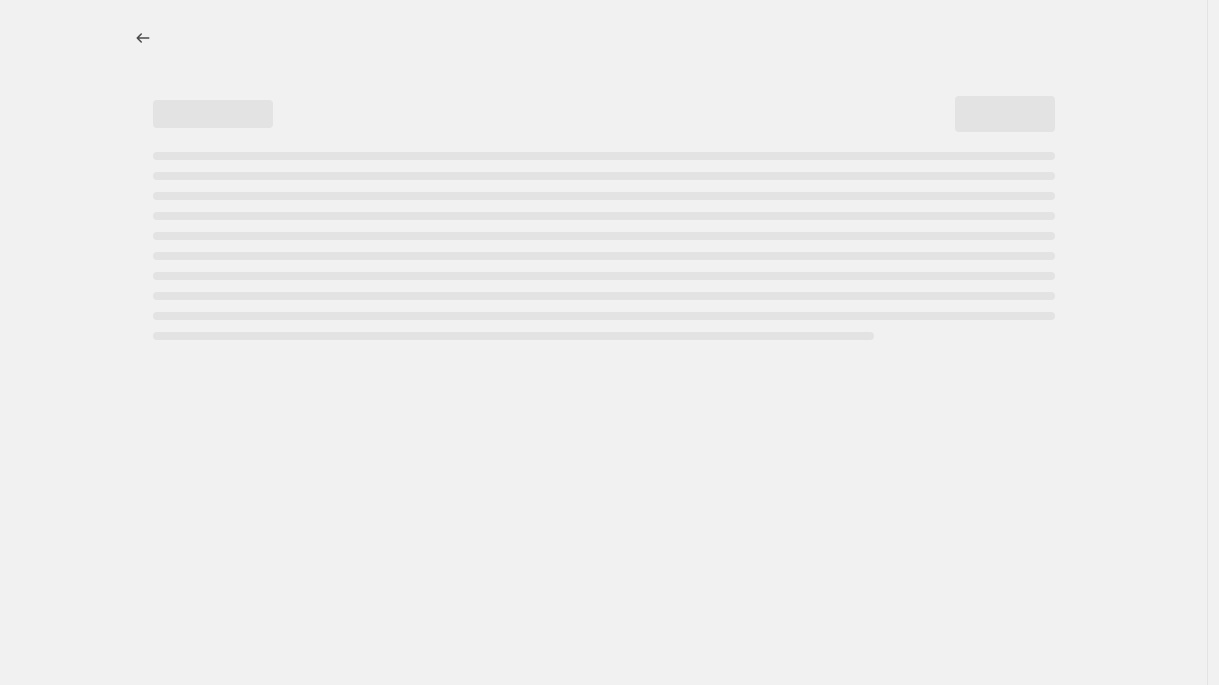 select on "percentage" 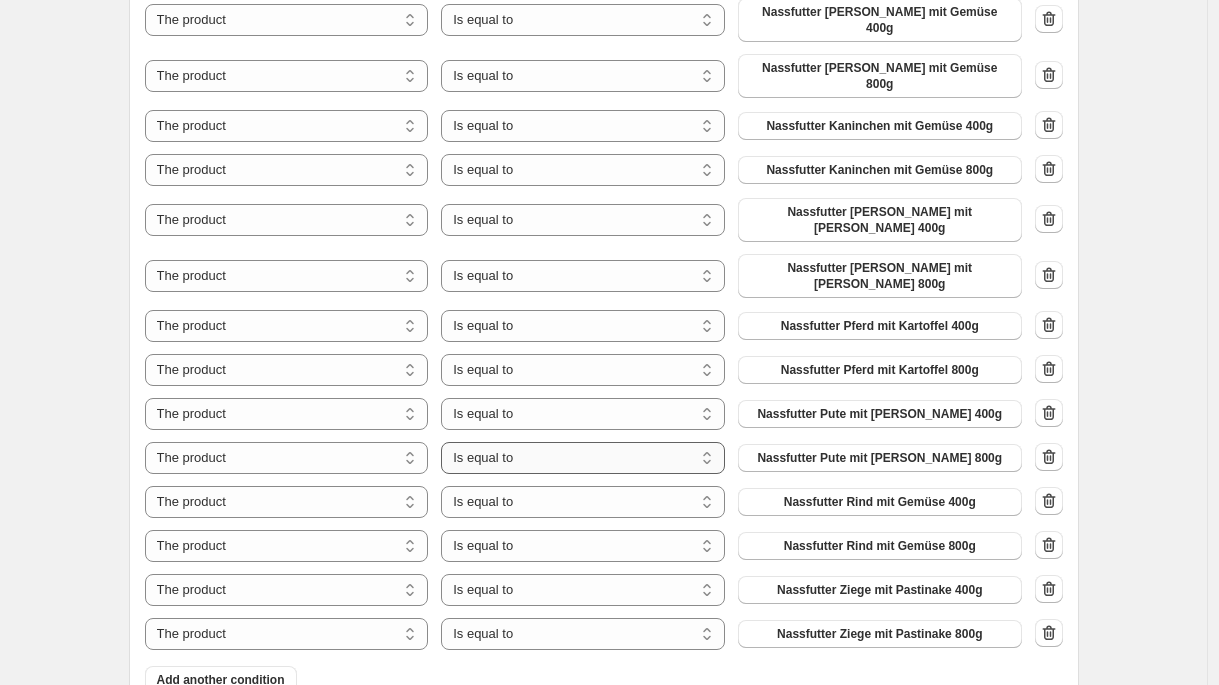 scroll, scrollTop: 1723, scrollLeft: 0, axis: vertical 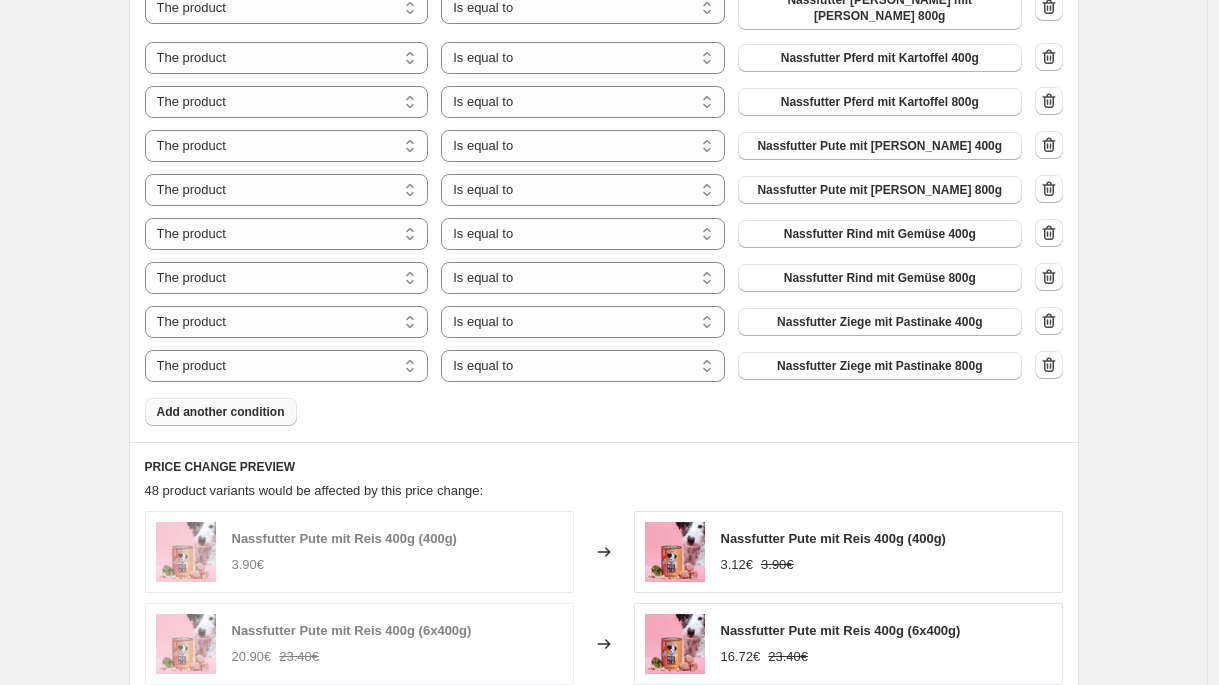 click on "Add another condition" at bounding box center (221, 412) 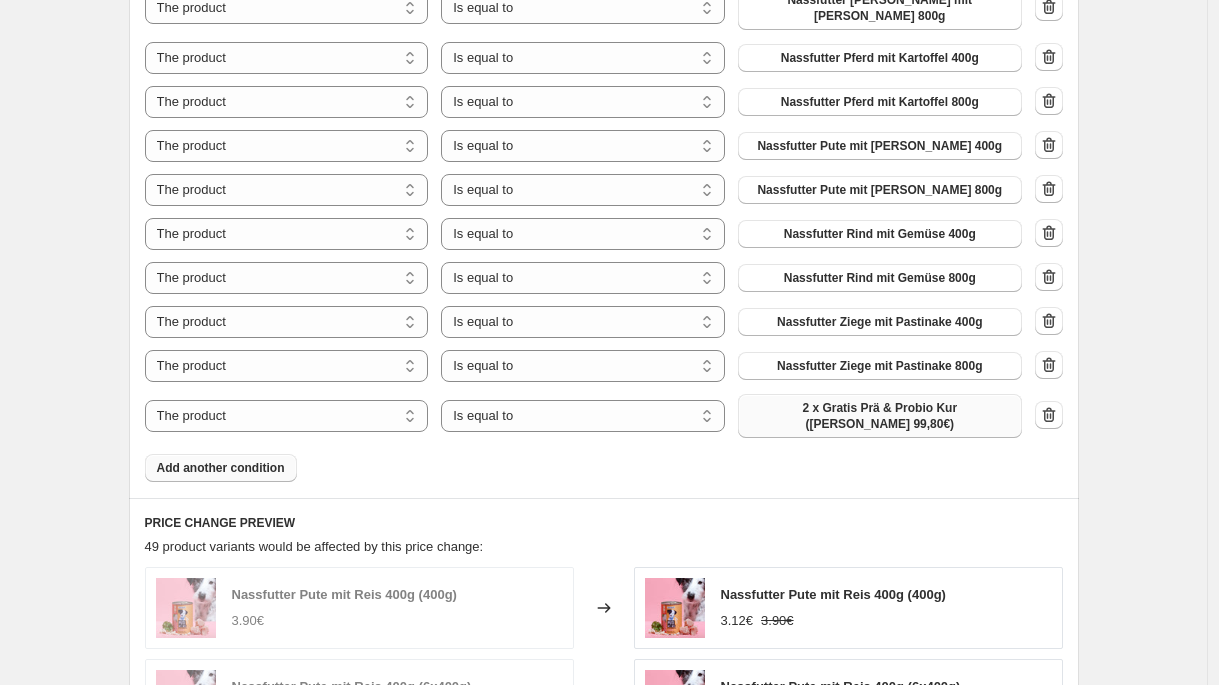 click on "2 x Gratis Prä & Probio Kur ([PERSON_NAME] 99,80€)" at bounding box center (880, 416) 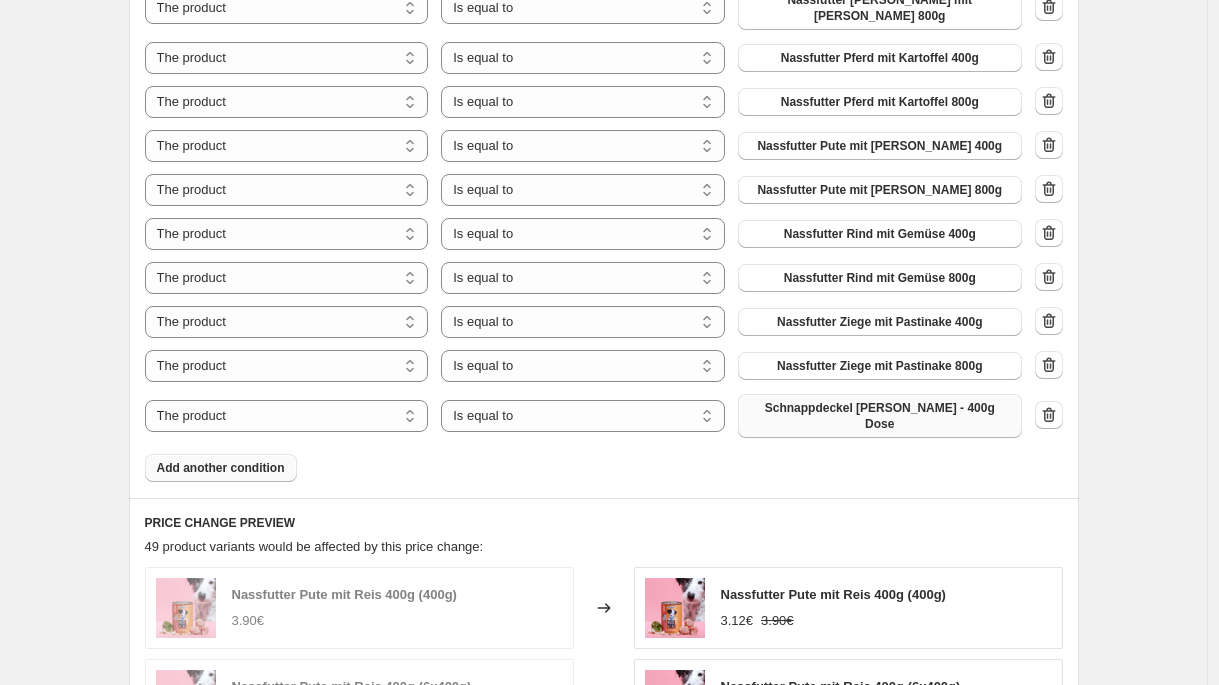 click on "Schnappdeckel [PERSON_NAME] - 400g Dose" at bounding box center [880, 416] 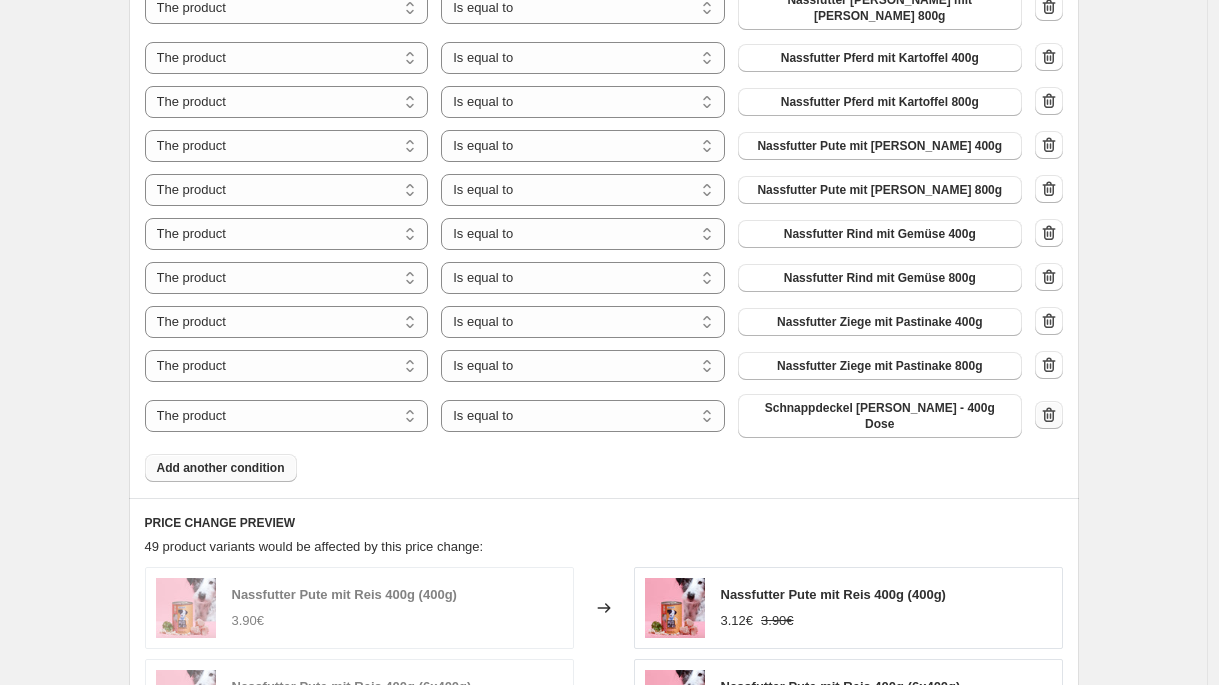 click 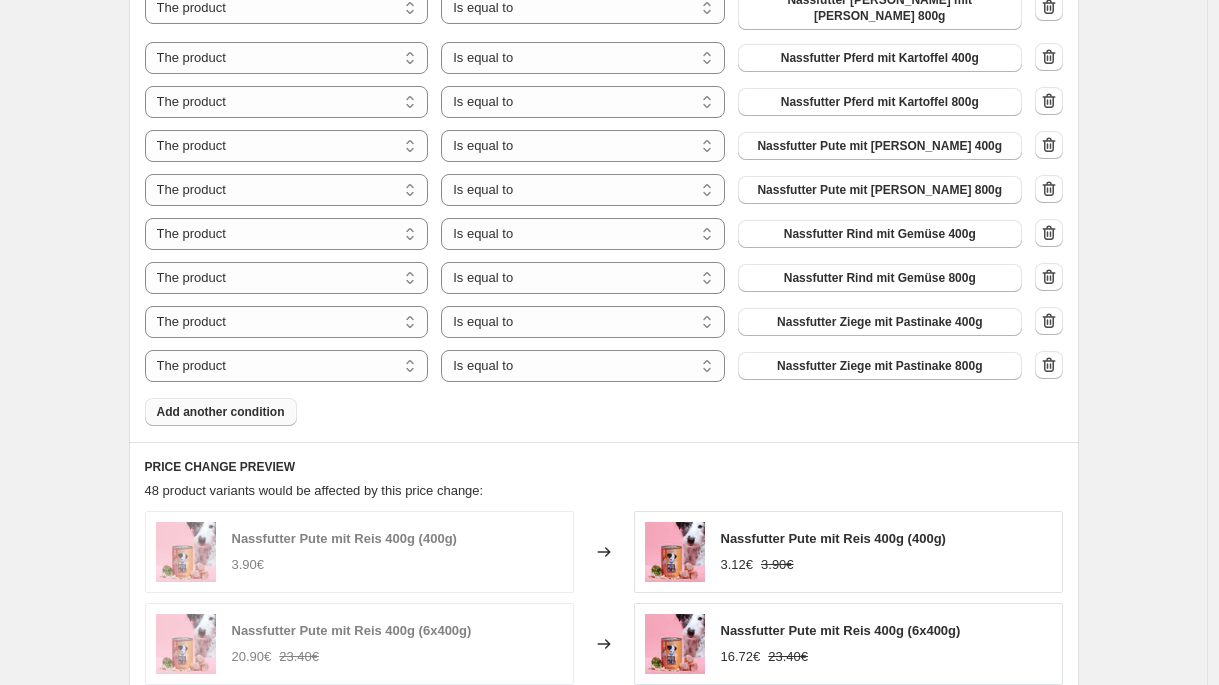 click on "Add another condition" at bounding box center [221, 412] 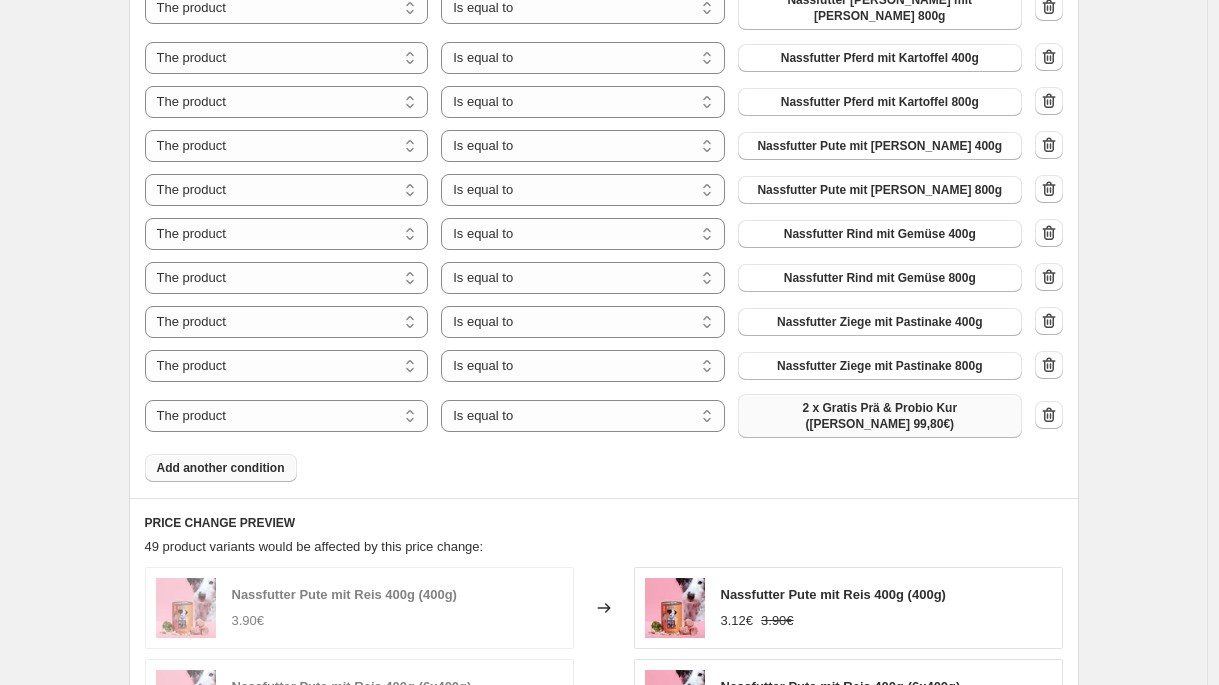 click on "2 x Gratis Prä & Probio Kur ([PERSON_NAME] 99,80€)" at bounding box center (880, 416) 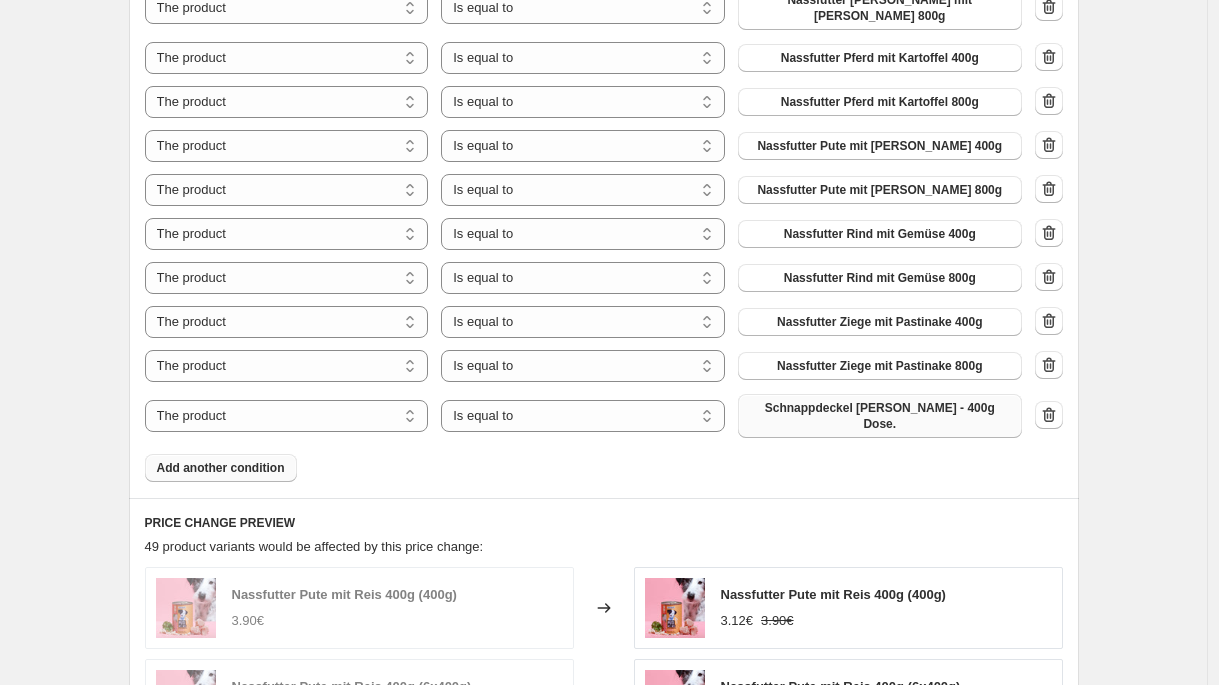 click on "Add another condition" at bounding box center (221, 468) 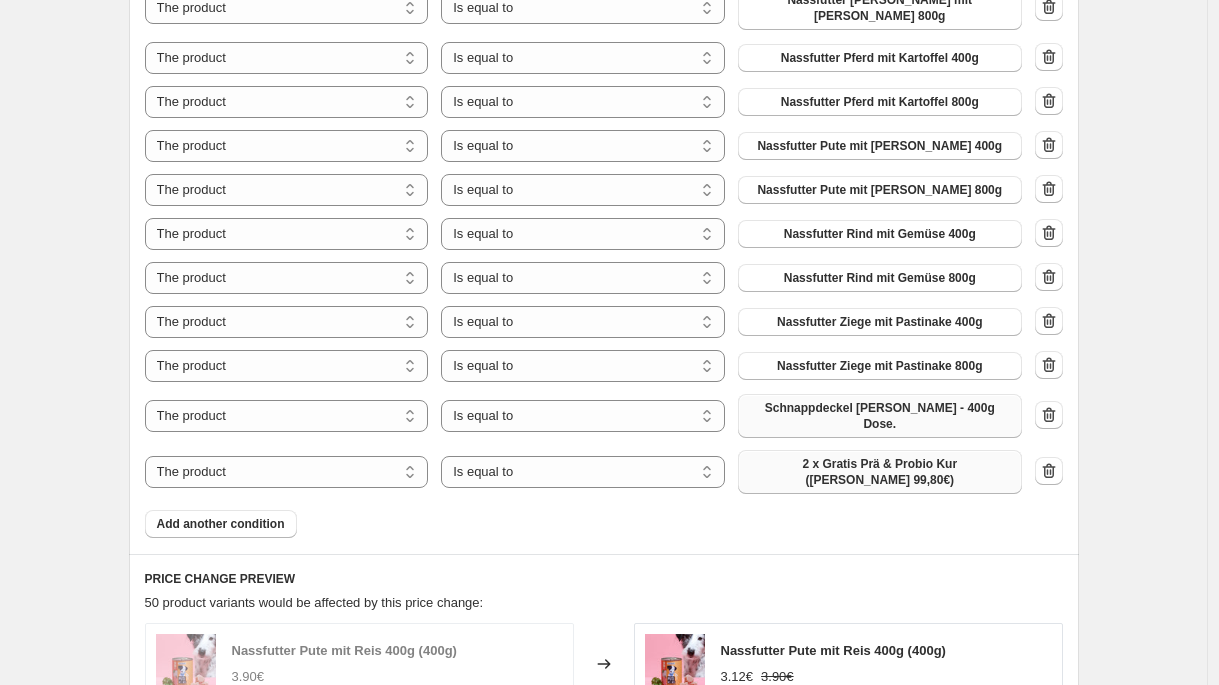 click on "2 x Gratis Prä & Probio Kur ([PERSON_NAME] 99,80€)" at bounding box center [880, 472] 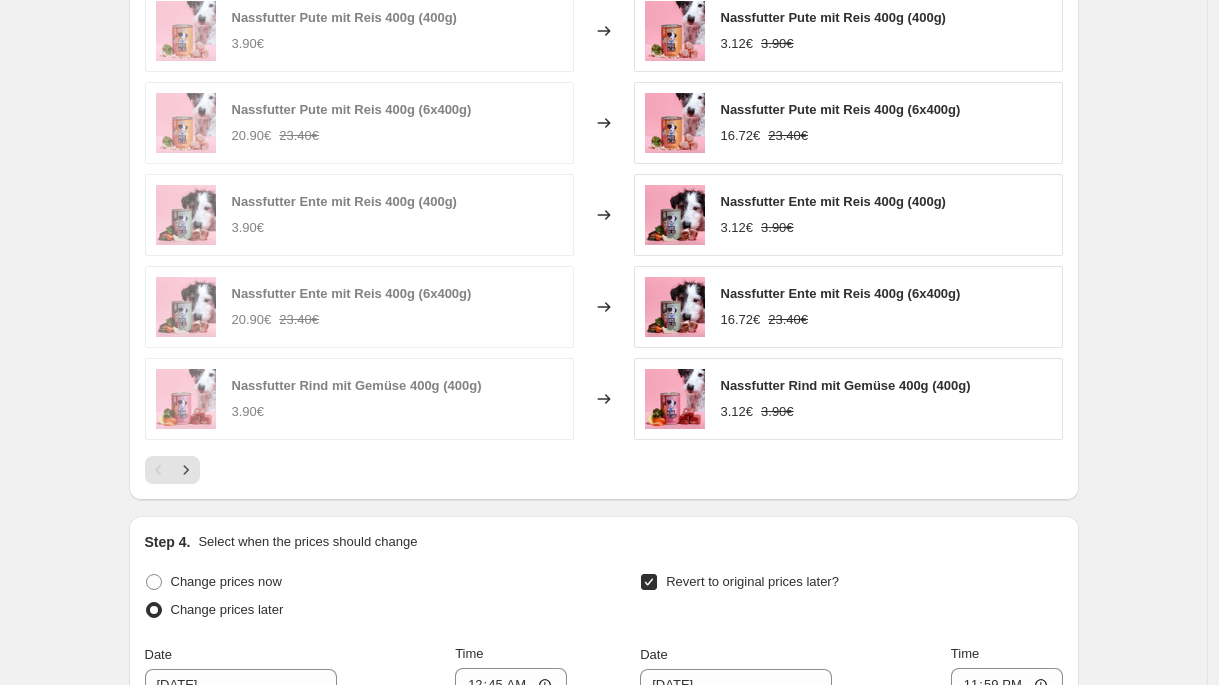 scroll, scrollTop: 2783, scrollLeft: 0, axis: vertical 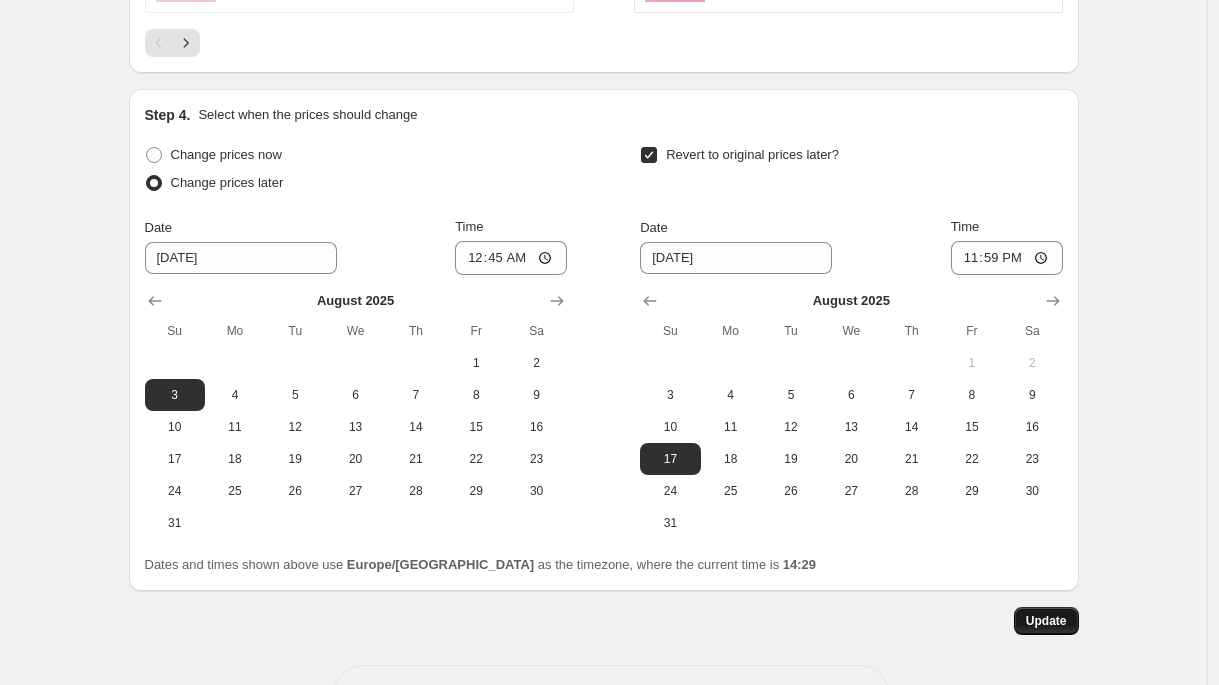 click on "Update" at bounding box center [1046, 621] 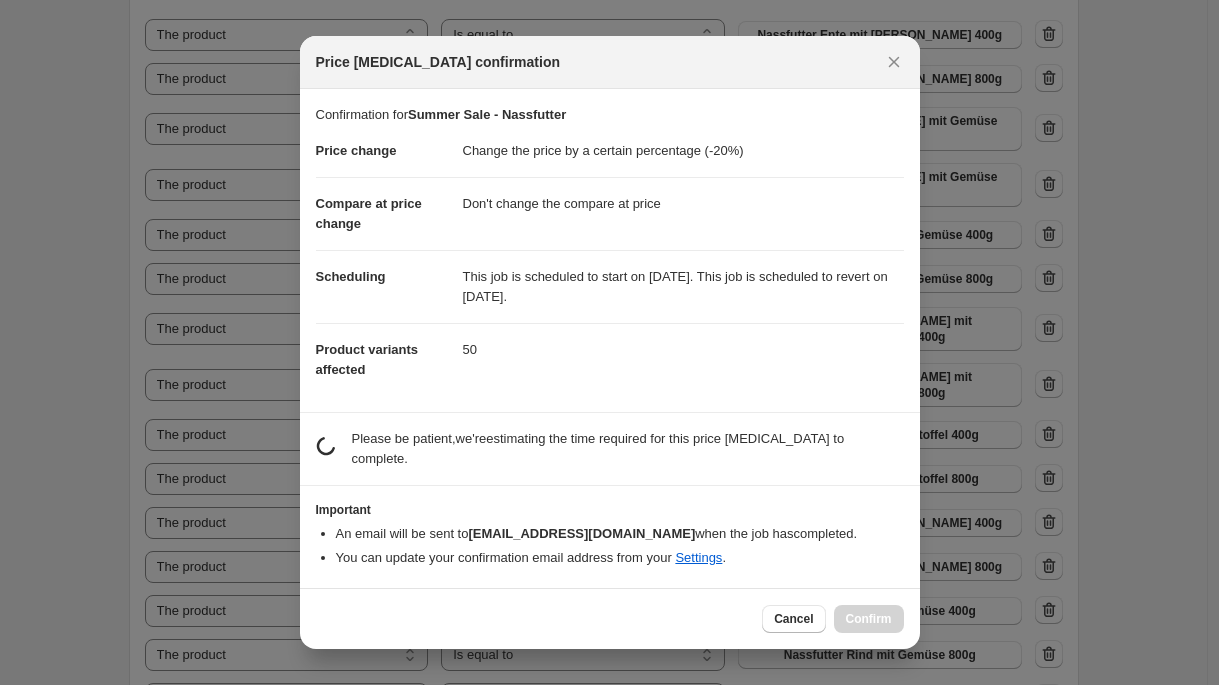 scroll, scrollTop: 2783, scrollLeft: 0, axis: vertical 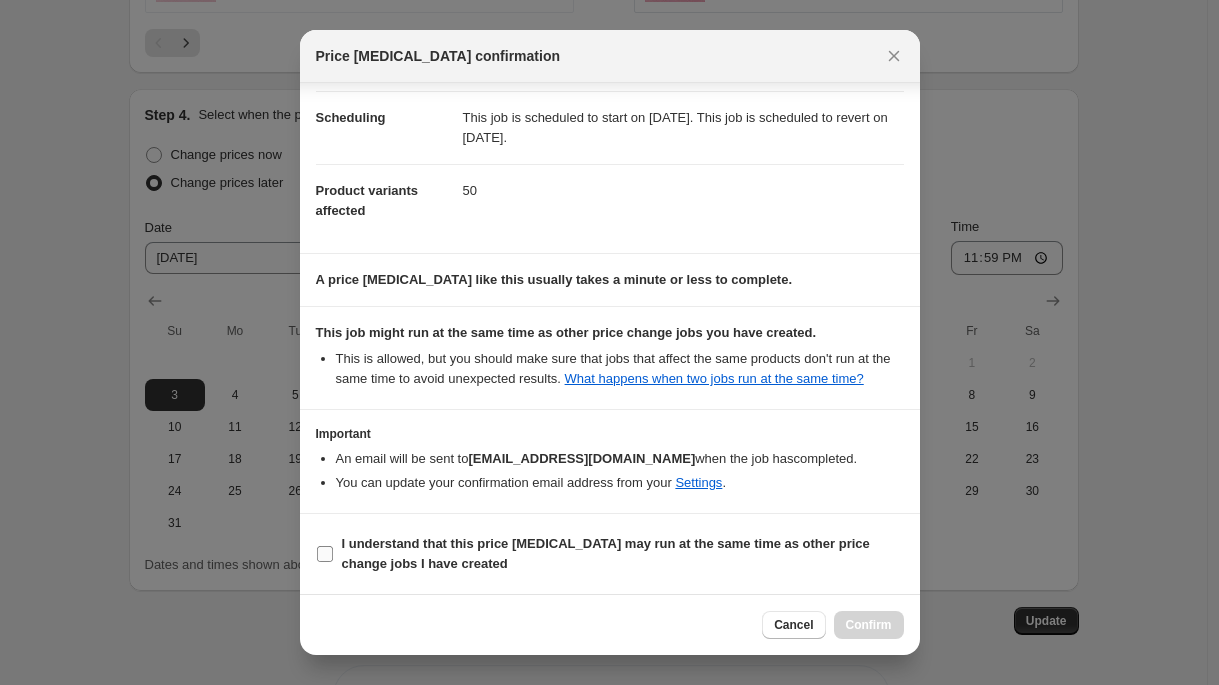 click on "I understand that this price [MEDICAL_DATA] may run at the same time as other price change jobs I have created" at bounding box center [606, 553] 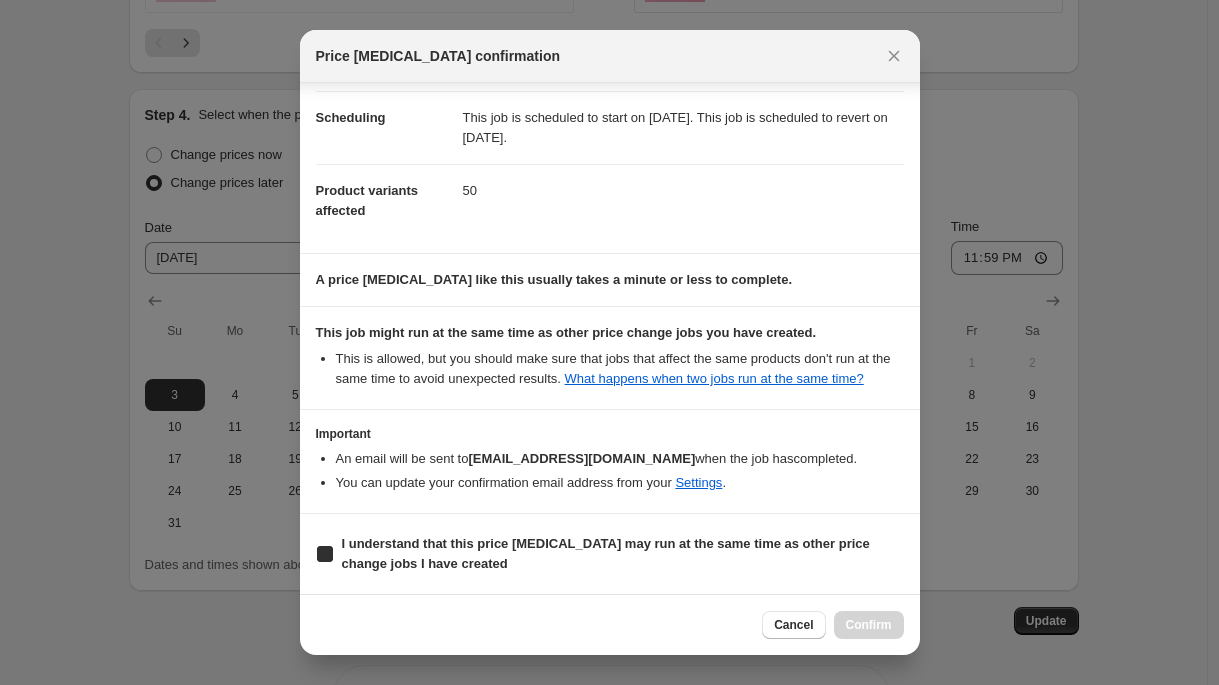 checkbox on "true" 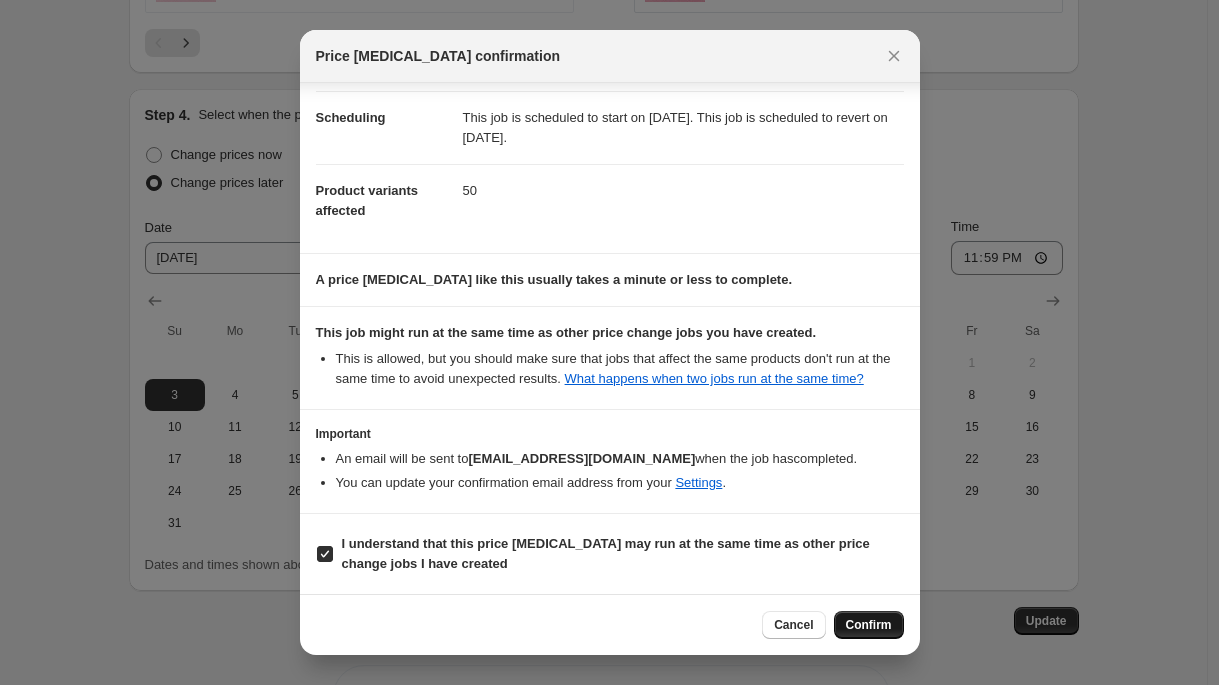click on "Confirm" at bounding box center (869, 625) 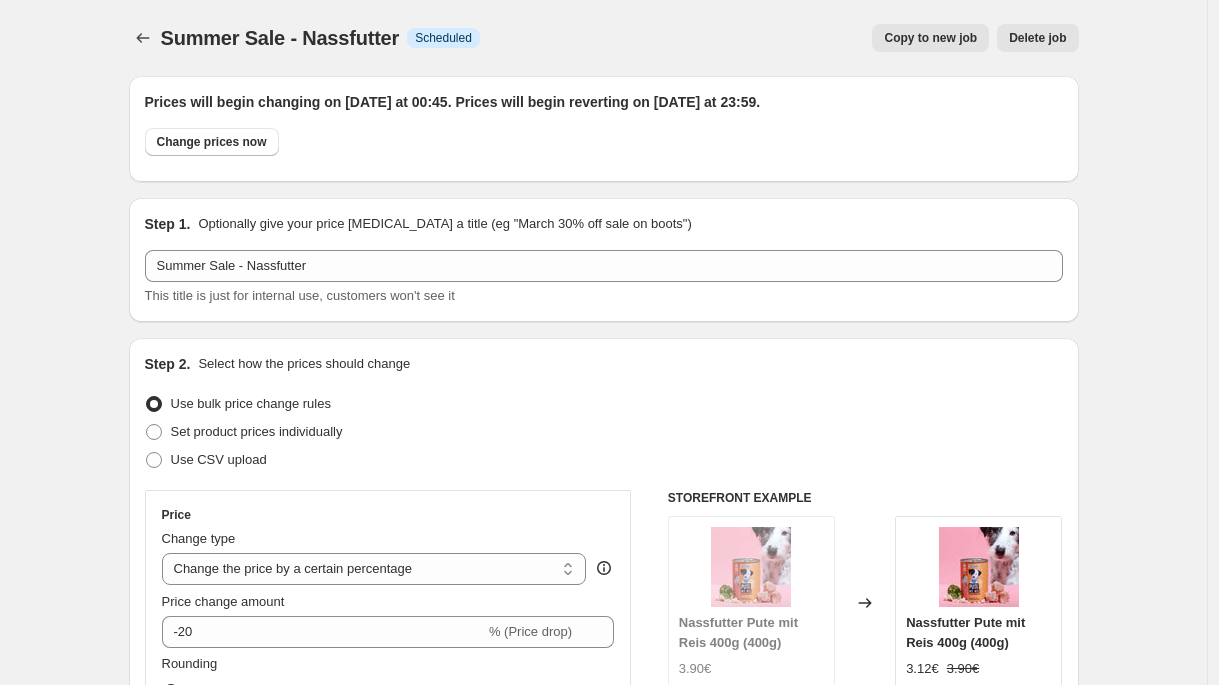 scroll, scrollTop: 2783, scrollLeft: 0, axis: vertical 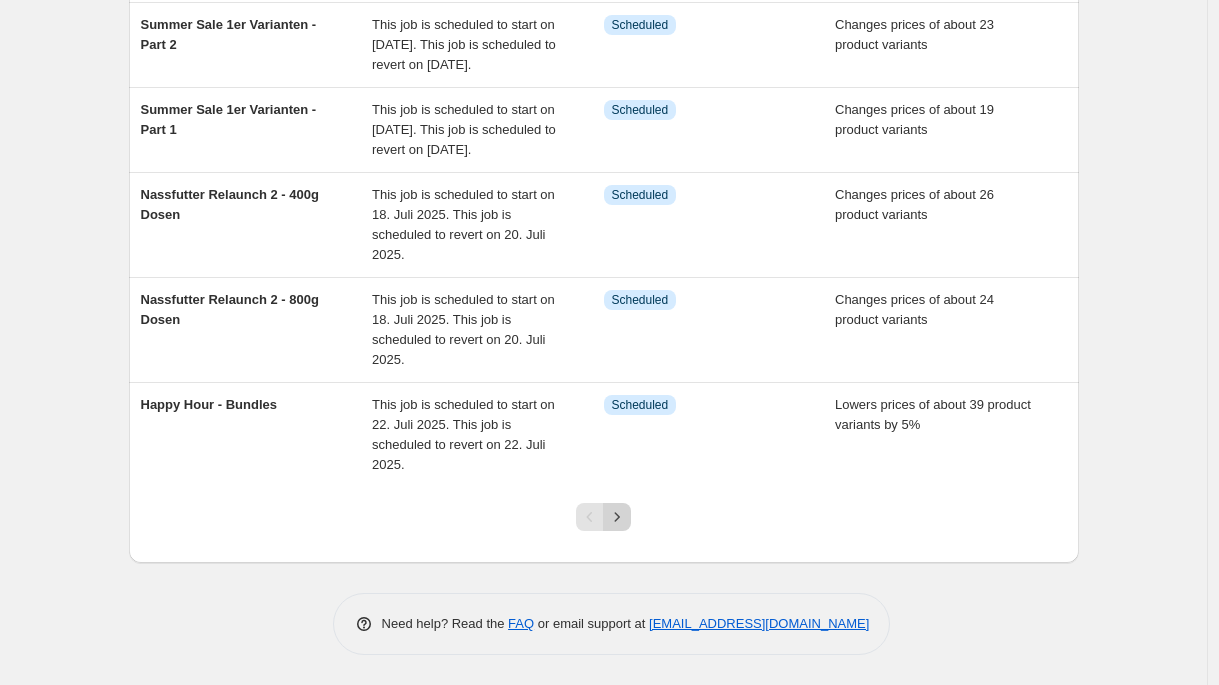 click at bounding box center (617, 517) 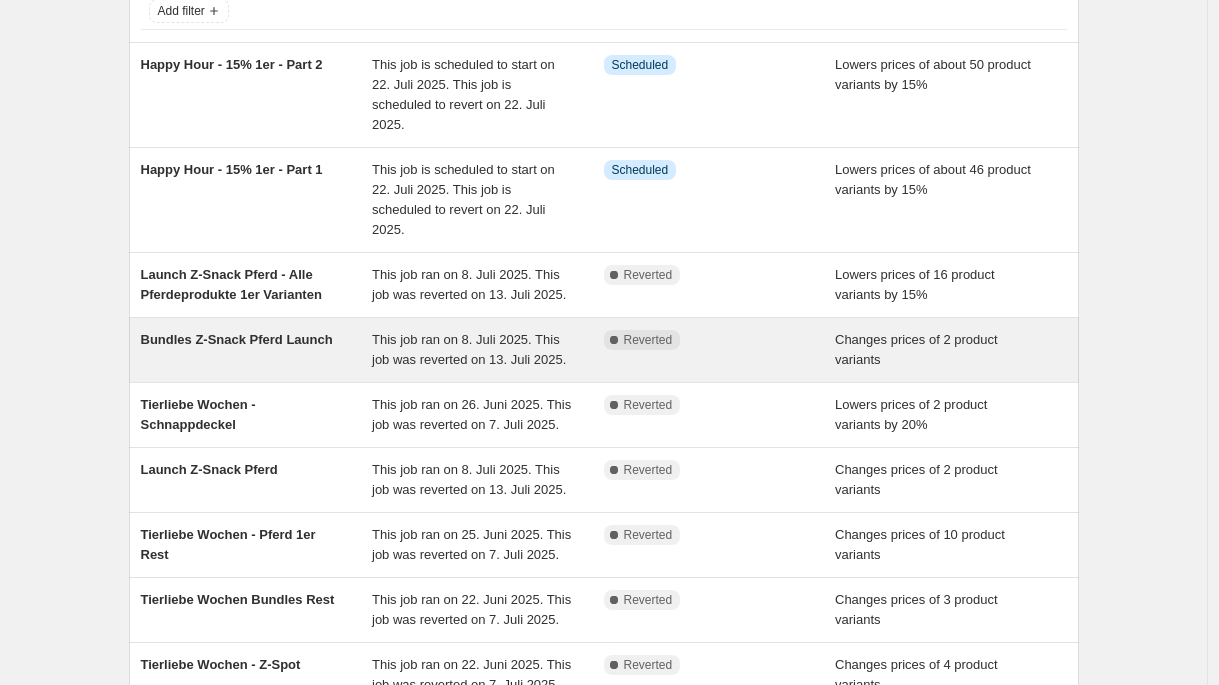 scroll, scrollTop: 403, scrollLeft: 0, axis: vertical 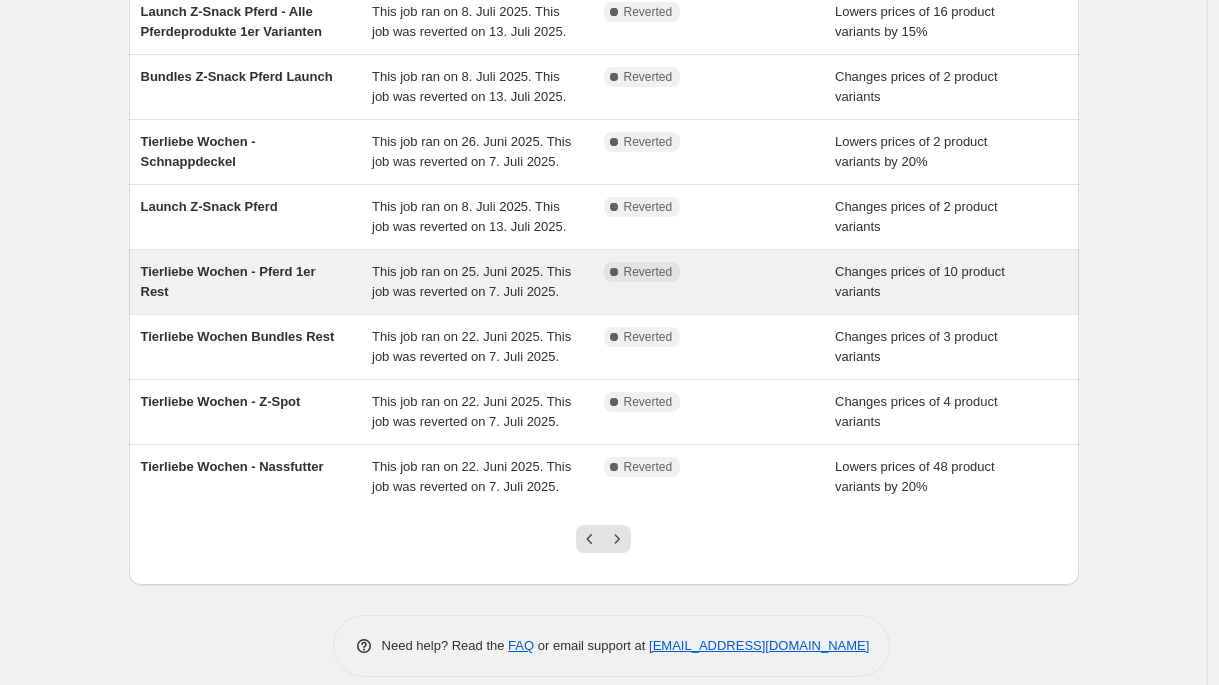click on "Tierliebe Wochen - Pferd 1er Rest" at bounding box center (257, 282) 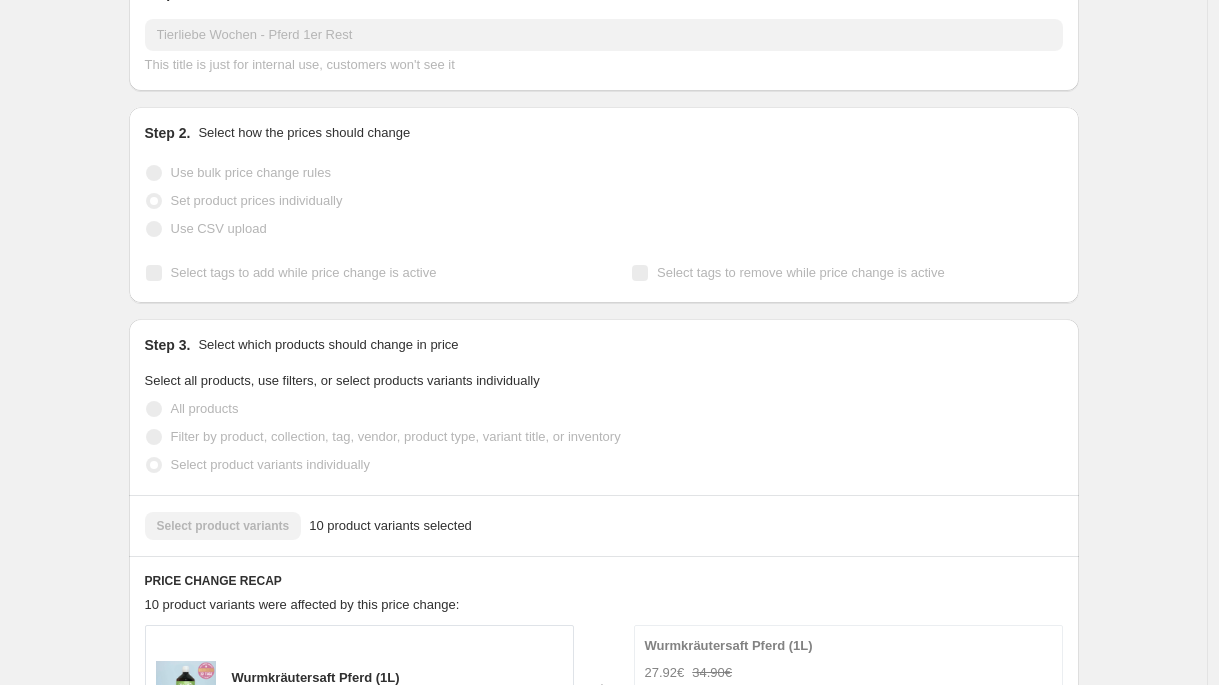 scroll, scrollTop: 0, scrollLeft: 0, axis: both 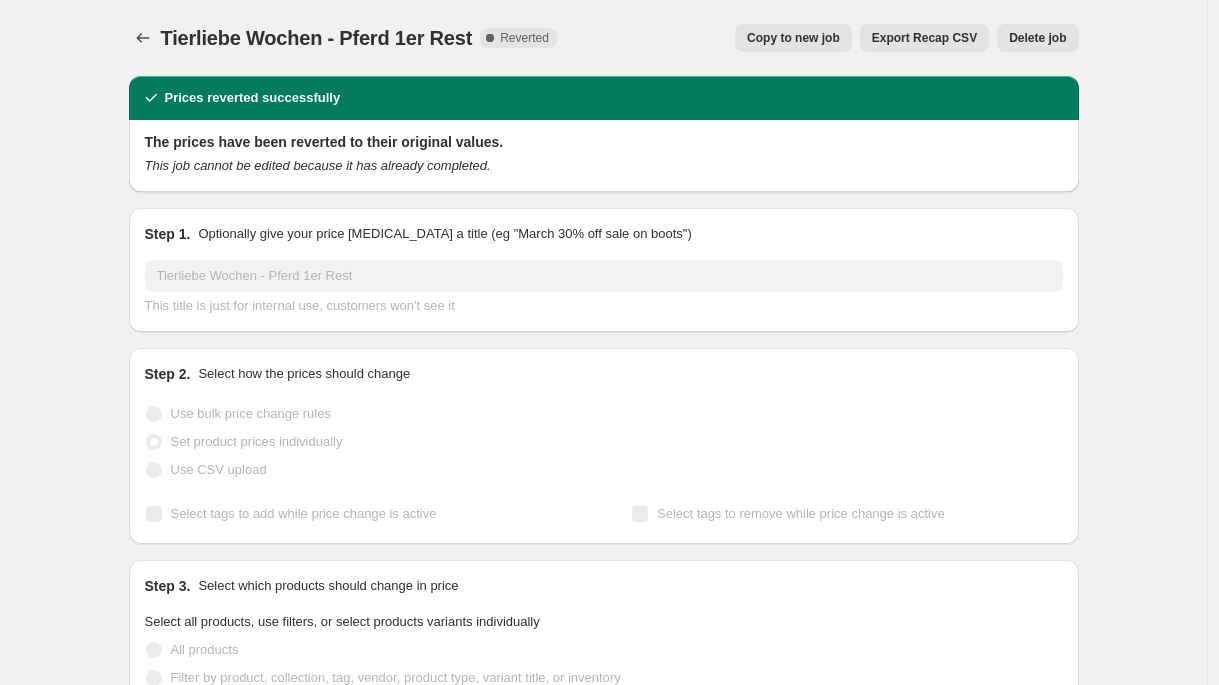 click on "Copy to new job" at bounding box center [793, 38] 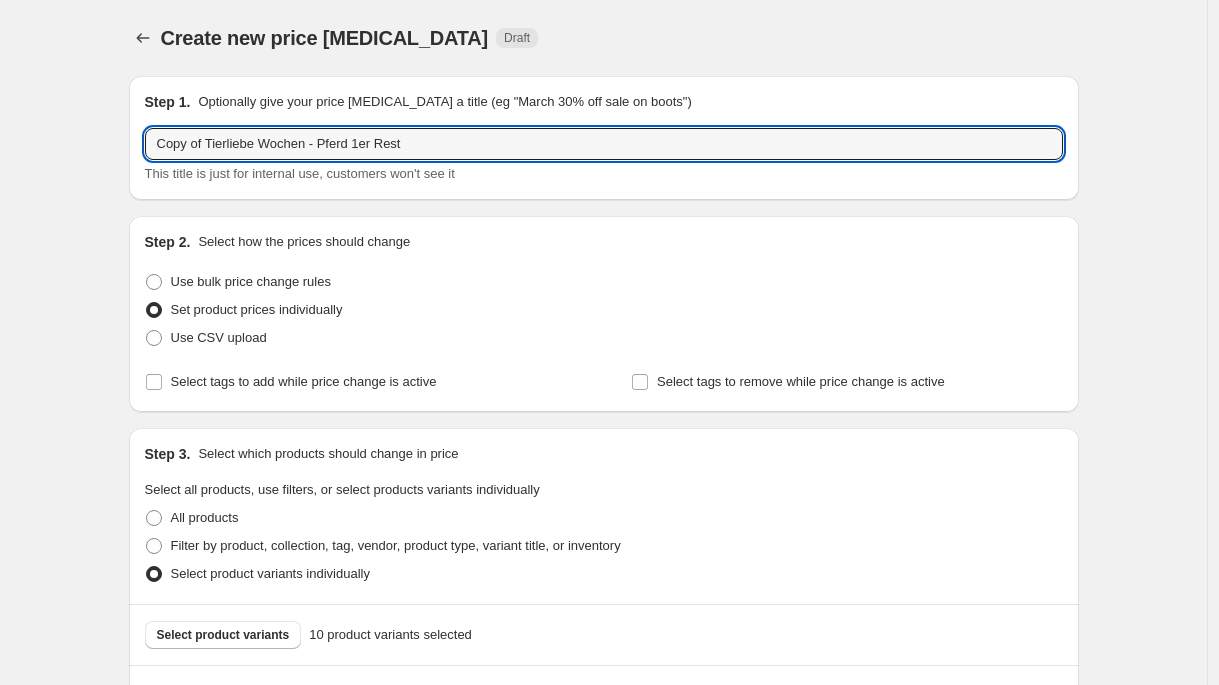 drag, startPoint x: 318, startPoint y: 145, endPoint x: 97, endPoint y: 134, distance: 221.27359 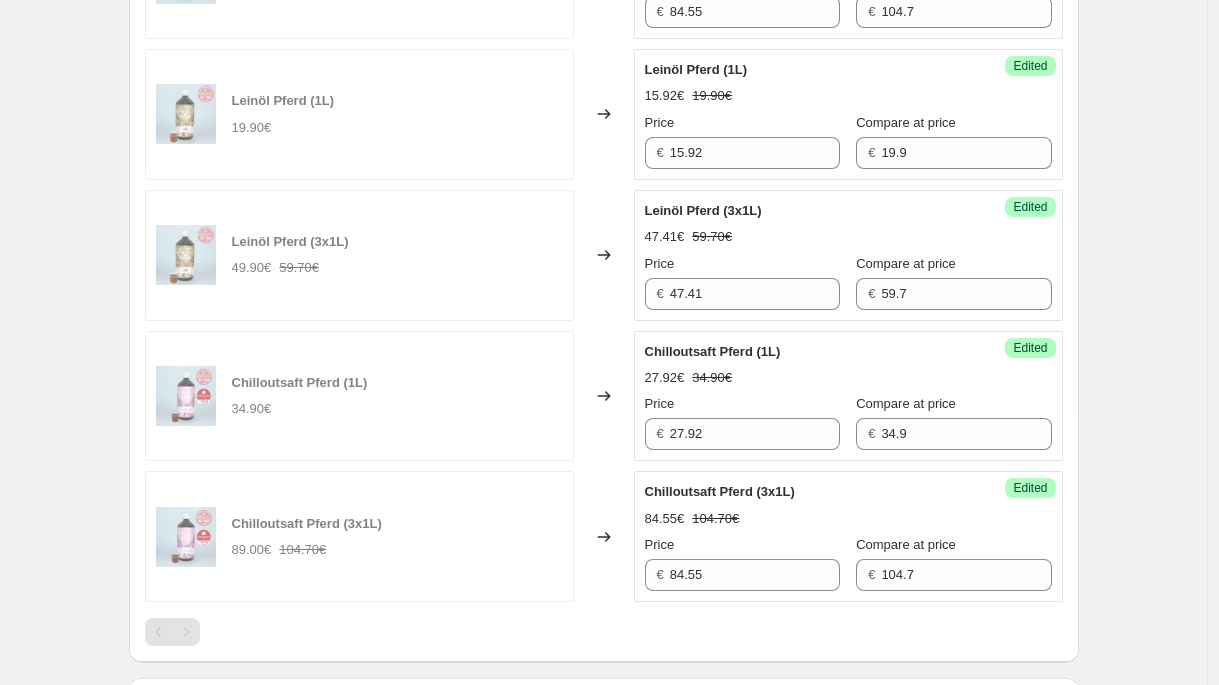 scroll, scrollTop: 1817, scrollLeft: 0, axis: vertical 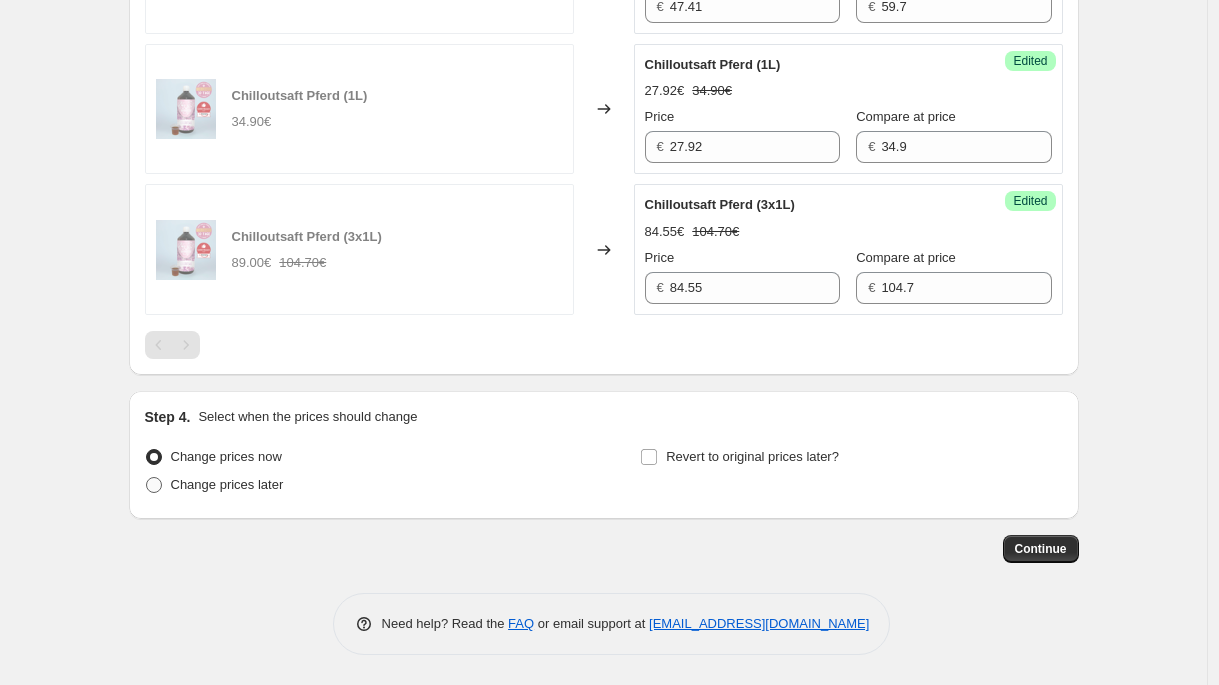 type on "Summer Sale - Pferd 1er Rest" 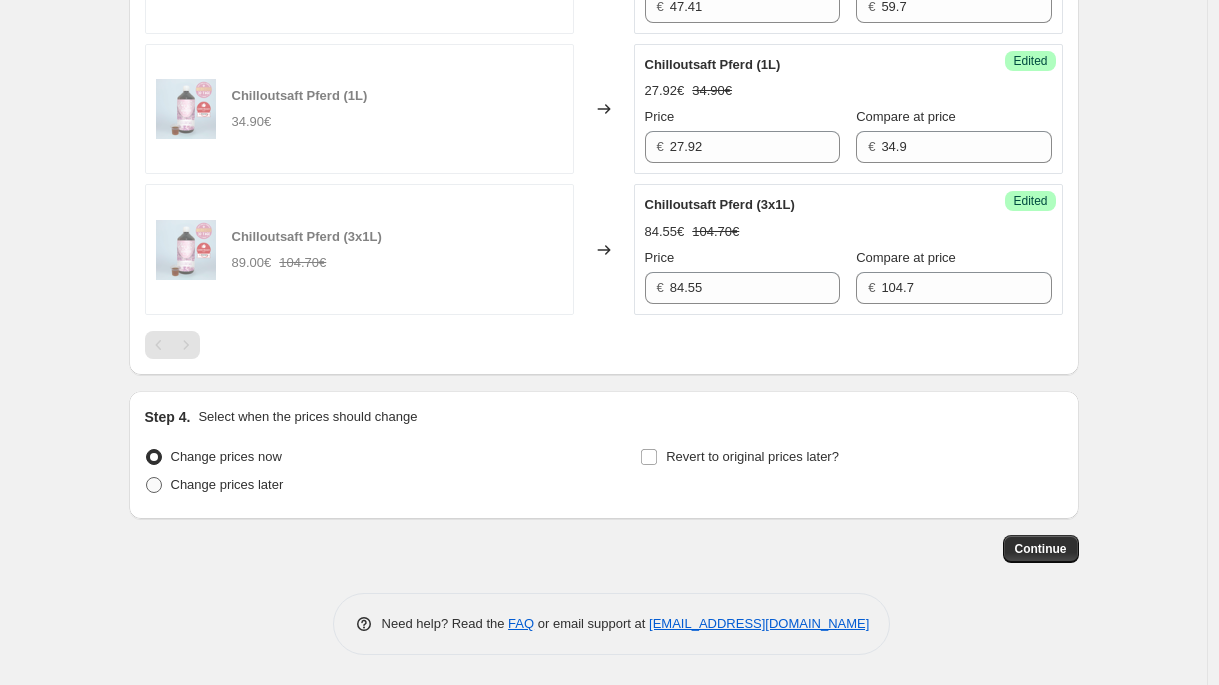 radio on "true" 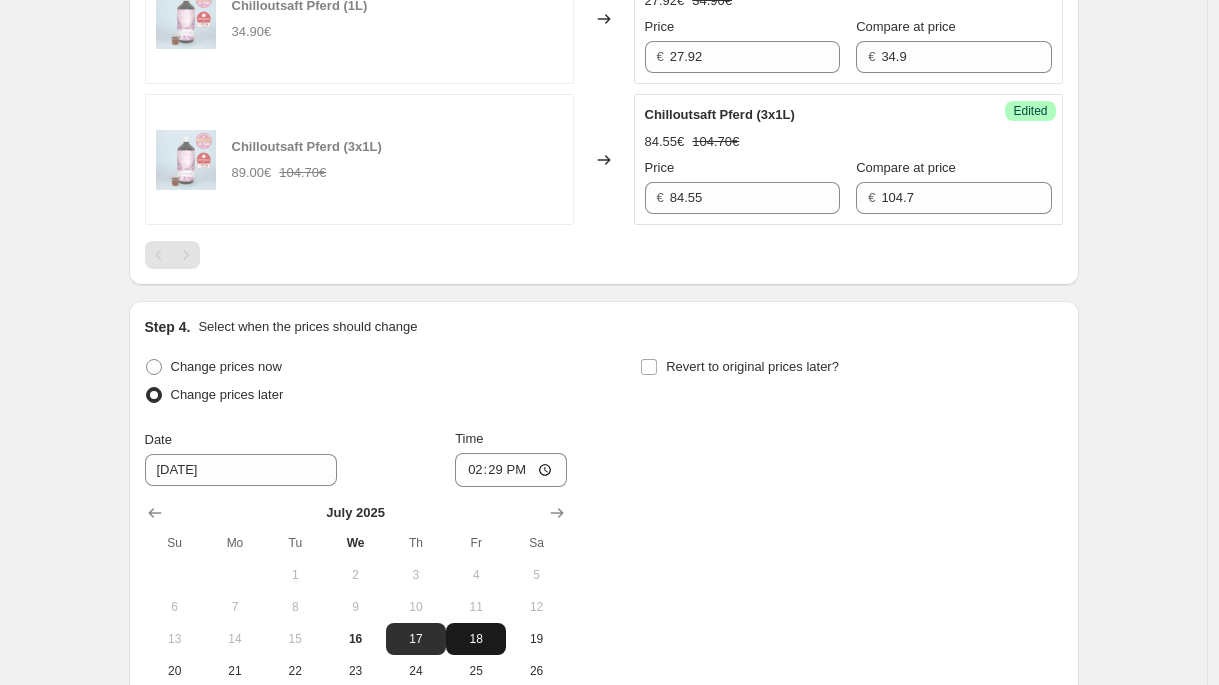 scroll, scrollTop: 2081, scrollLeft: 0, axis: vertical 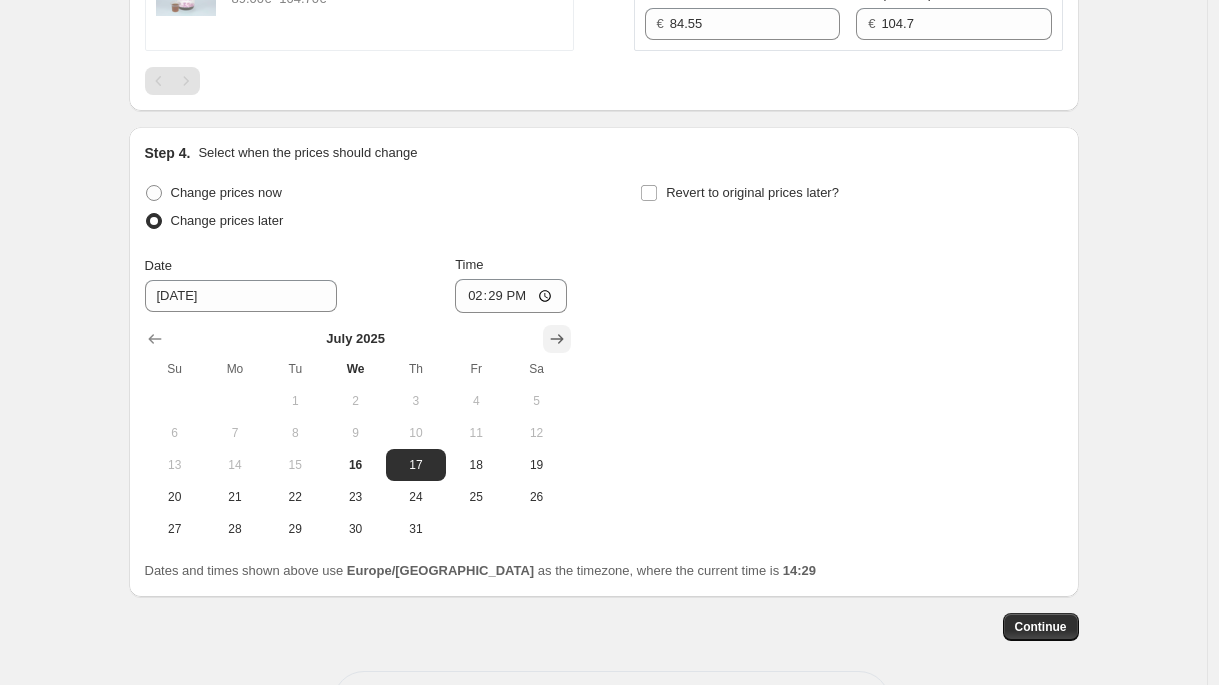 click 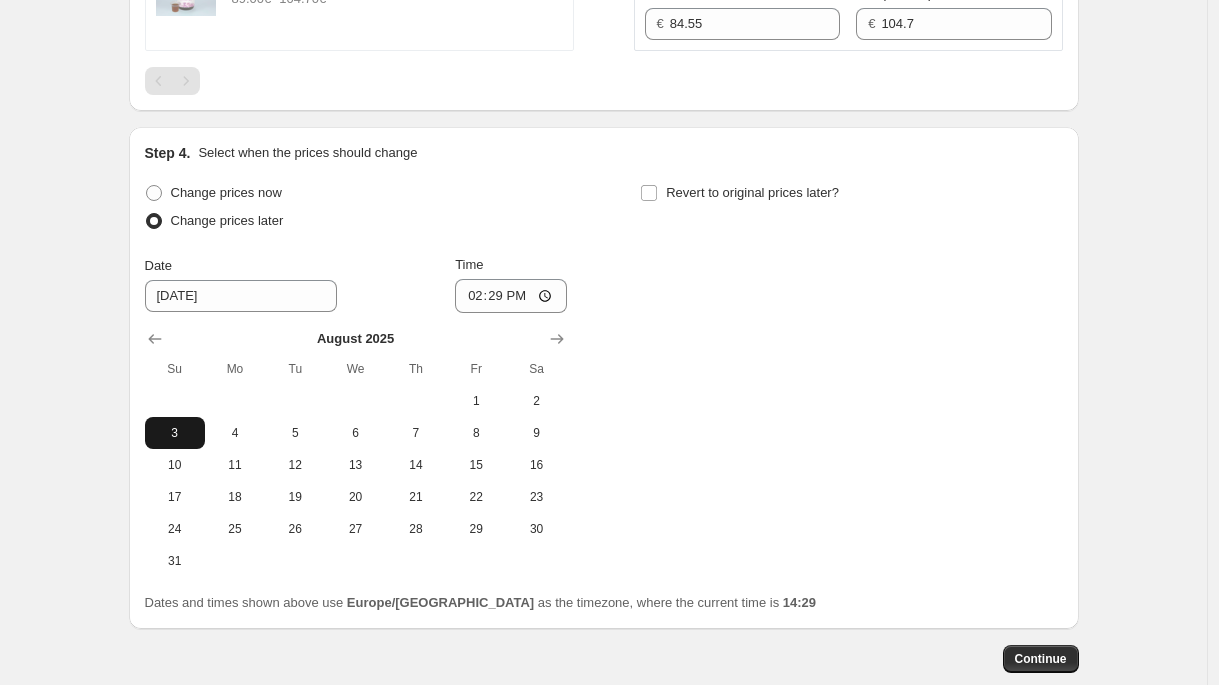 click on "3" at bounding box center (175, 433) 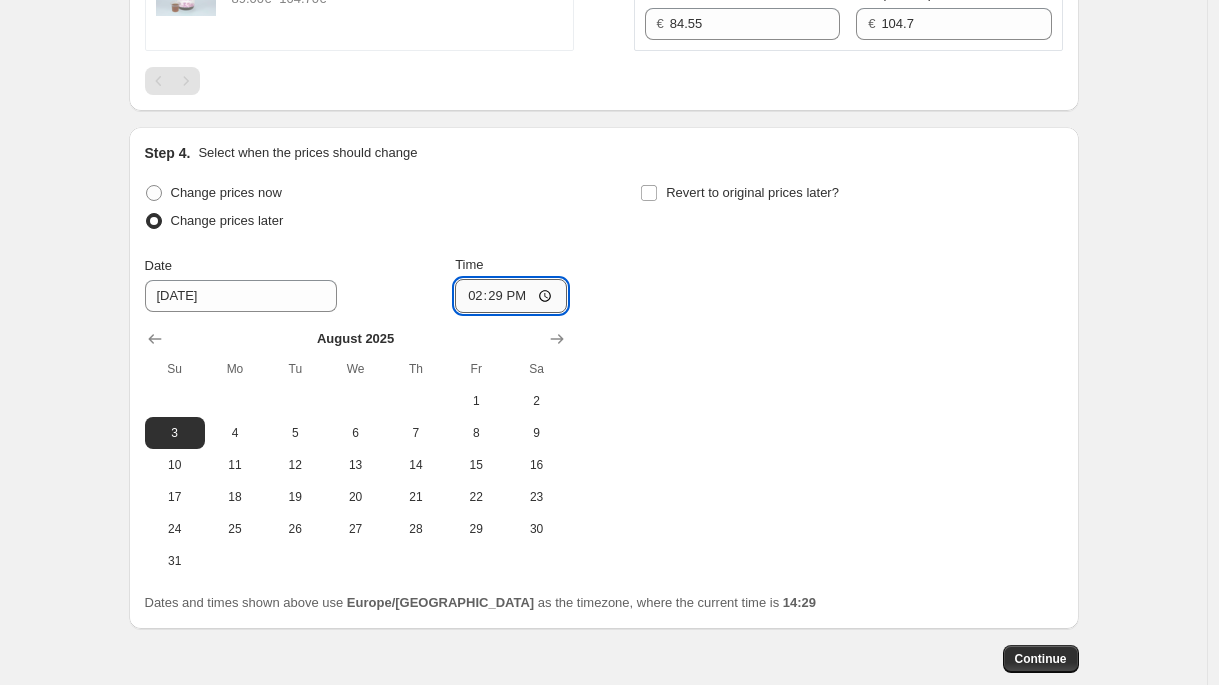 click on "14:29" at bounding box center (511, 296) 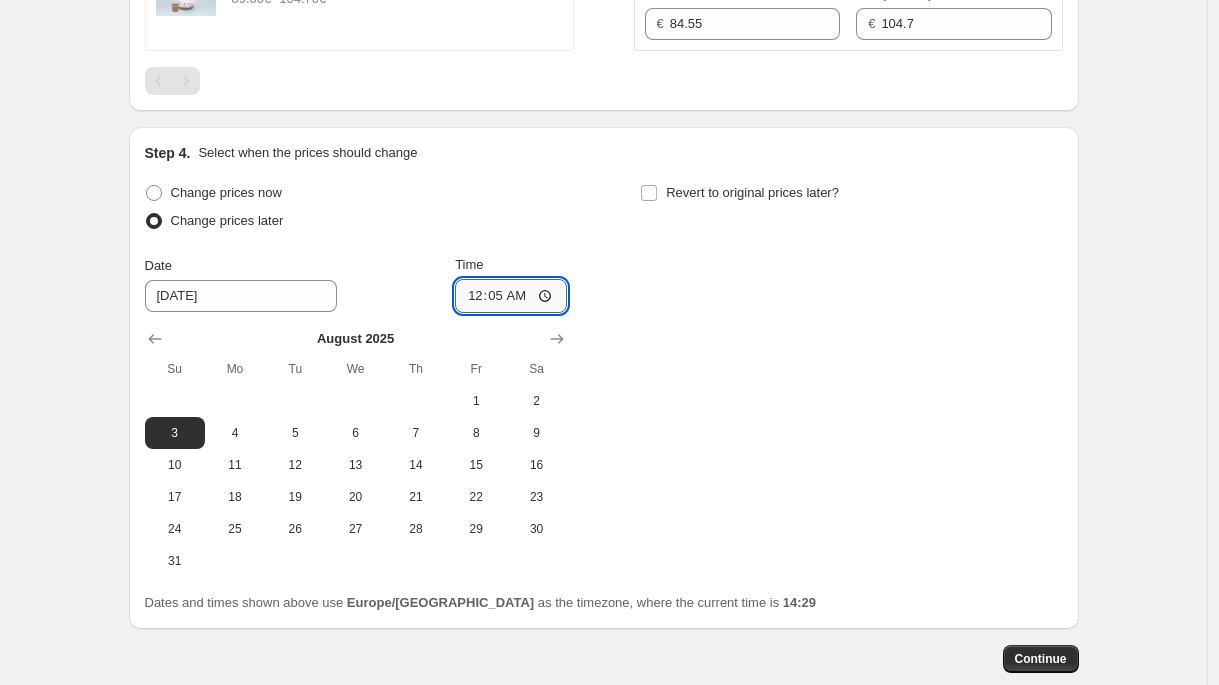 type on "00:55" 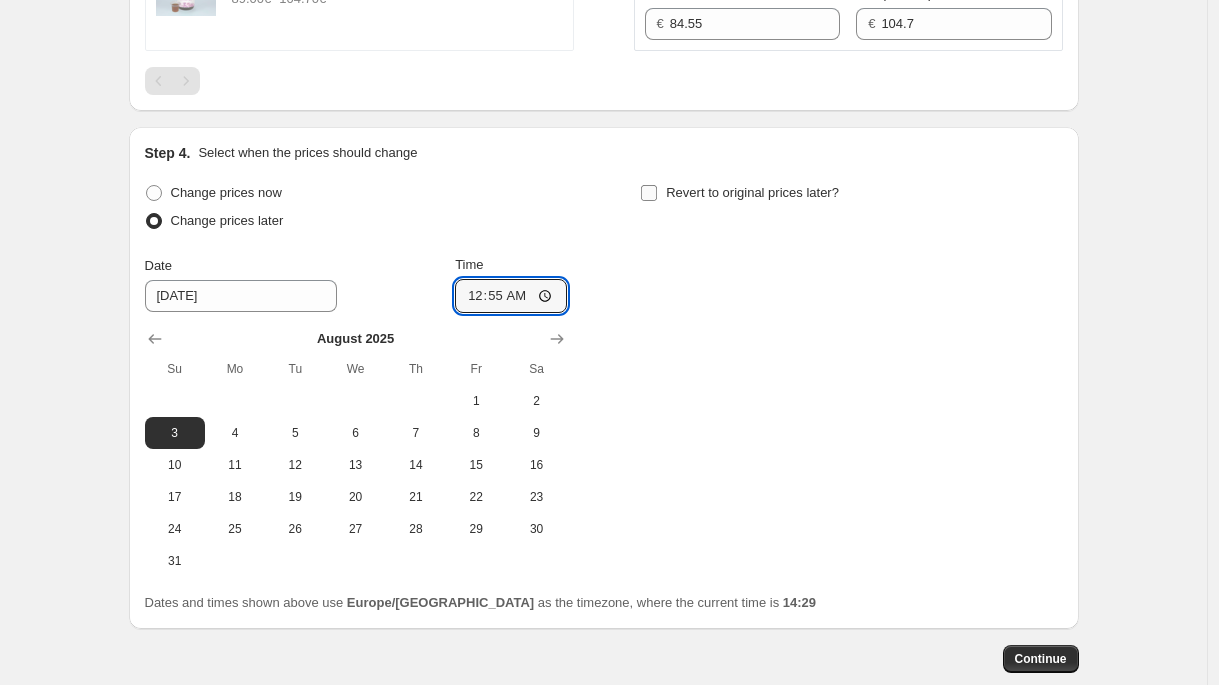 click on "Revert to original prices later?" at bounding box center (739, 193) 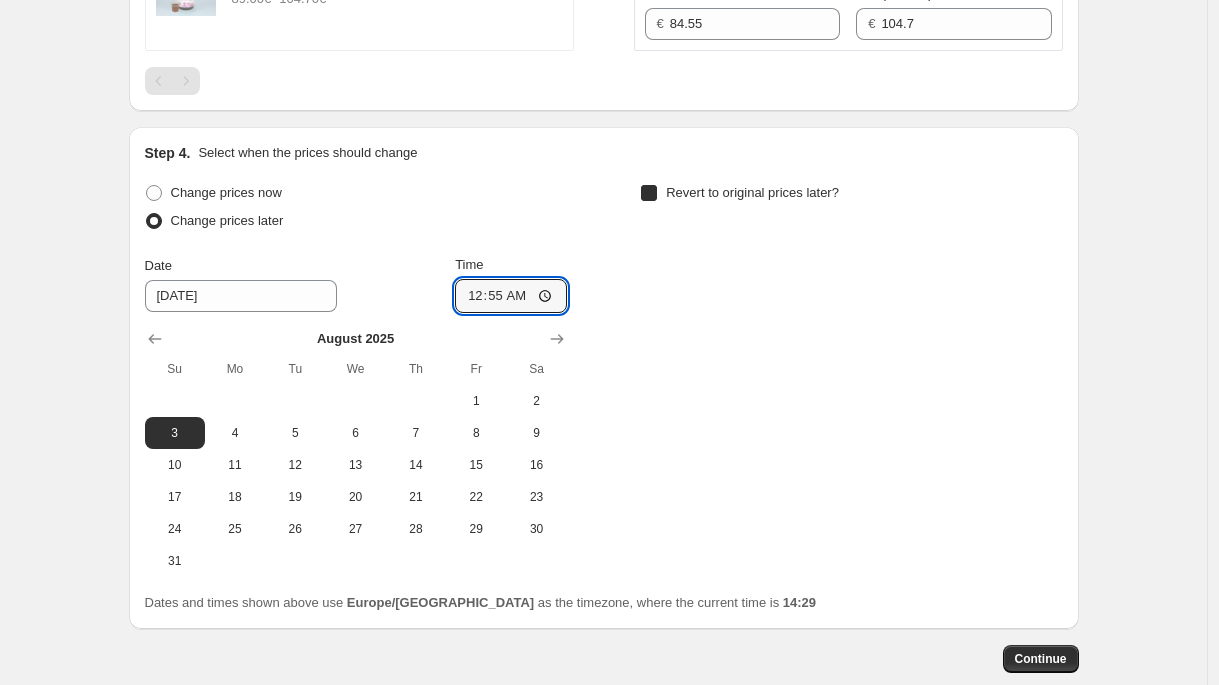 checkbox on "true" 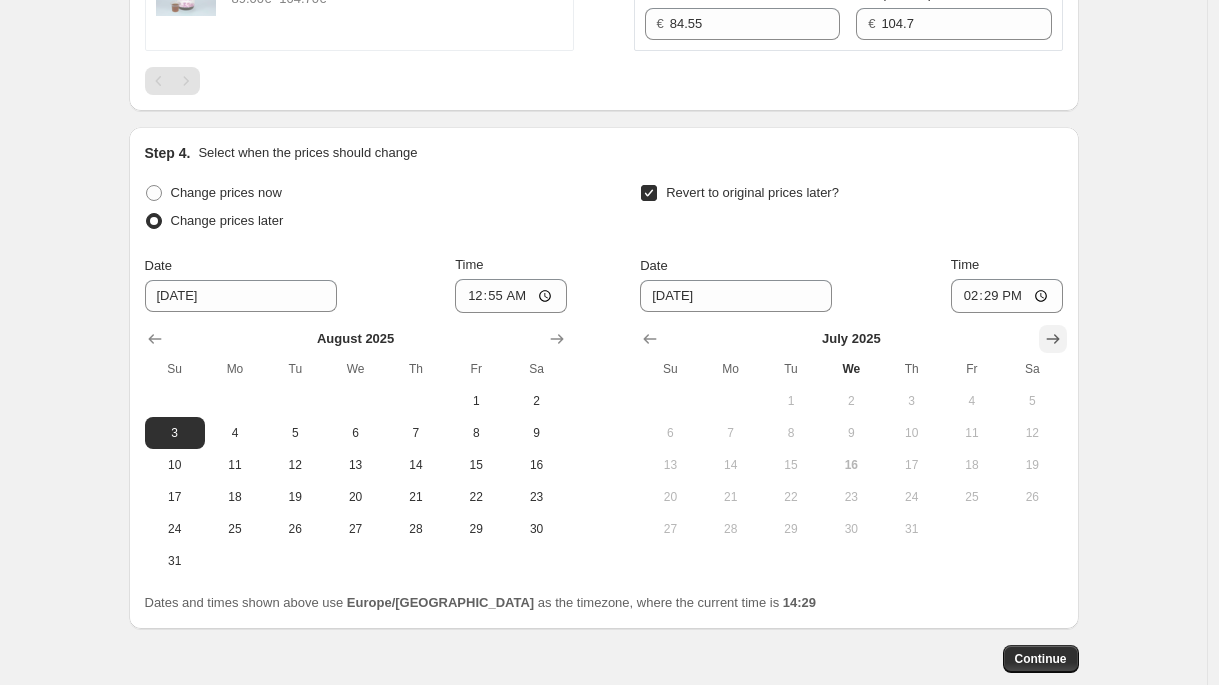 click at bounding box center [1053, 339] 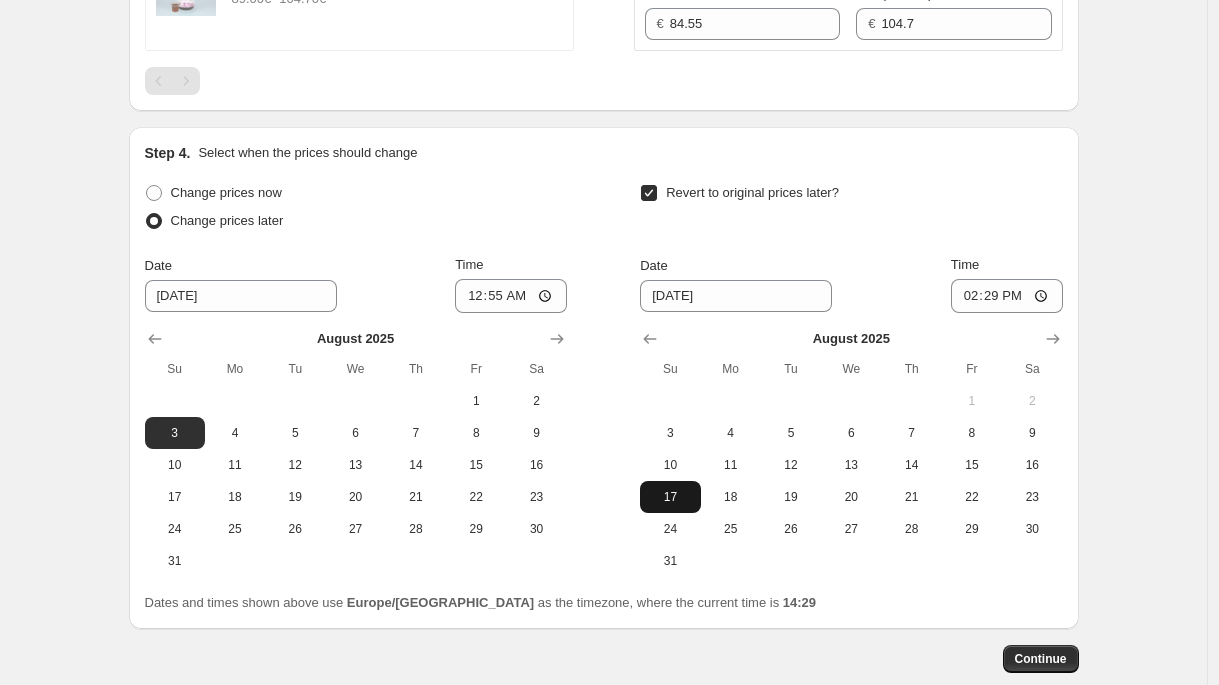 click on "17" at bounding box center (670, 497) 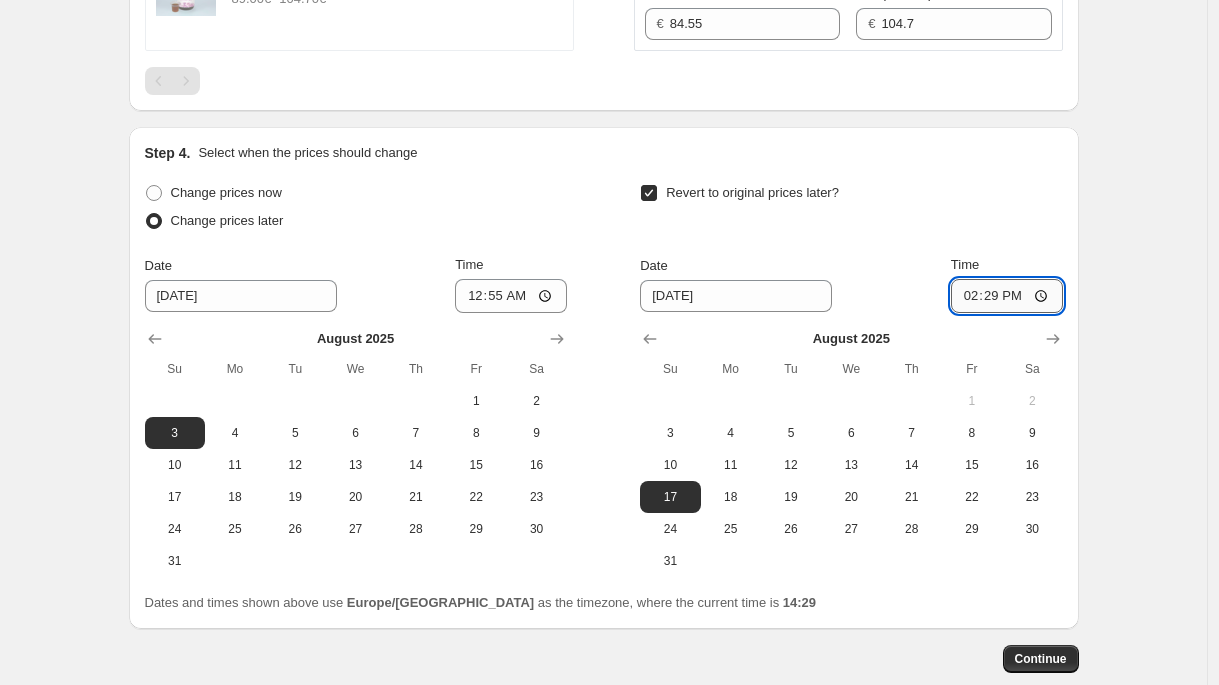 click on "14:29" at bounding box center [1007, 296] 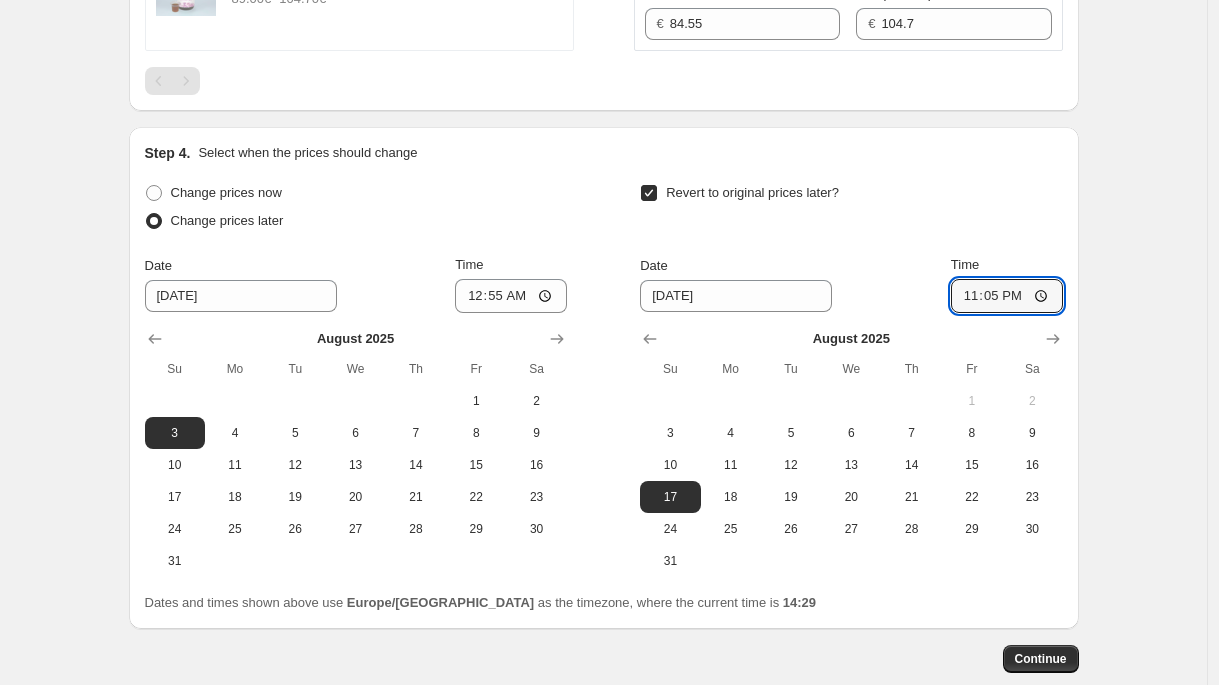 type on "23:59" 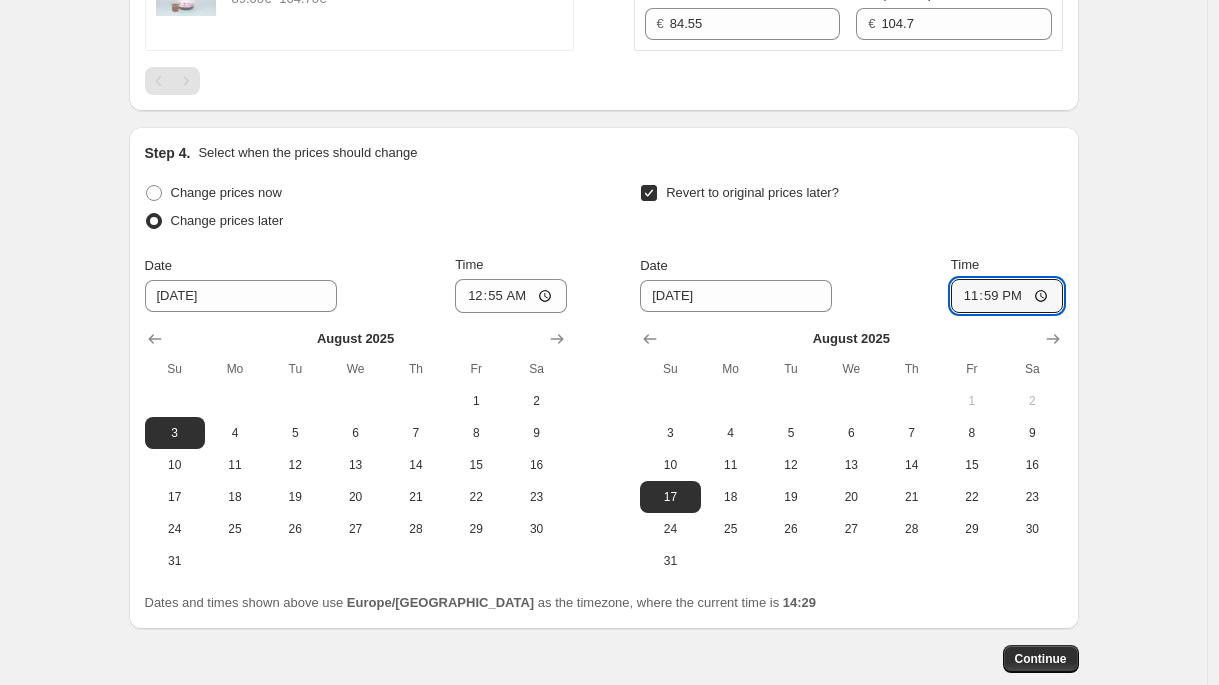 click on "Create new price change job. This page is ready Create new price change job Draft Step 1. Optionally give your price change job a title (eg "March 30% off sale on boots") Summer Sale - Pferd 1er Rest This title is just for internal use, customers won't see it Step 2. Select how the prices should change Use bulk price change rules Set product prices individually Use CSV upload Select tags to add while price change is active Select tags to remove while price change is active Step 3. Select which products should change in price Select all products, use filters, or select products variants individually All products Filter by product, collection, tag, vendor, product type, variant title, or inventory Select product variants individually Select product variants 10   product variants selected PRICE CHANGE PREVIEW 10 product variants selected. 10 product prices edited: Wurmkräutersaft Pferd (1L) 34.90€ Changed to Success Edited Wurmkräutersaft Pferd (1L) 27.92€ 34.90€ Price € 27.92 Compare at price € 34.9" at bounding box center (603, -643) 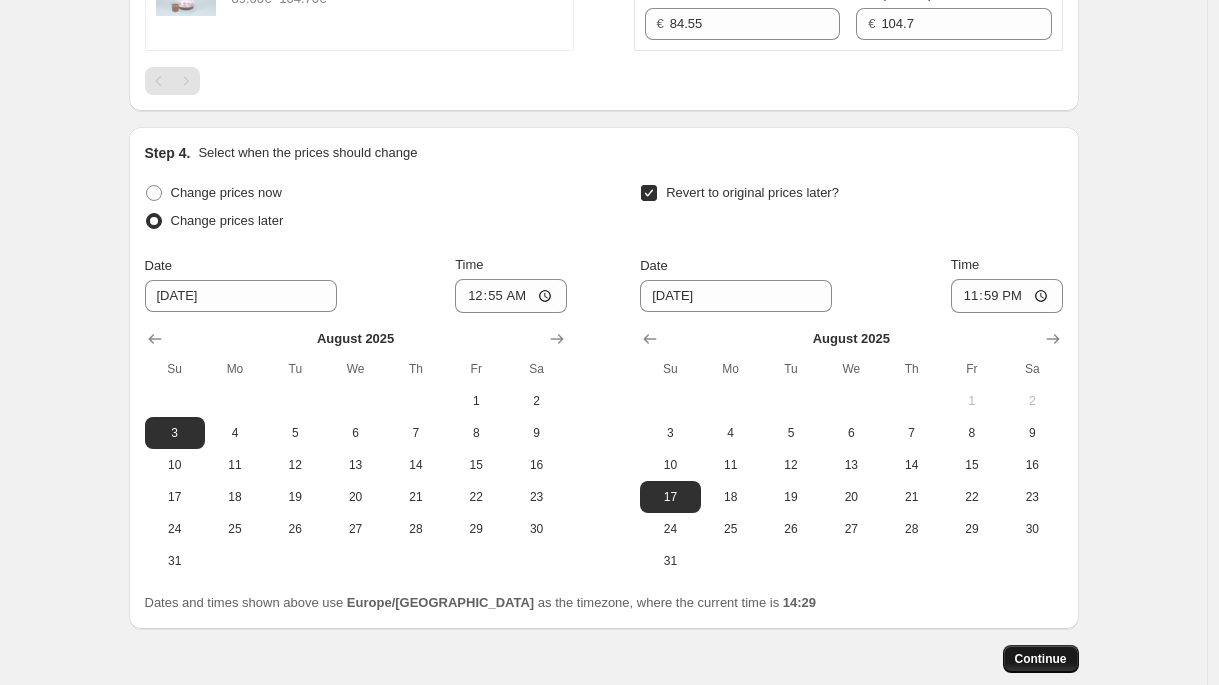 click on "Continue" at bounding box center [1041, 659] 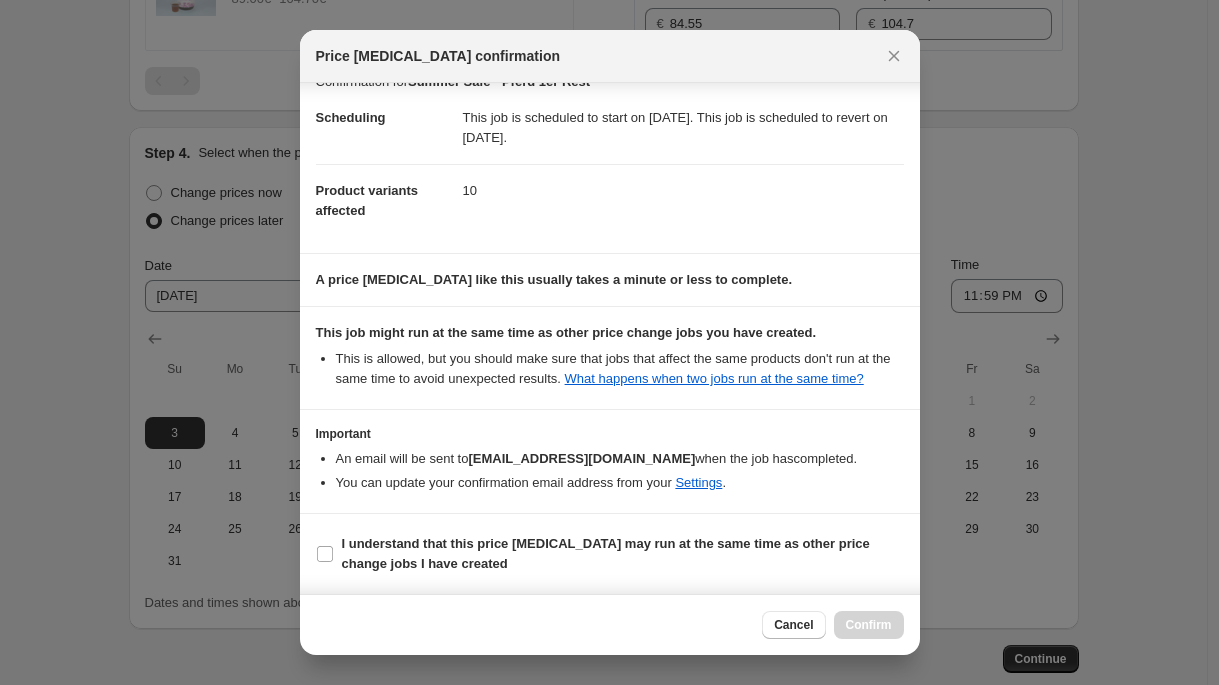 scroll, scrollTop: 47, scrollLeft: 0, axis: vertical 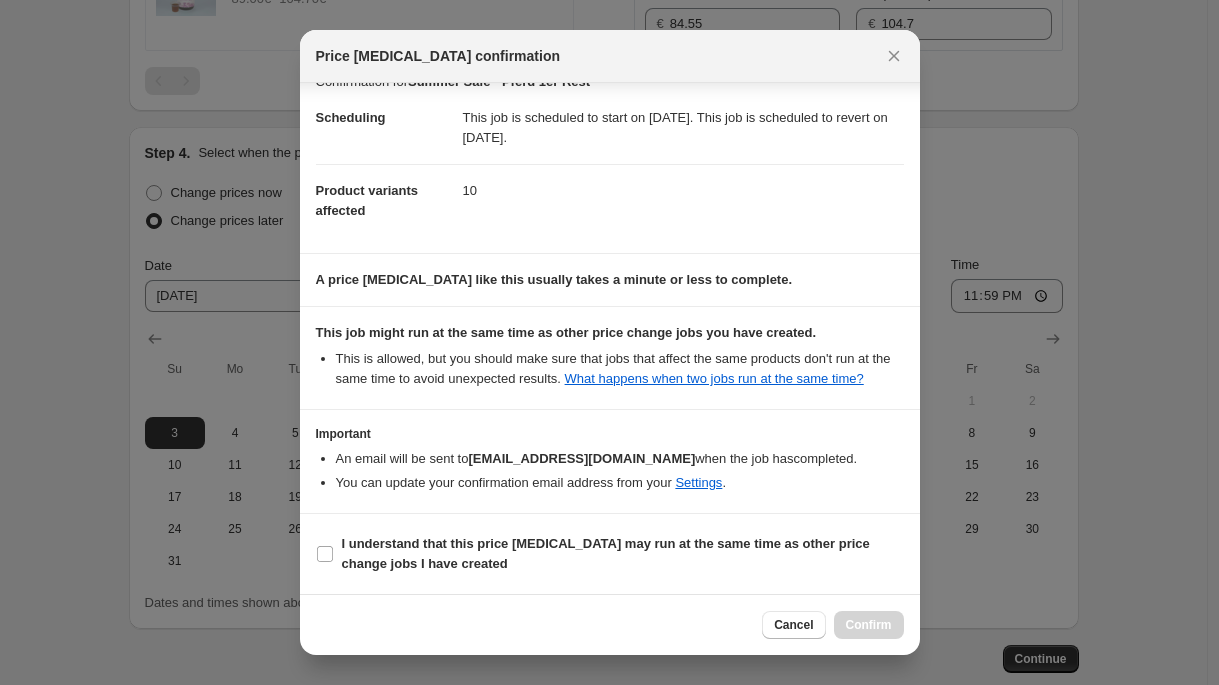click on "I understand that this price [MEDICAL_DATA] may run at the same time as other price change jobs I have created" at bounding box center [610, 554] 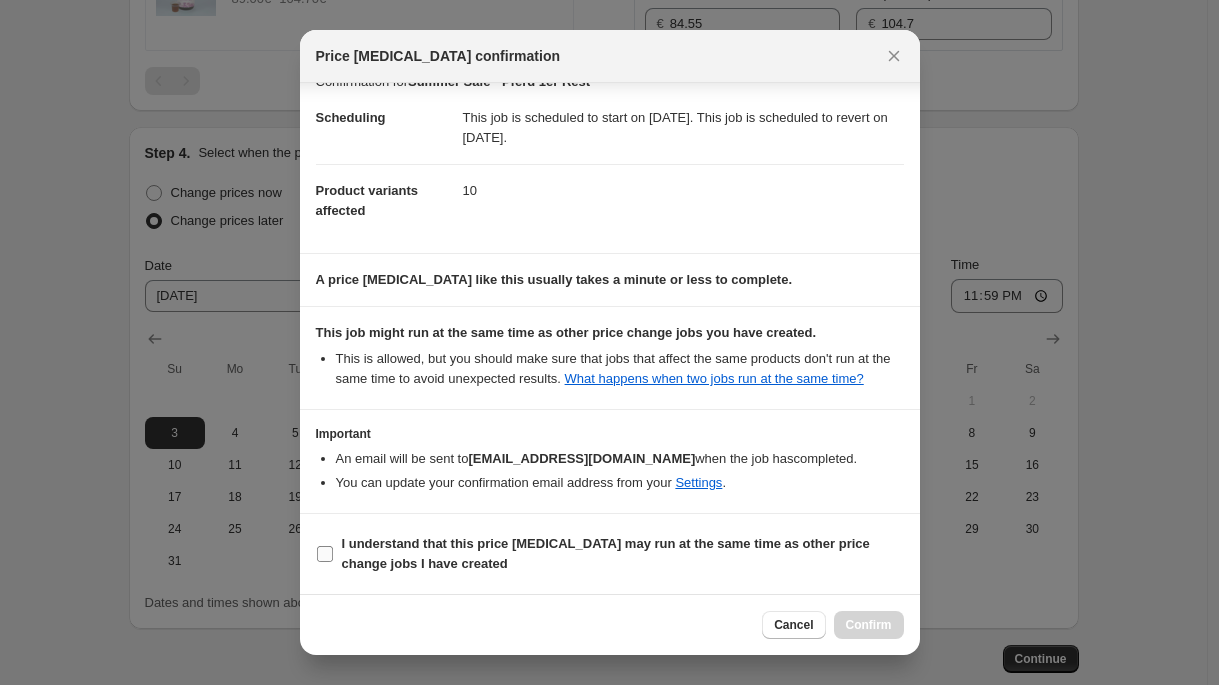 click on "I understand that this price [MEDICAL_DATA] may run at the same time as other price change jobs I have created" at bounding box center (606, 553) 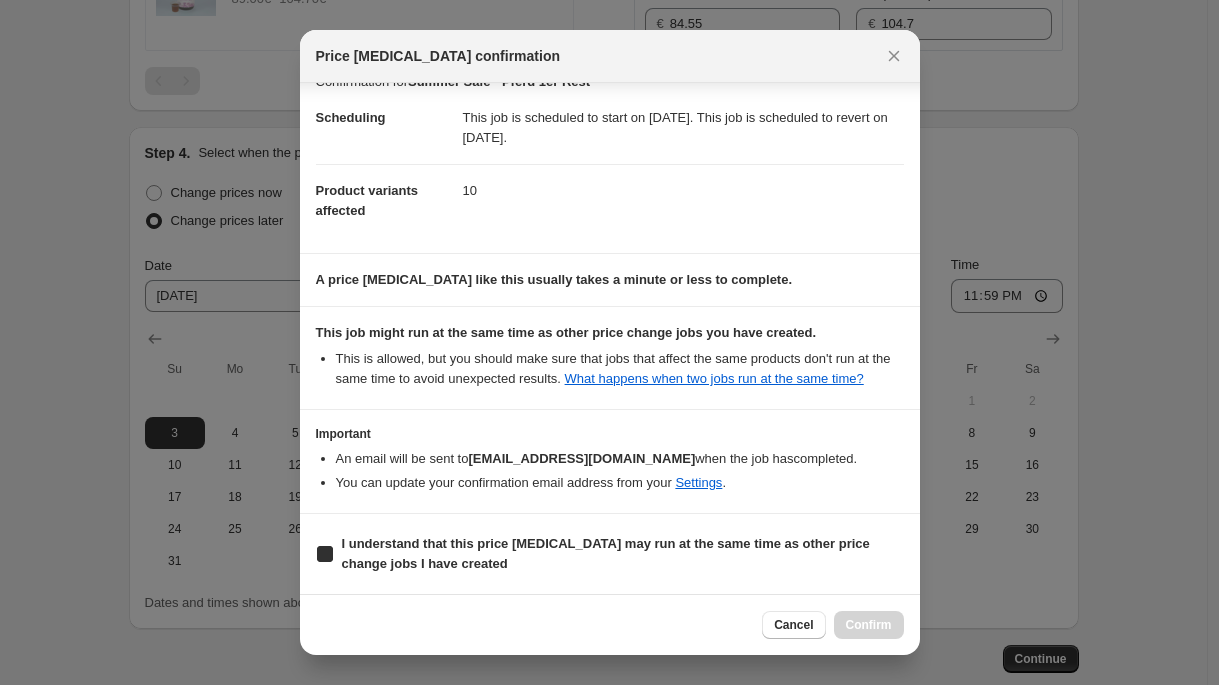 checkbox on "true" 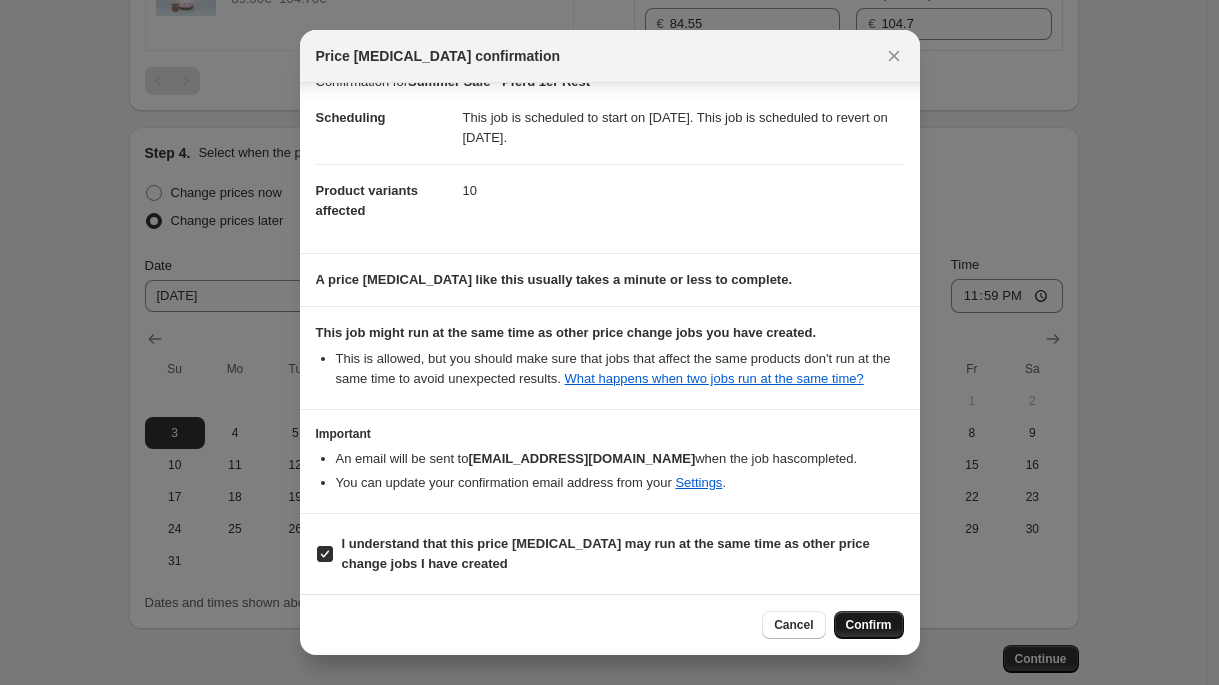 click on "Confirm" at bounding box center (869, 625) 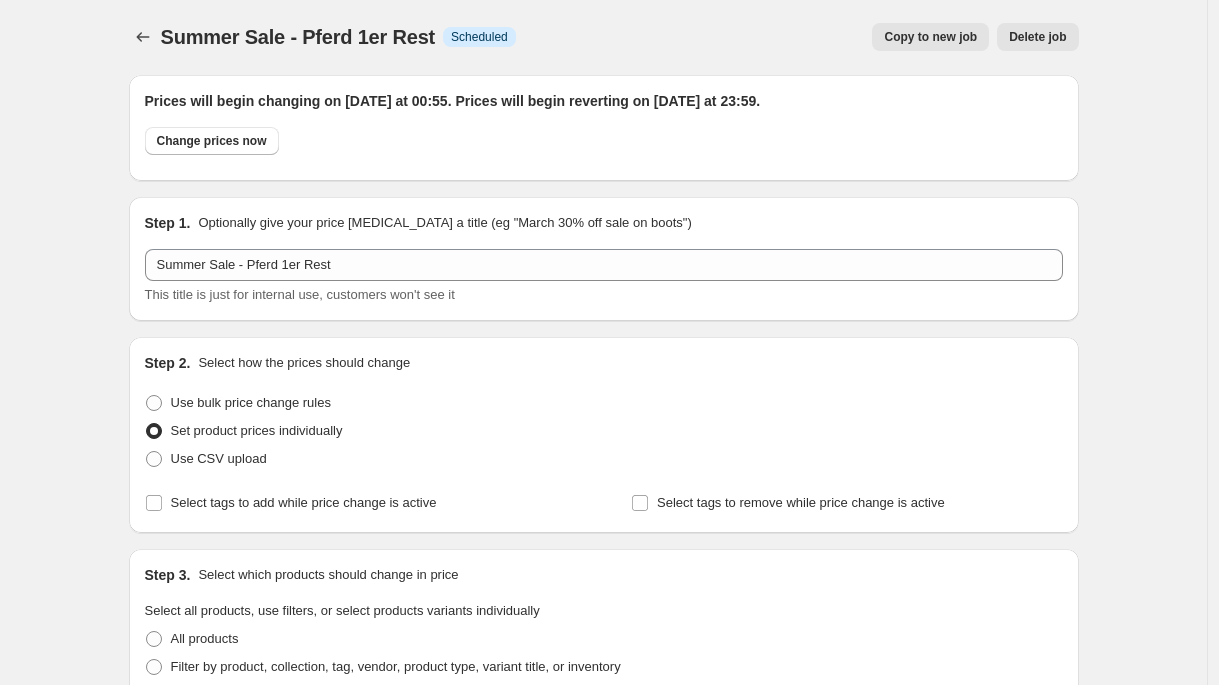 scroll, scrollTop: 0, scrollLeft: 0, axis: both 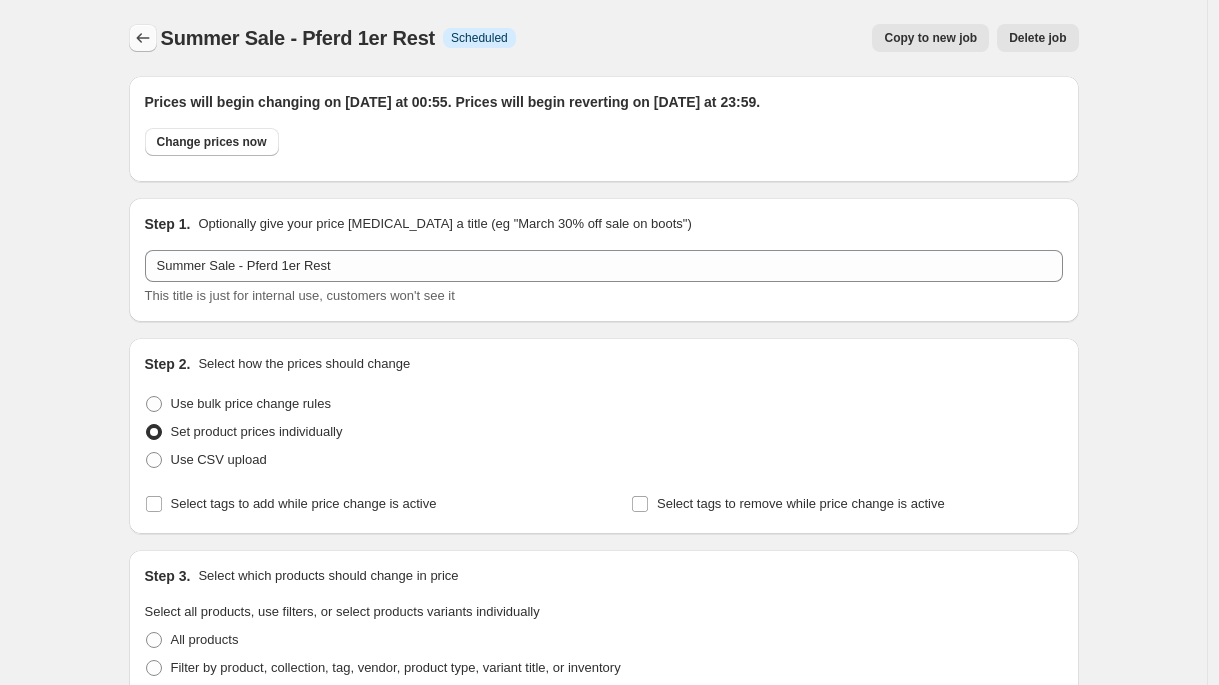 click 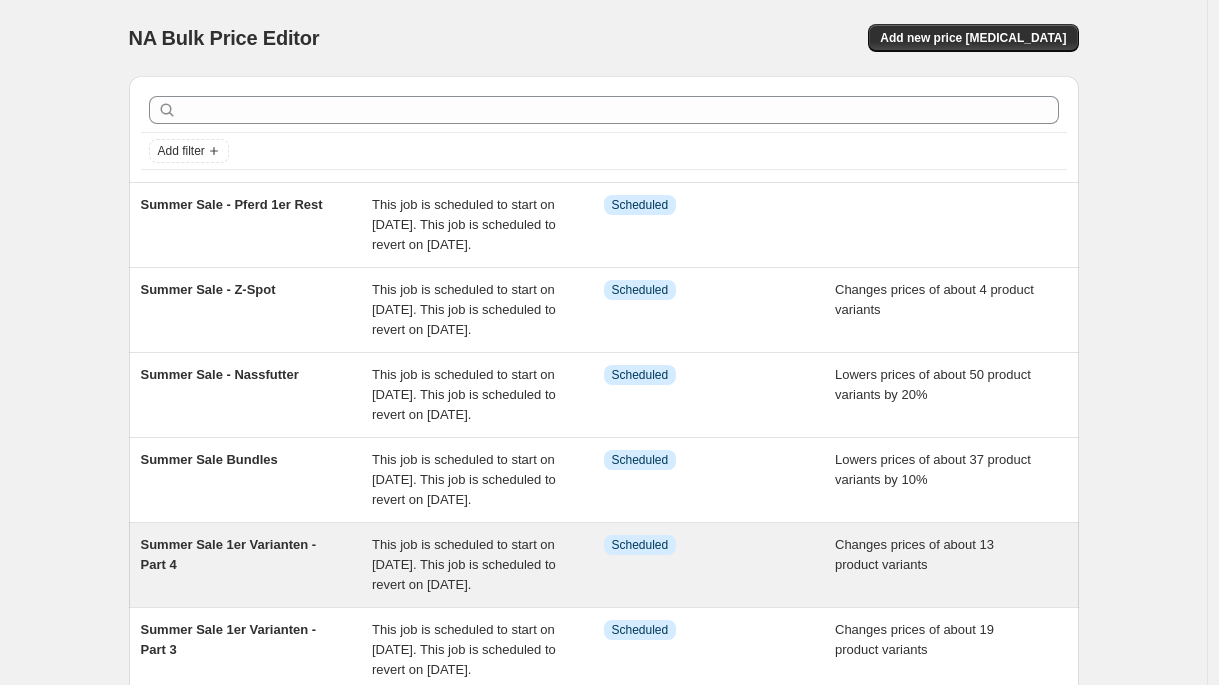 scroll, scrollTop: 745, scrollLeft: 0, axis: vertical 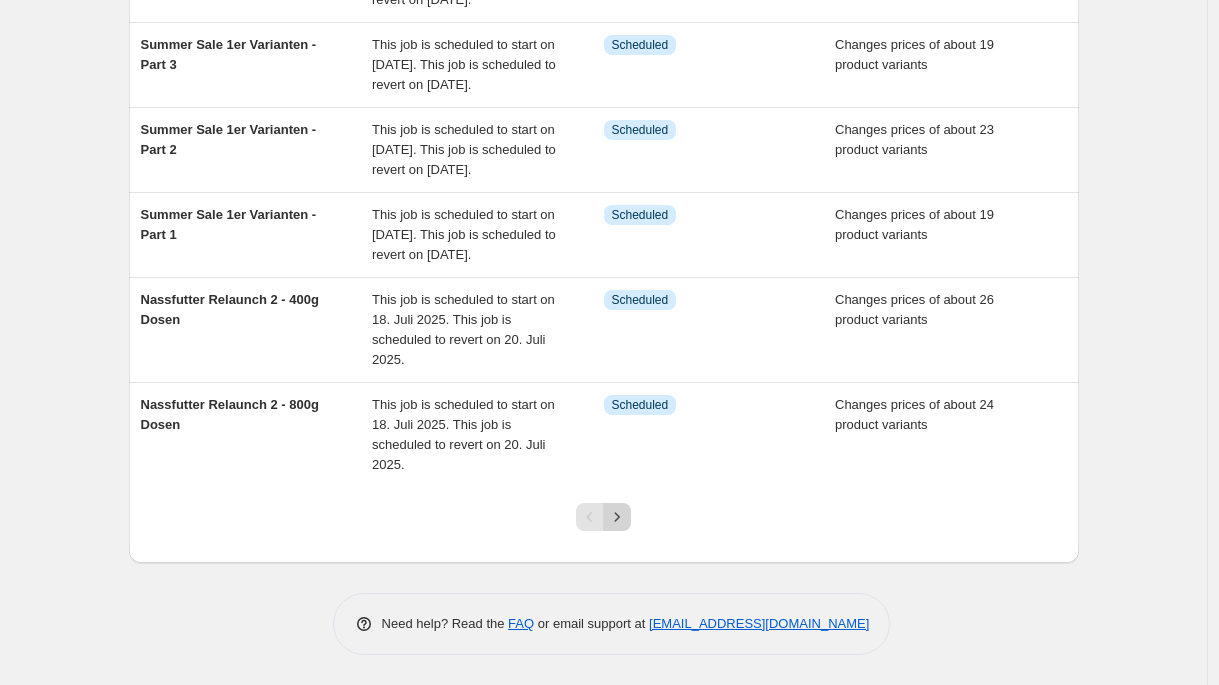 click at bounding box center (617, 517) 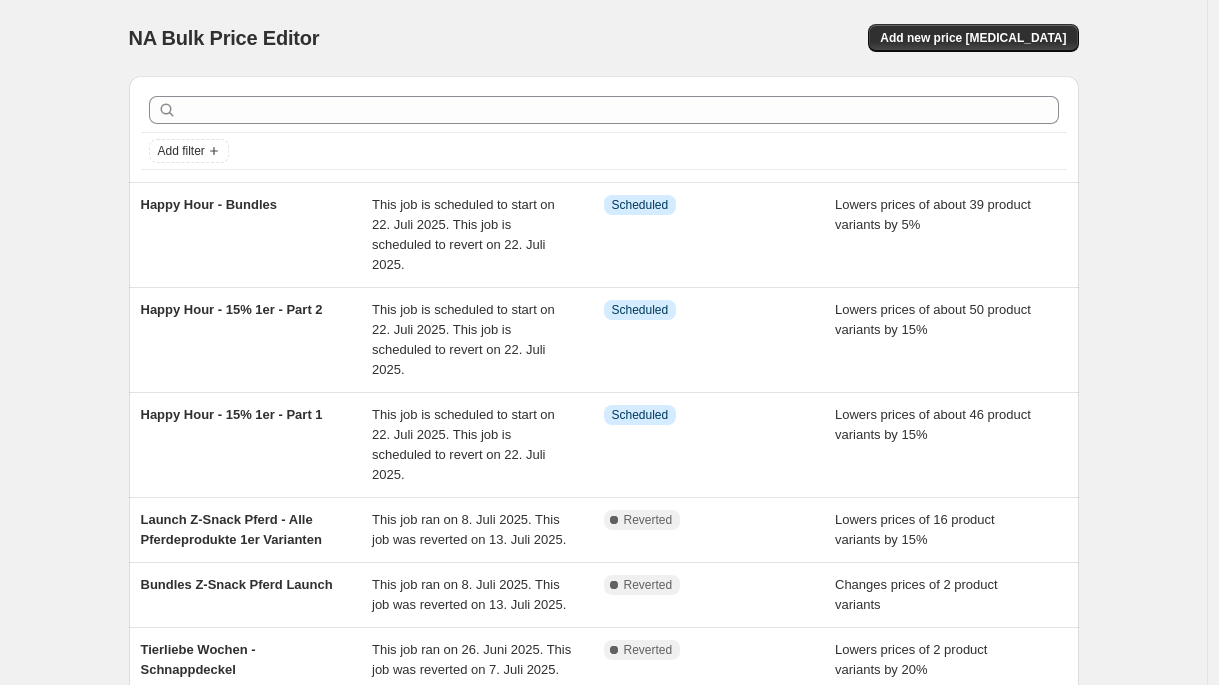 scroll, scrollTop: 605, scrollLeft: 0, axis: vertical 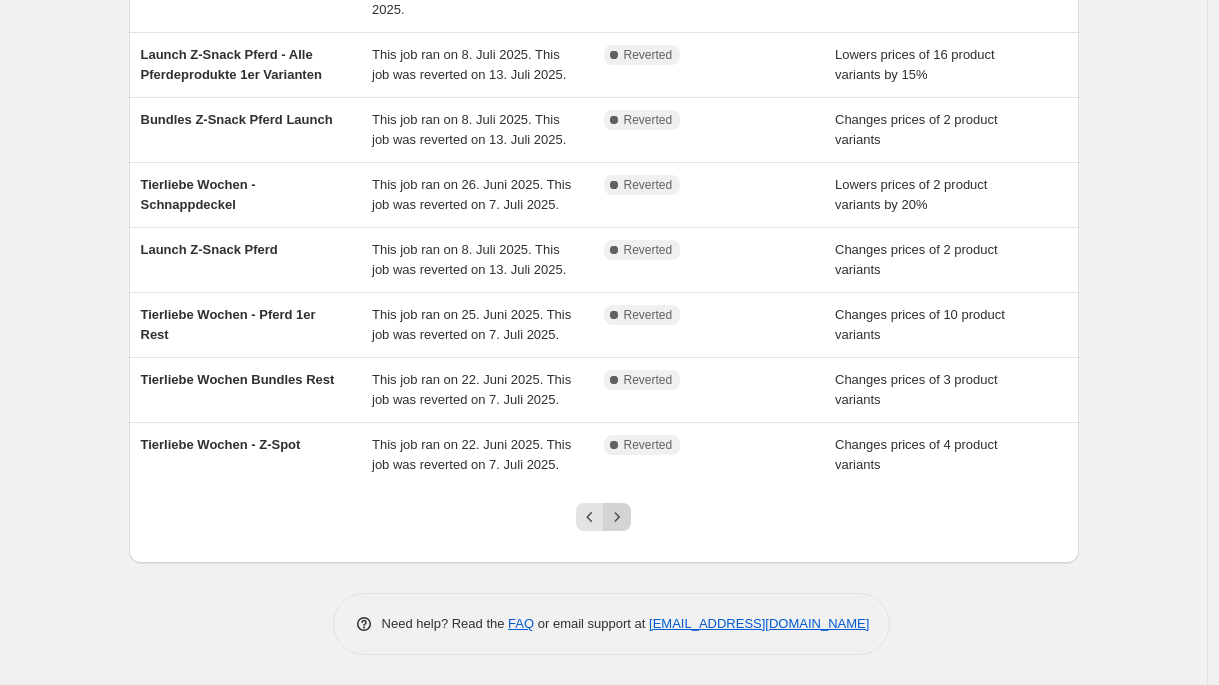 click at bounding box center [617, 517] 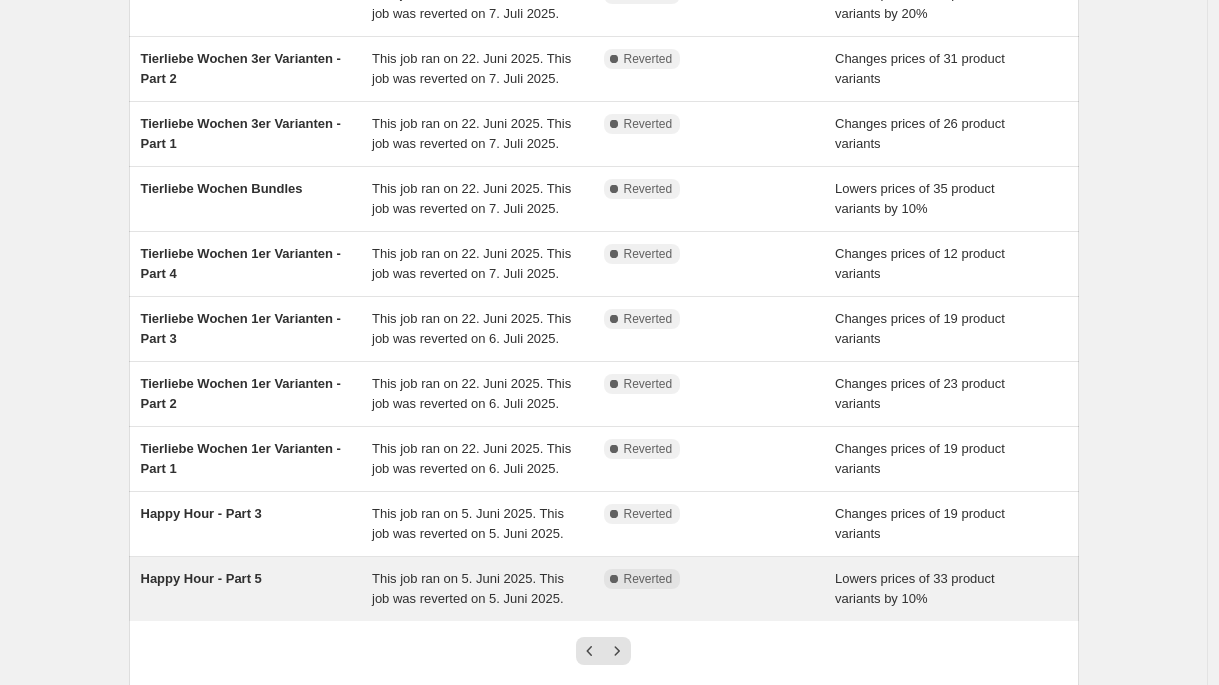 scroll, scrollTop: 545, scrollLeft: 0, axis: vertical 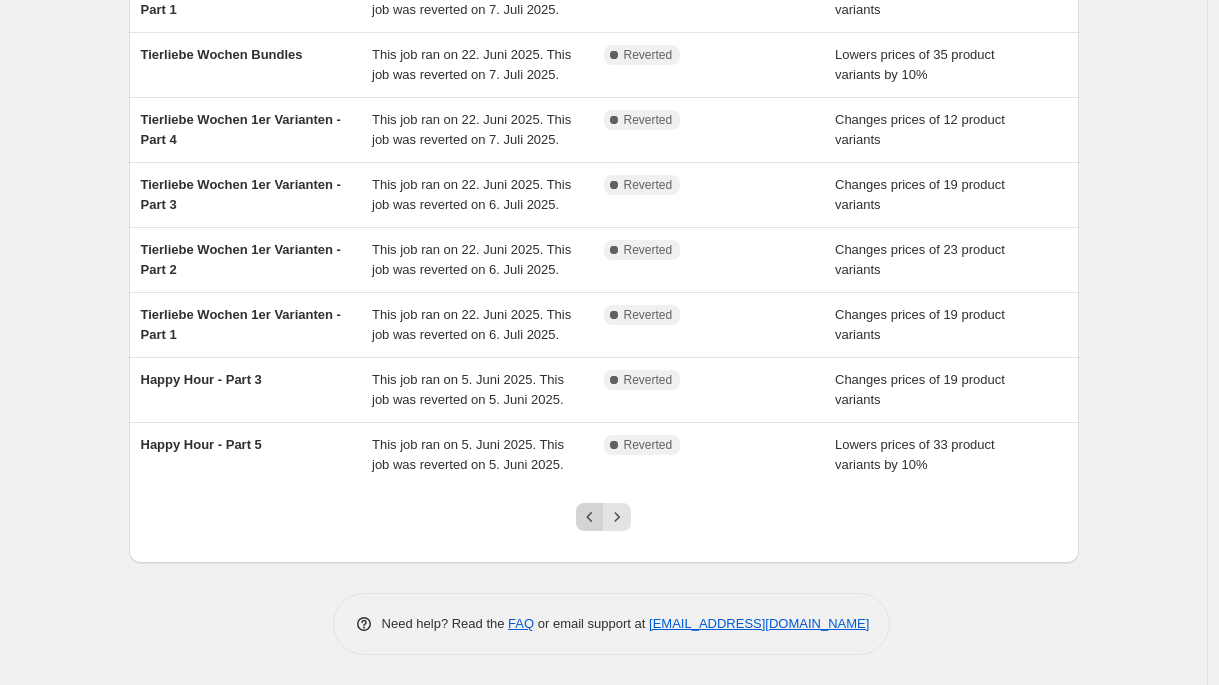 click 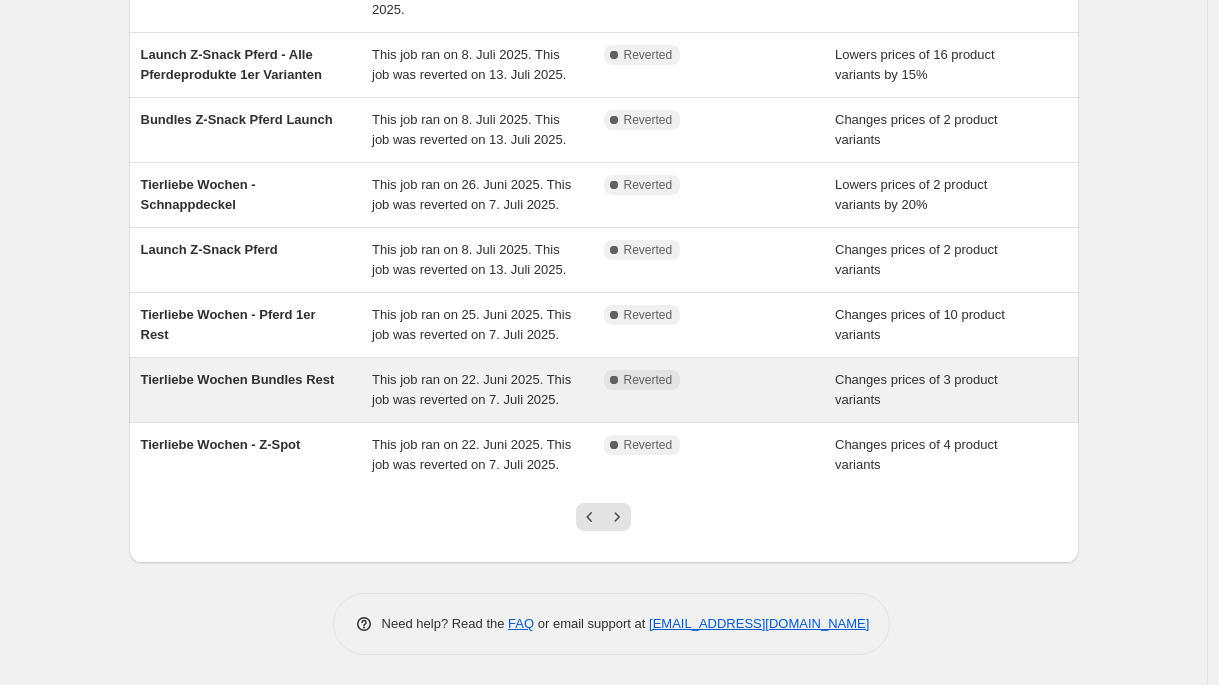 scroll, scrollTop: 565, scrollLeft: 0, axis: vertical 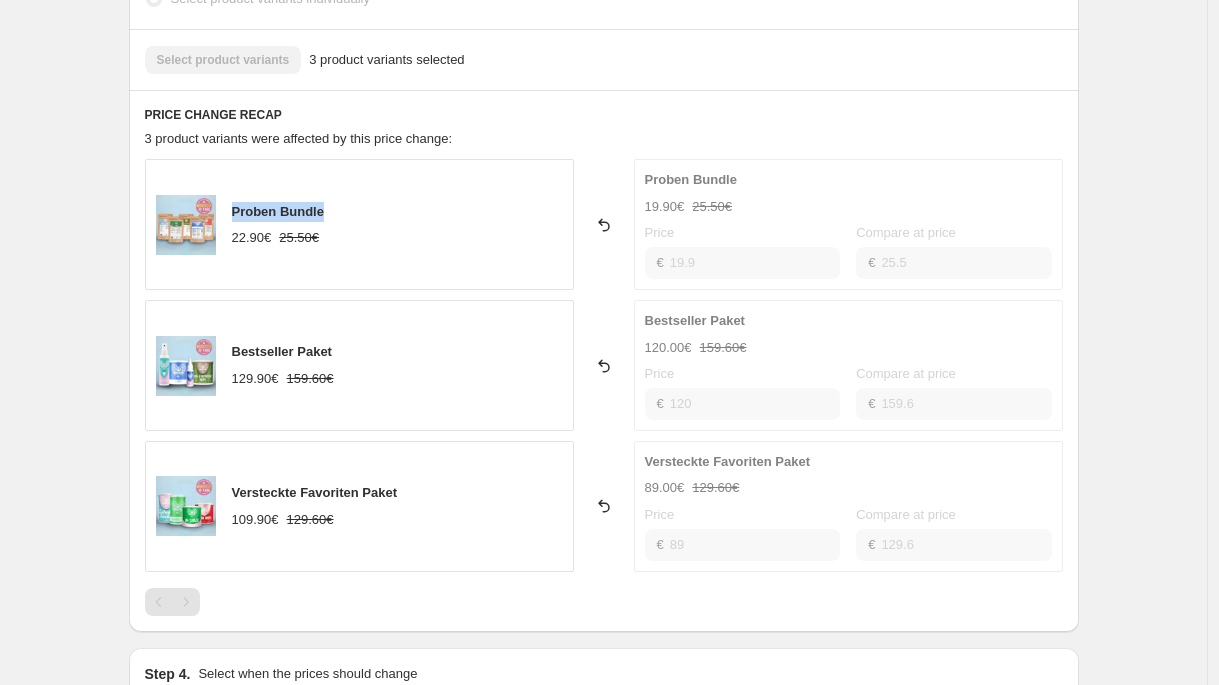 drag, startPoint x: 376, startPoint y: 203, endPoint x: 237, endPoint y: 213, distance: 139.35925 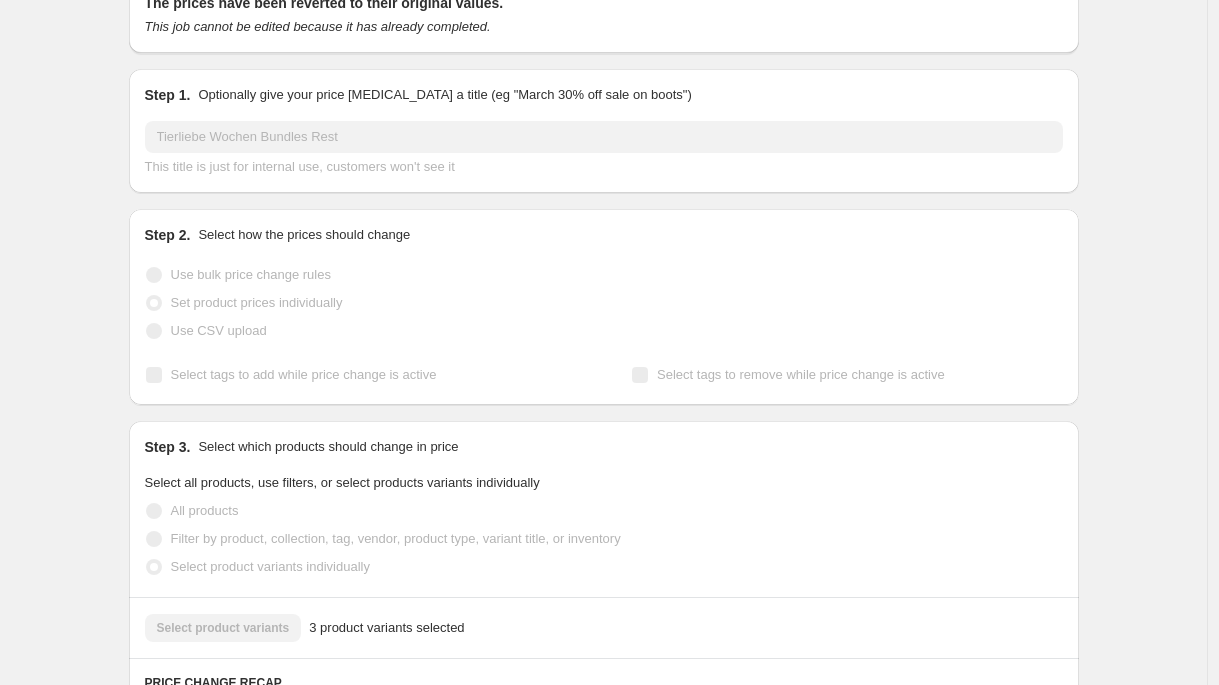 scroll, scrollTop: 0, scrollLeft: 0, axis: both 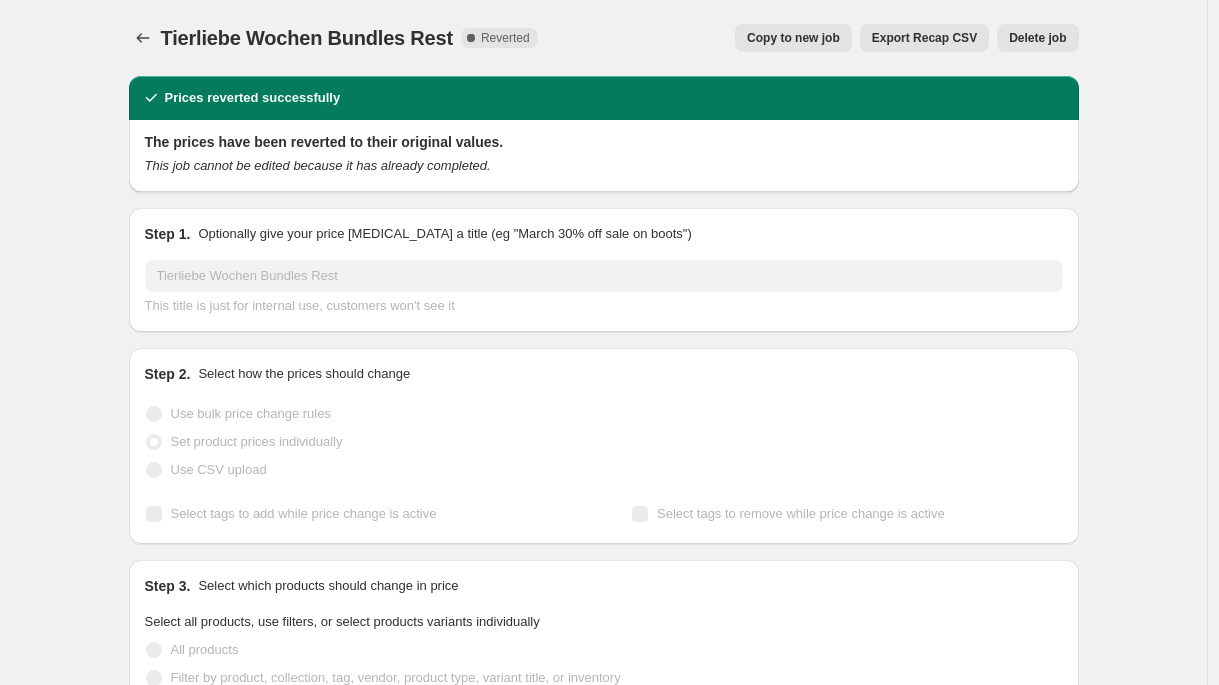 click on "Copy to new job" at bounding box center [793, 38] 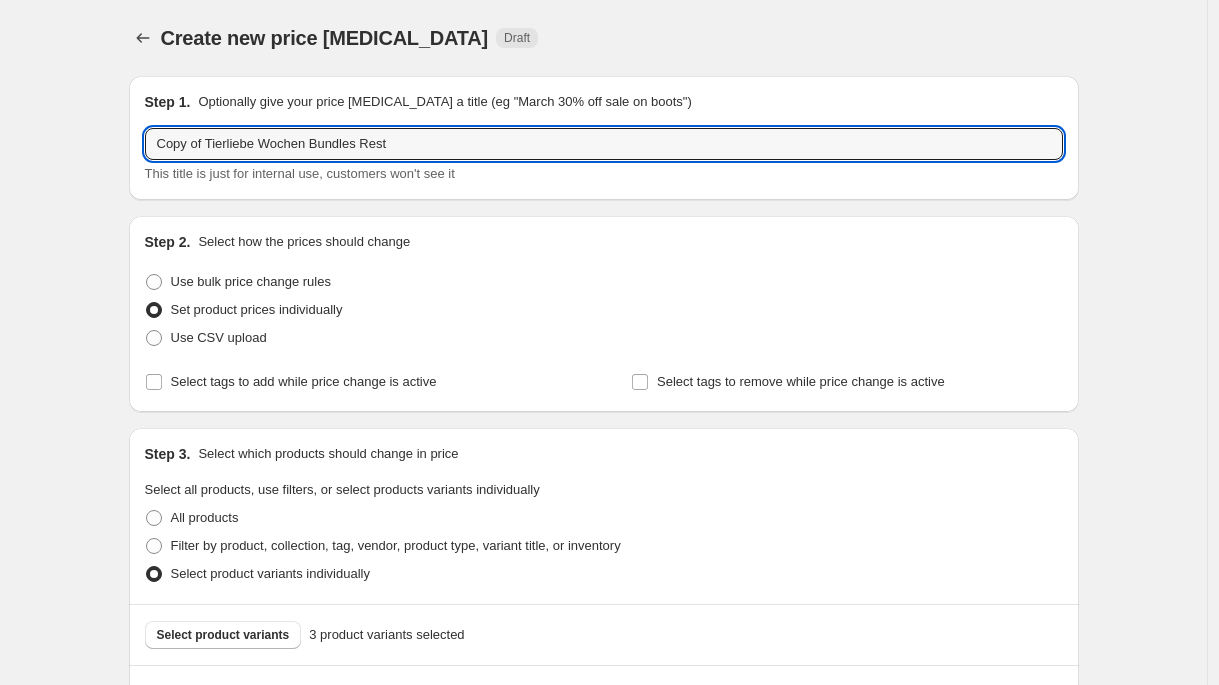 drag, startPoint x: 315, startPoint y: 147, endPoint x: 37, endPoint y: 134, distance: 278.3038 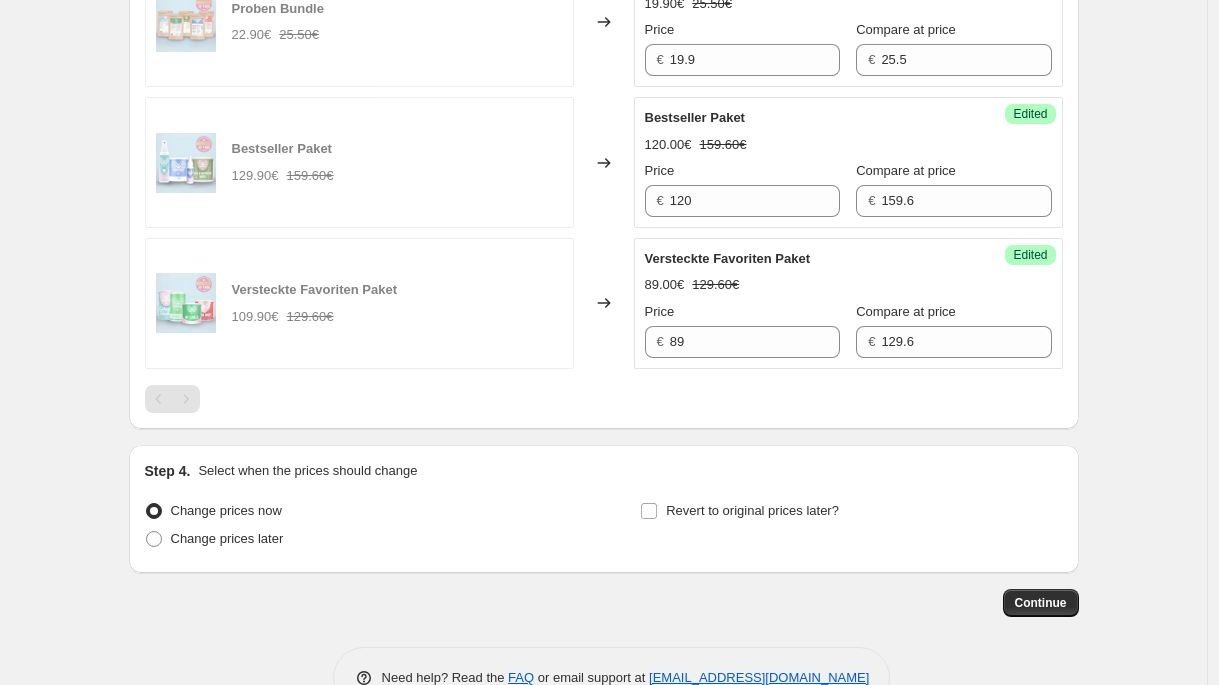 scroll, scrollTop: 832, scrollLeft: 0, axis: vertical 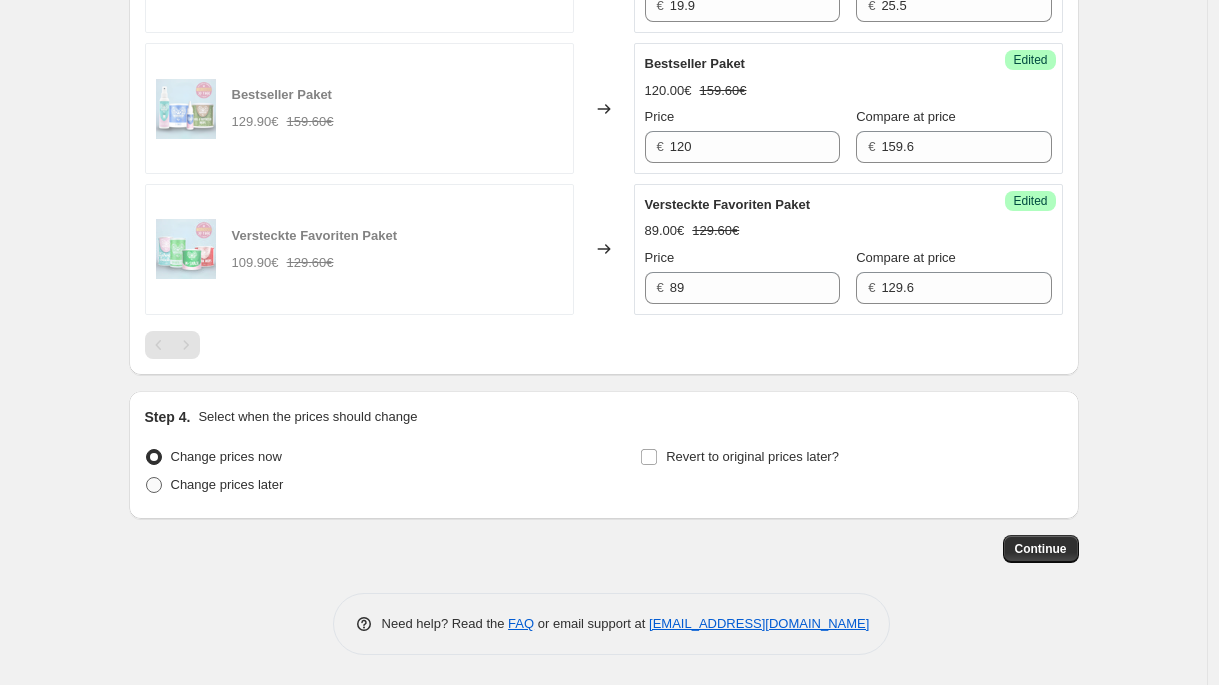 type on "Summer Sale - Bundles Rest" 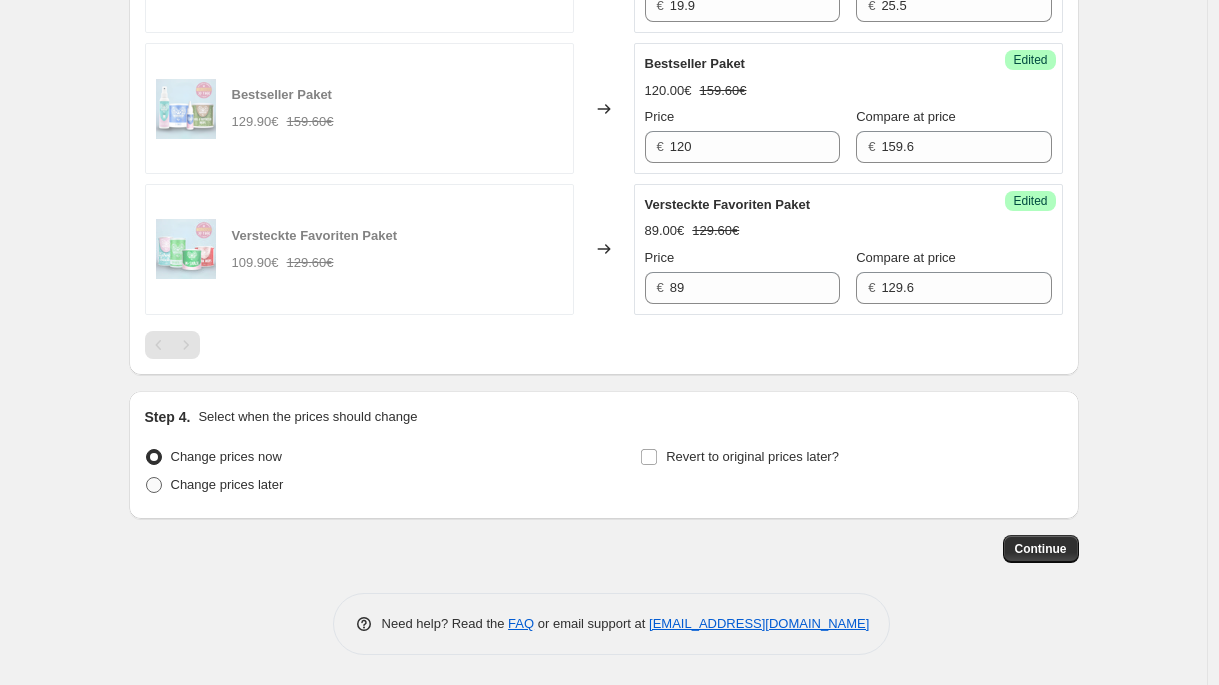 radio on "true" 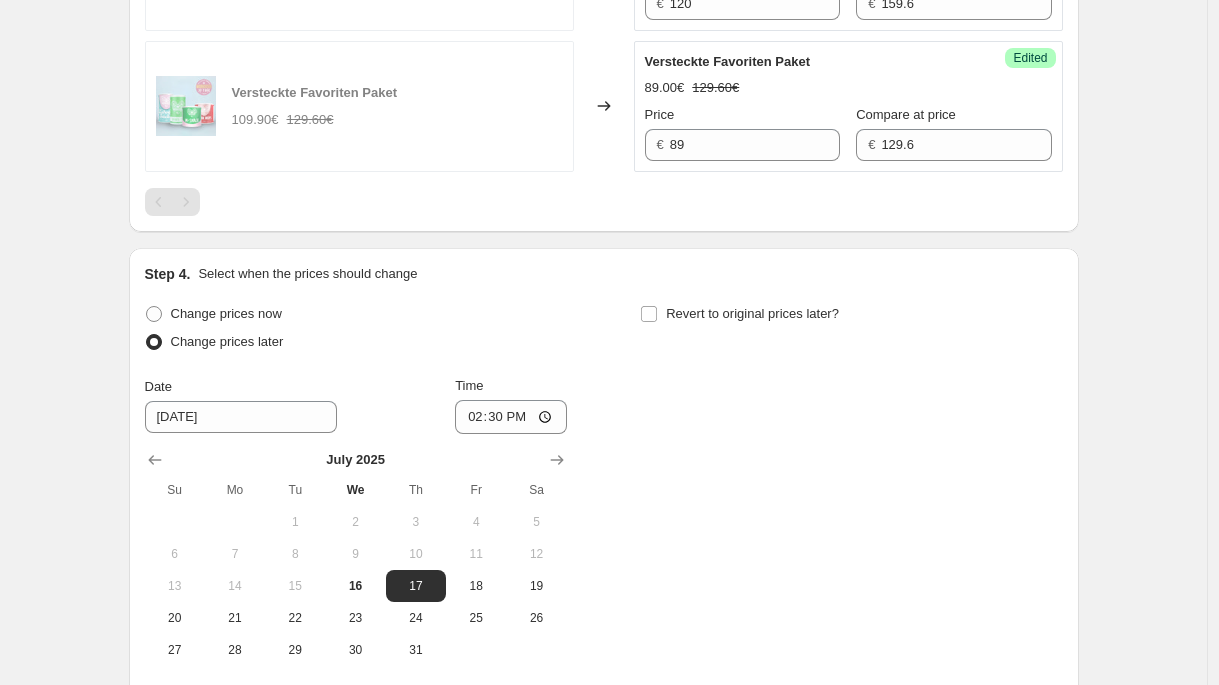 scroll, scrollTop: 1174, scrollLeft: 0, axis: vertical 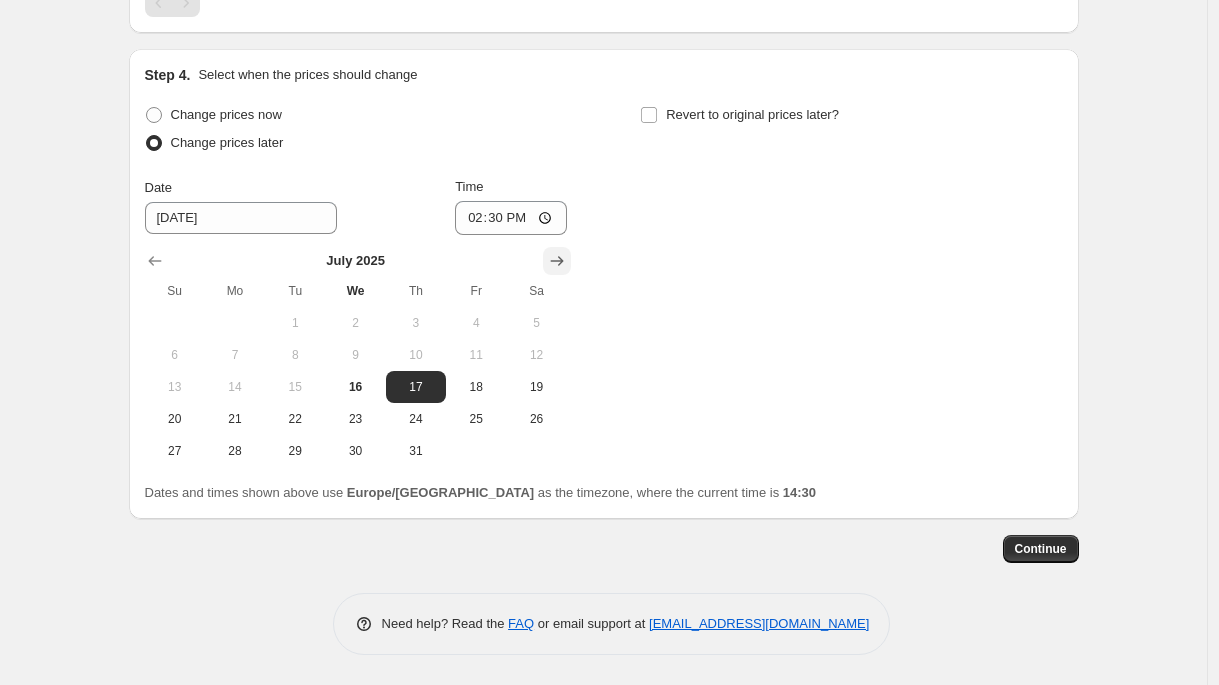 click 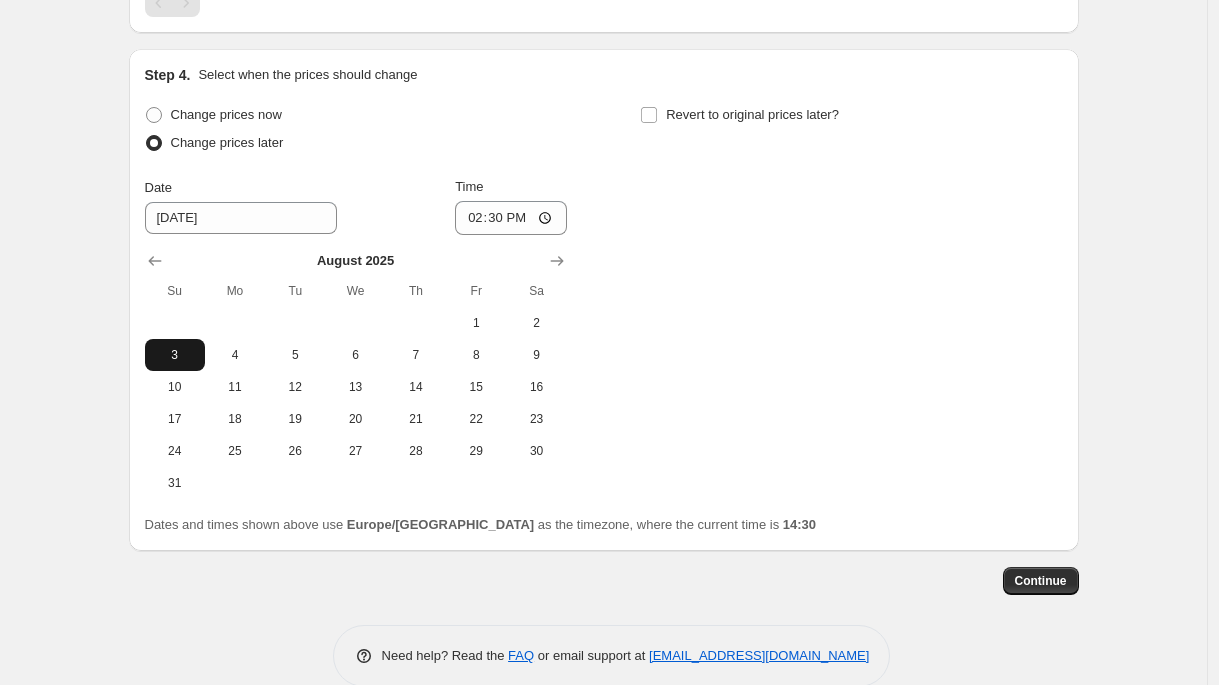 click on "3" at bounding box center (175, 355) 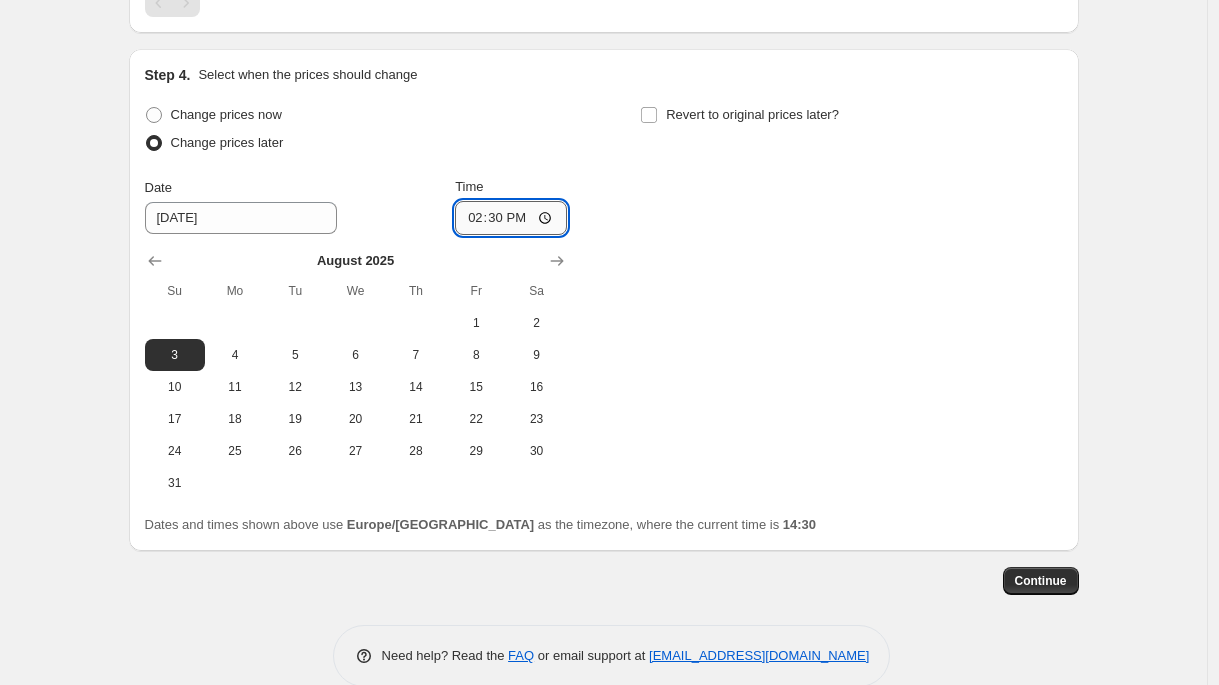 click on "14:30" at bounding box center (511, 218) 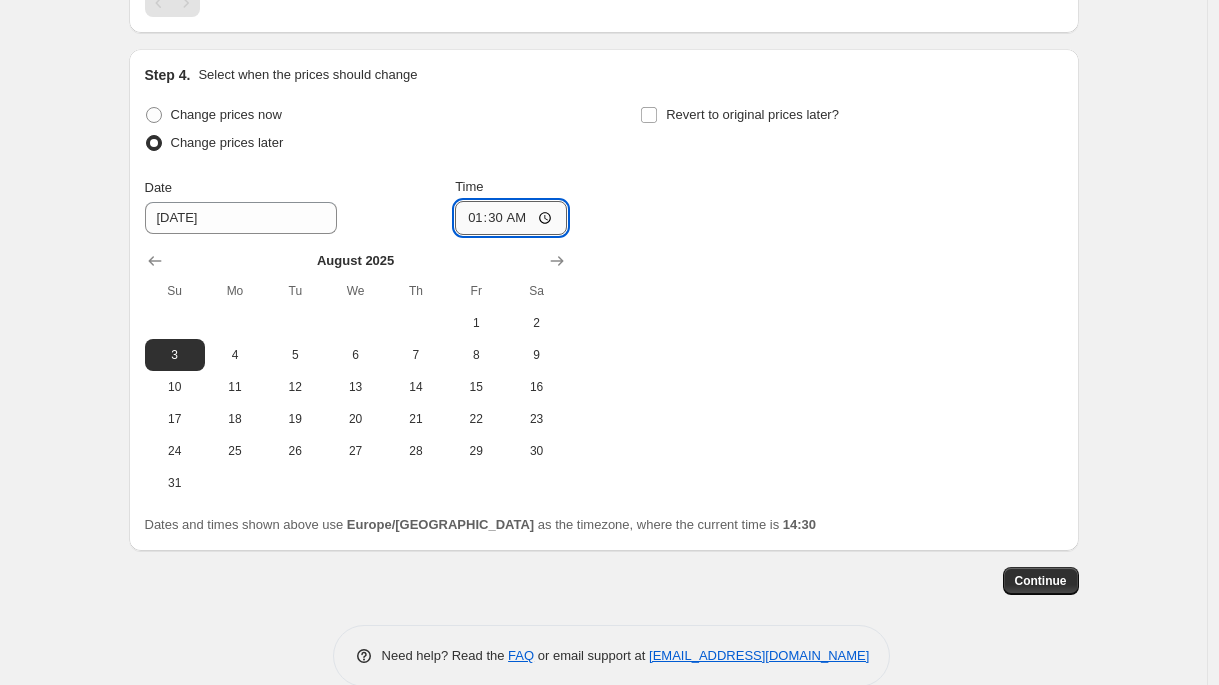type on "01:00" 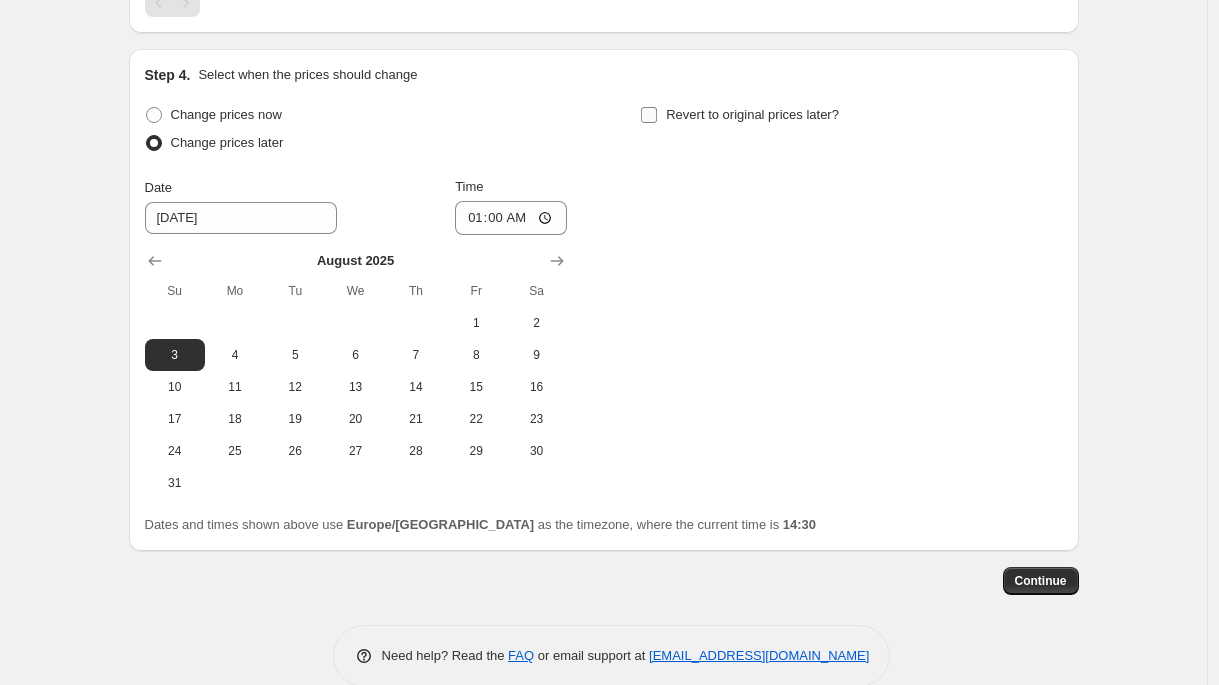 click on "Revert to original prices later?" at bounding box center [752, 114] 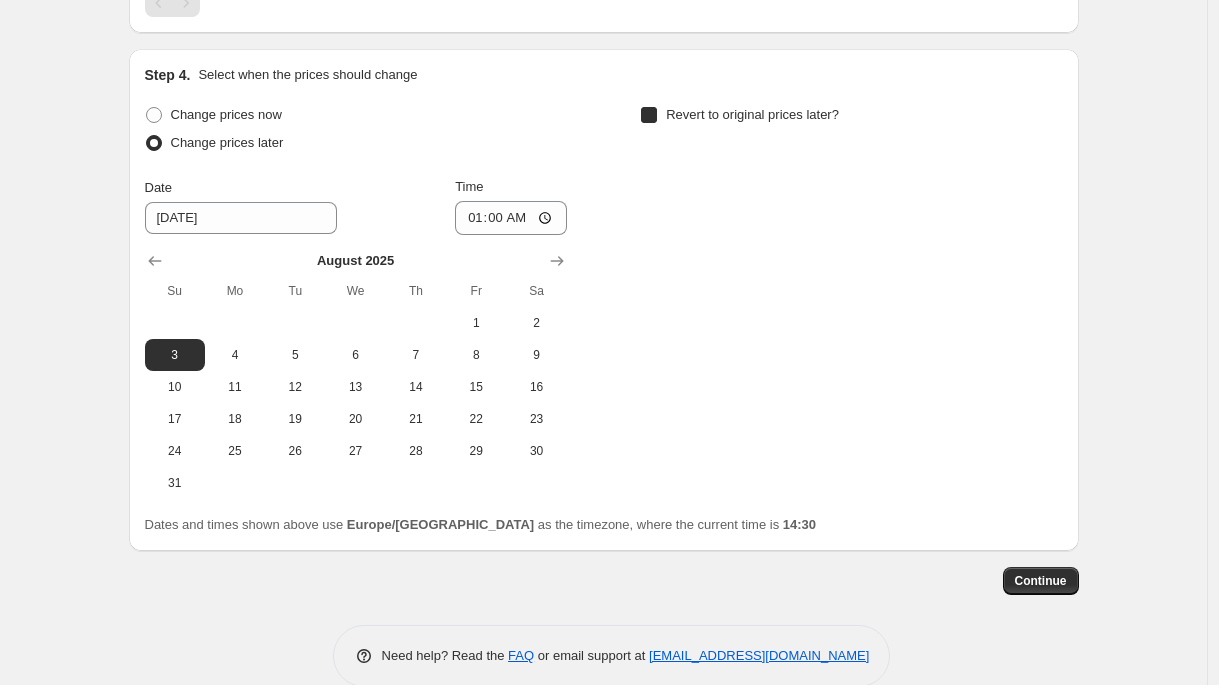 checkbox on "true" 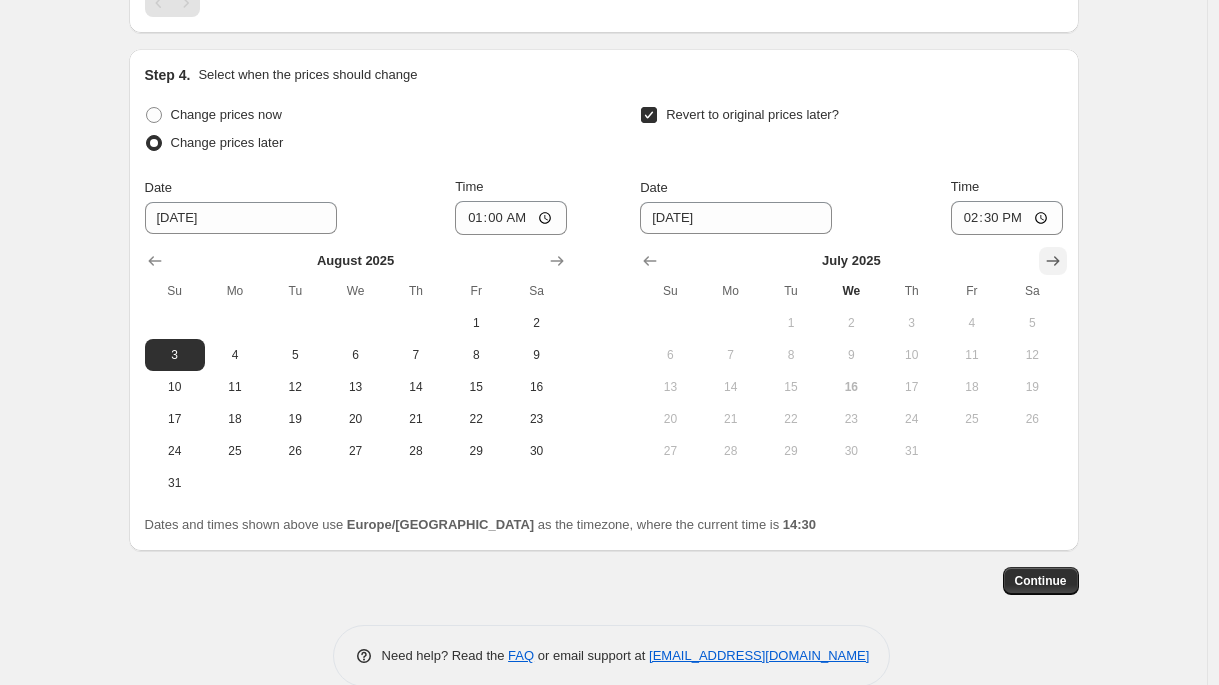 click 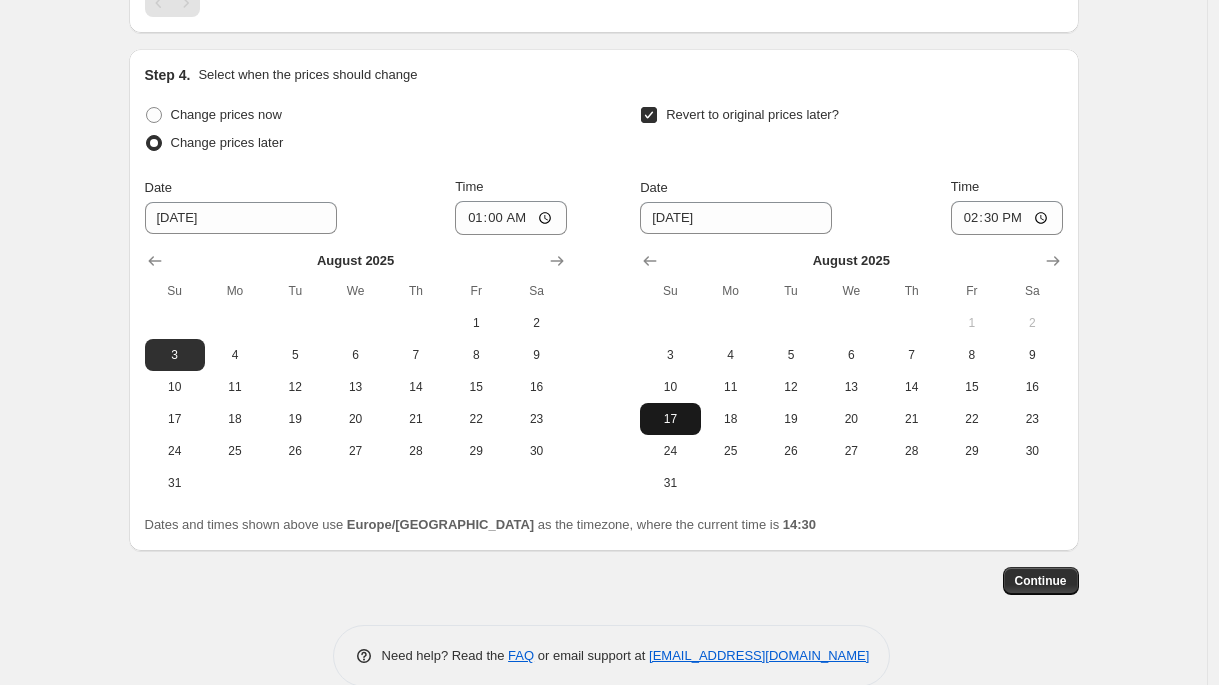 click on "17" at bounding box center [670, 419] 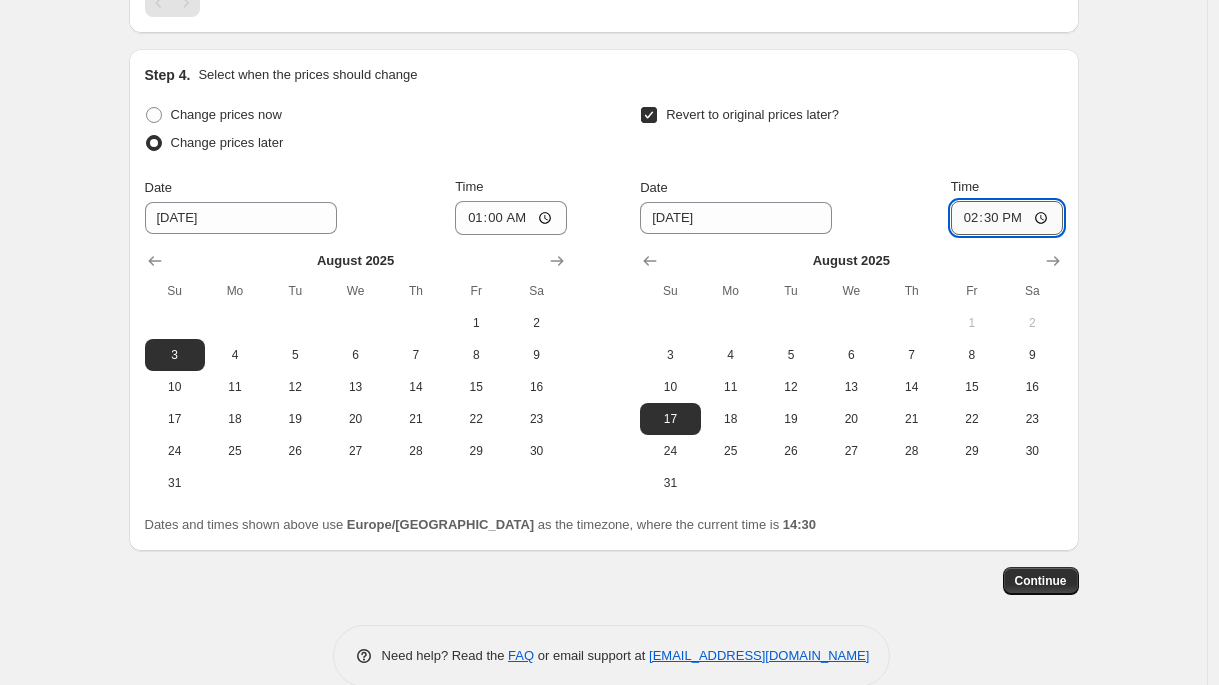 click on "14:30" at bounding box center (1007, 218) 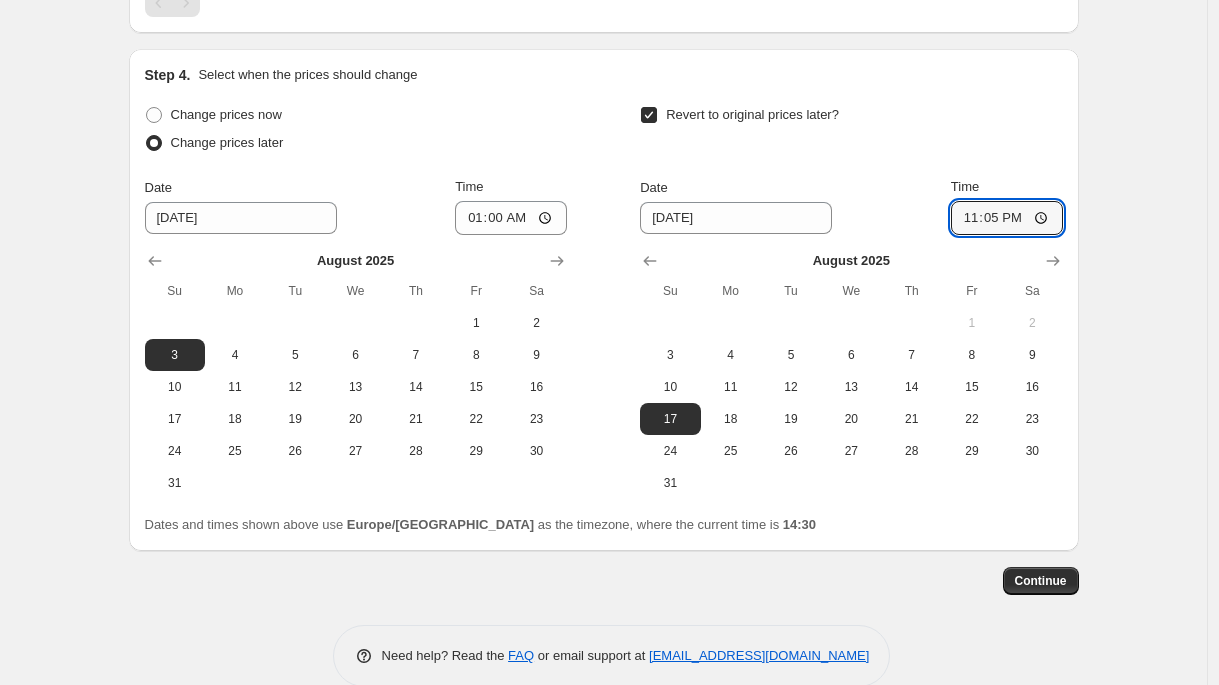type on "23:59" 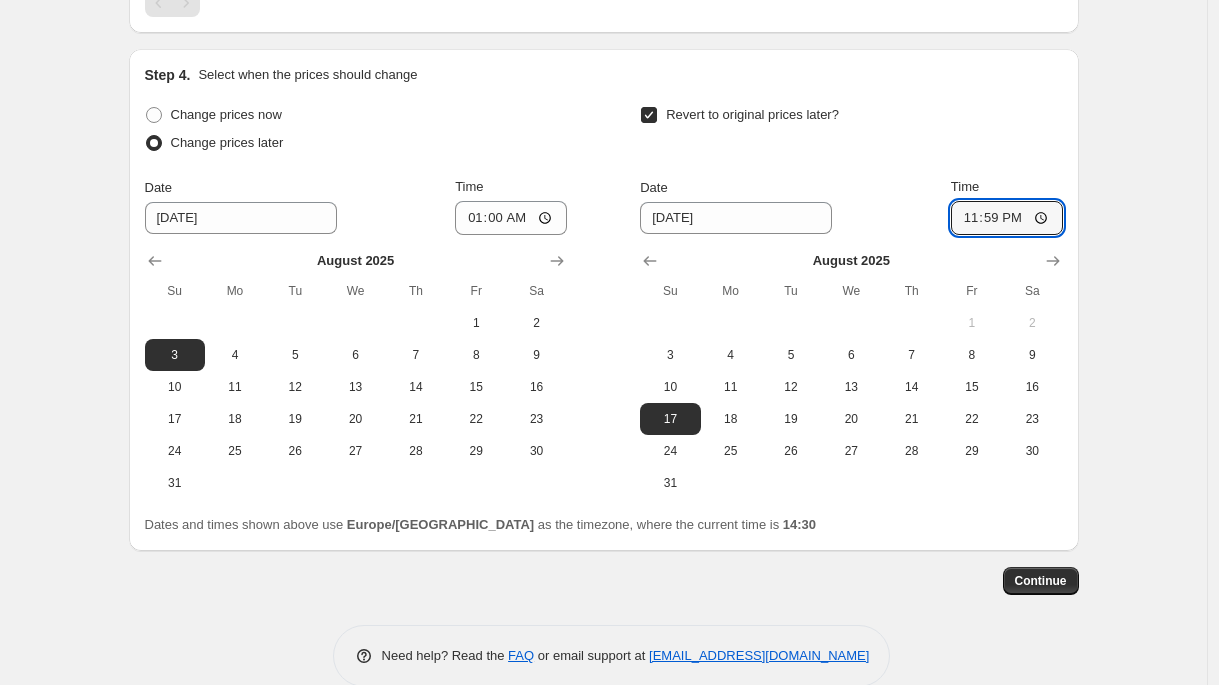 click on "Create new price change job. This page is ready Create new price change job Draft Step 1. Optionally give your price change job a title (eg "March 30% off sale on boots") Summer Sale - Bundles Rest This title is just for internal use, customers won't see it Step 2. Select how the prices should change Use bulk price change rules Set product prices individually Use CSV upload Select tags to add while price change is active Select tags to remove while price change is active Step 3. Select which products should change in price Select all products, use filters, or select products variants individually All products Filter by product, collection, tag, vendor, product type, variant title, or inventory Select product variants individually Select product variants 3   product variants selected PRICE CHANGE PREVIEW 3 product variants selected. 3 product prices edited: Proben Bundle 22.90€ 25.50€ Changed to Success Edited Proben Bundle 19.90€ 25.50€ Price € 19.9 Compare at price € 25.5 Bestseller Paket Success" at bounding box center (603, -229) 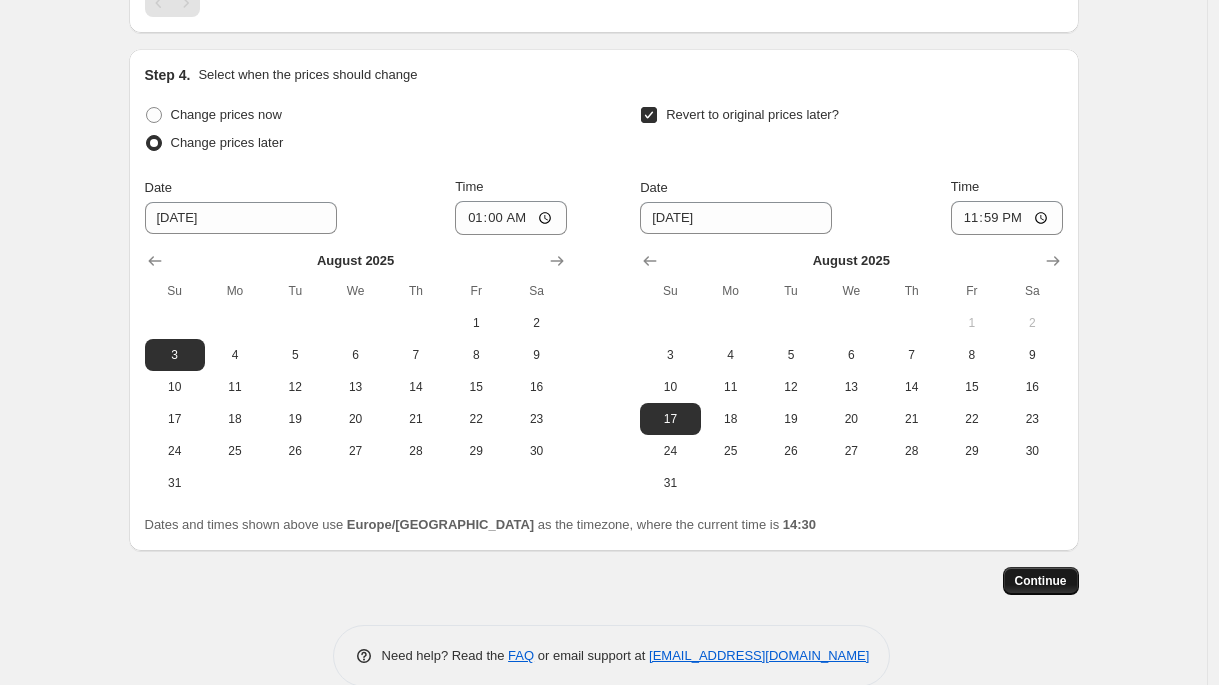 click on "Continue" at bounding box center [1041, 581] 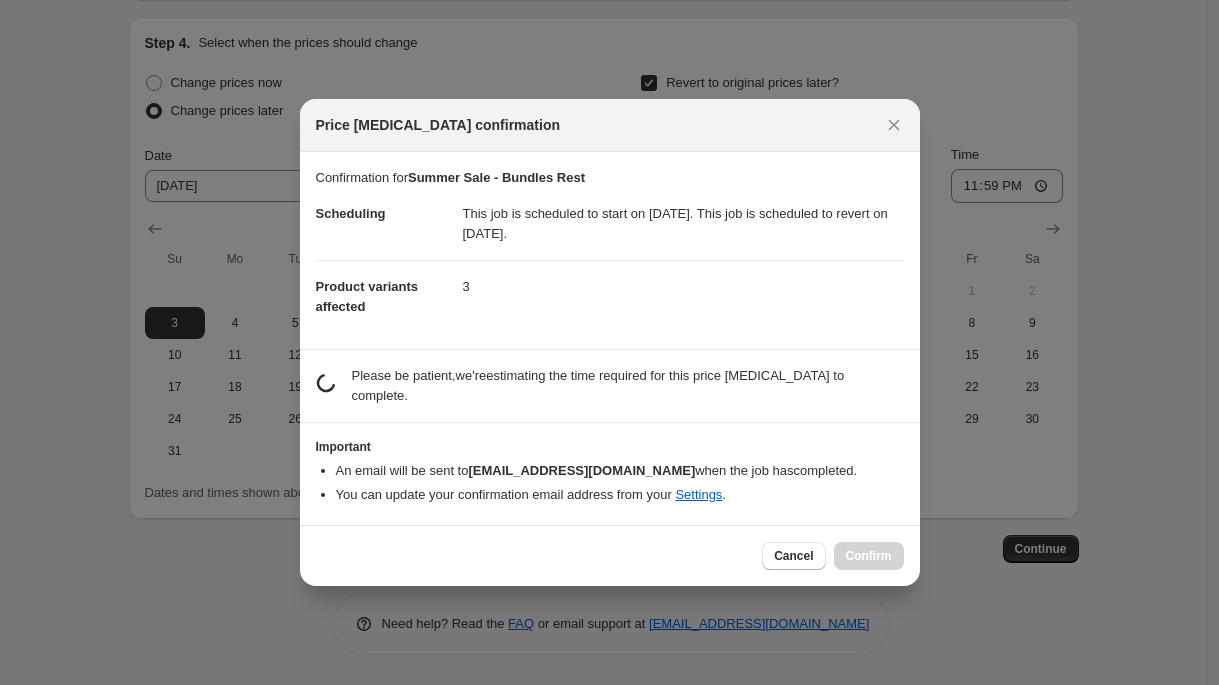 scroll, scrollTop: 1174, scrollLeft: 0, axis: vertical 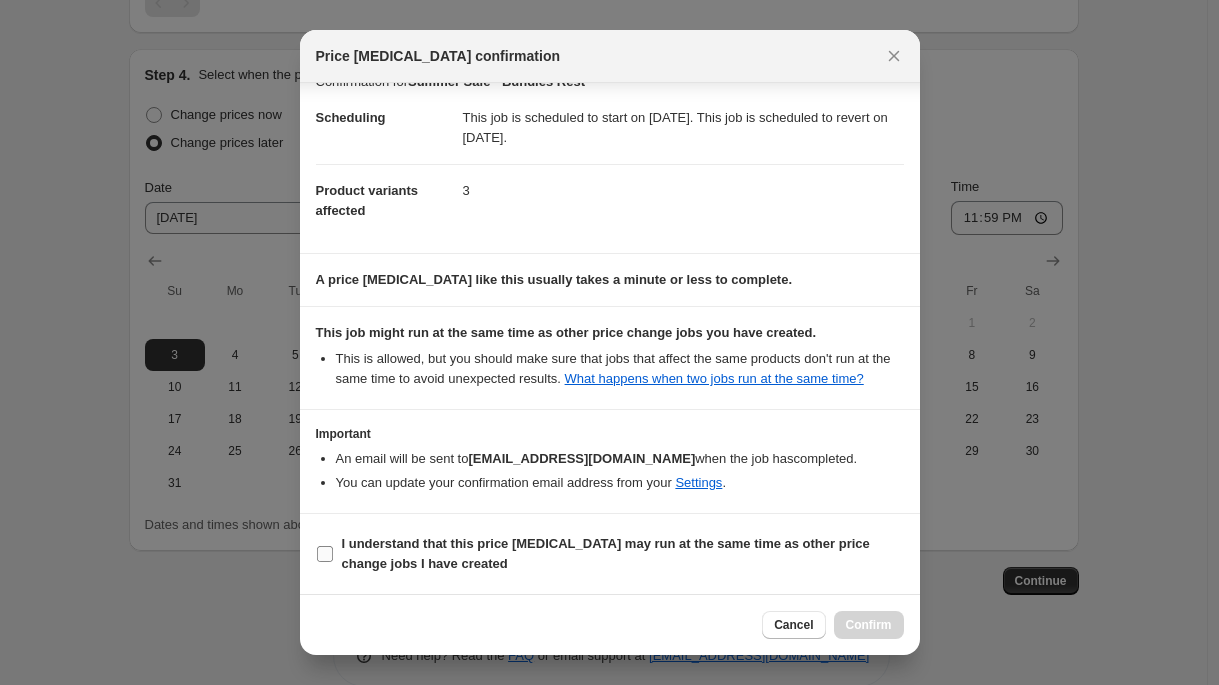 click on "I understand that this price [MEDICAL_DATA] may run at the same time as other price change jobs I have created" at bounding box center [606, 553] 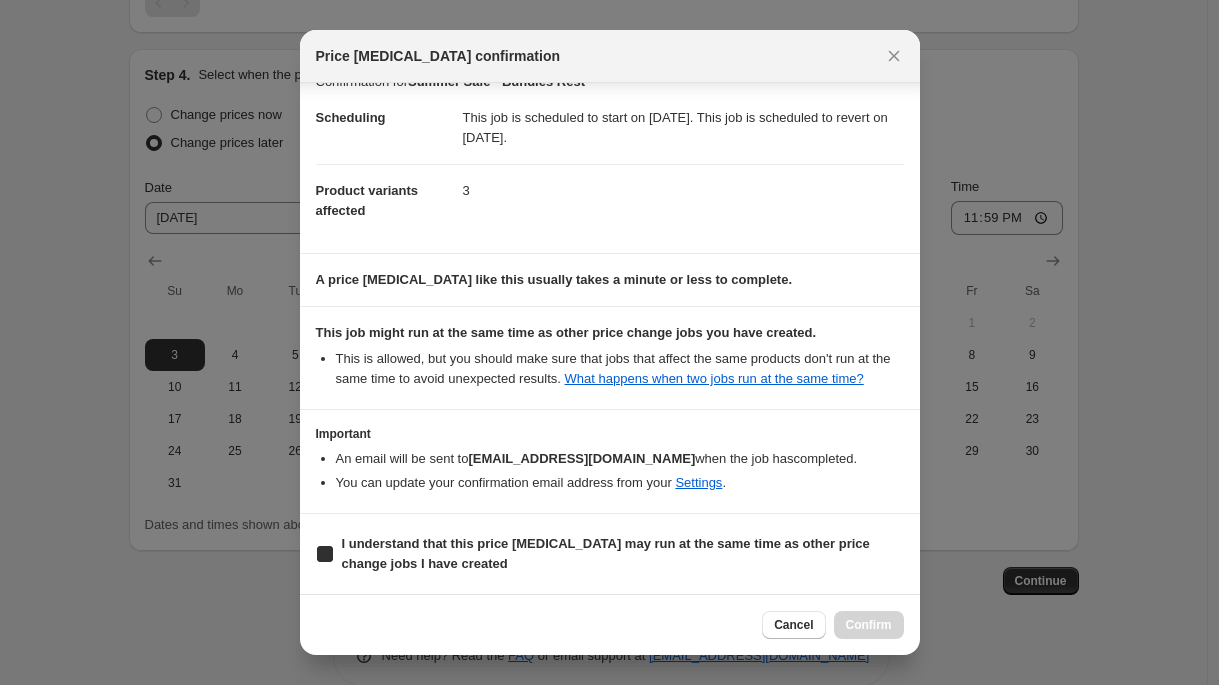 checkbox on "true" 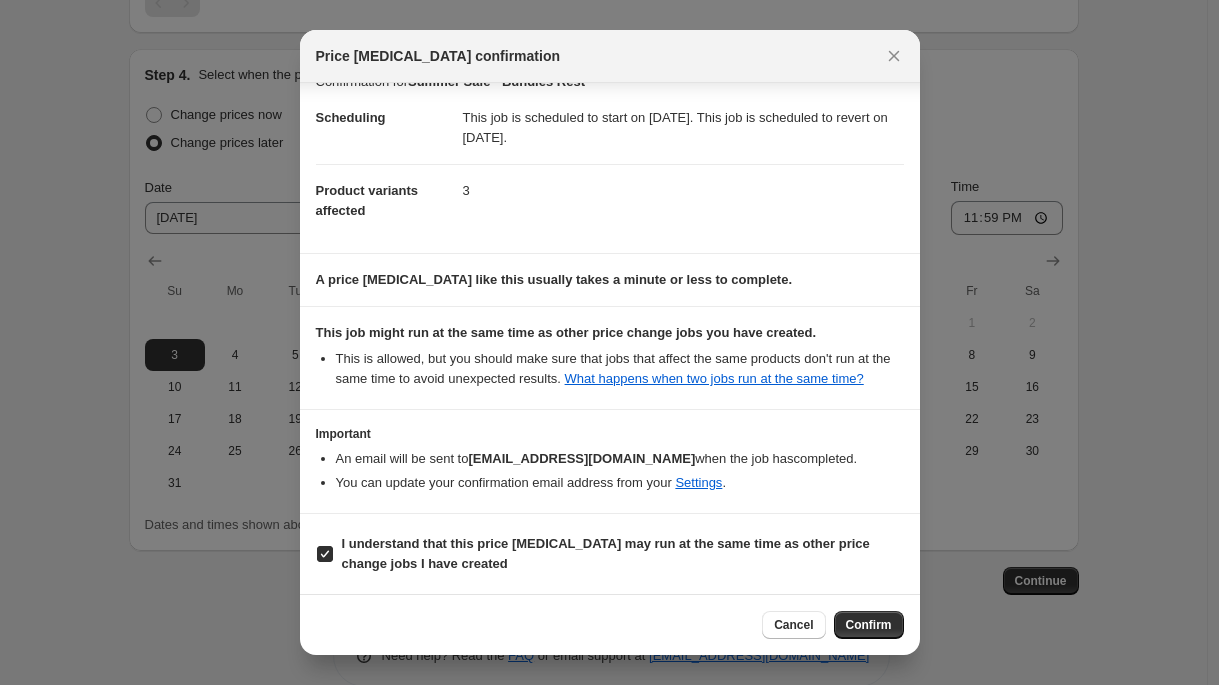 click on "Confirm" at bounding box center [869, 625] 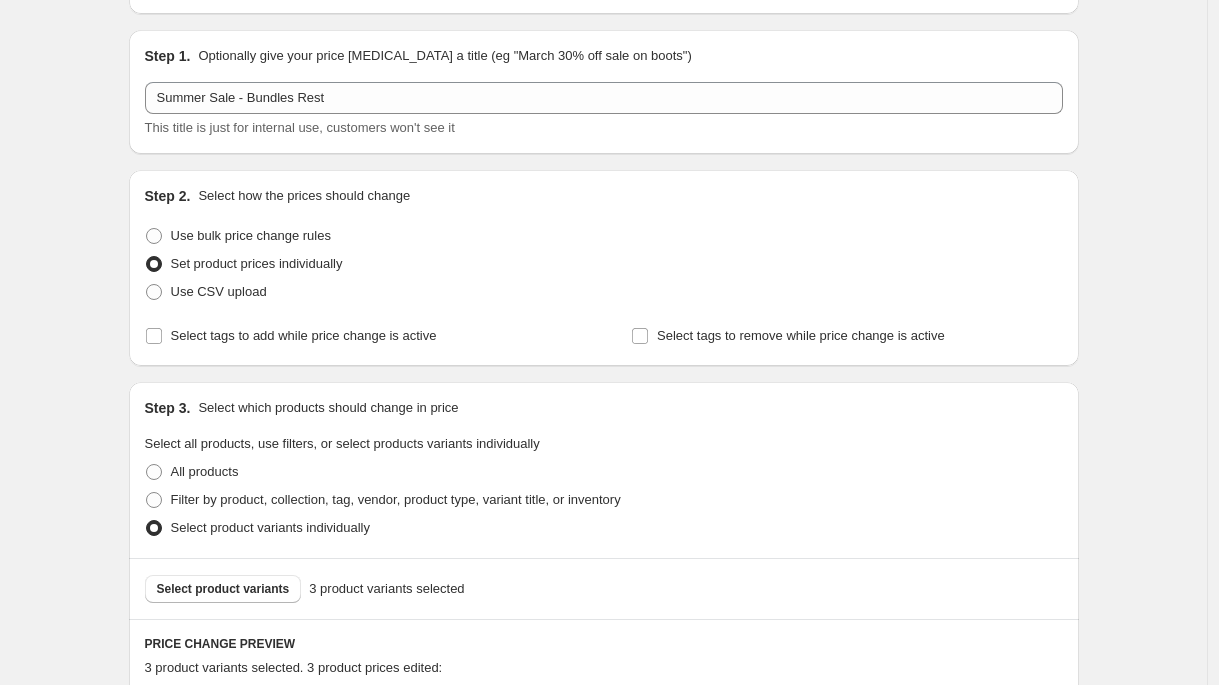 scroll, scrollTop: 0, scrollLeft: 0, axis: both 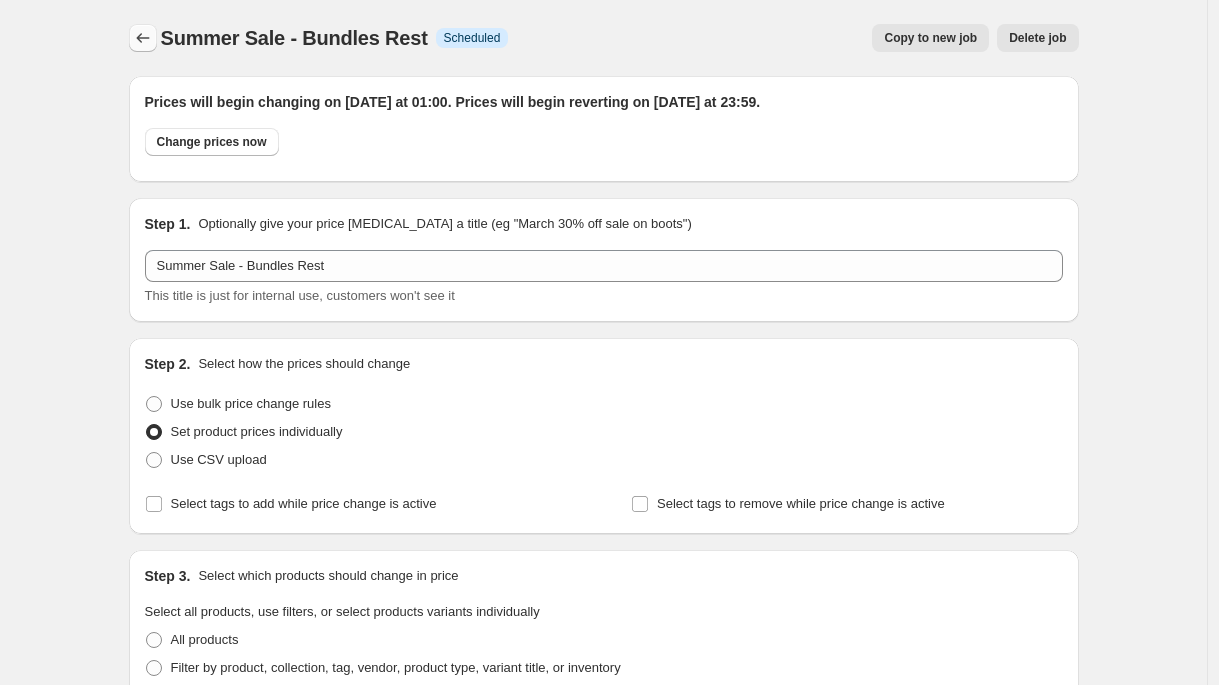 click 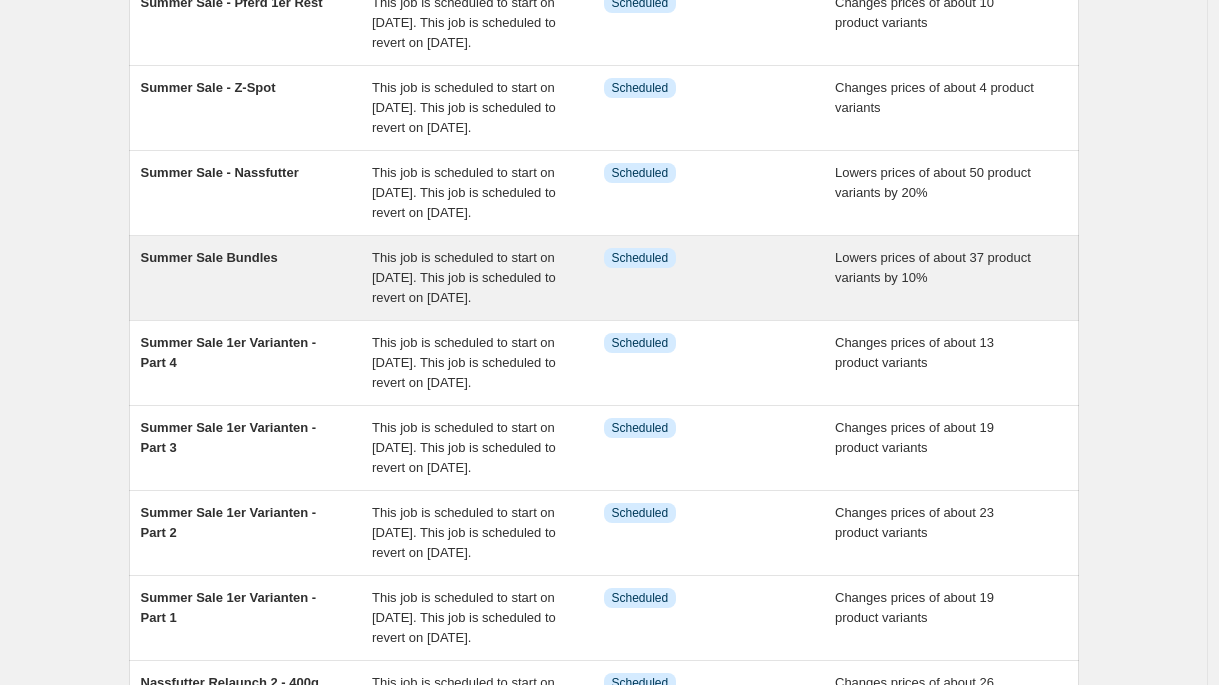 scroll, scrollTop: 346, scrollLeft: 0, axis: vertical 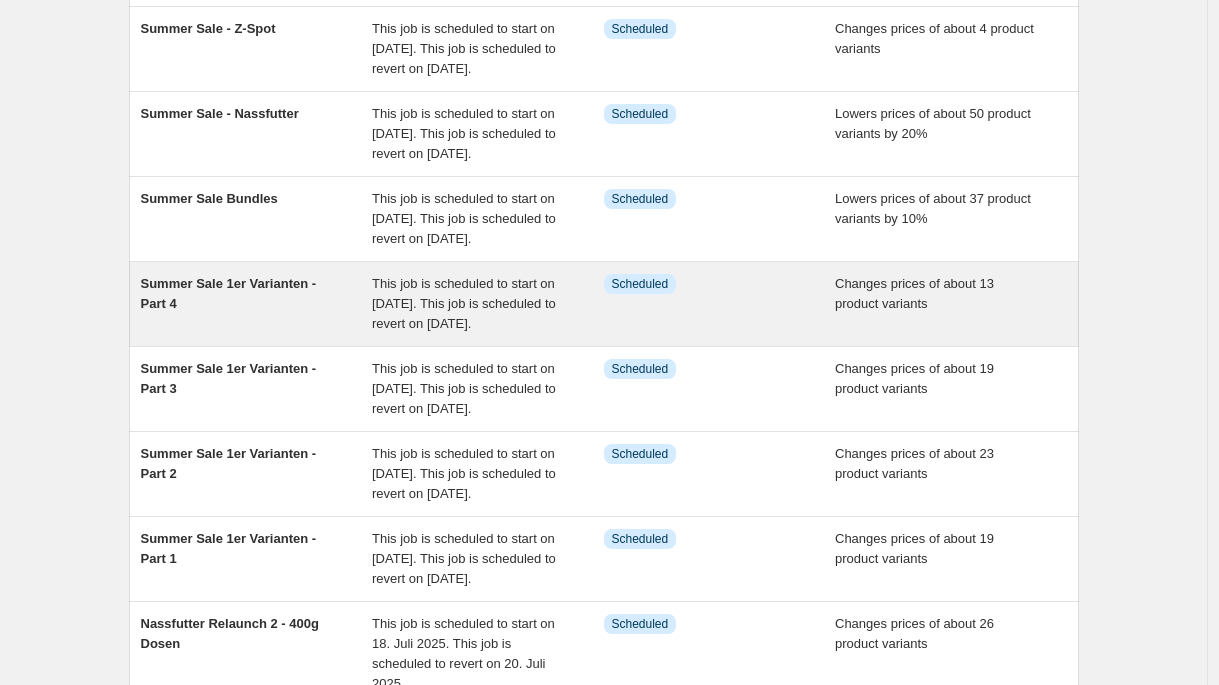 click on "Summer Sale 1er Varianten - Part 4" at bounding box center [257, 304] 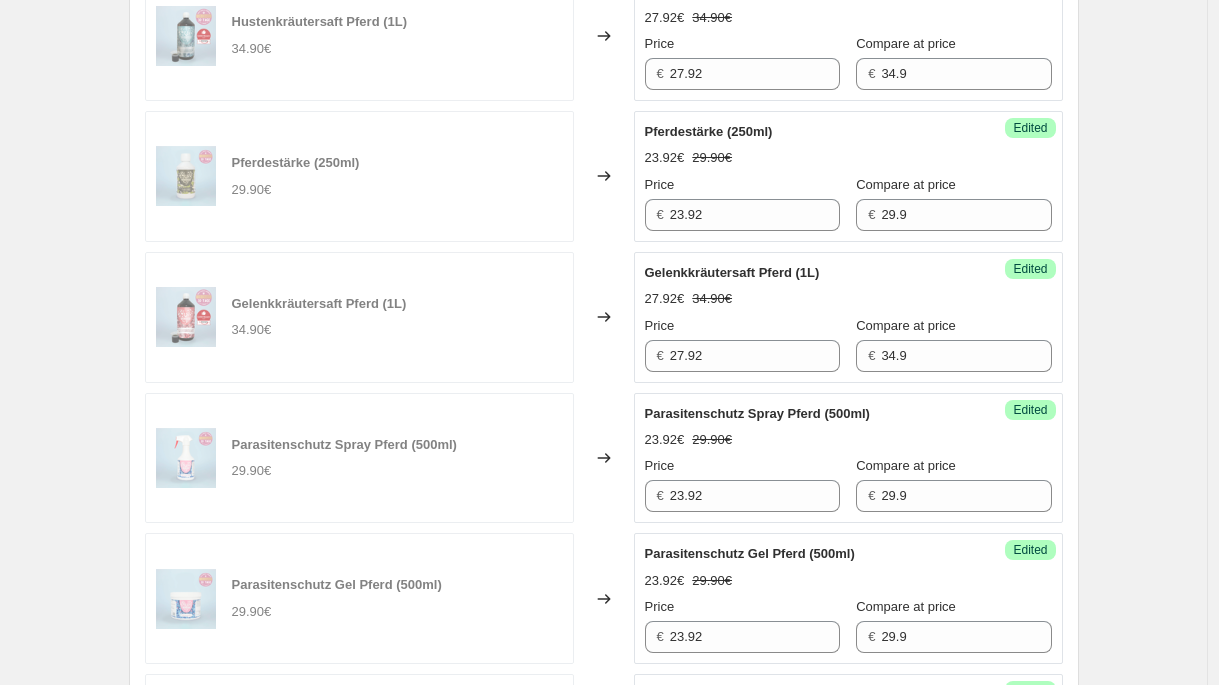 scroll, scrollTop: 6, scrollLeft: 0, axis: vertical 